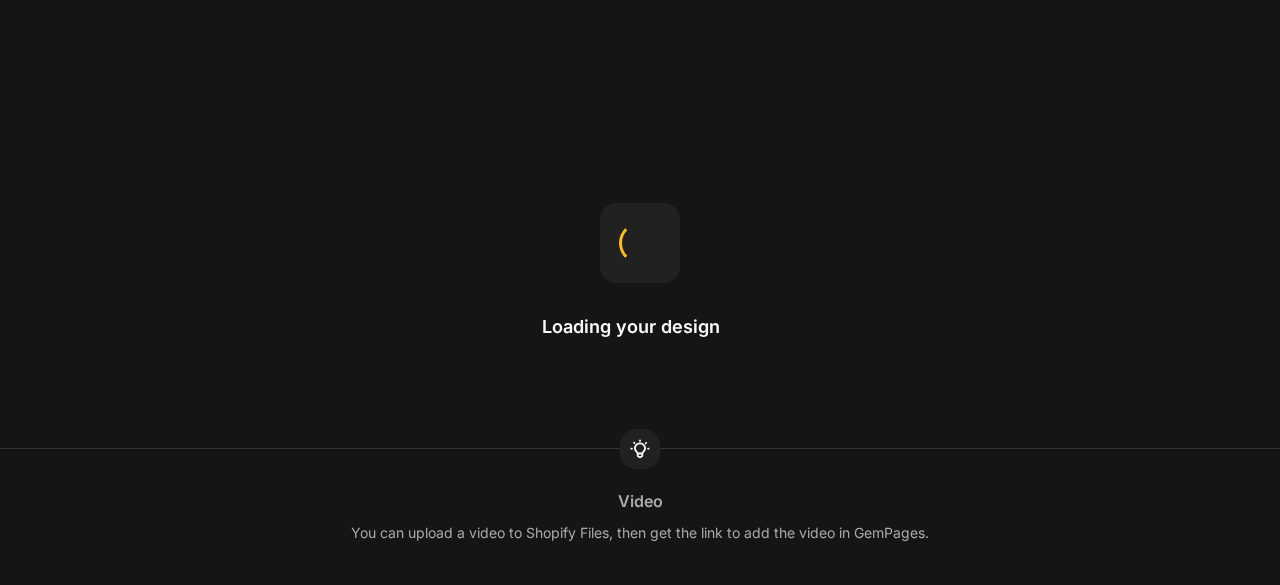 scroll, scrollTop: 0, scrollLeft: 0, axis: both 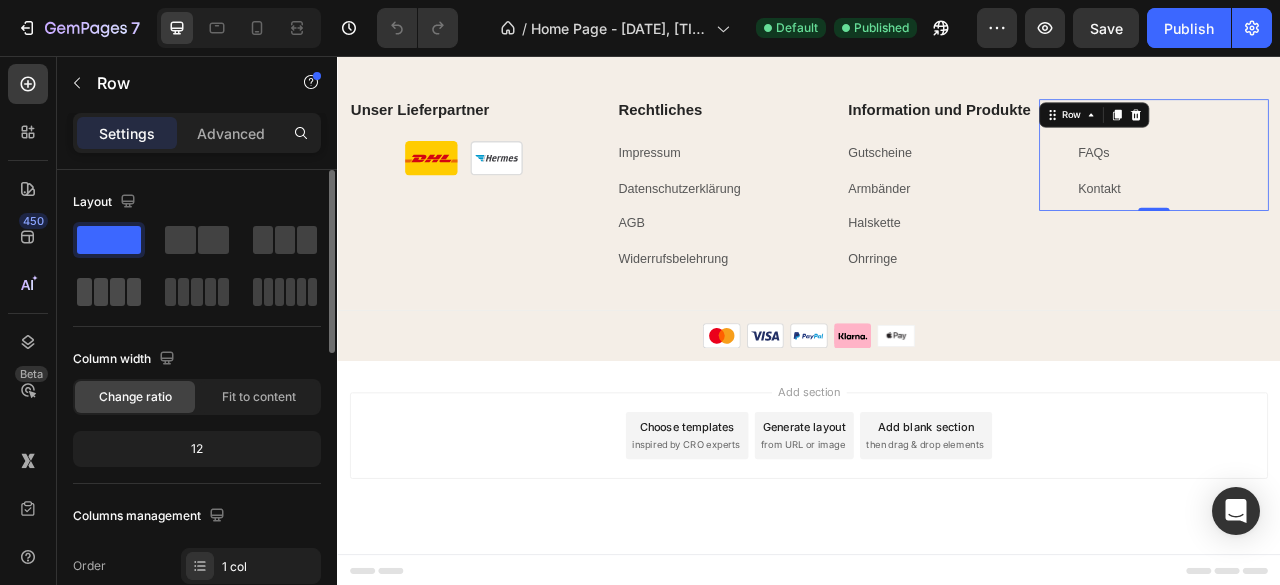 click 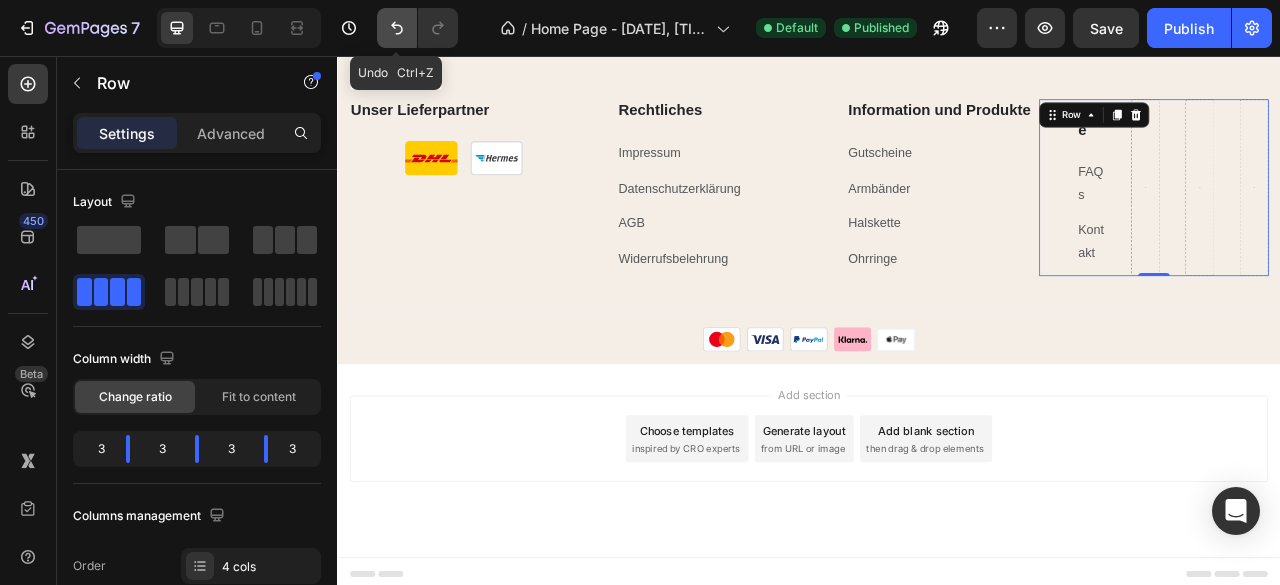 click 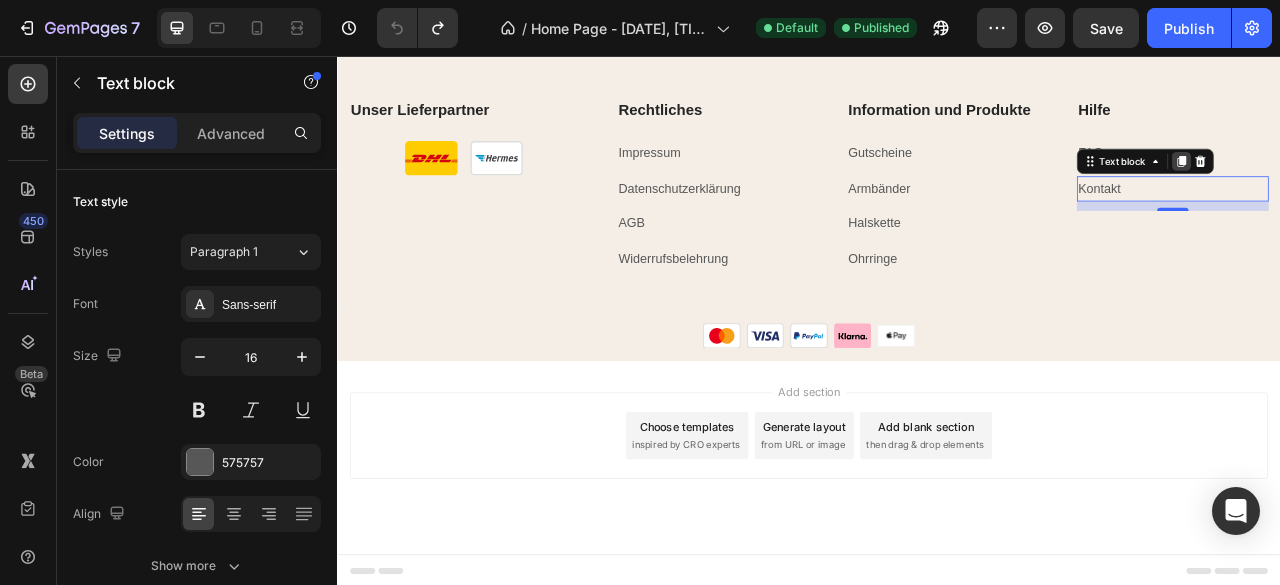 click 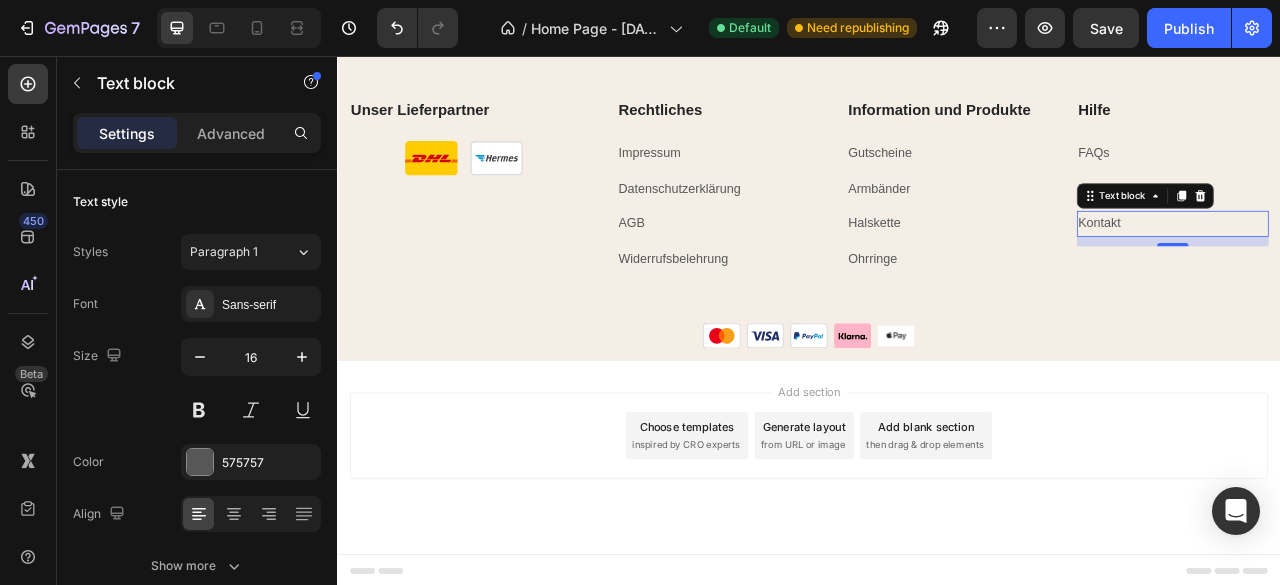 click on "Kontakt" at bounding box center (1400, 269) 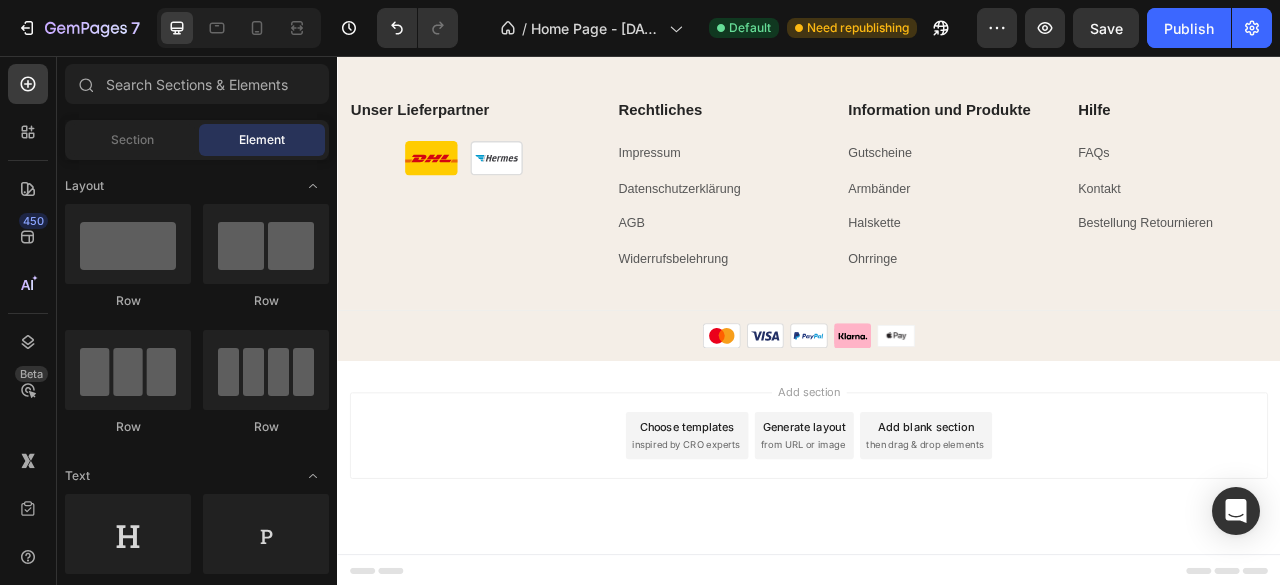 click on "Add section Choose templates inspired by CRO experts Generate layout from URL or image Add blank section then drag & drop elements" at bounding box center [937, 539] 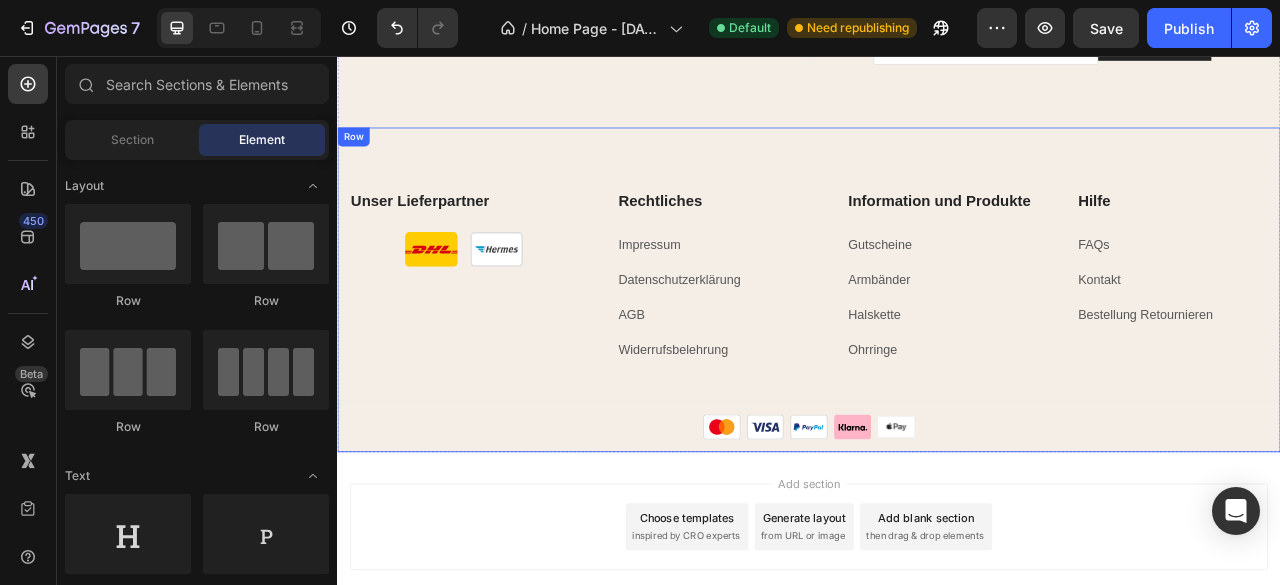 scroll, scrollTop: 5966, scrollLeft: 0, axis: vertical 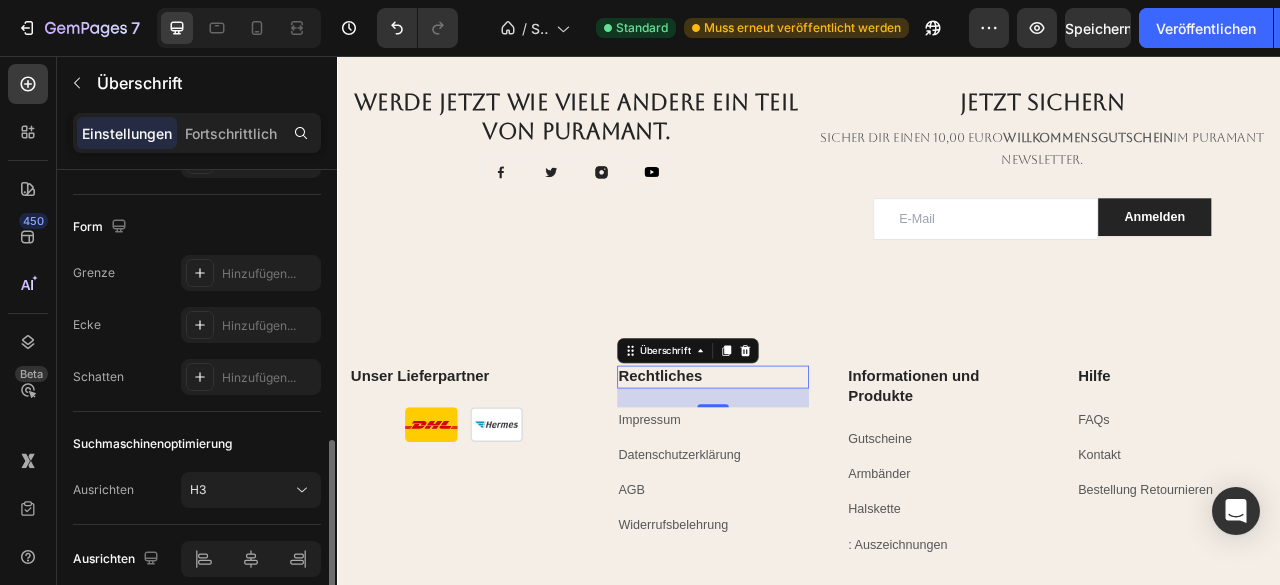 click on "24" at bounding box center (815, 519) 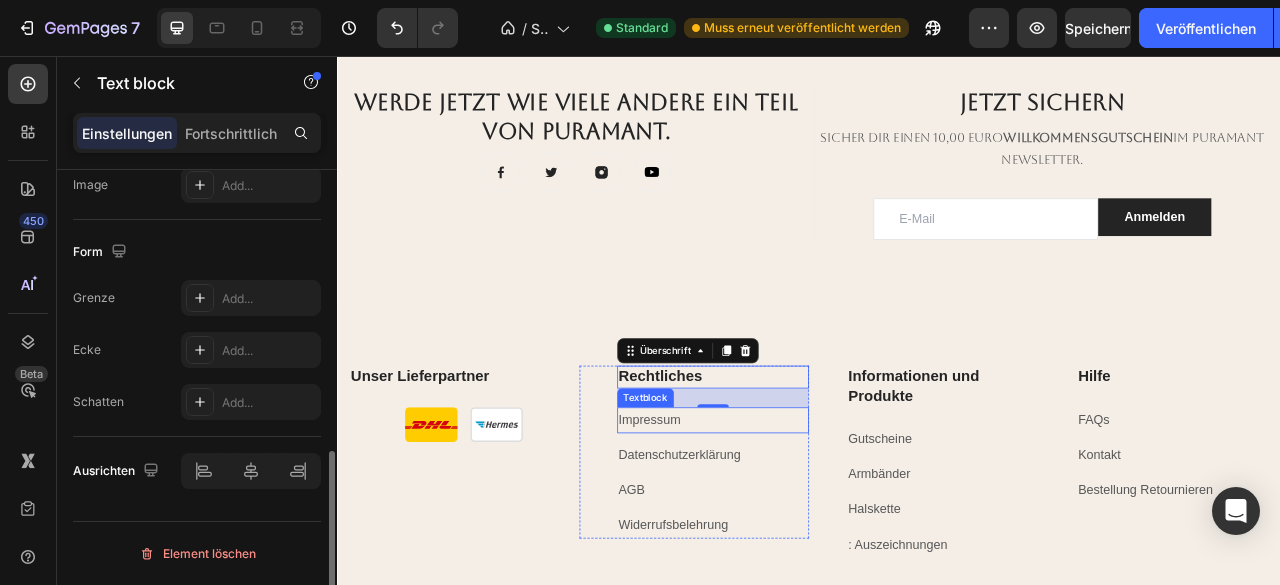 scroll, scrollTop: 0, scrollLeft: 0, axis: both 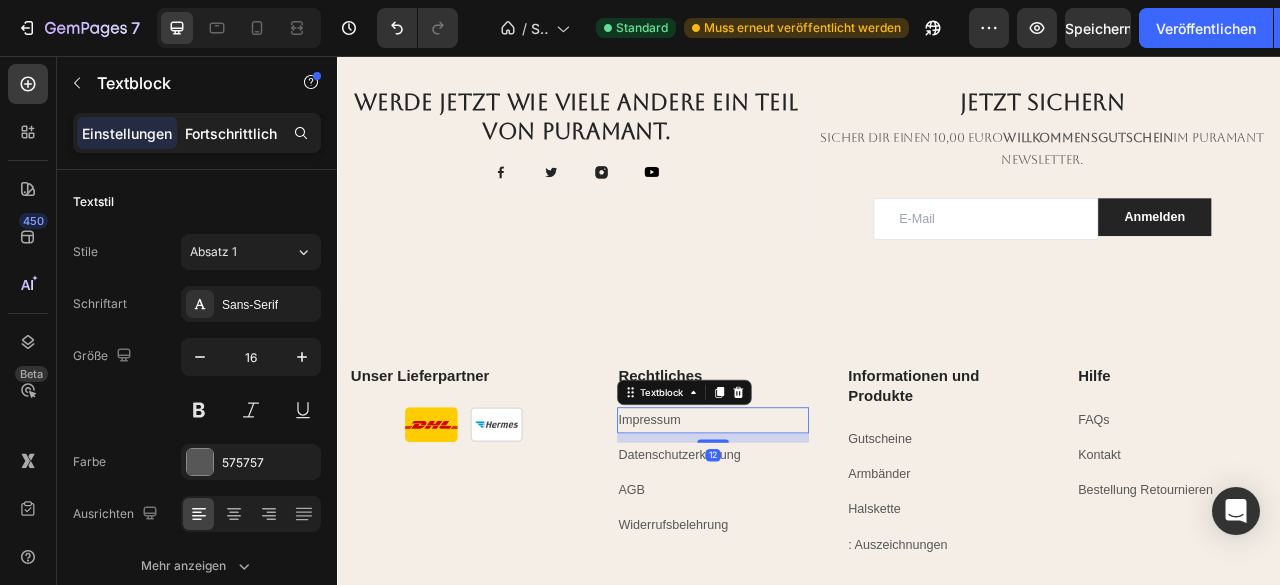 click on "Fortschrittlich" at bounding box center (231, 133) 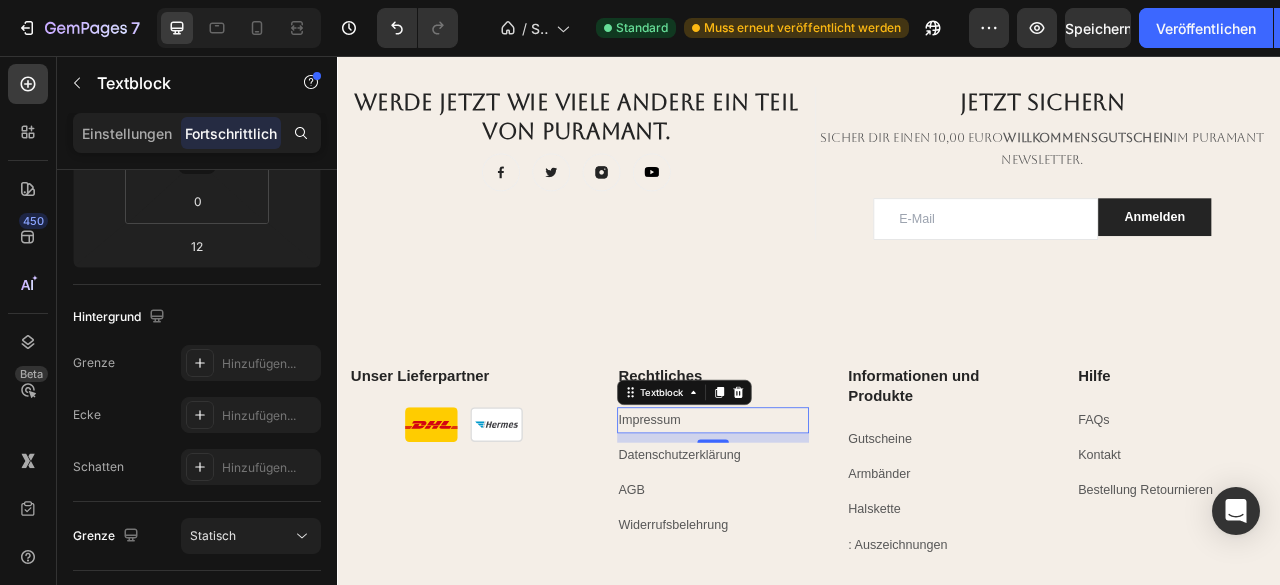 scroll, scrollTop: 0, scrollLeft: 0, axis: both 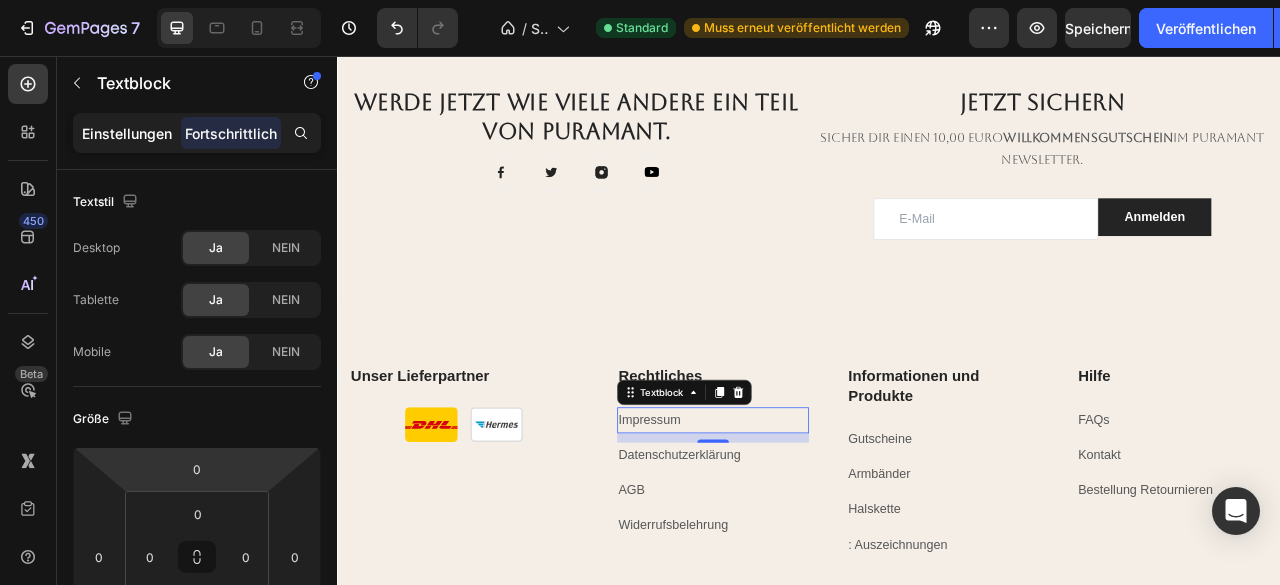 click on "Einstellungen" at bounding box center [127, 133] 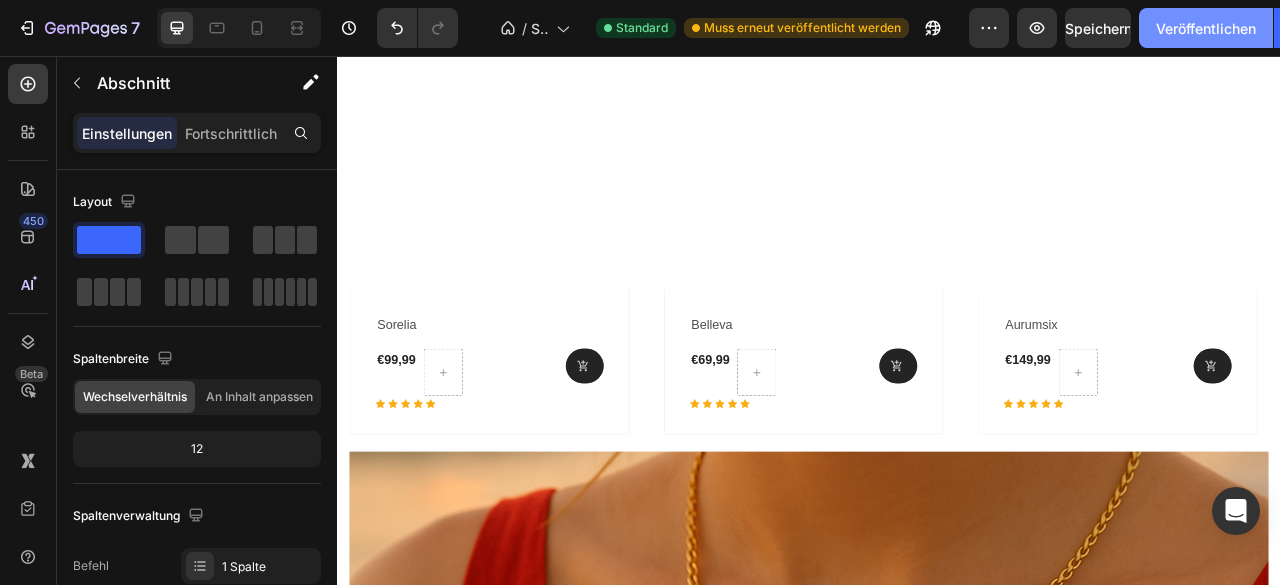 scroll, scrollTop: 3227, scrollLeft: 0, axis: vertical 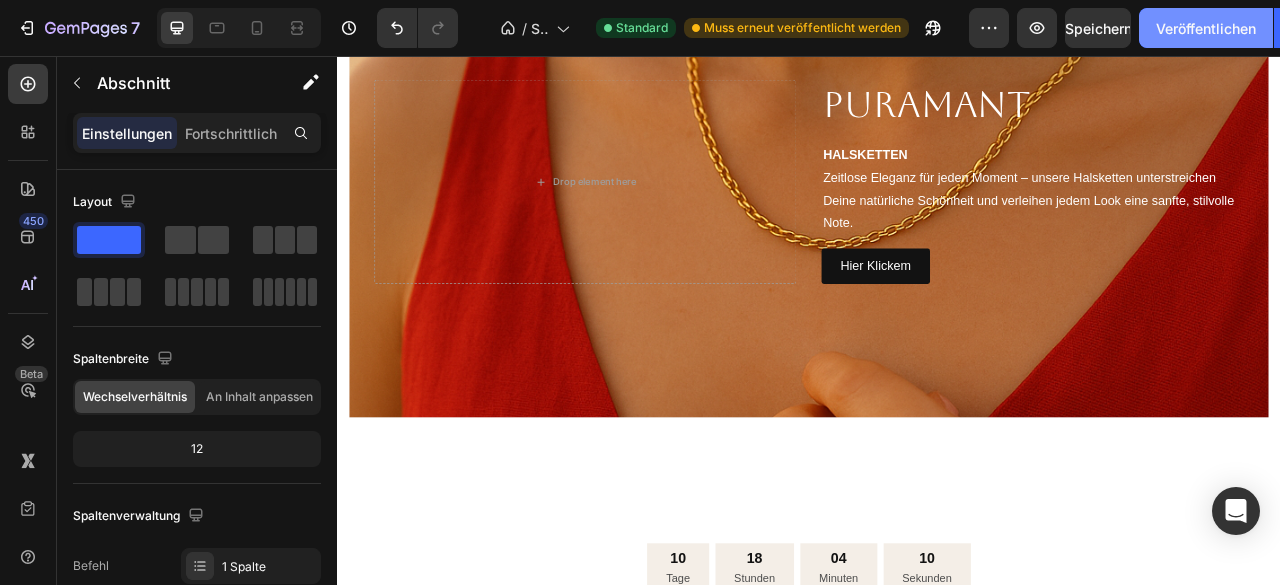 click on "Veröffentlichen" at bounding box center (1206, 28) 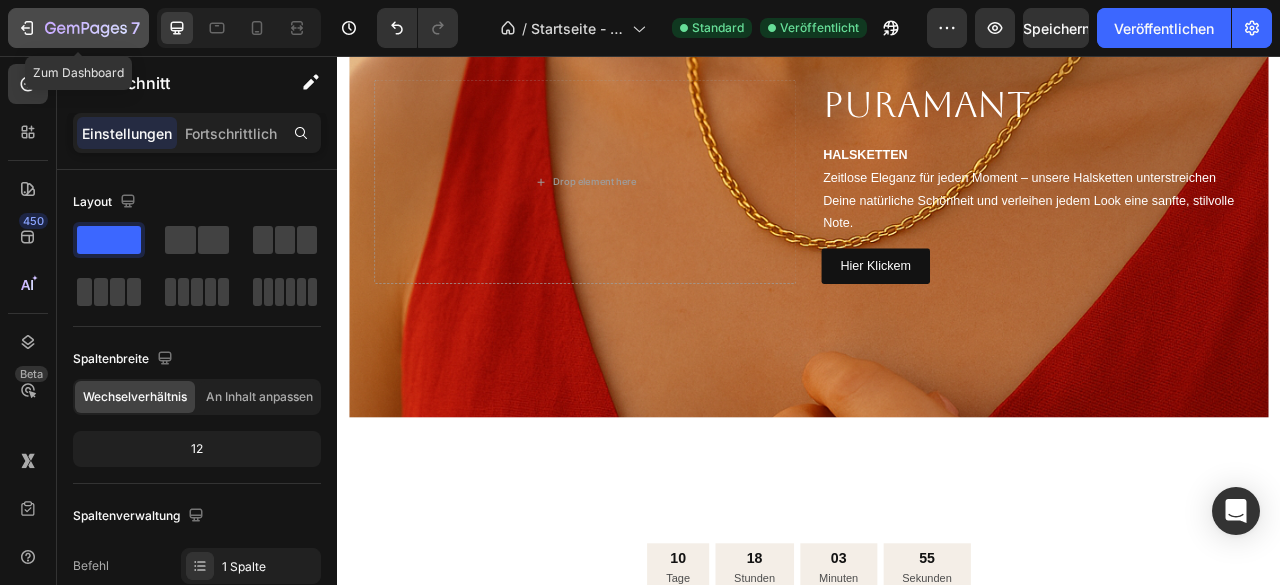 click 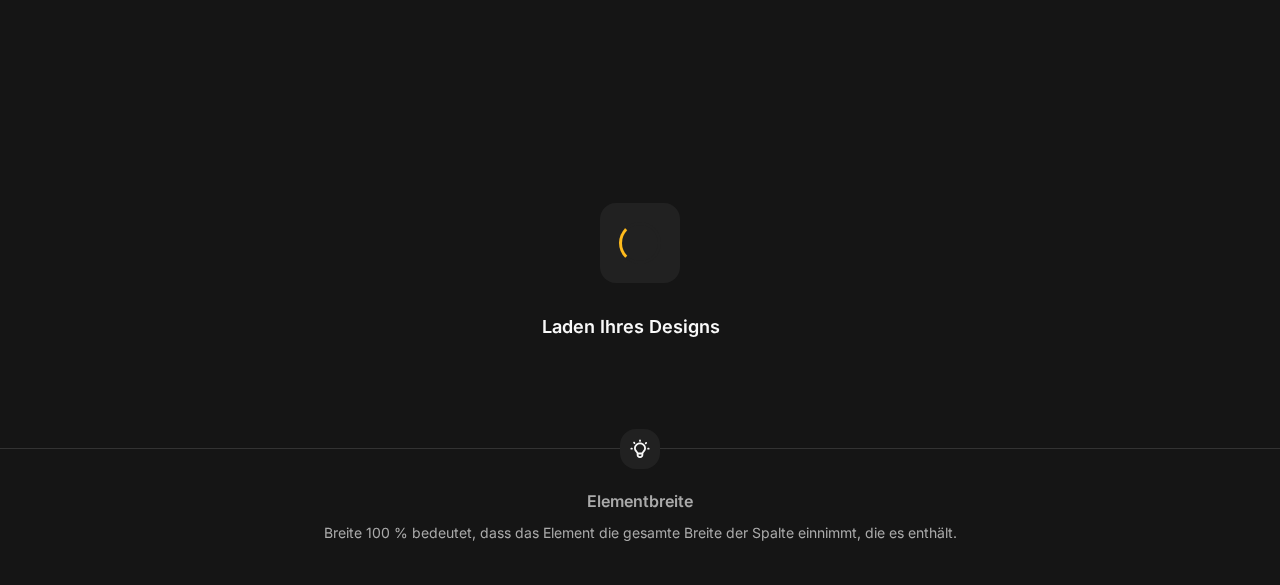 scroll, scrollTop: 0, scrollLeft: 0, axis: both 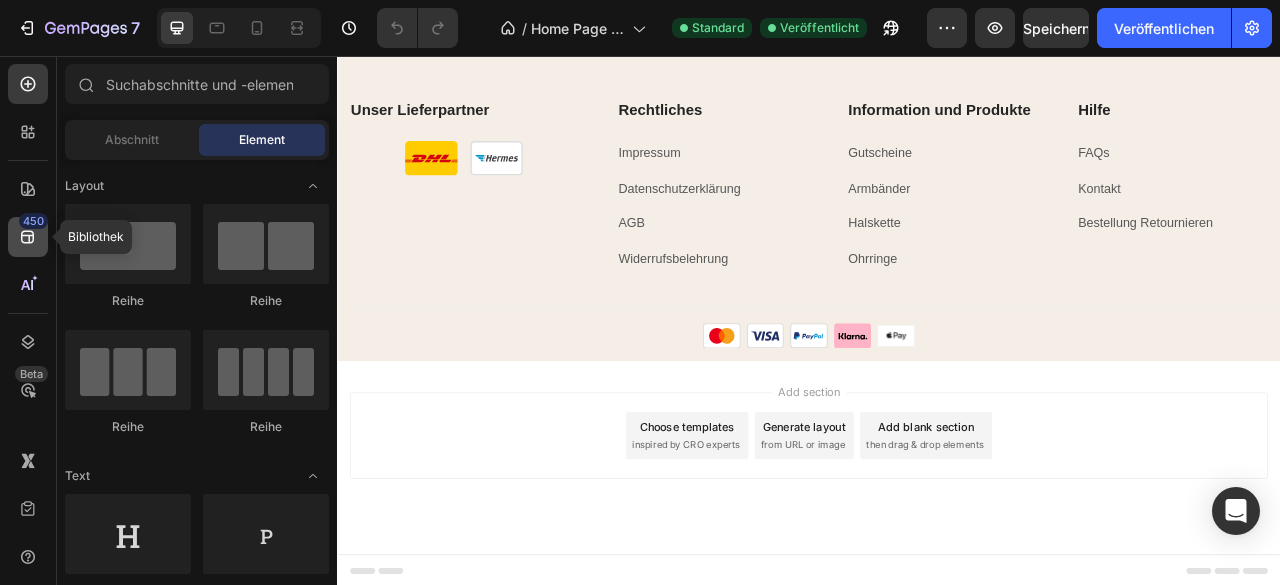 click 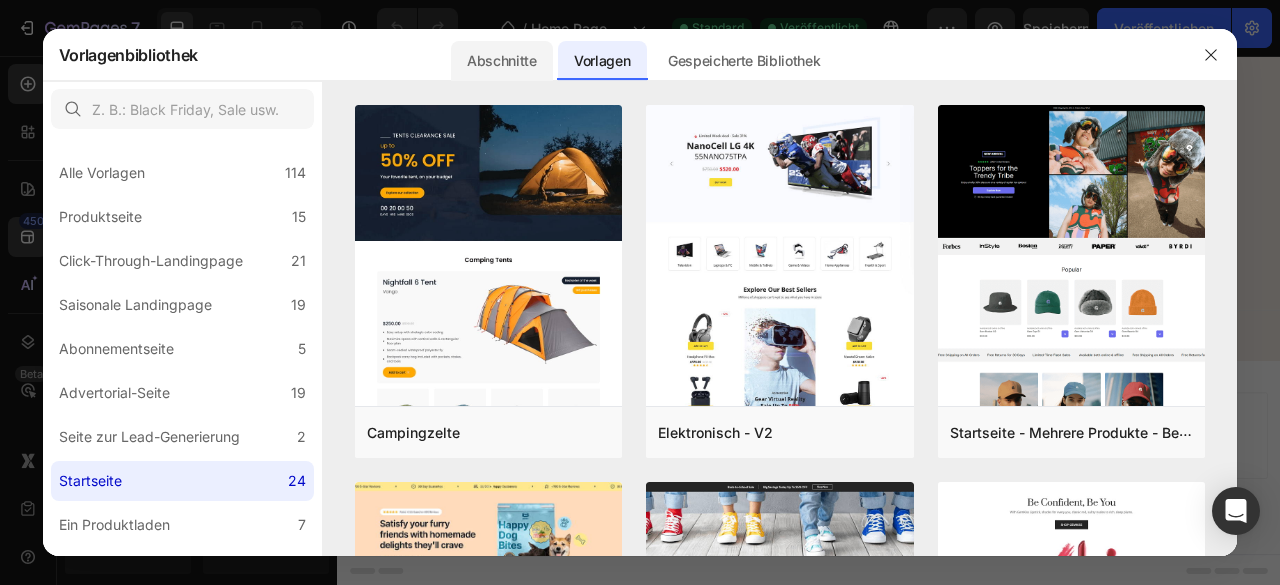 click on "Abschnitte" at bounding box center [502, 60] 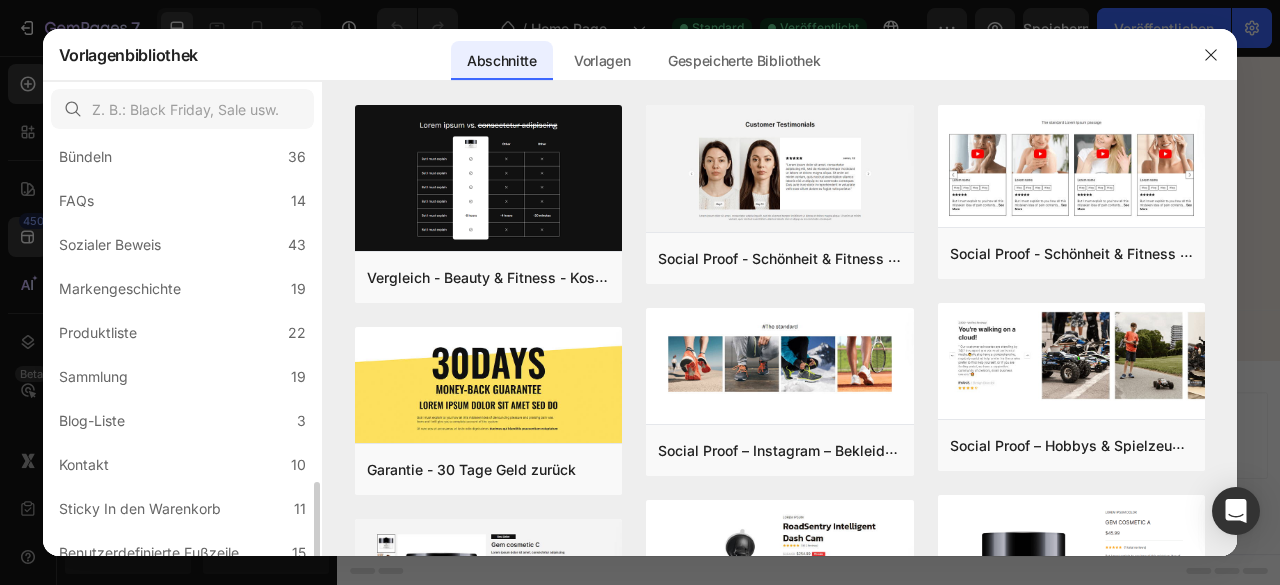scroll, scrollTop: 561, scrollLeft: 0, axis: vertical 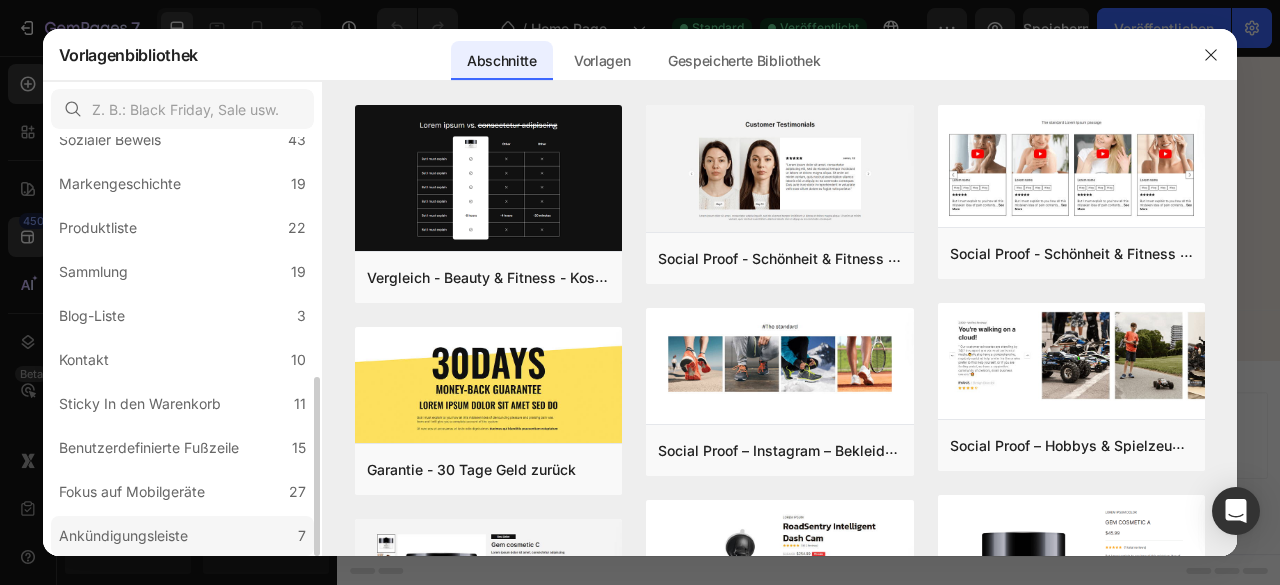 click on "Ankündigungsleiste 7" 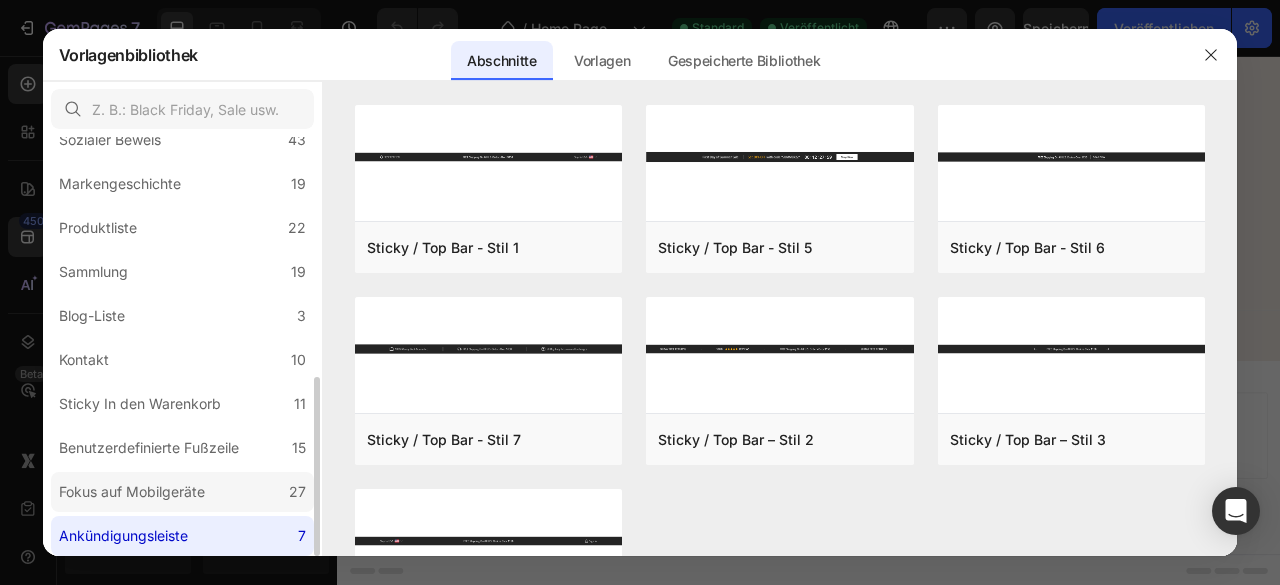 click on "Fokus auf Mobilgeräte 27" 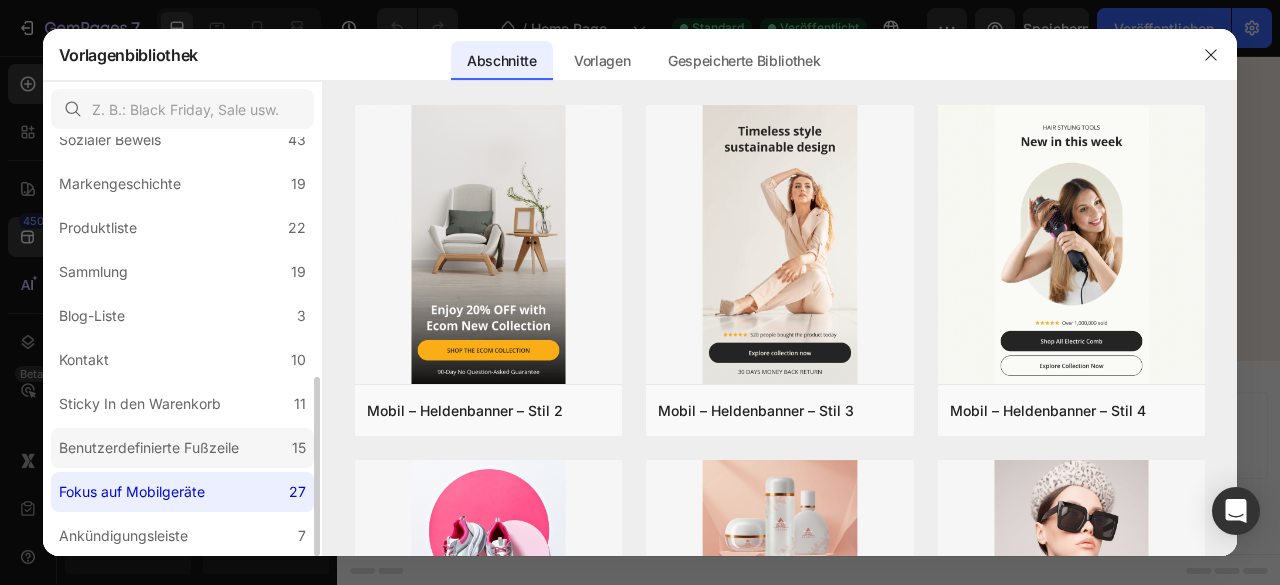 click on "Benutzerdefinierte Fußzeile 15" 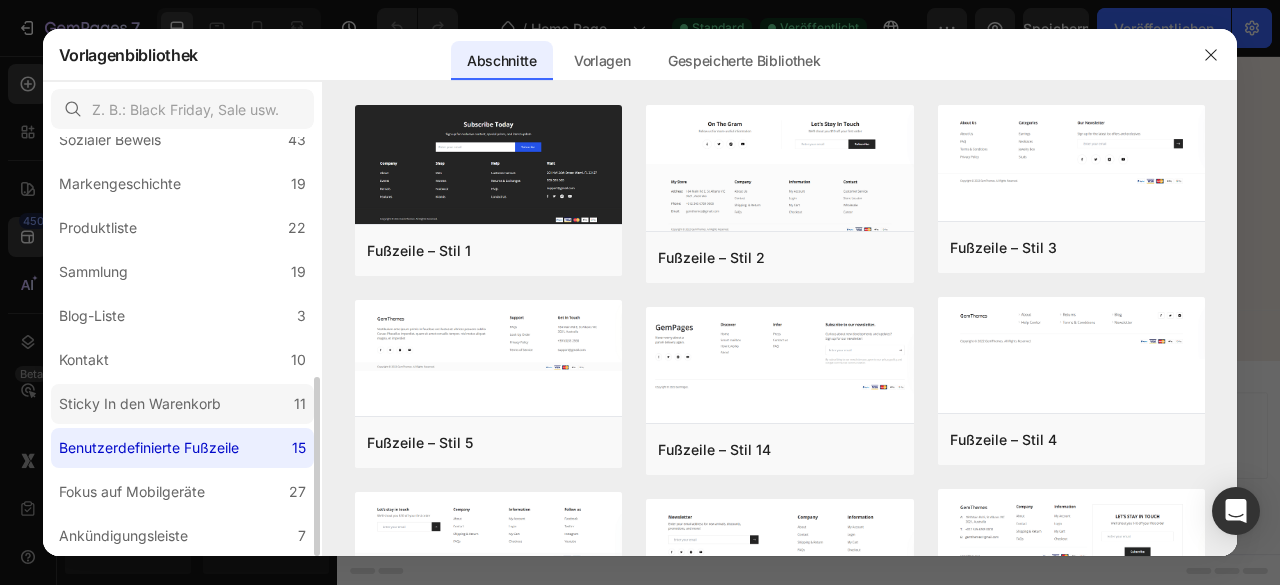 click on "Sticky In den Warenkorb" at bounding box center [144, 404] 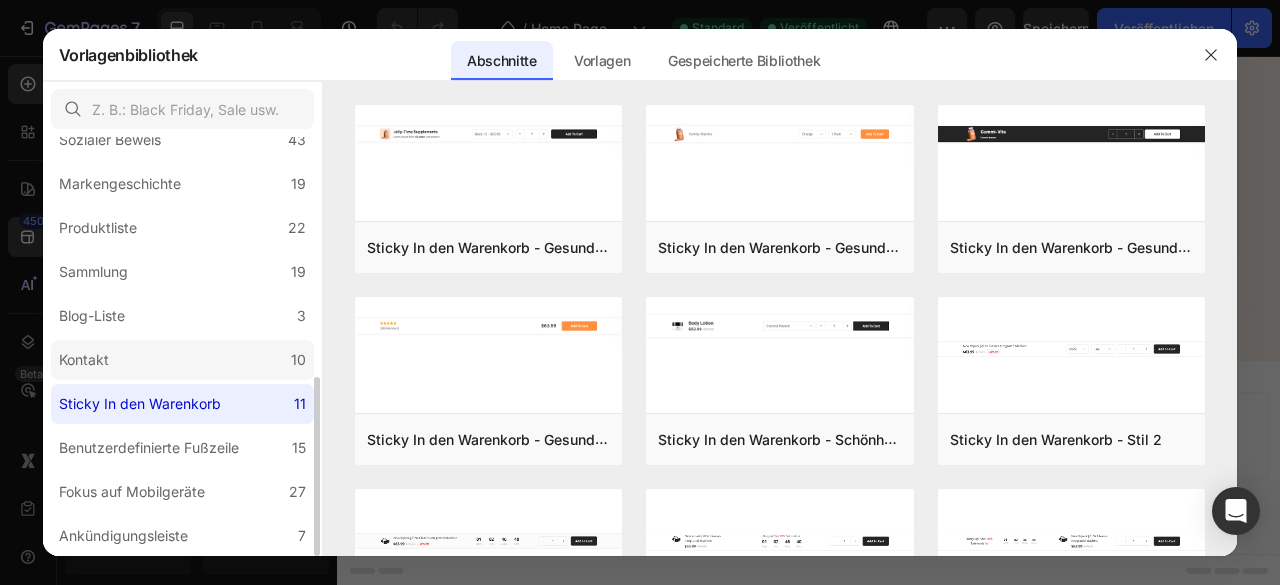 click on "Kontakt 10" 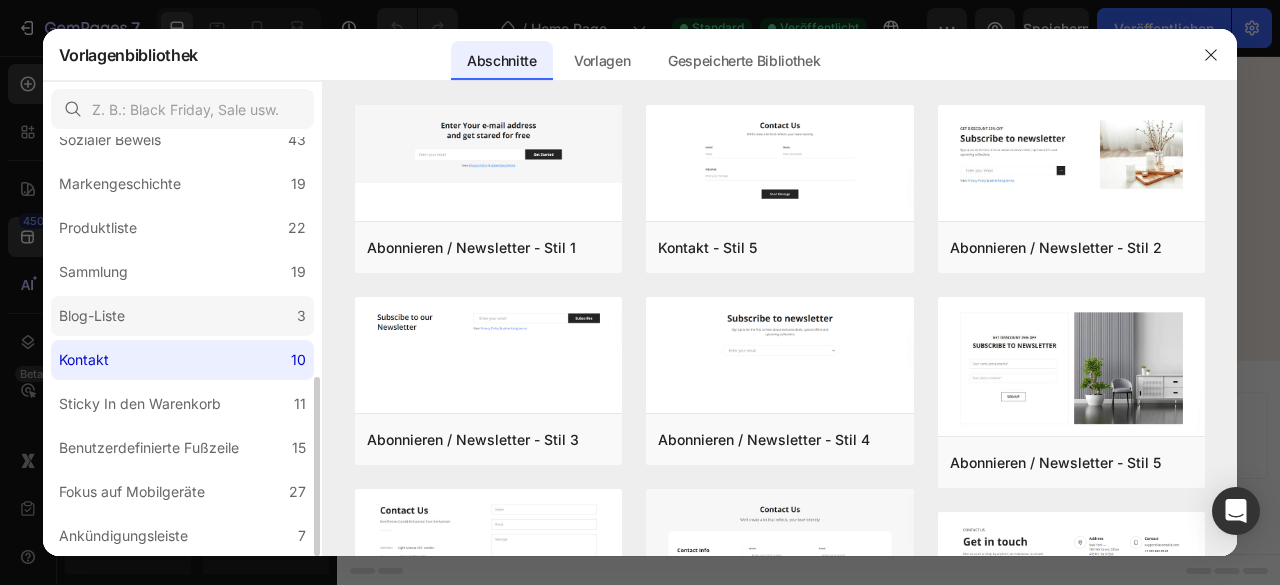 click on "Blog-Liste 3" 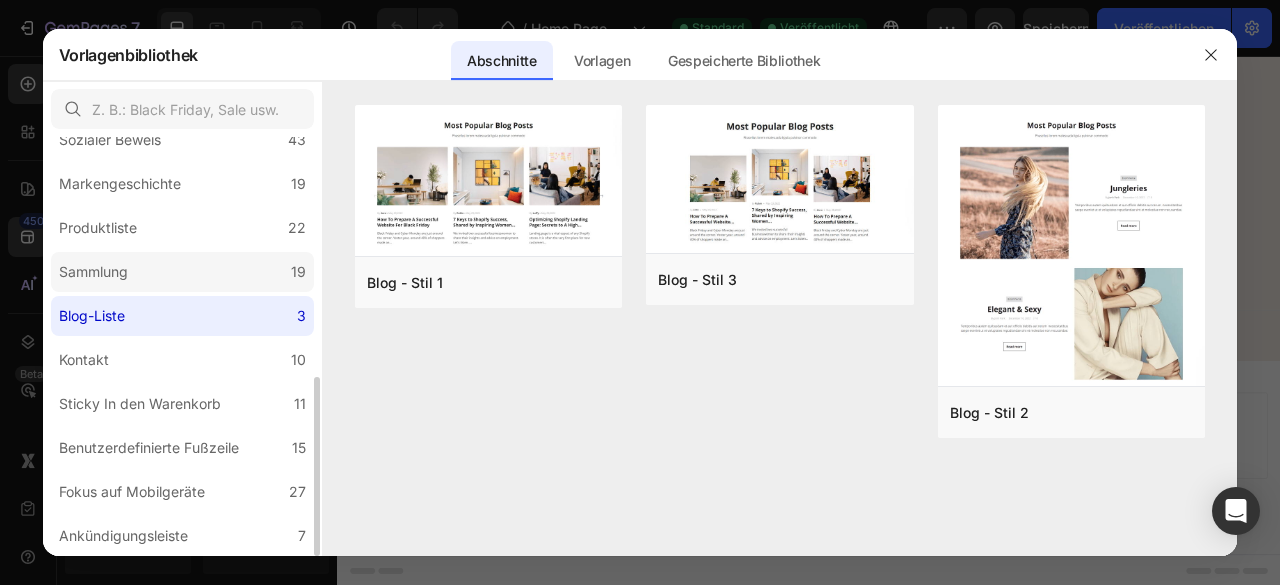 click on "Sammlung 19" 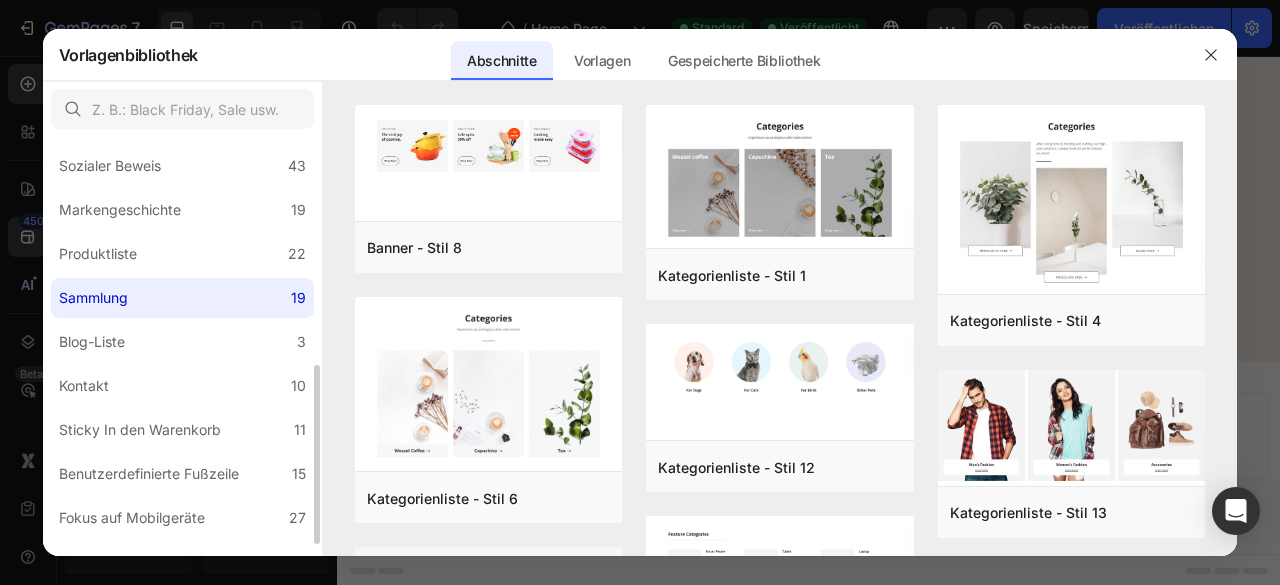 scroll, scrollTop: 520, scrollLeft: 0, axis: vertical 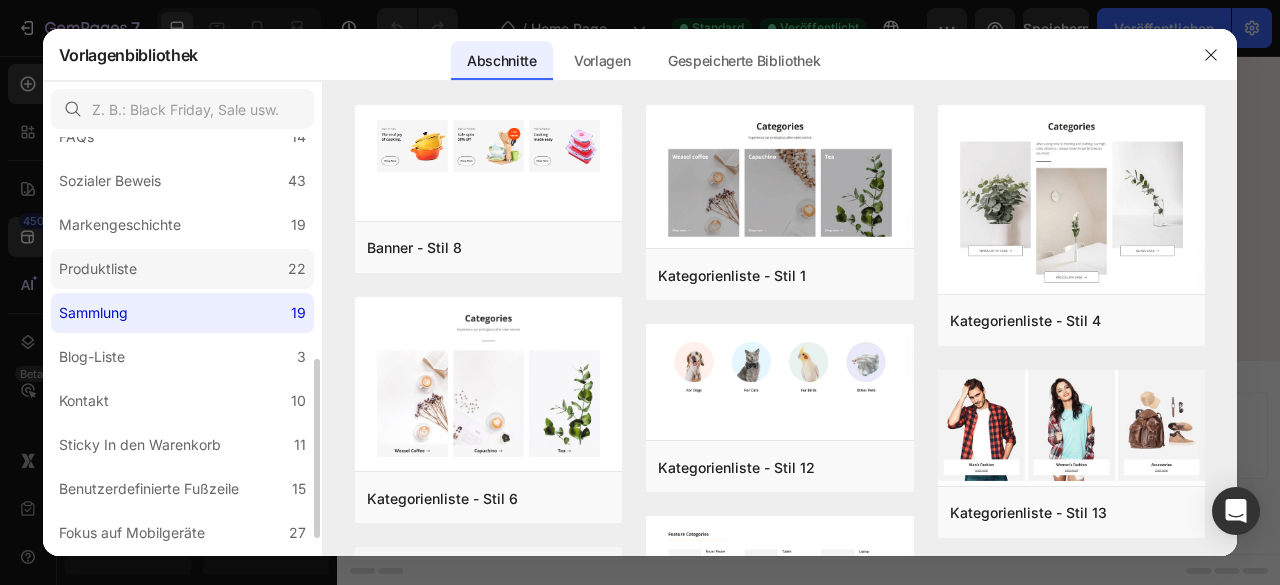 click on "Produktliste 22" 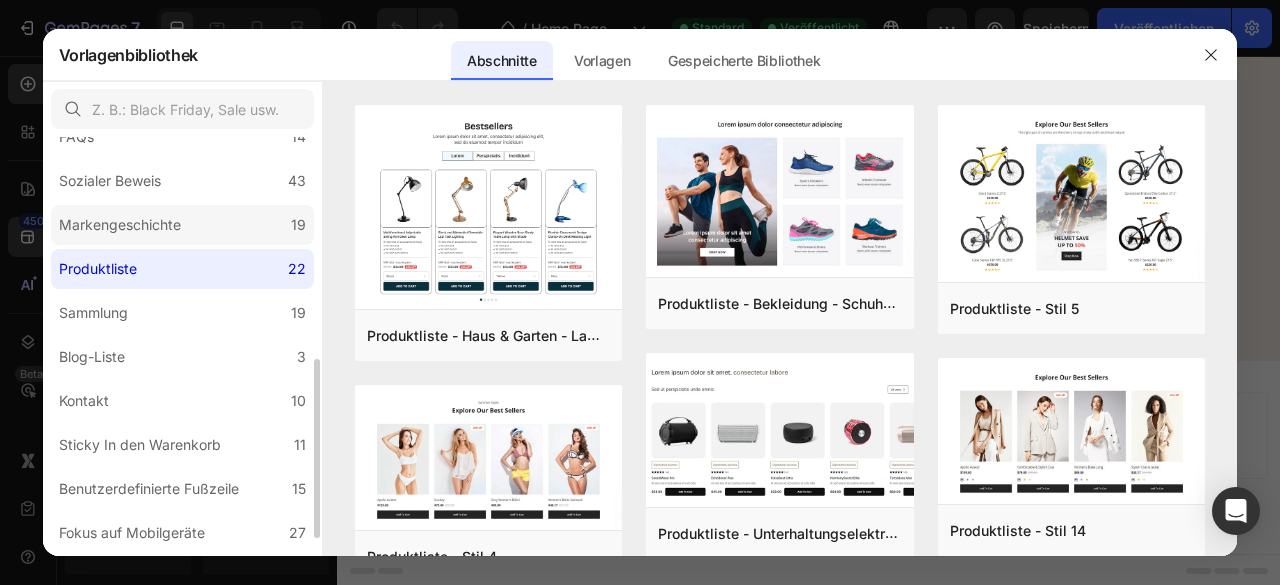 click on "Markengeschichte 19" 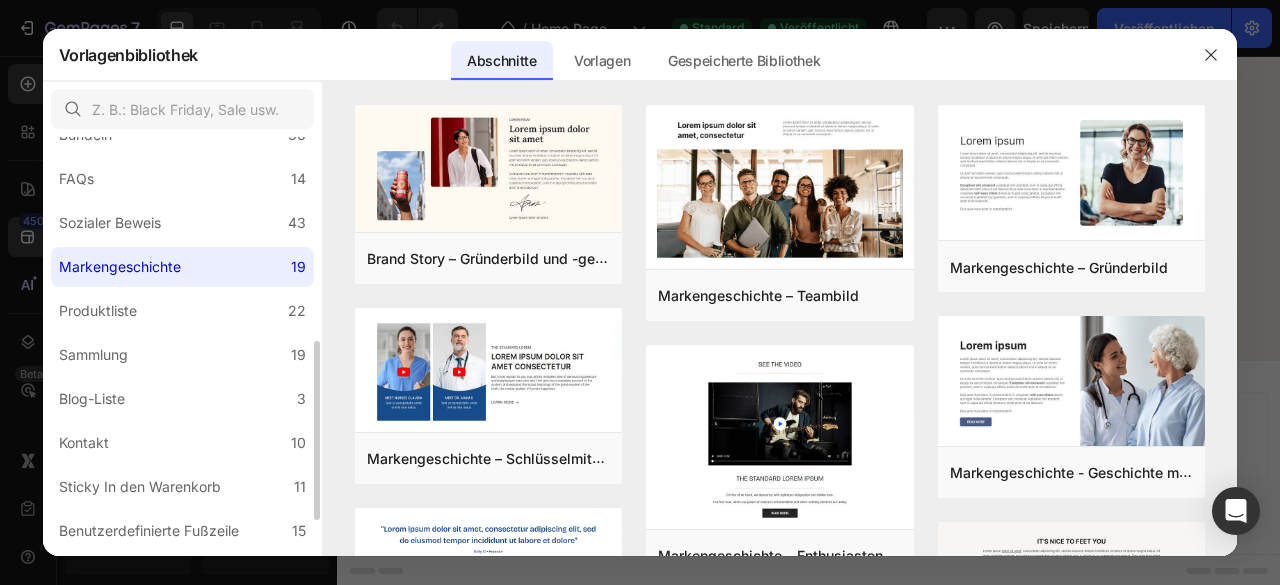 scroll, scrollTop: 434, scrollLeft: 0, axis: vertical 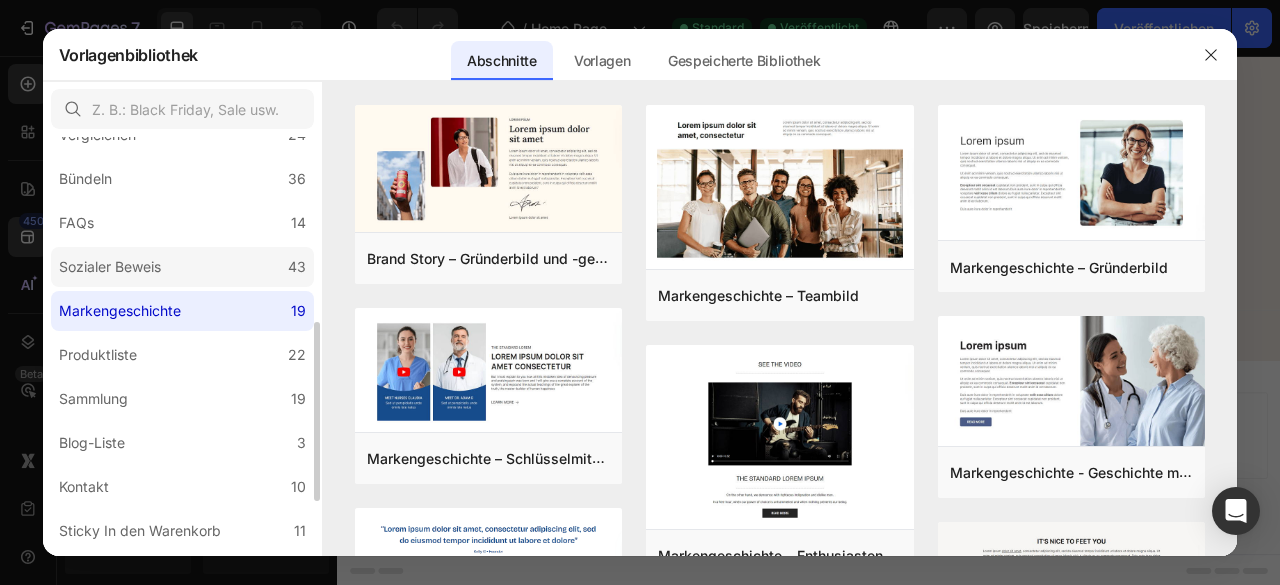 click on "Sozialer Beweis 43" 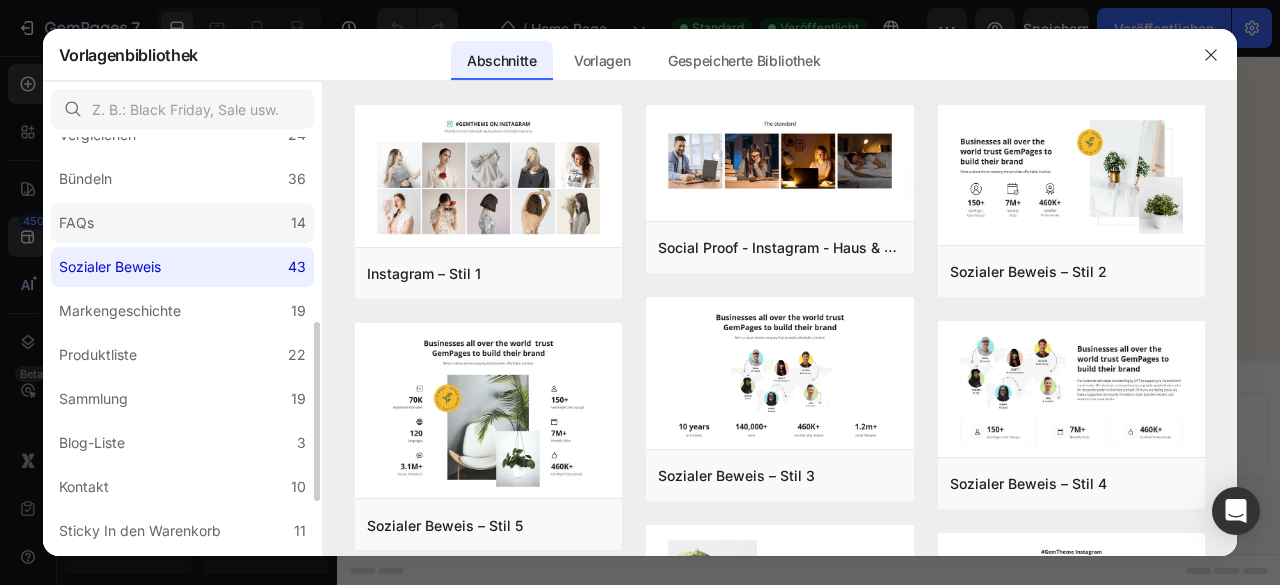 click on "FAQs 14" 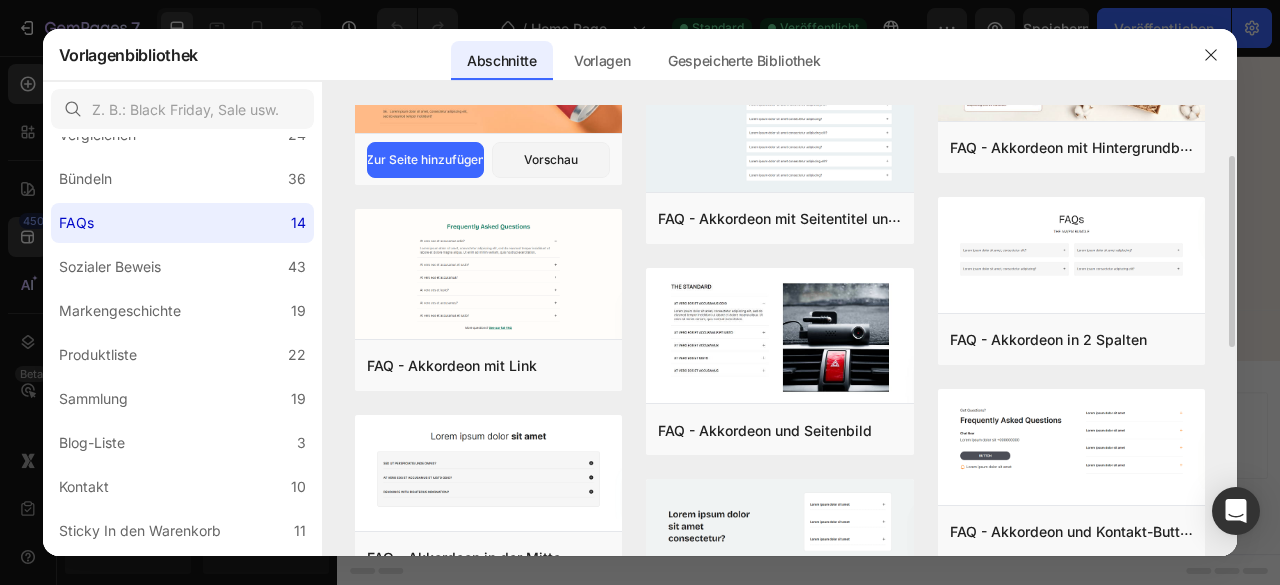 scroll, scrollTop: 0, scrollLeft: 0, axis: both 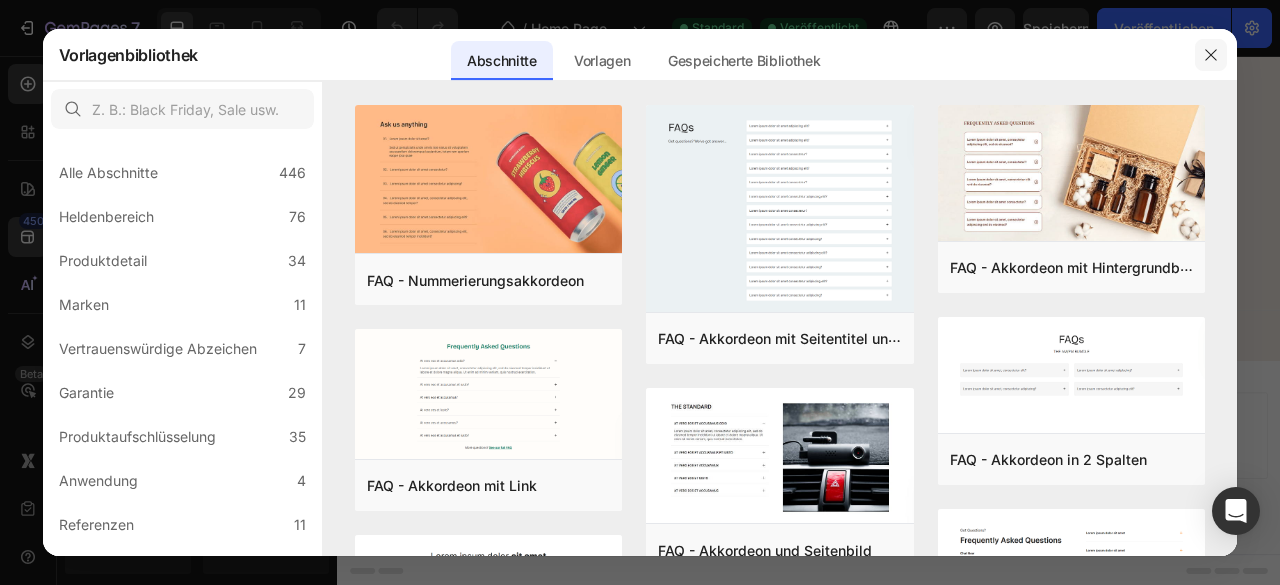 click at bounding box center [1211, 55] 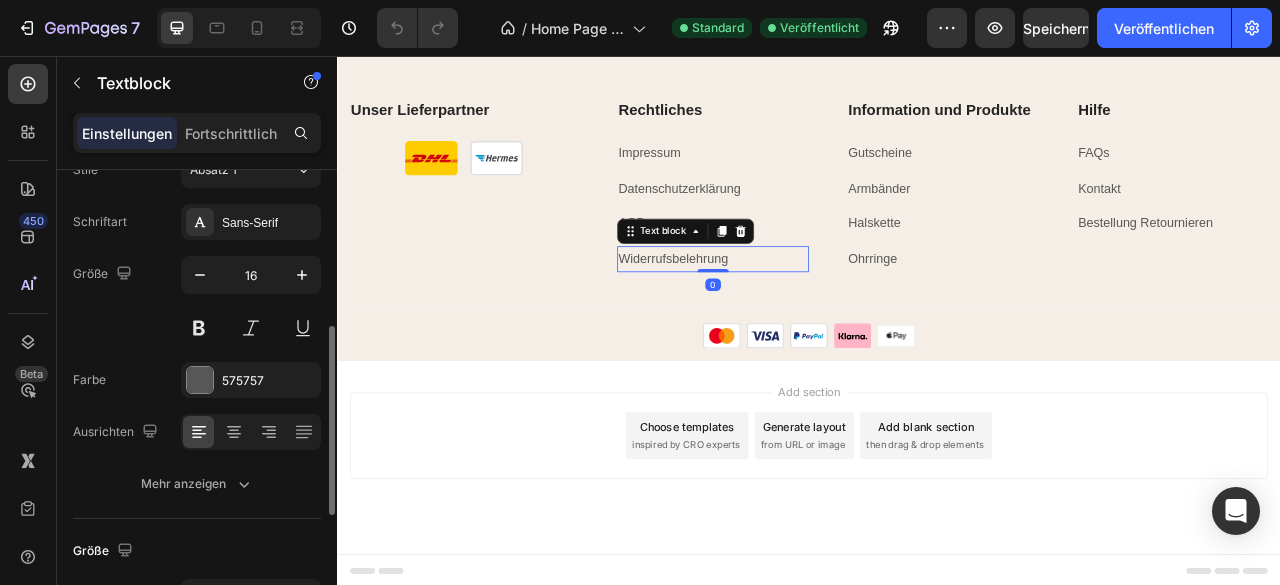 scroll, scrollTop: 178, scrollLeft: 0, axis: vertical 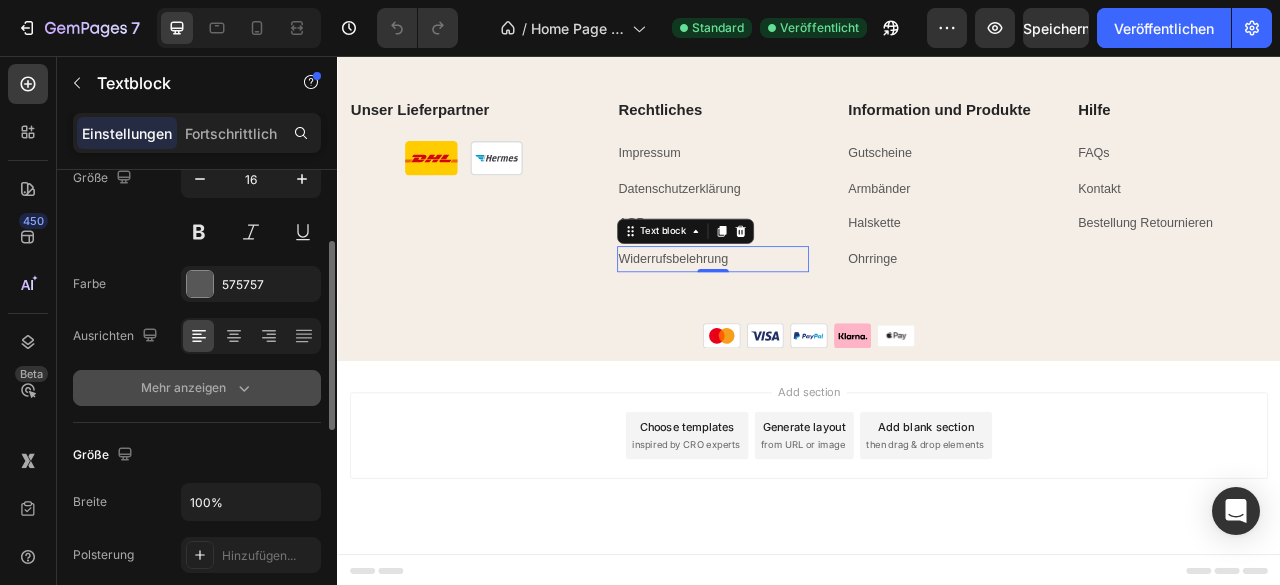 click on "Mehr anzeigen" at bounding box center [183, 387] 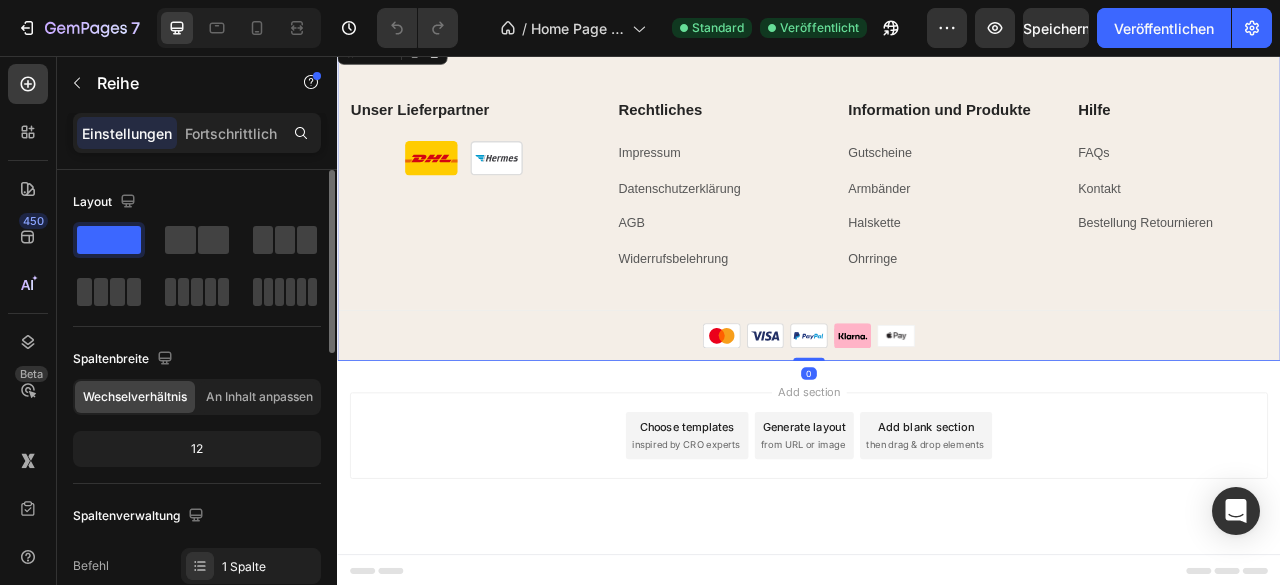 scroll, scrollTop: 0, scrollLeft: 0, axis: both 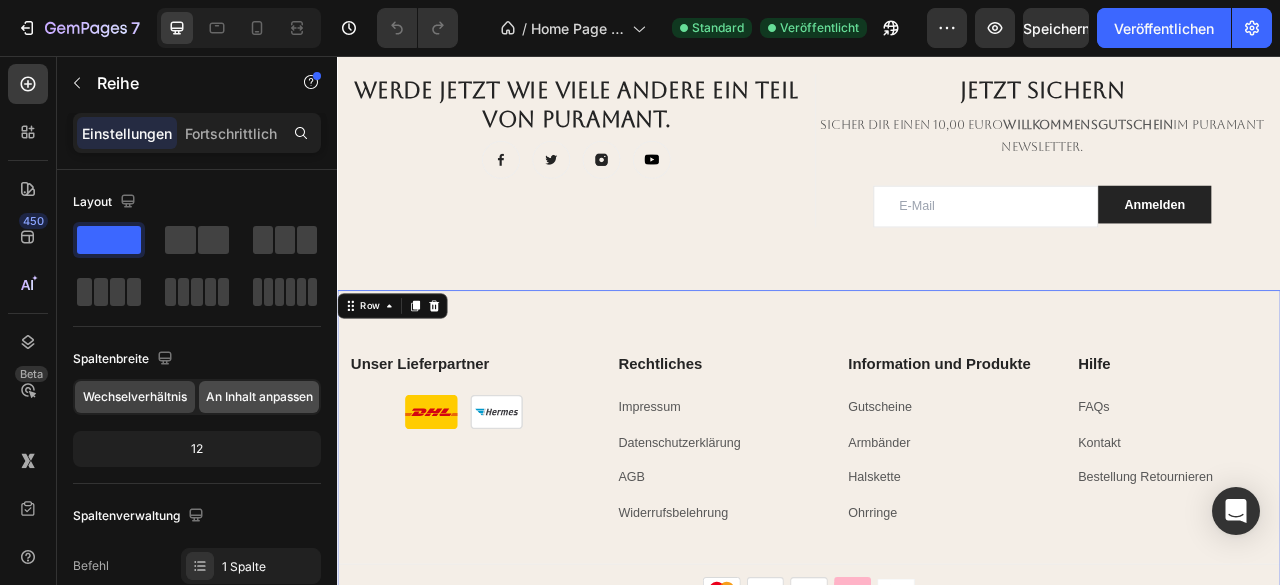 click on "An Inhalt anpassen" 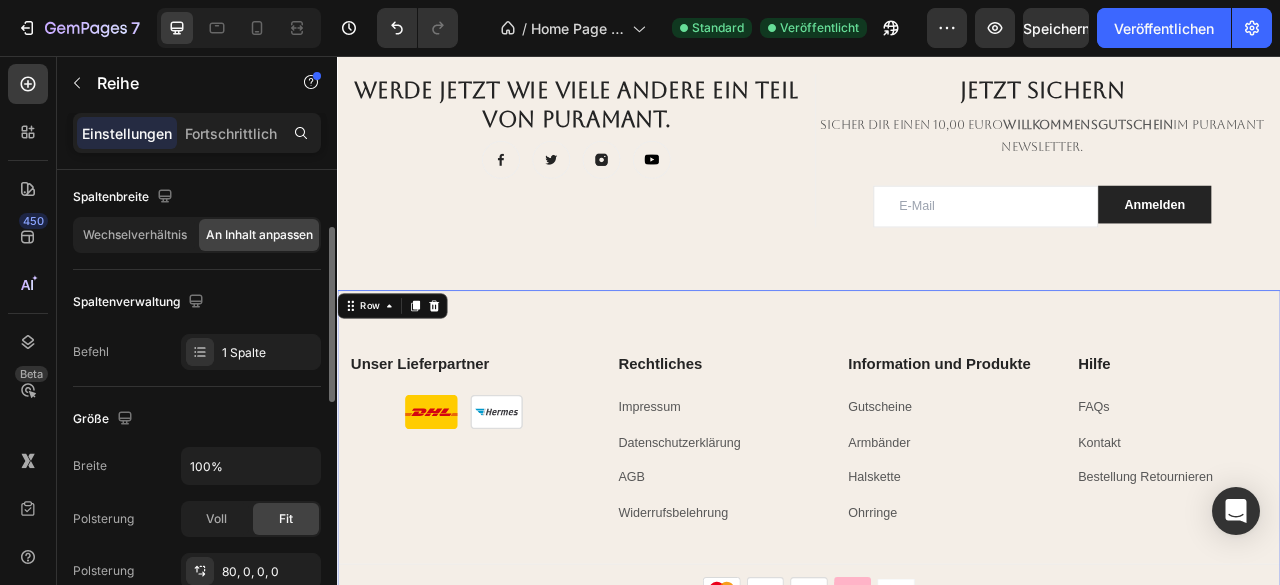 scroll, scrollTop: 163, scrollLeft: 0, axis: vertical 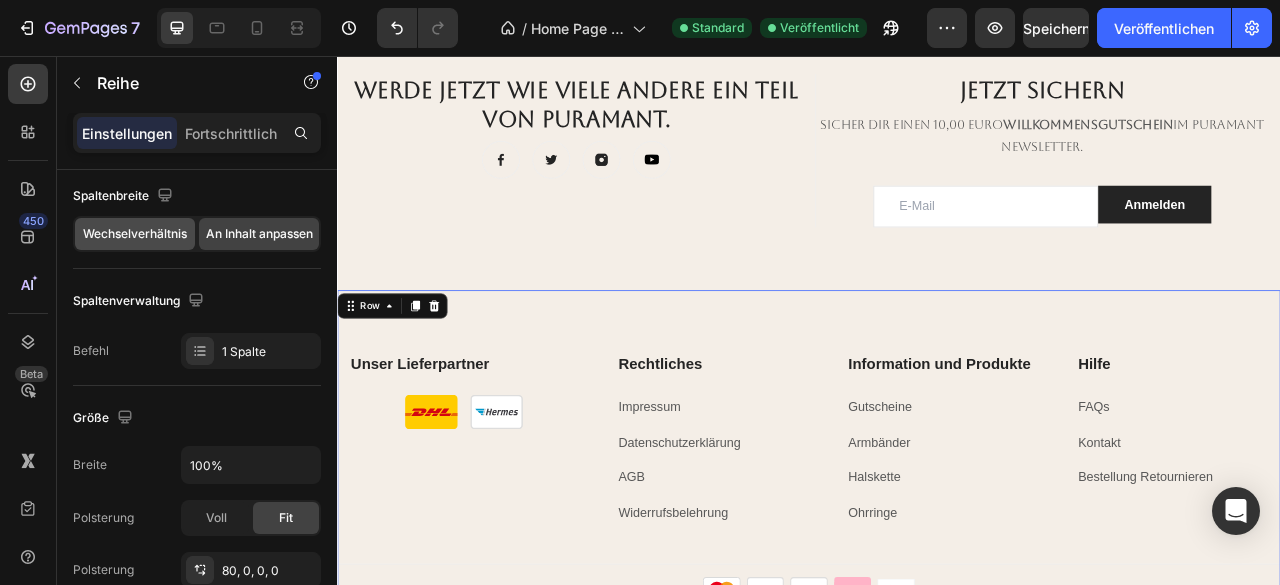 drag, startPoint x: 150, startPoint y: 250, endPoint x: 128, endPoint y: 245, distance: 22.561028 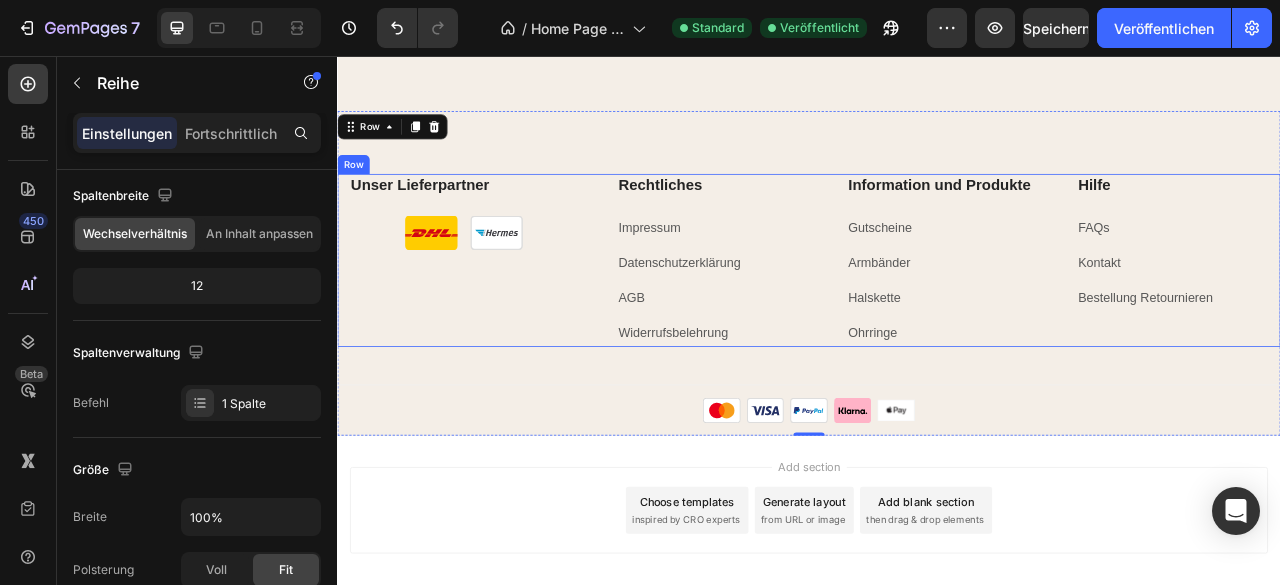 scroll, scrollTop: 5992, scrollLeft: 0, axis: vertical 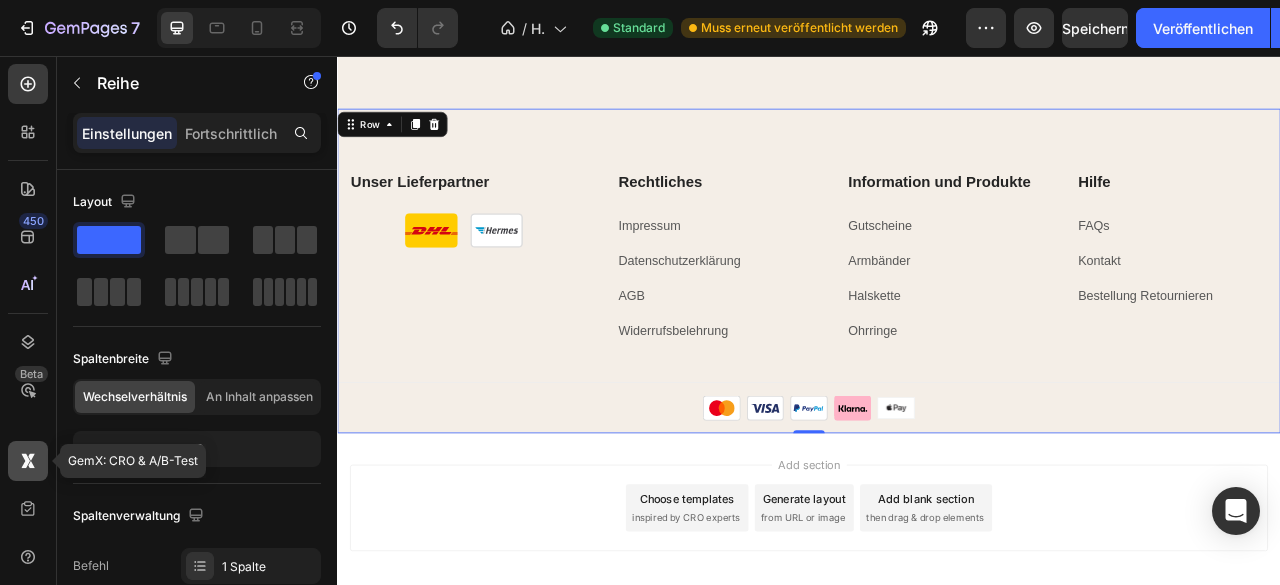 click 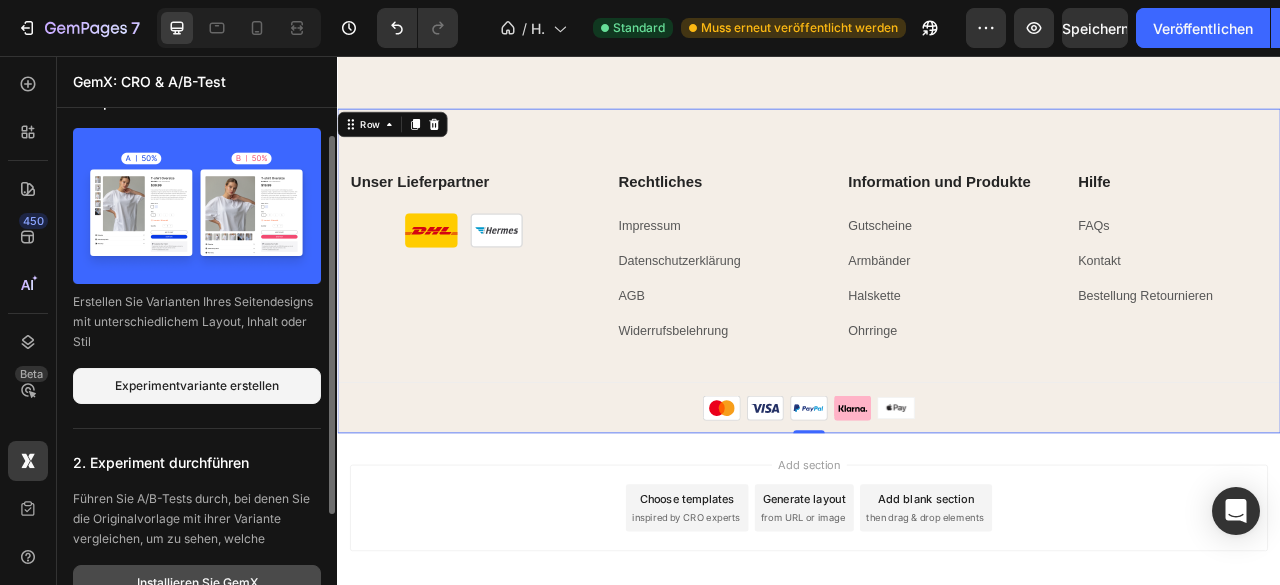 scroll, scrollTop: 38, scrollLeft: 0, axis: vertical 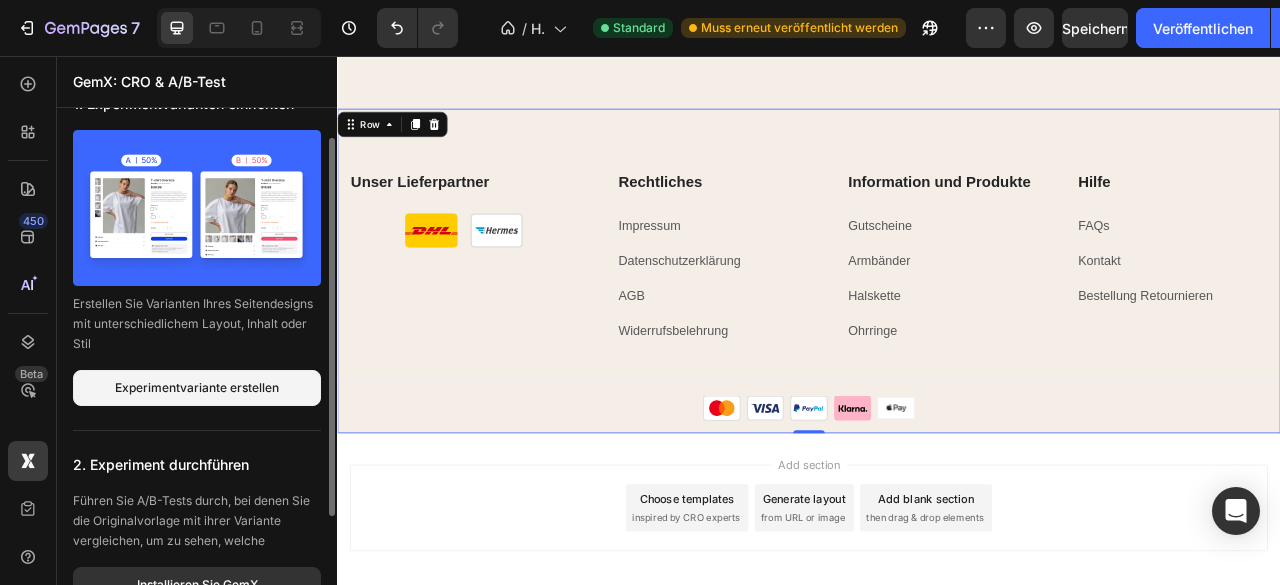 click at bounding box center (197, 208) 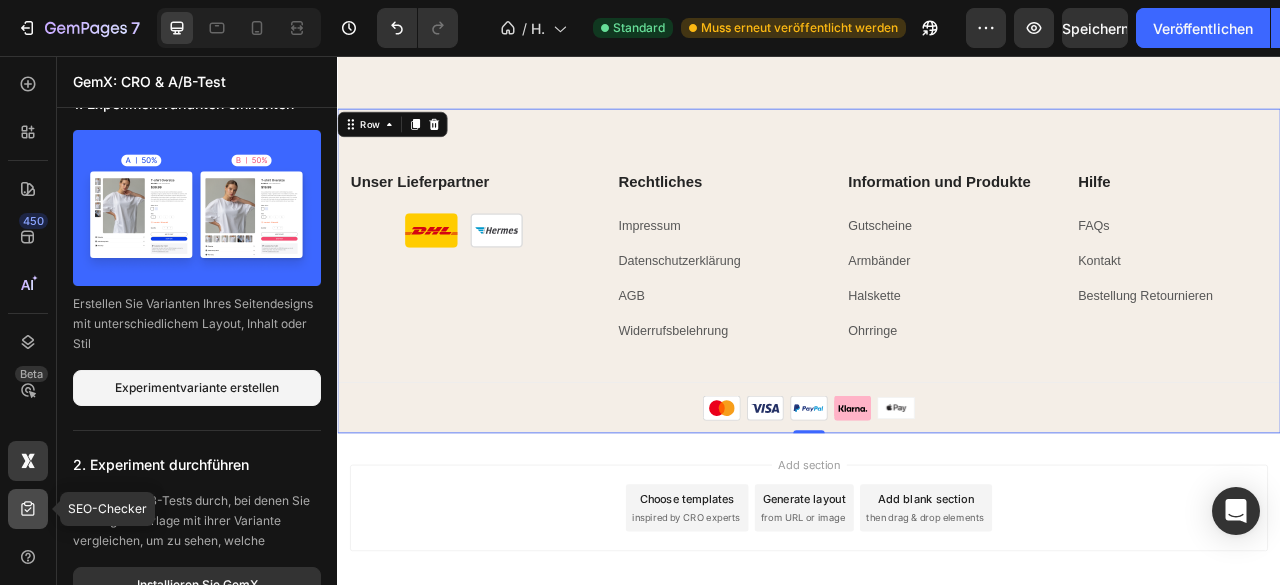 click 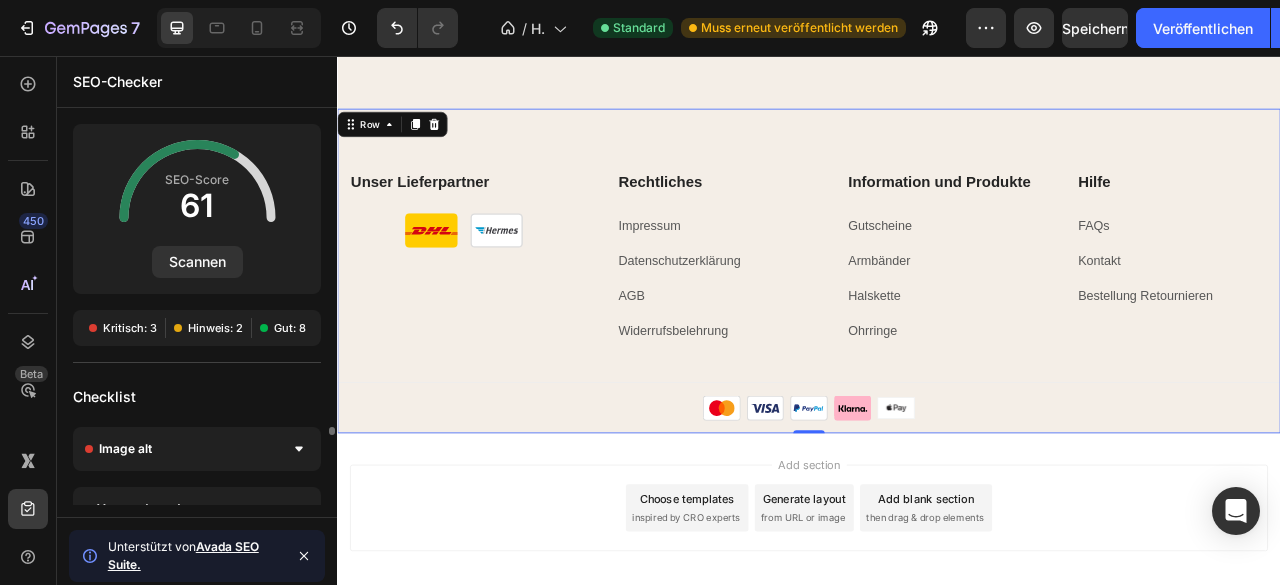 click on "Image alt hohe  Priorität Fehlendes Alt-Attribut Einem Bild fehlt Alternativtext. Das Hinzufügen von Alternativtext verbessert SEO und Zugänglichkeit Mehr erfahren Verwendung des Hauptschlüsselworts hohe  Priorität Hauptschlüsselwort muss aktualisiert werden Das Hauptschlüsselwort sollte an der vorgeschlagenen Position erscheinen Mehr erfahren Meta-Beschreibung hohe  Priorität Meta-Beschreibung fehlt Keine Meta-Beschreibung gefunden; entscheidend für SEO und sollte hinzugefügt werden Mehr erfahren Schlüsselwort für den Titeltag mittlere  Priorität Schlüsselwörter im Titel falsch platziert Schlüsselwörter im Titel-Tag vorhanden, aber nicht am Anfang Mehr erfahren Passiv niedrige  Priorität Passive Stimme erkannt Aktivsätze sind in den meisten Fällen leichter zu verstehen als Passivsätze Mehr erfahren Google Strukturdaten hohe  Priorität Strukturierte Daten für E-Commerce sind in Ihrem Shop aktiviert Mehr erfahren Titel-Tag hohe  Priorität Mehr erfahren Interne Links mittlere  Priorität" at bounding box center (197, 829) 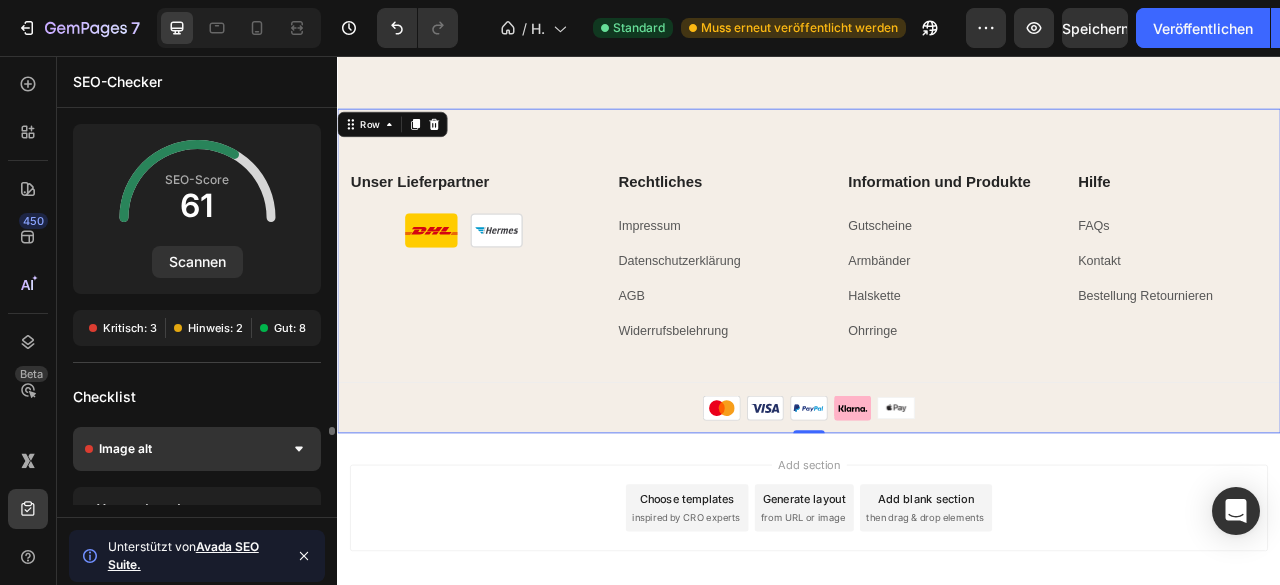 click on "Image alt" at bounding box center (197, 449) 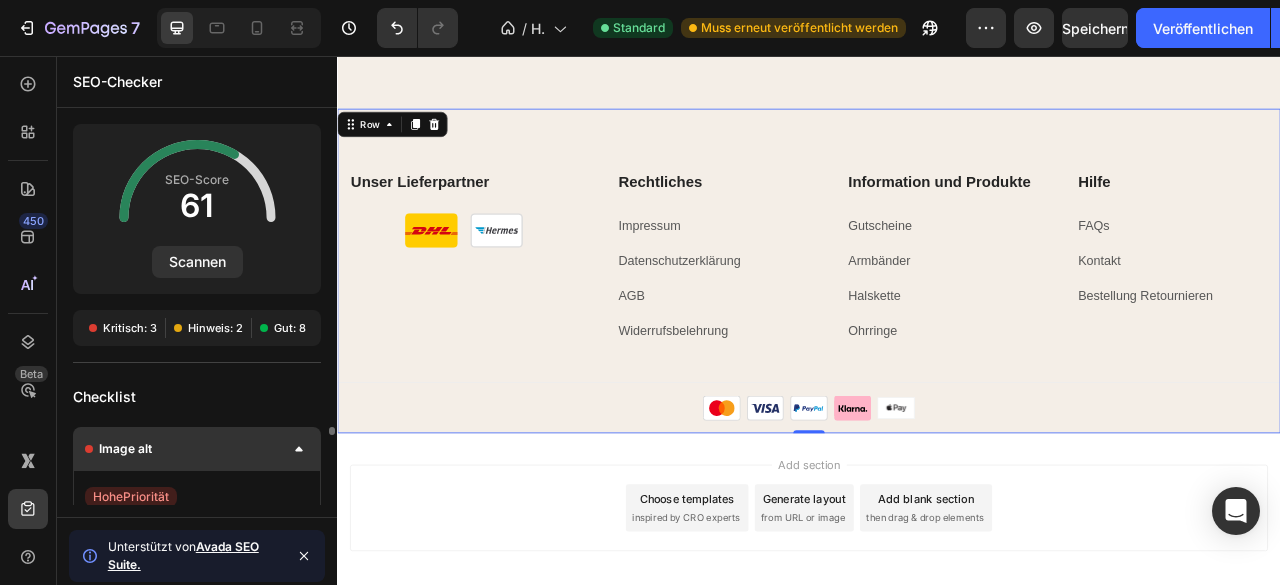 click on "Image alt" at bounding box center [197, 449] 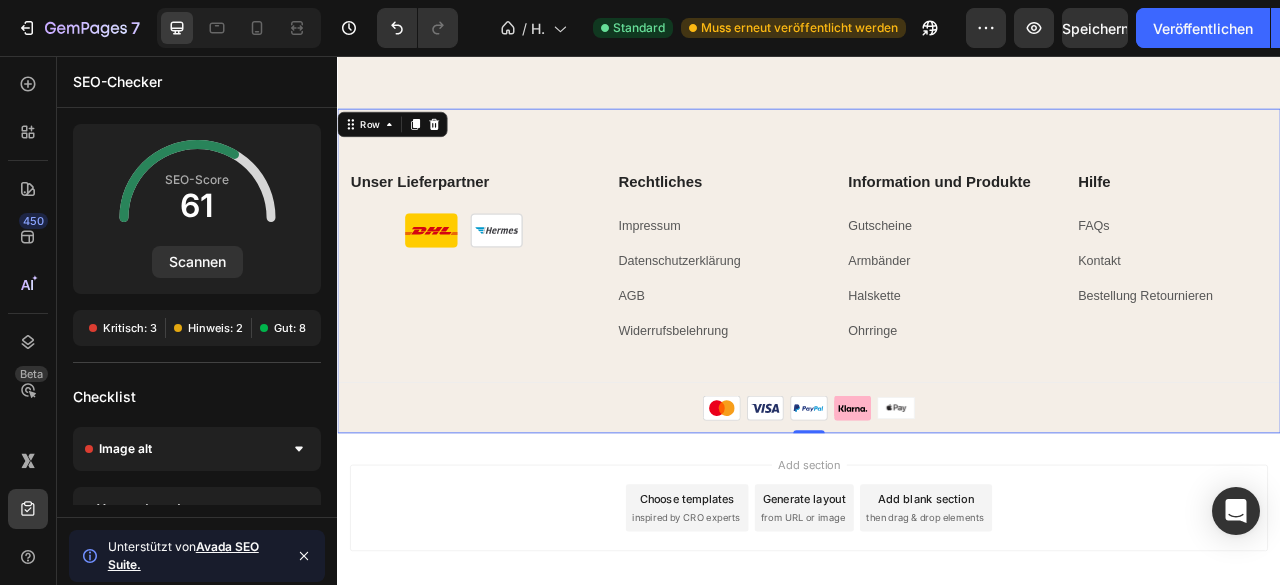 click 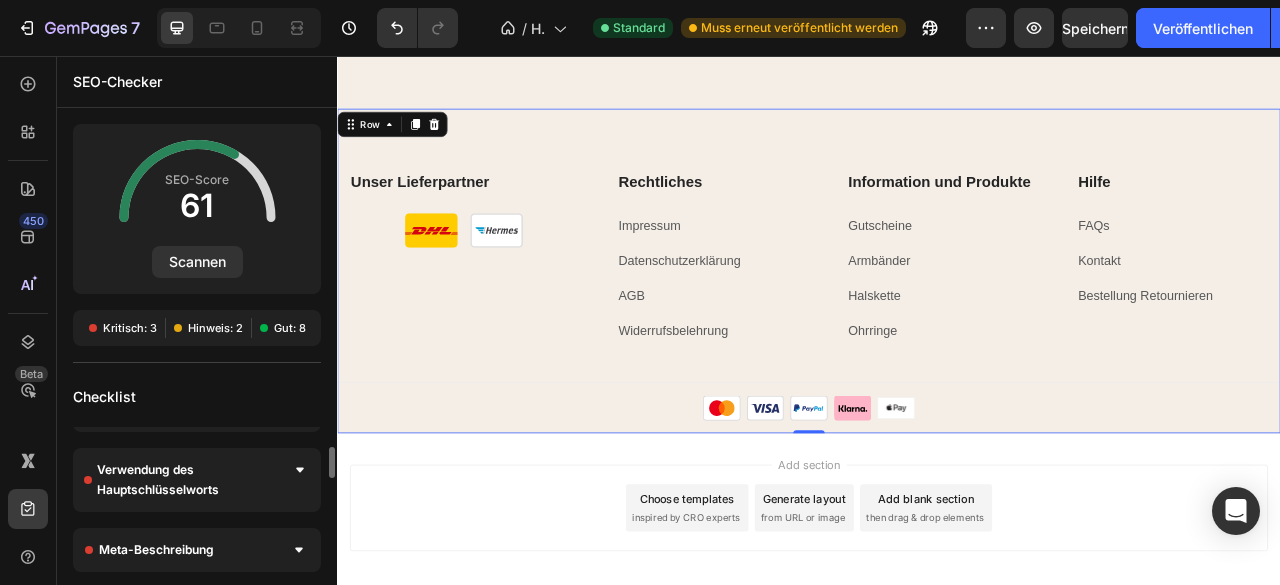 scroll, scrollTop: 52, scrollLeft: 0, axis: vertical 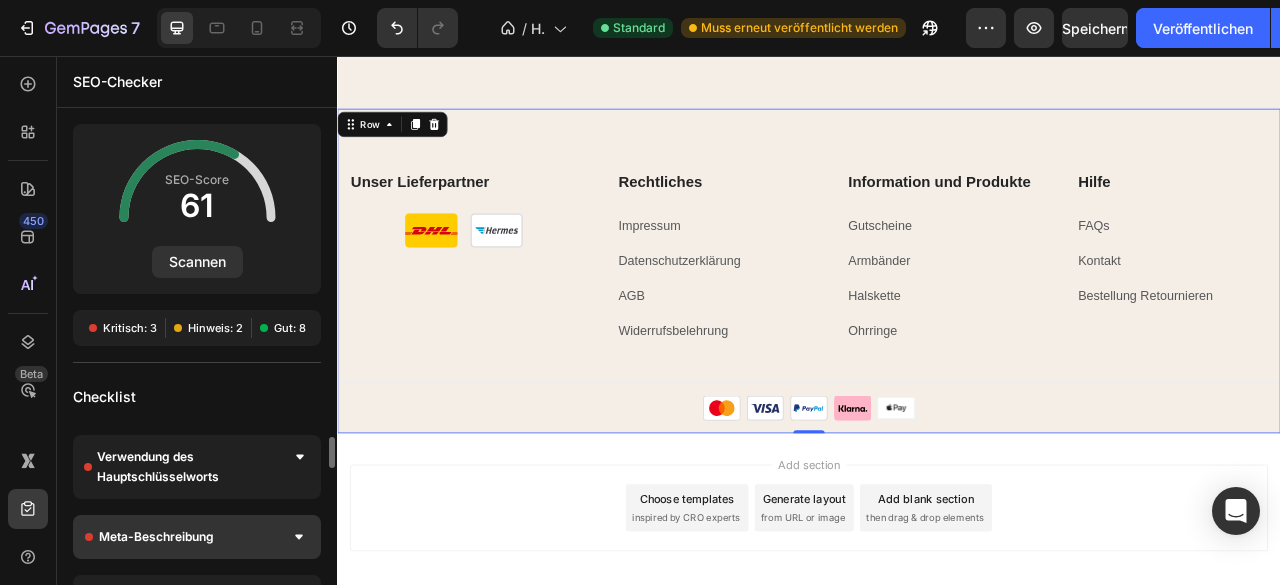 click on "Meta-Beschreibung" at bounding box center (197, 537) 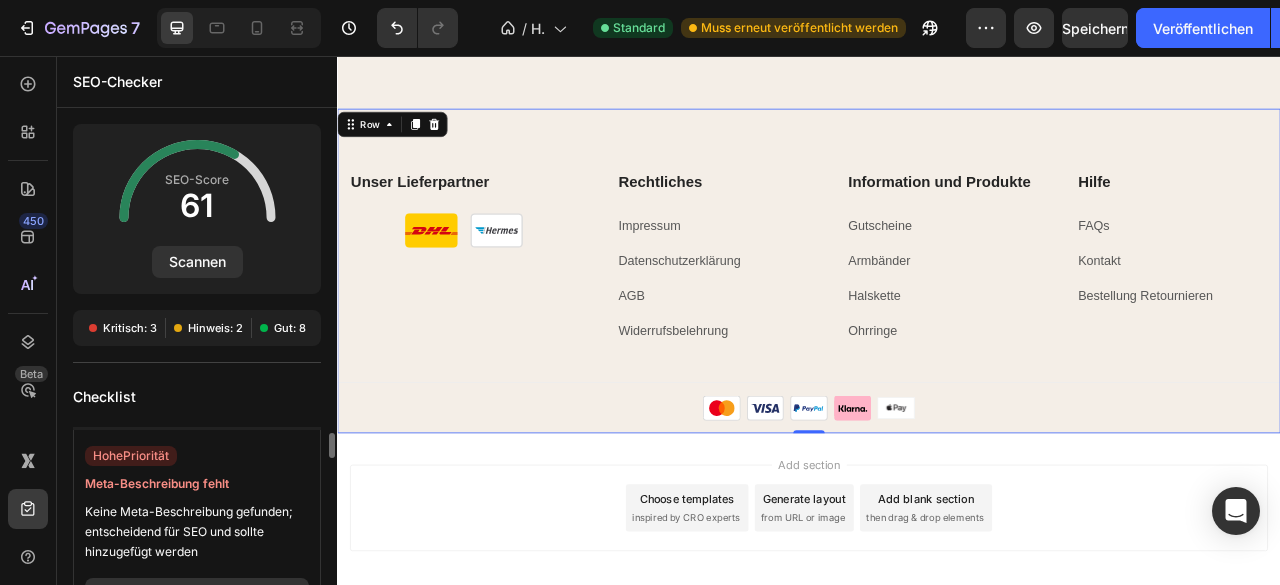 scroll, scrollTop: 143, scrollLeft: 0, axis: vertical 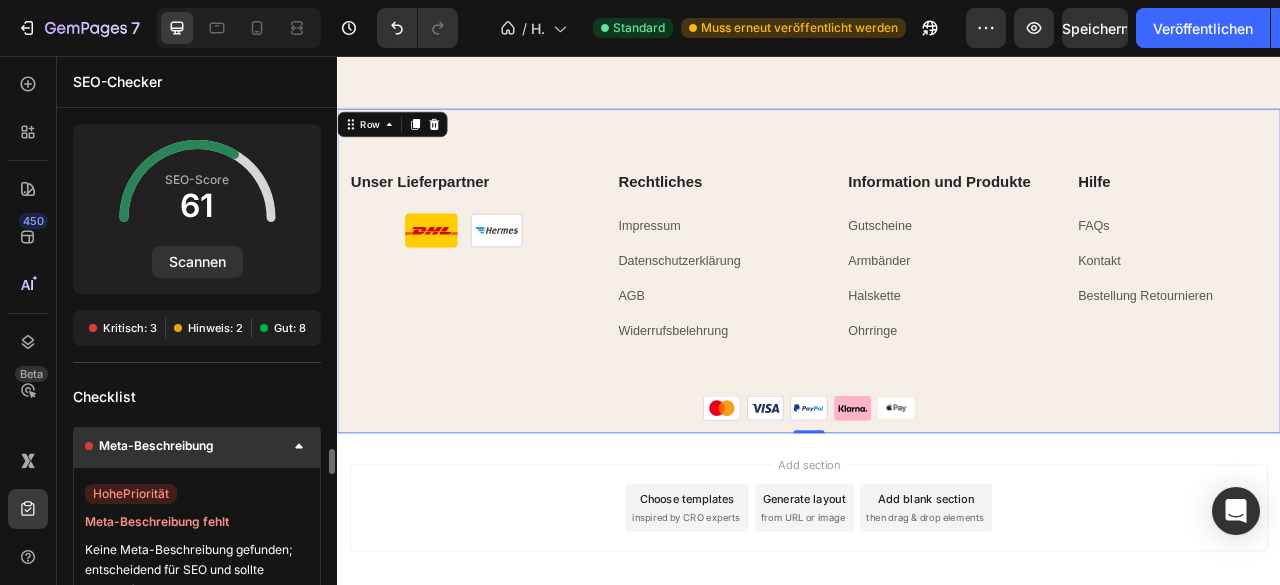 click on "Meta-Beschreibung" at bounding box center [197, 446] 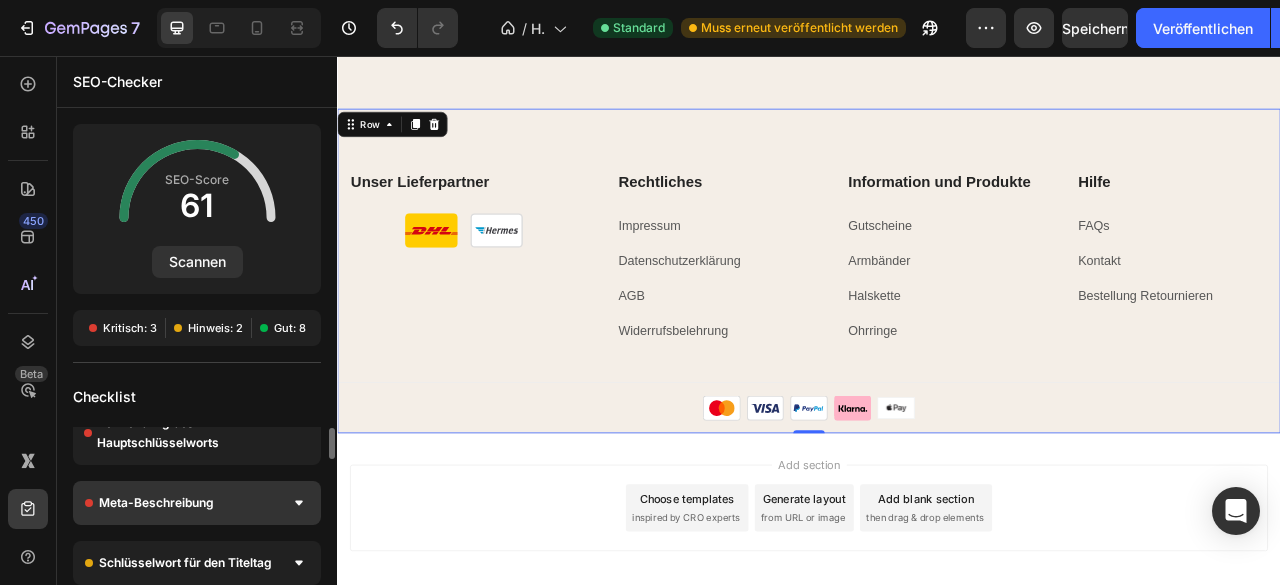 scroll, scrollTop: 72, scrollLeft: 0, axis: vertical 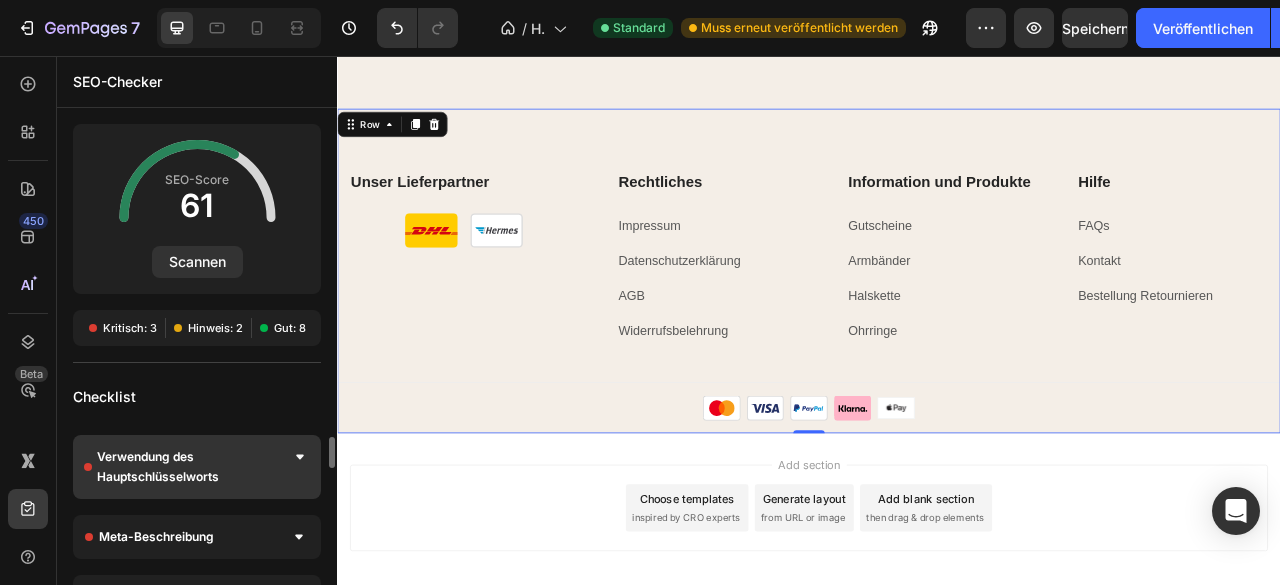 click on "Verwendung des Hauptschlüsselworts" at bounding box center (194, 467) 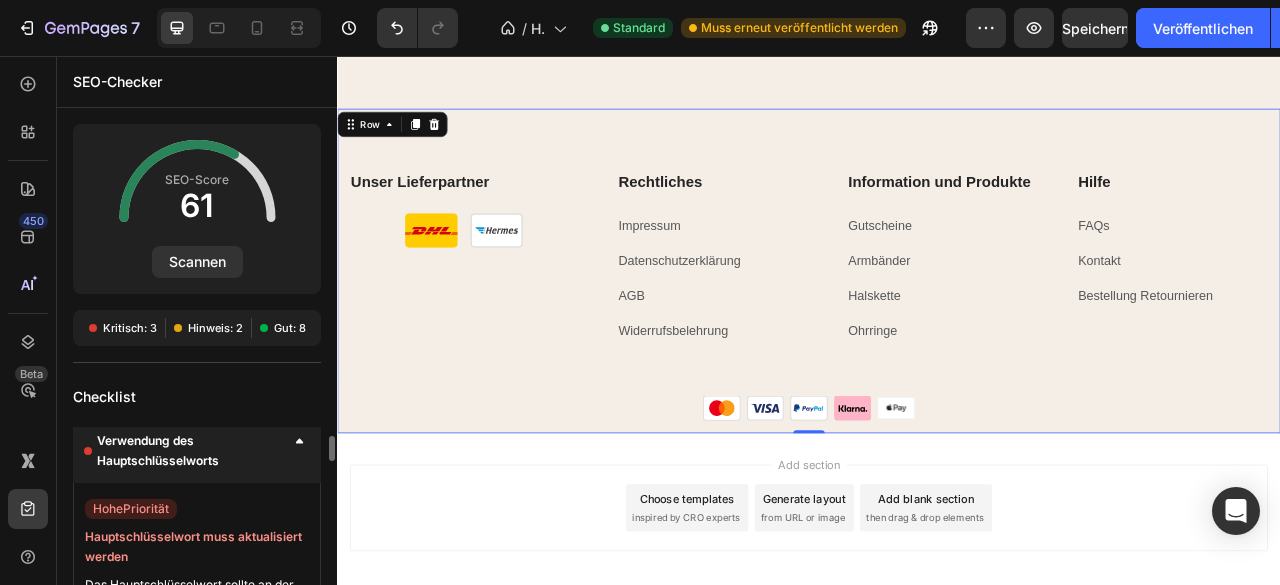 scroll, scrollTop: 67, scrollLeft: 0, axis: vertical 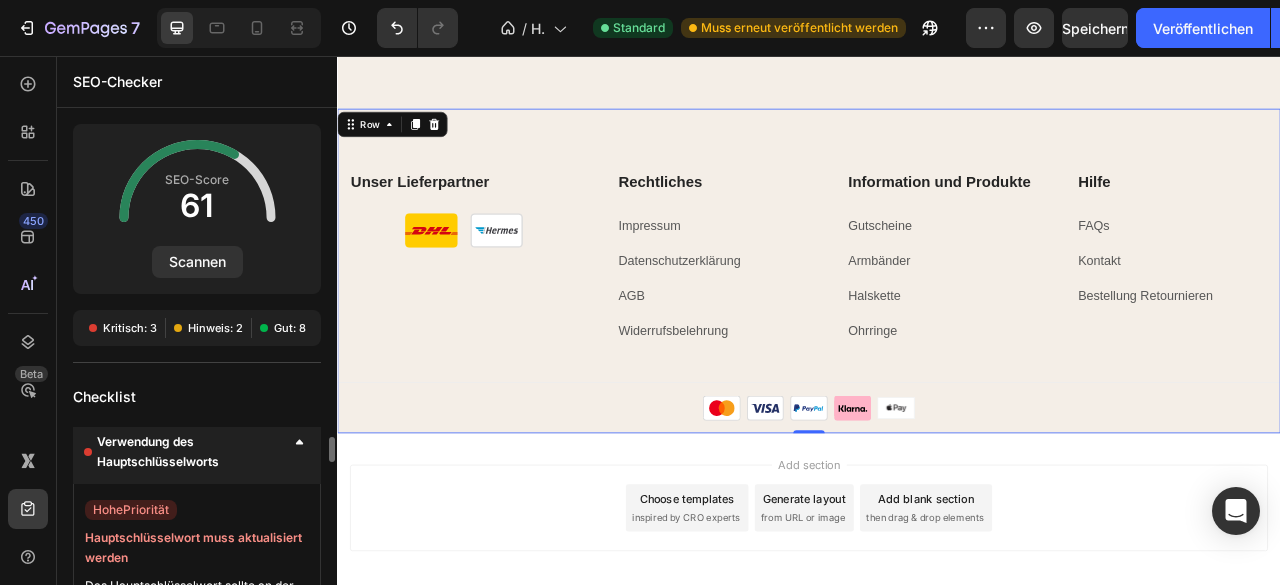click on "Verwendung des Hauptschlüsselworts" at bounding box center [197, 452] 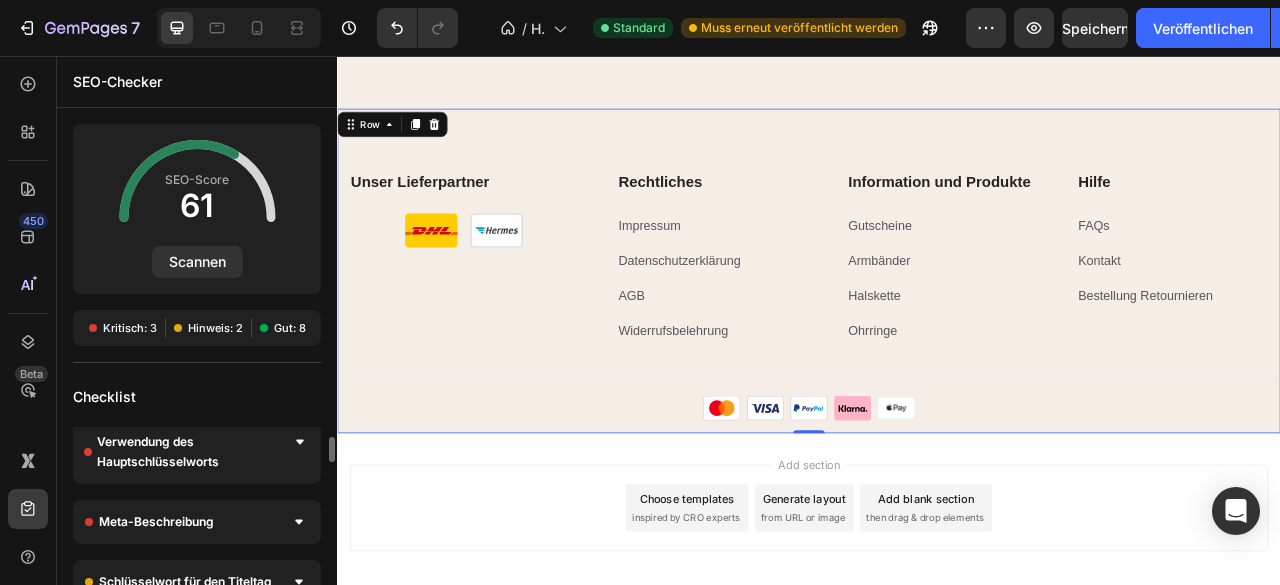 scroll, scrollTop: 0, scrollLeft: 0, axis: both 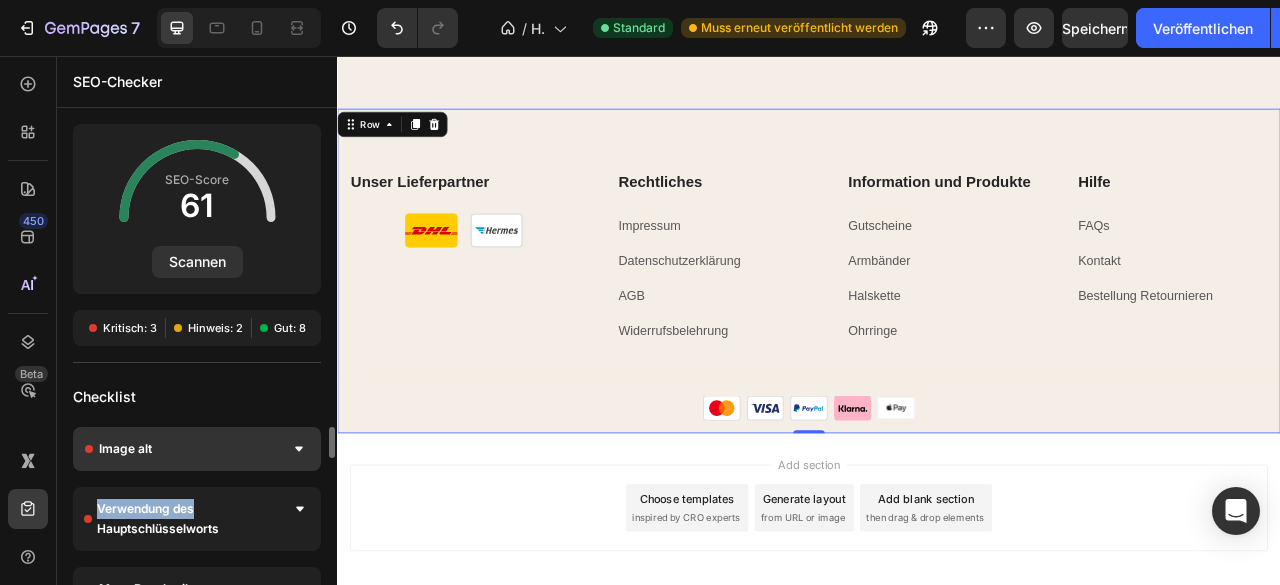 drag, startPoint x: 278, startPoint y: 481, endPoint x: 257, endPoint y: 467, distance: 25.23886 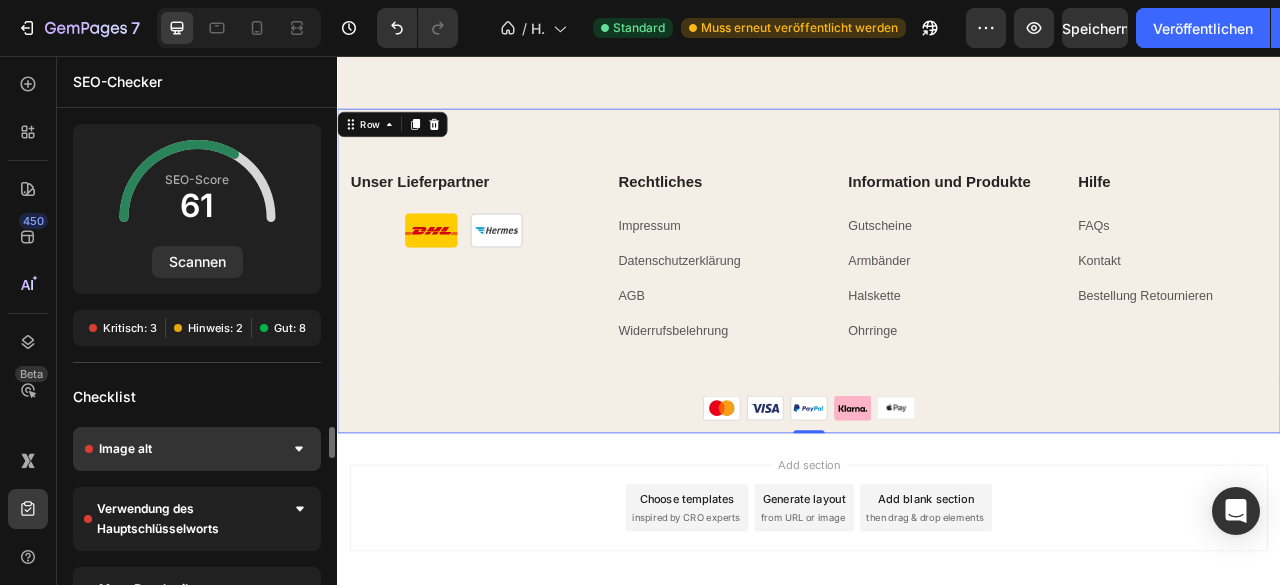 click on "Image alt" at bounding box center [197, 449] 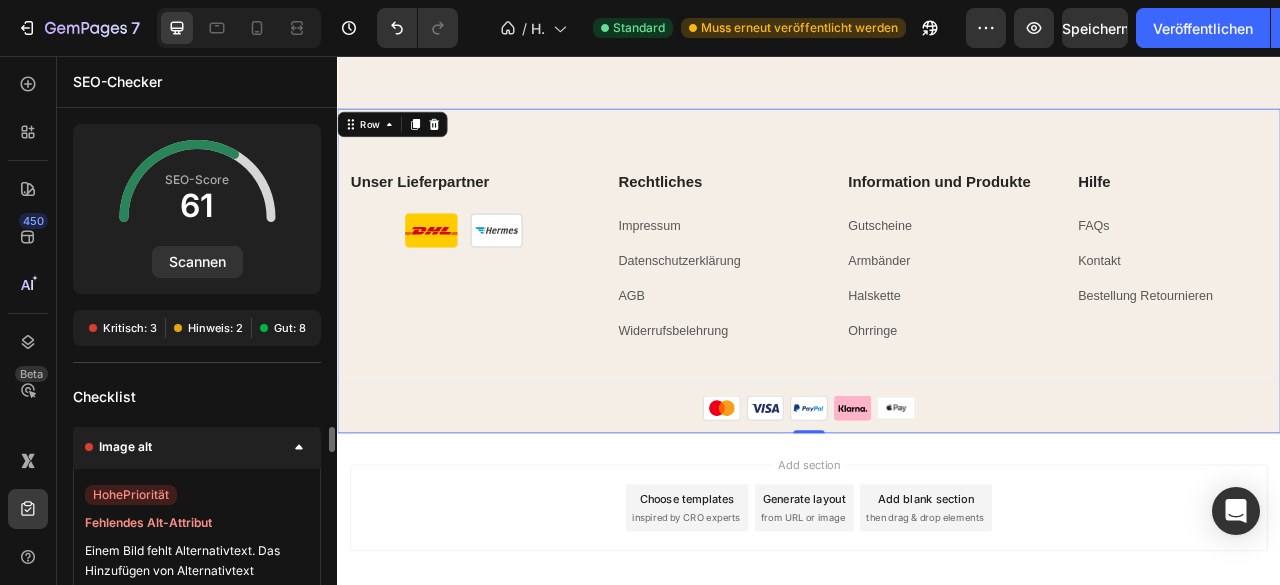 scroll, scrollTop: 0, scrollLeft: 0, axis: both 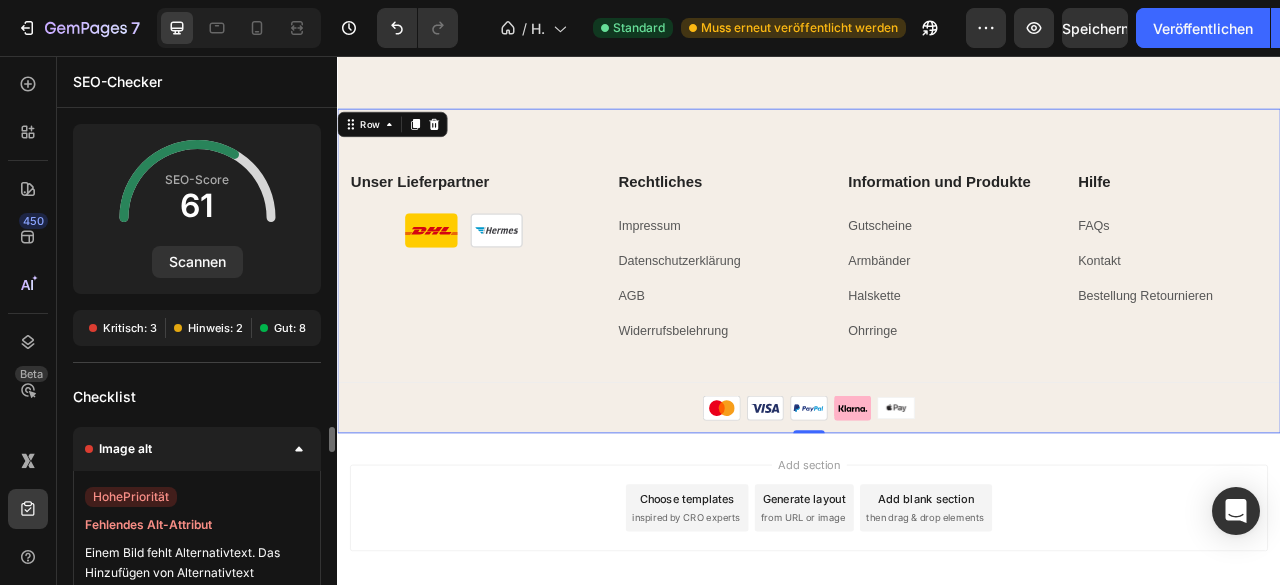 click on "Image alt" at bounding box center [197, 449] 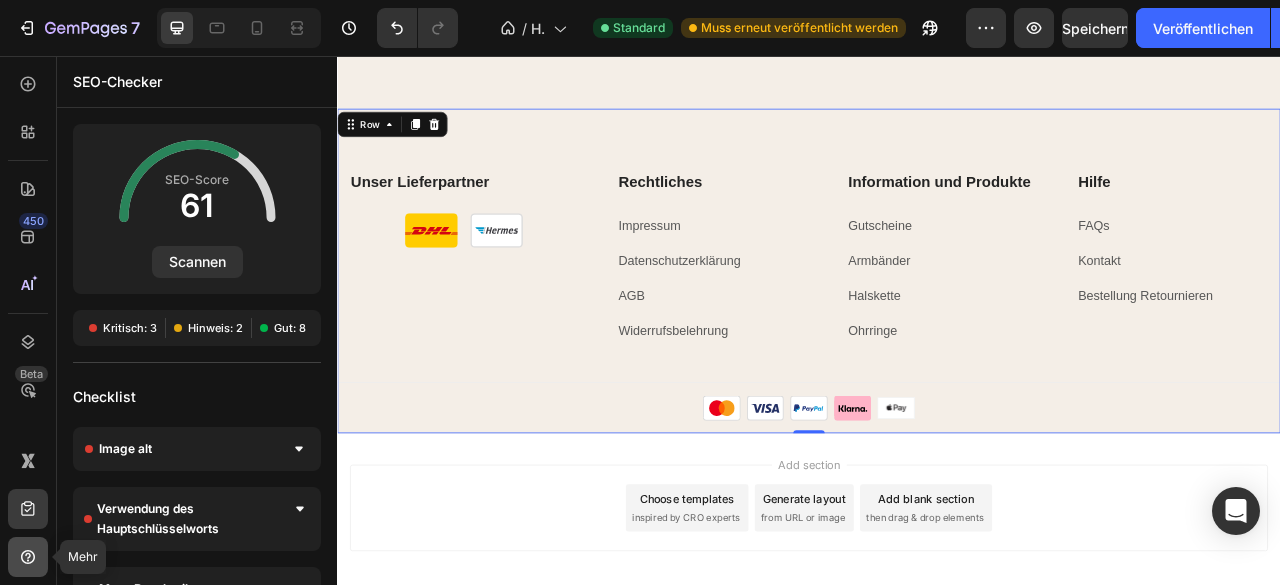 click 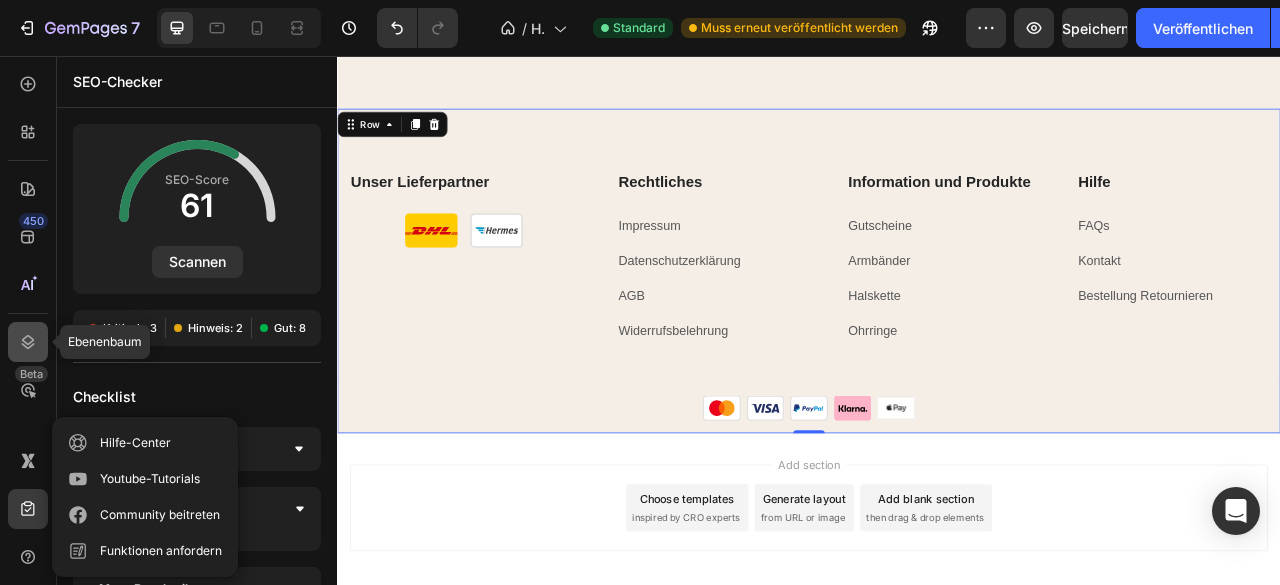 click 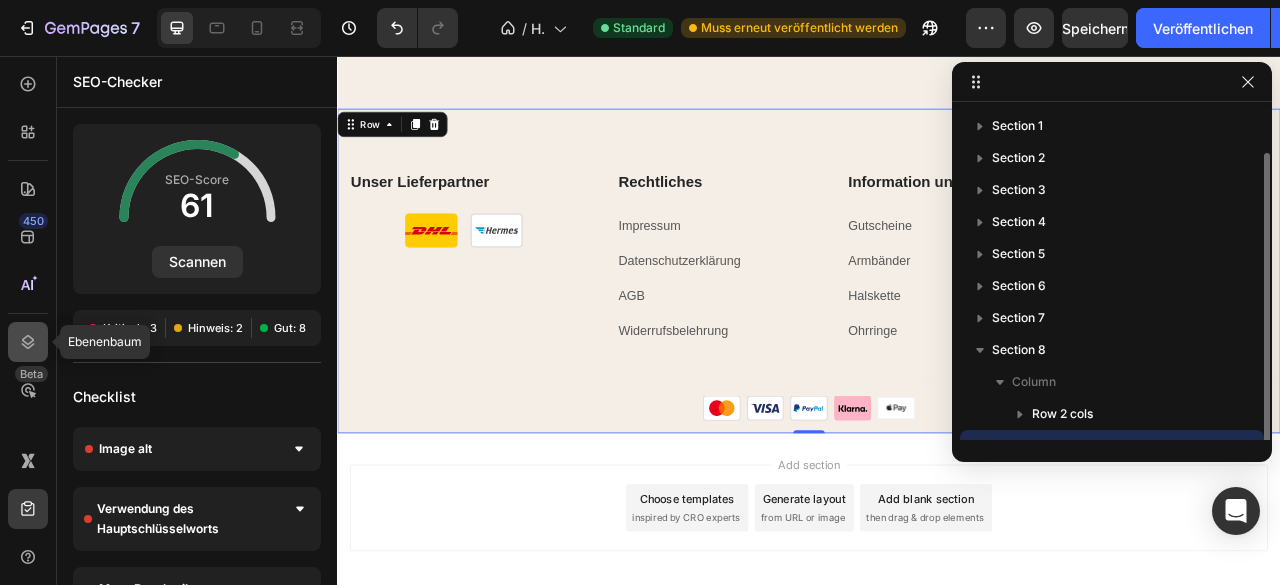 scroll, scrollTop: 22, scrollLeft: 0, axis: vertical 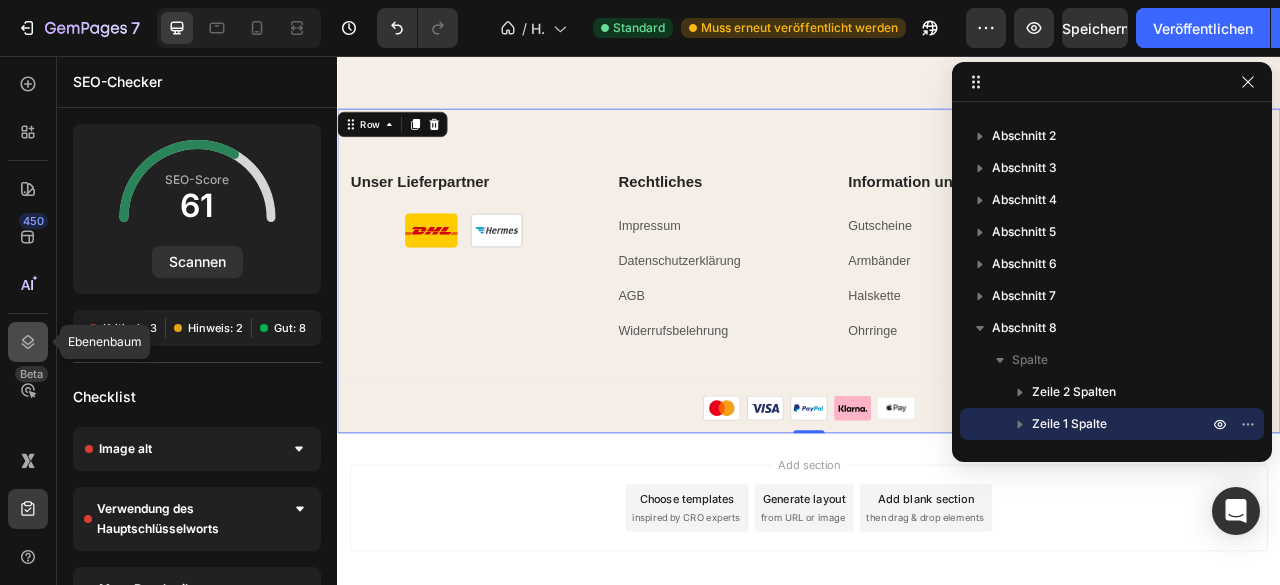 click 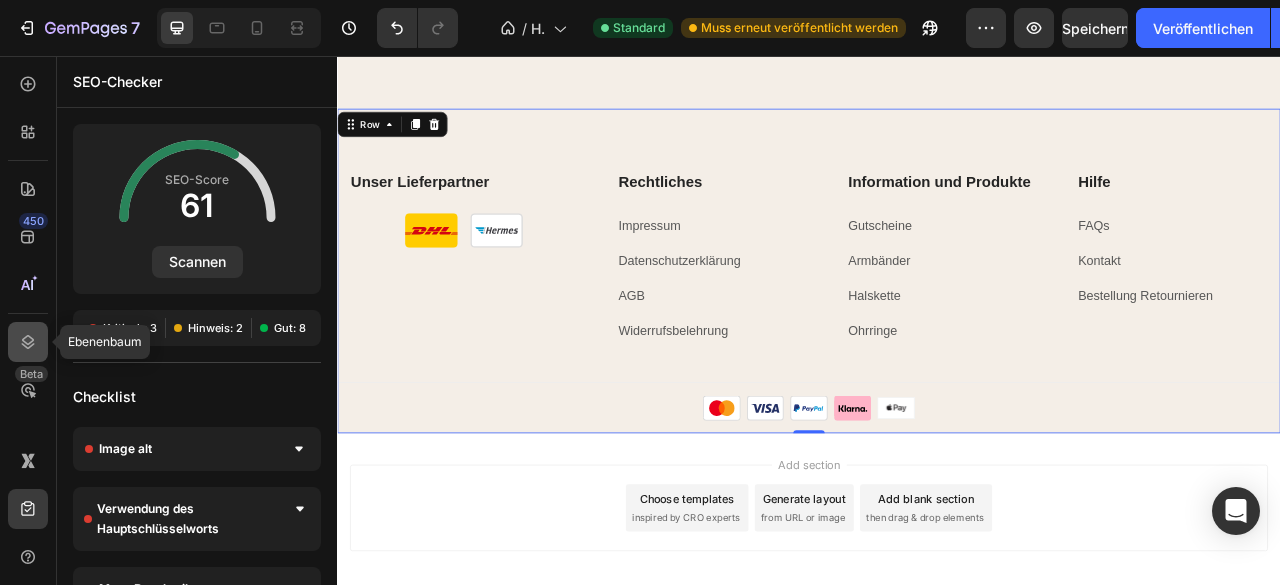 click 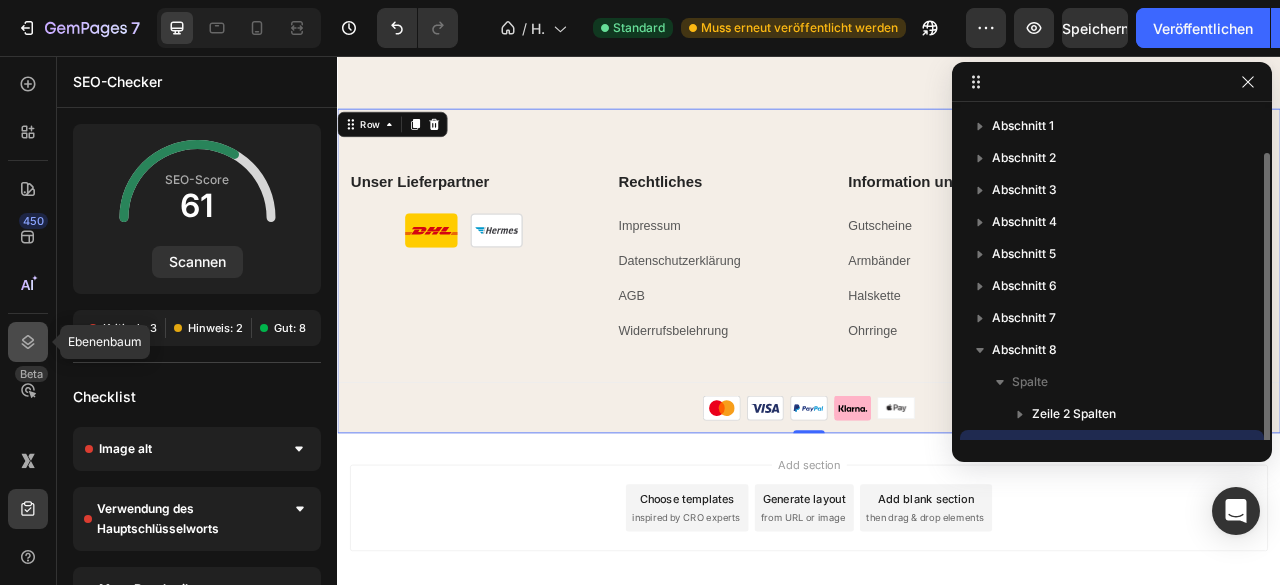 scroll, scrollTop: 22, scrollLeft: 0, axis: vertical 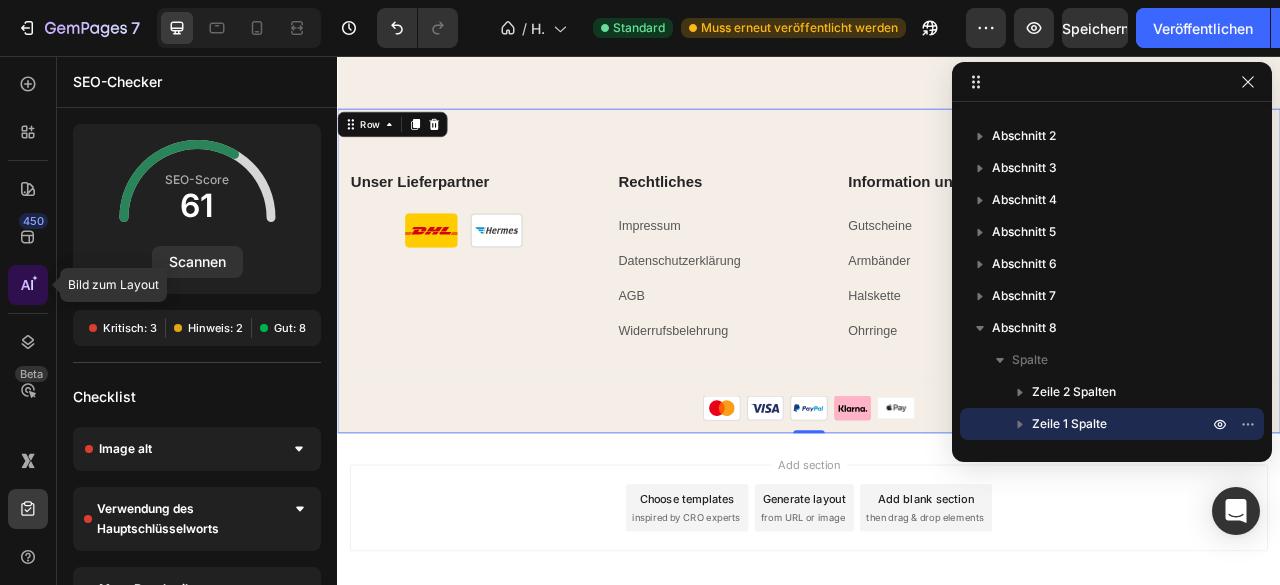 click 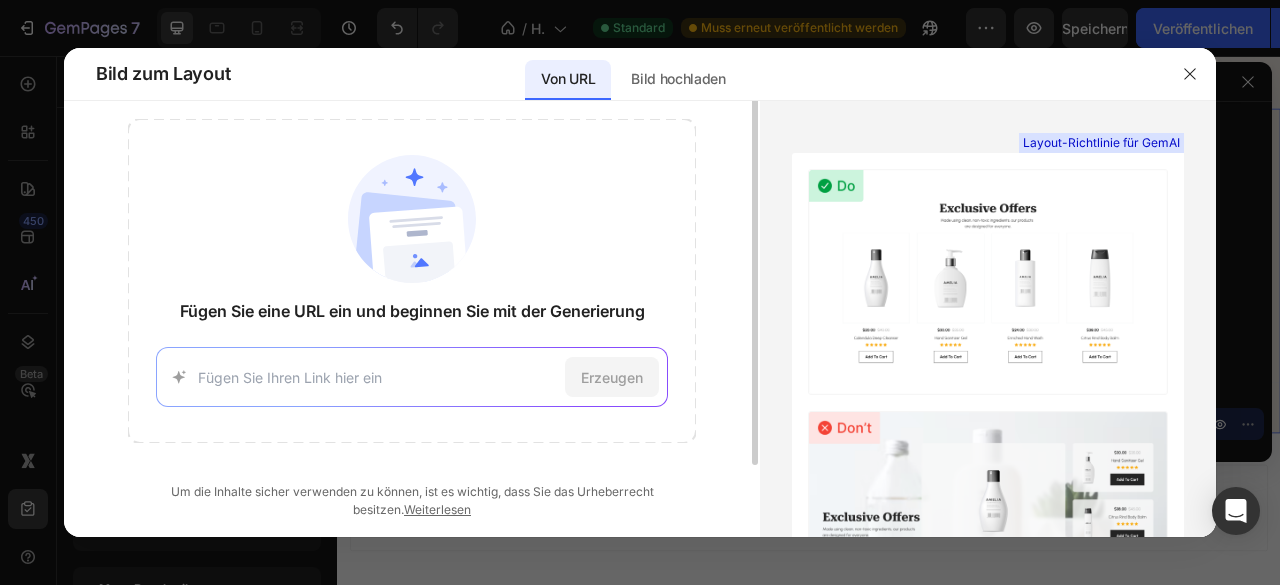 scroll, scrollTop: 0, scrollLeft: 0, axis: both 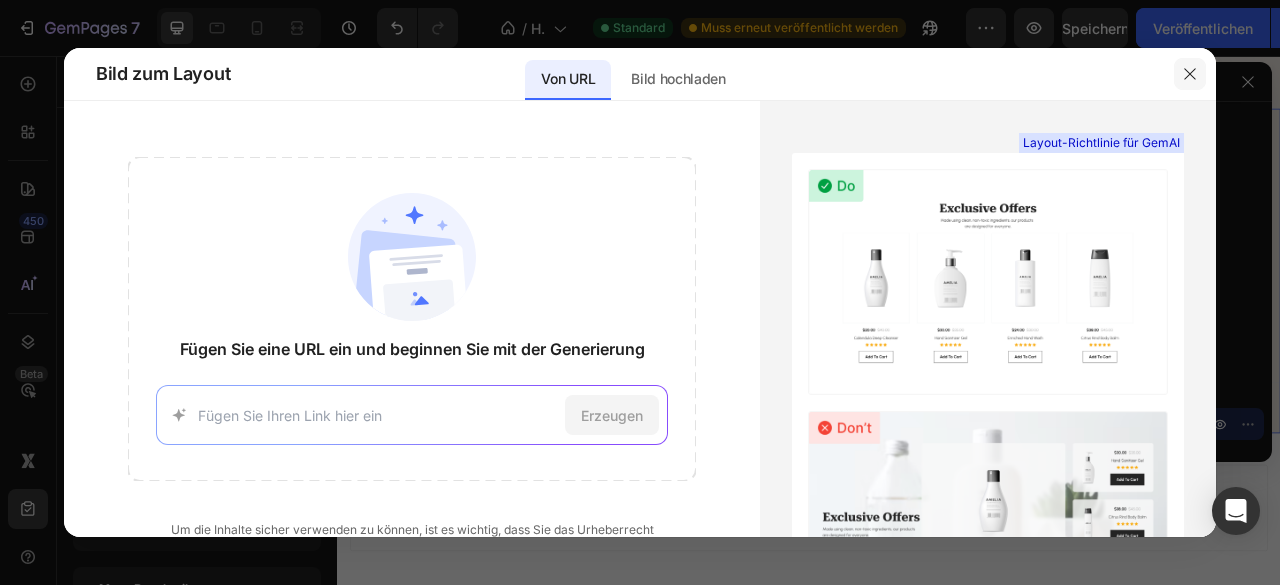 click 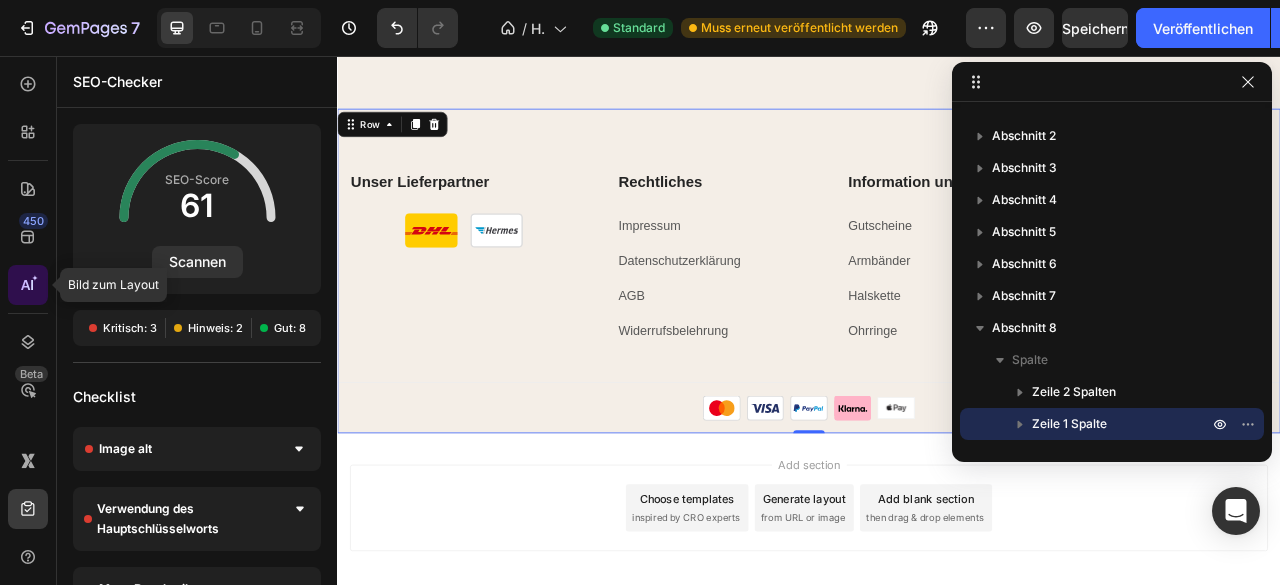 click 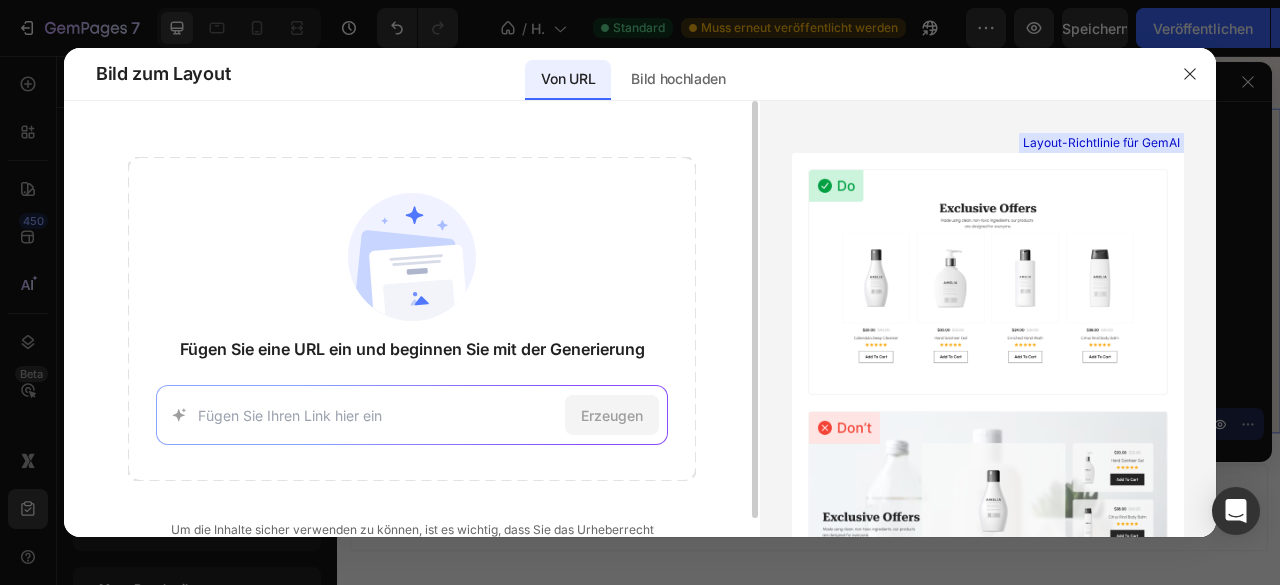 scroll, scrollTop: 38, scrollLeft: 0, axis: vertical 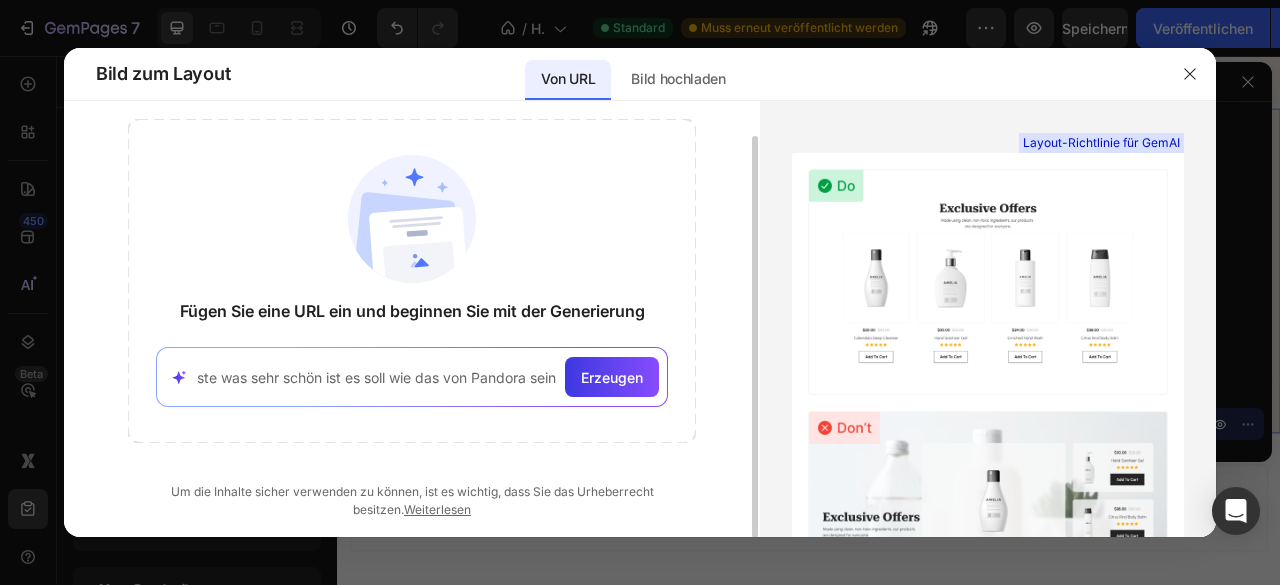 type on "ich brauche eine produktliste was sehr schön ist es soll wie das von Pandora sein" 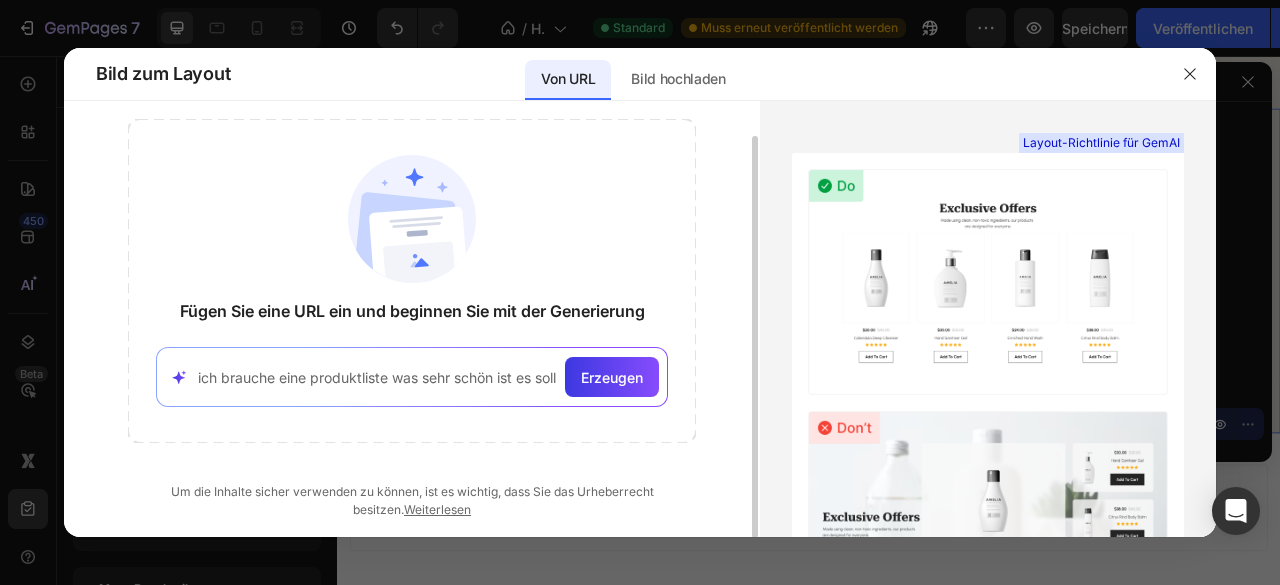 click on "Erzeugen" at bounding box center [612, 377] 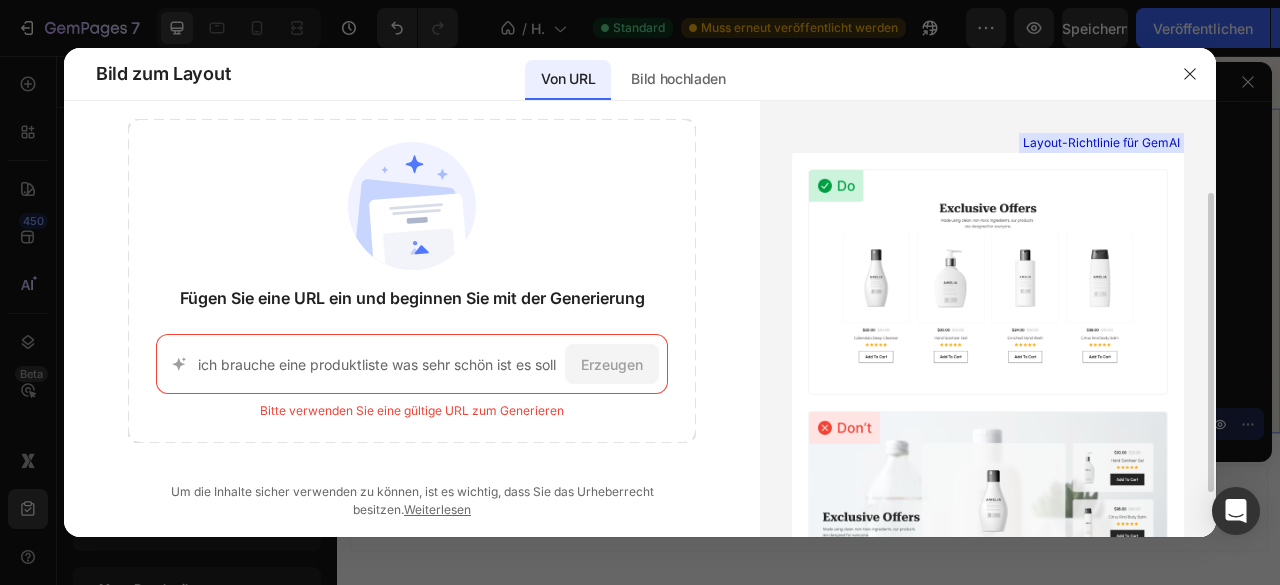 scroll, scrollTop: 200, scrollLeft: 0, axis: vertical 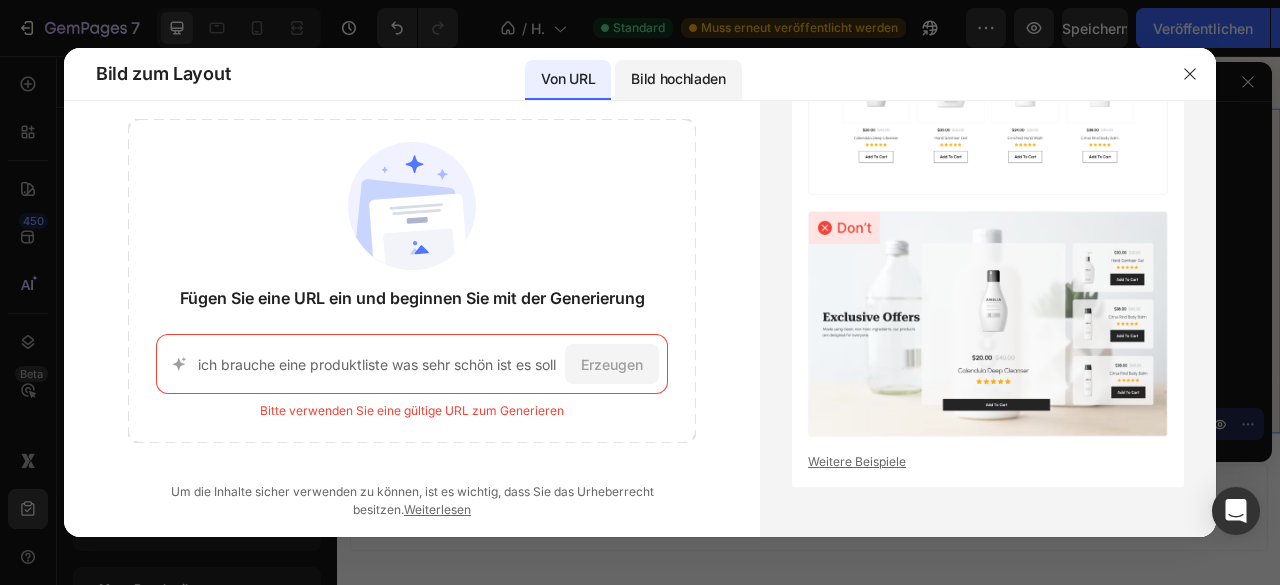 click on "Bild hochladen" at bounding box center (678, 80) 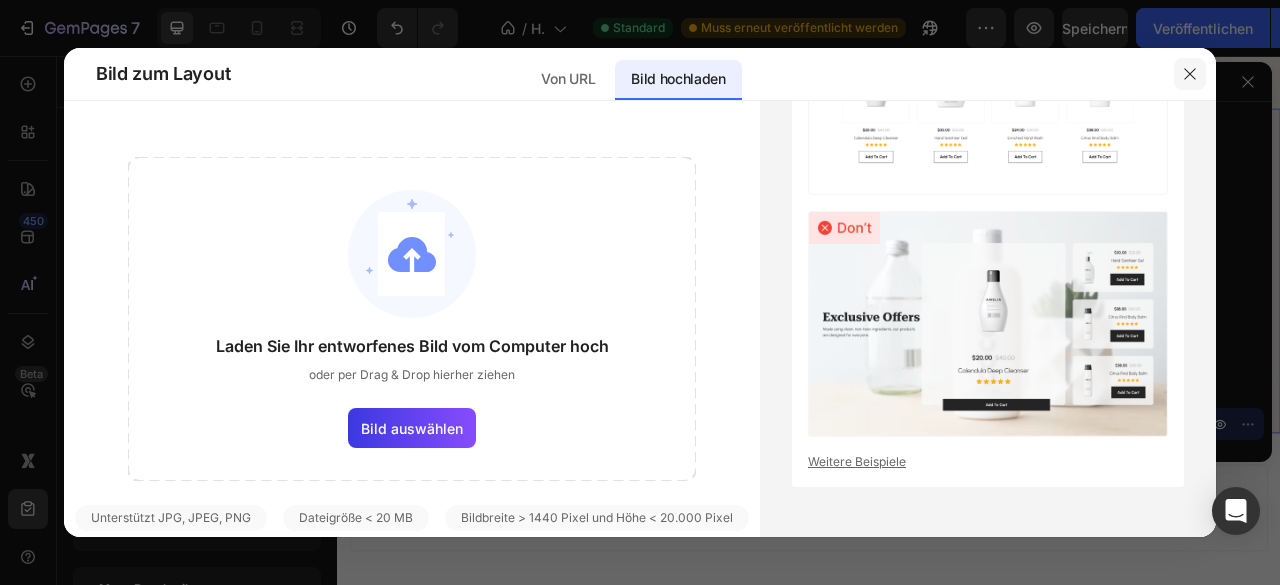 click at bounding box center (1190, 74) 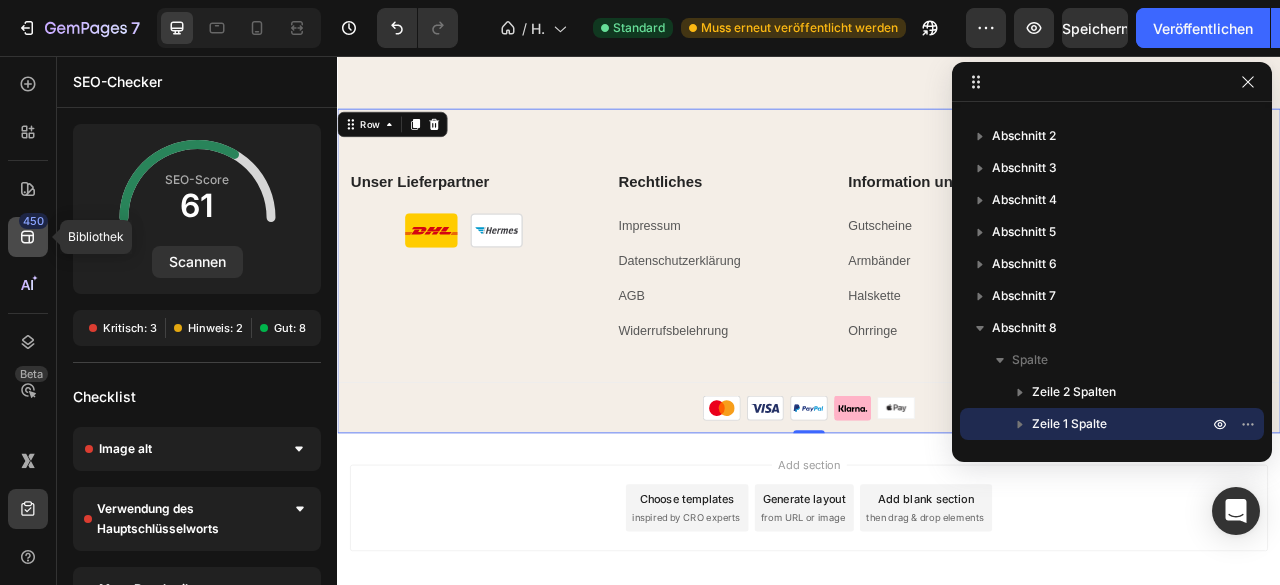 click 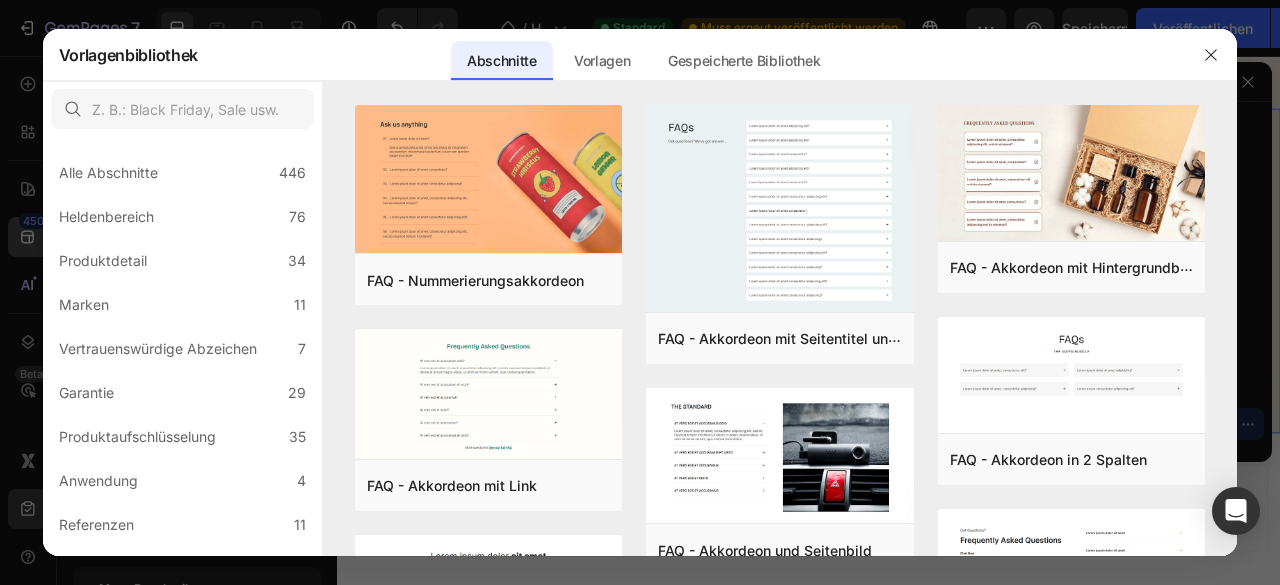click at bounding box center (640, 292) 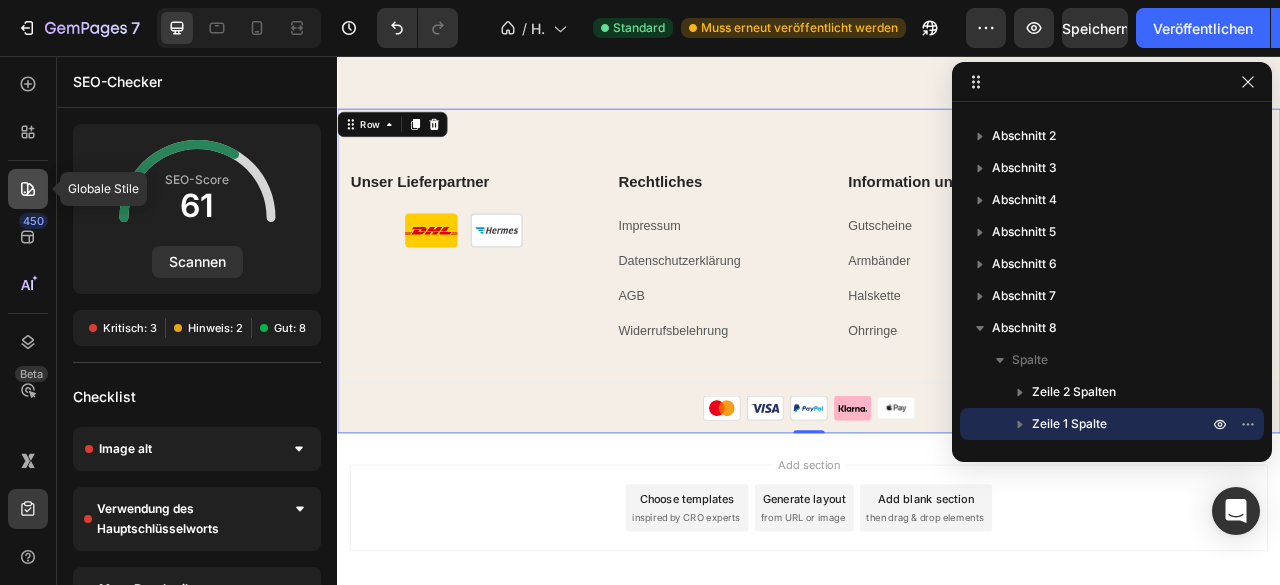 click 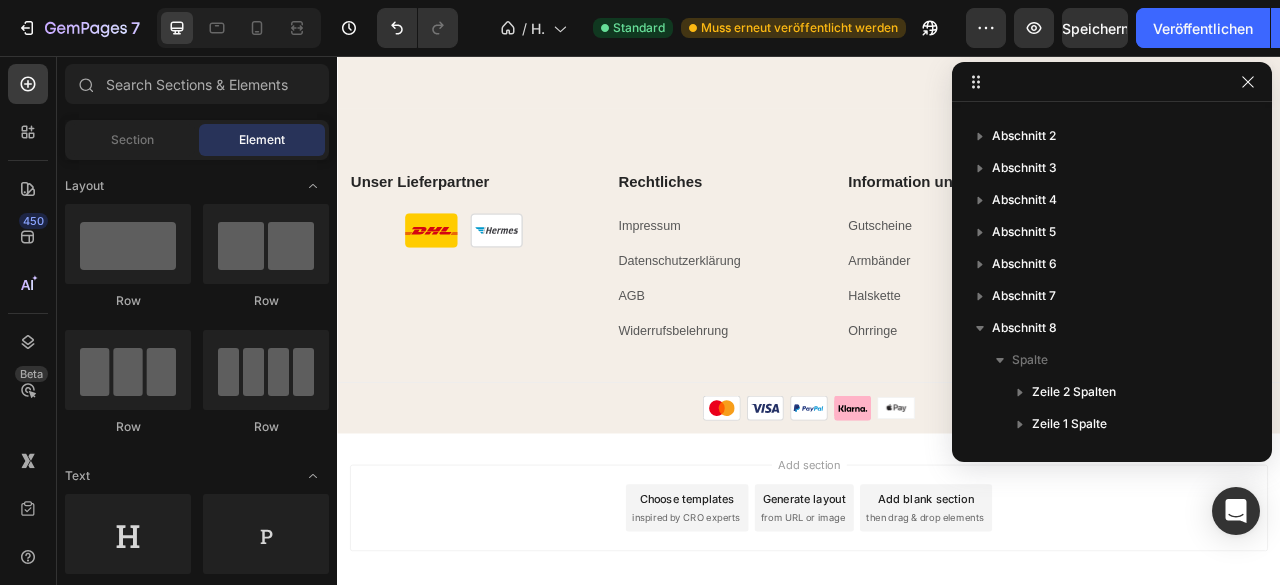 click on "Add section Choose templates inspired by CRO experts Generate layout from URL or image Add blank section then drag & drop elements" at bounding box center [937, 631] 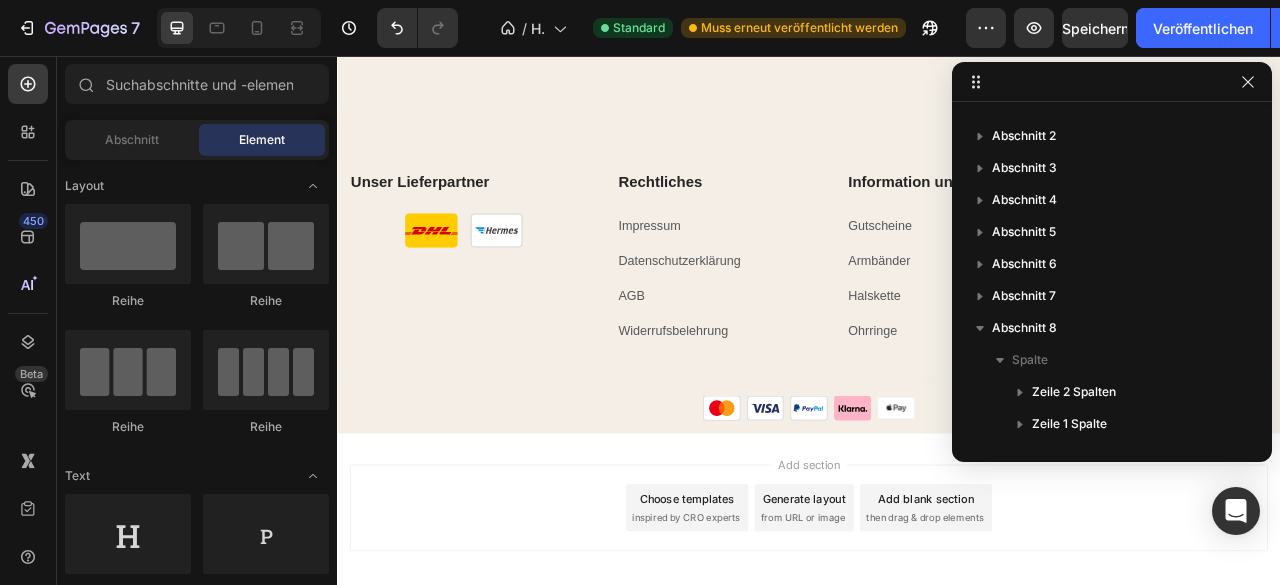 click on "Add section Choose templates inspired by CRO experts Generate layout from URL or image Add blank section then drag & drop elements" at bounding box center [937, 659] 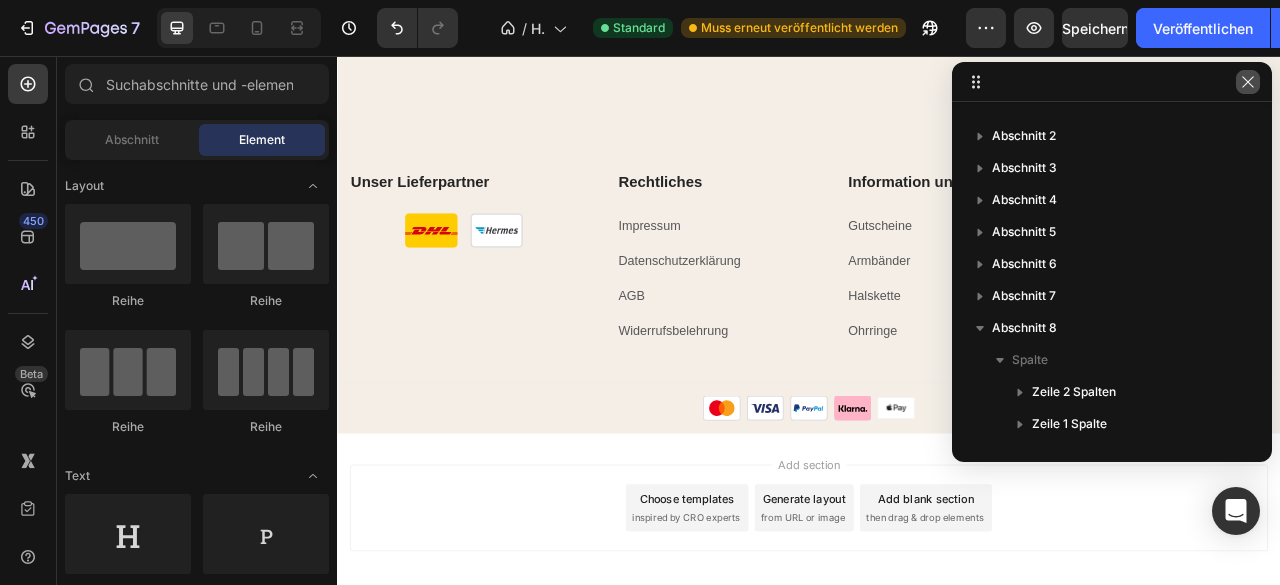 click at bounding box center [1248, 82] 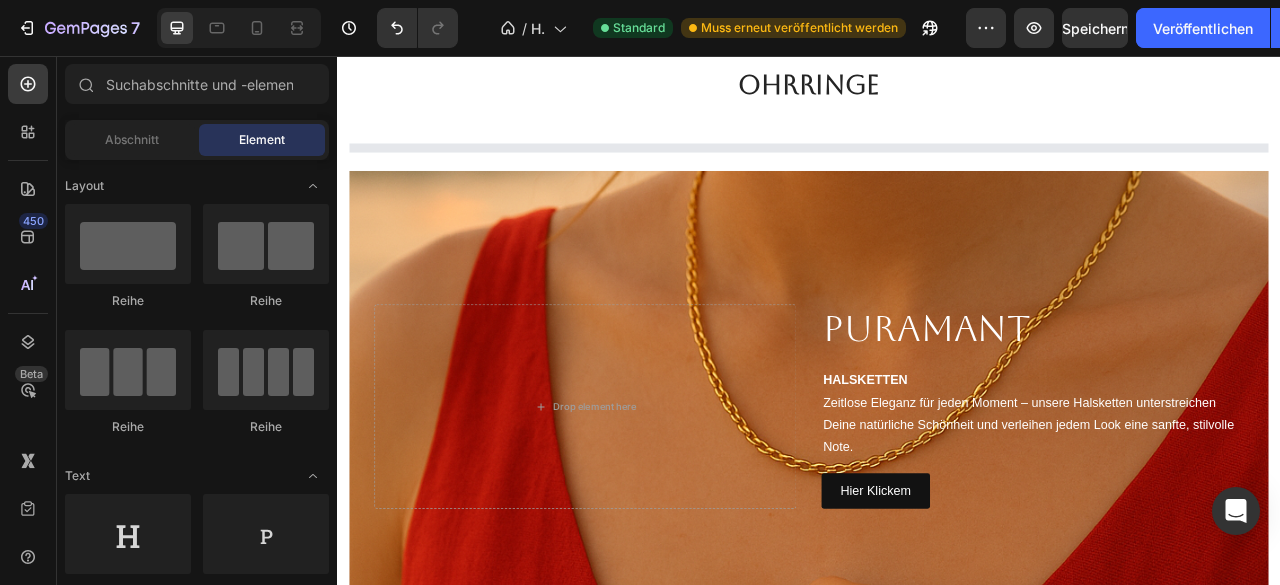 scroll, scrollTop: 2294, scrollLeft: 0, axis: vertical 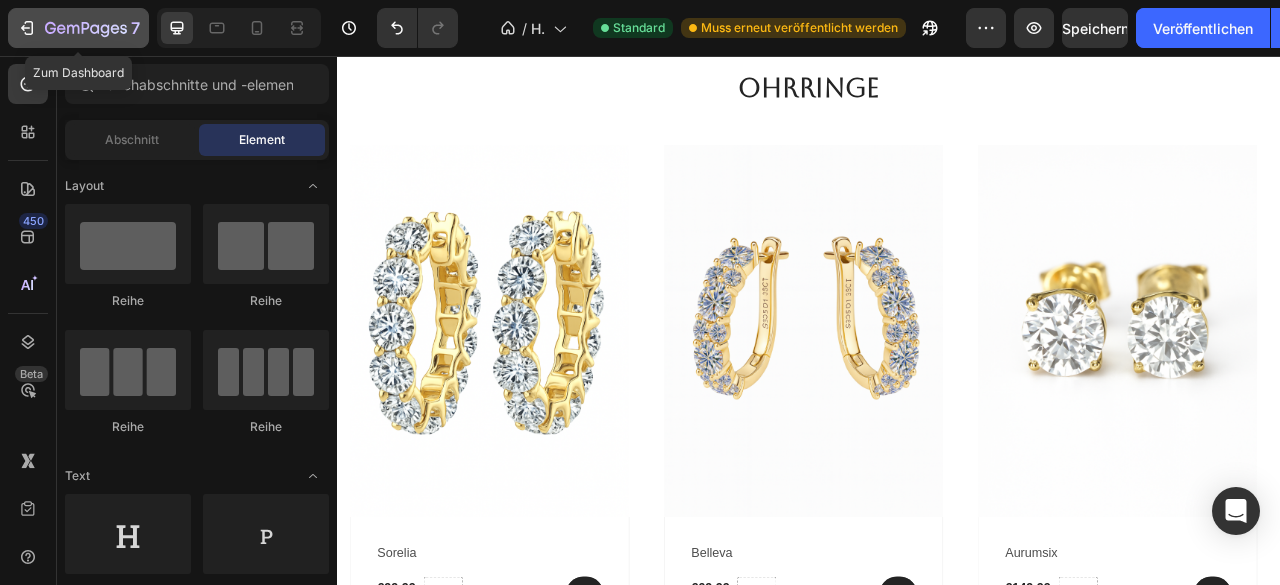 click on "7" 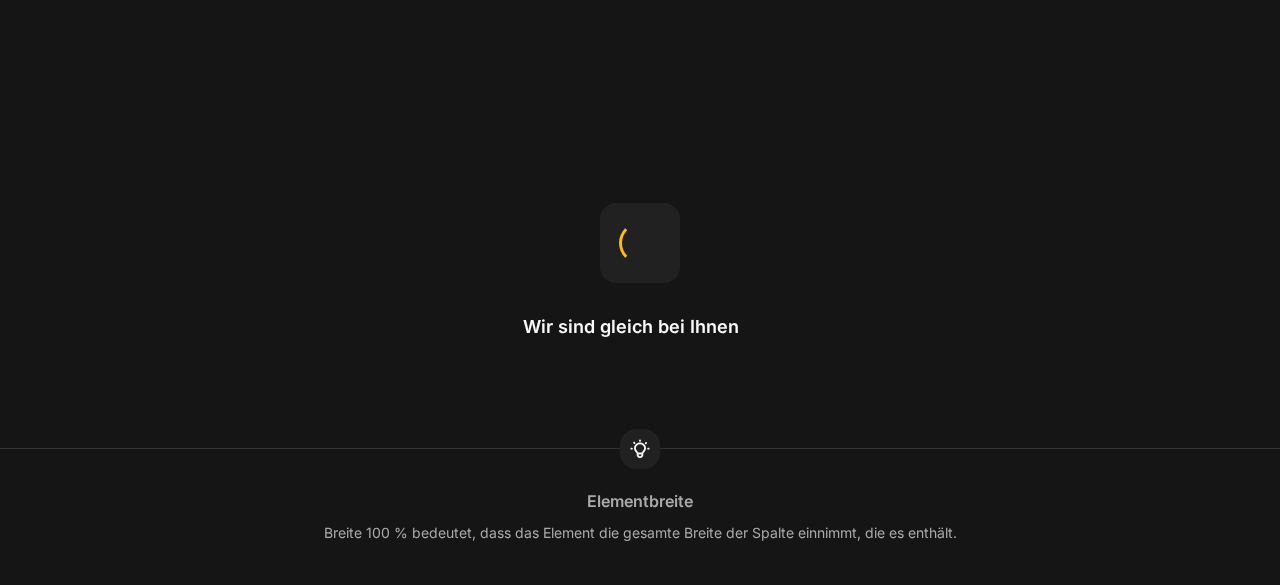 scroll, scrollTop: 0, scrollLeft: 0, axis: both 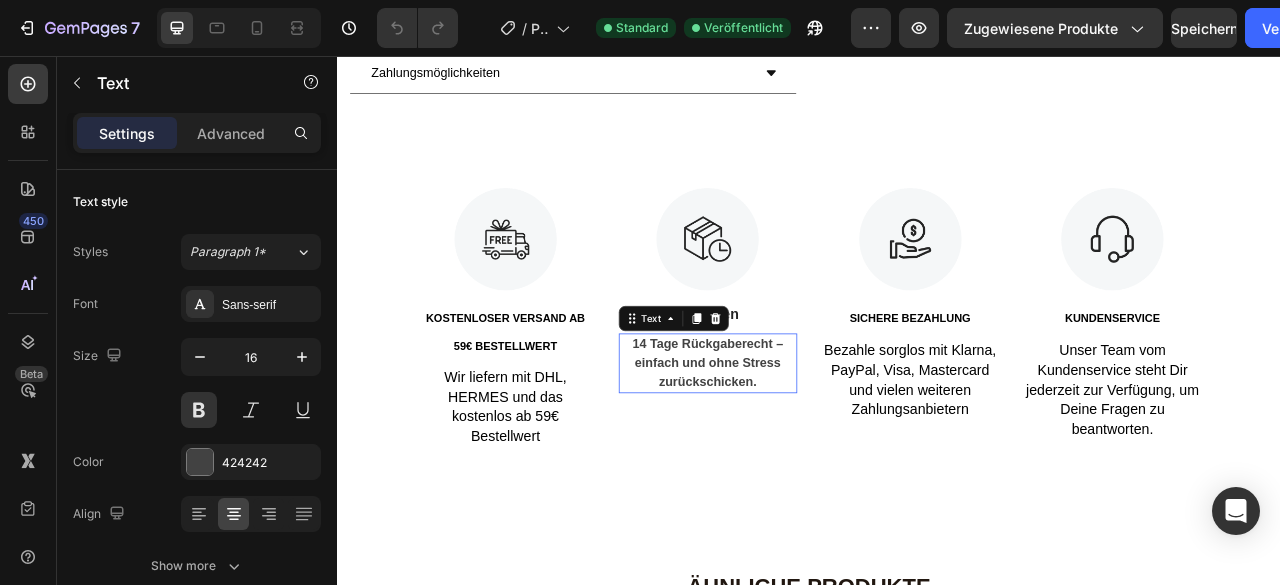 click on "14 Tage Rückgaberecht – einfach und ohne Stress zurückschicken." at bounding box center [809, 447] 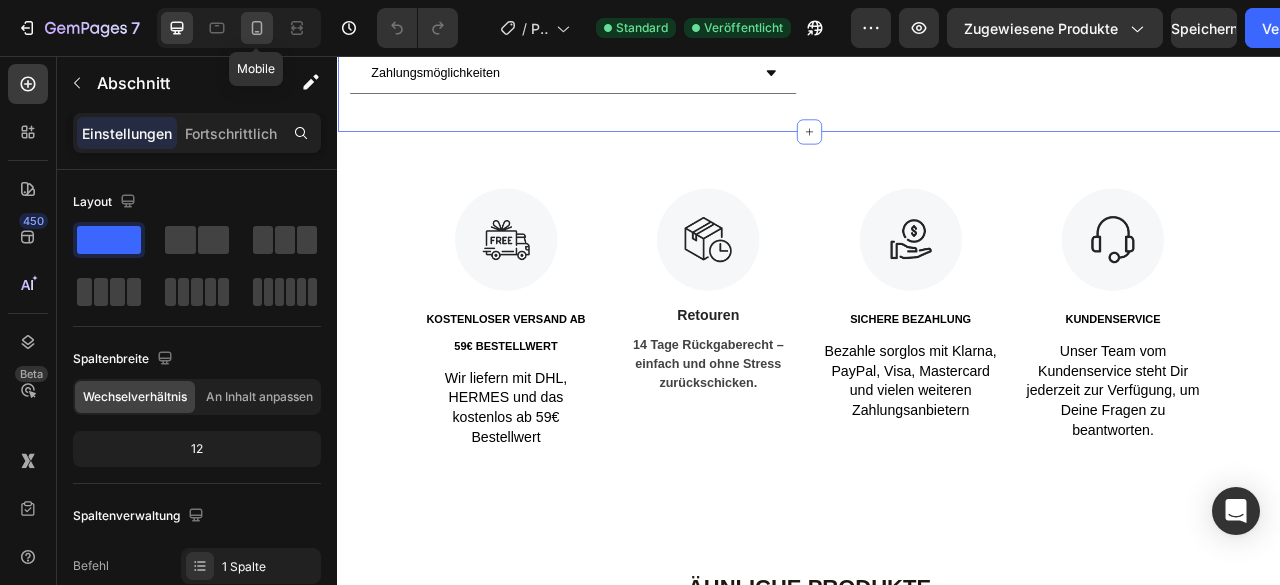 click 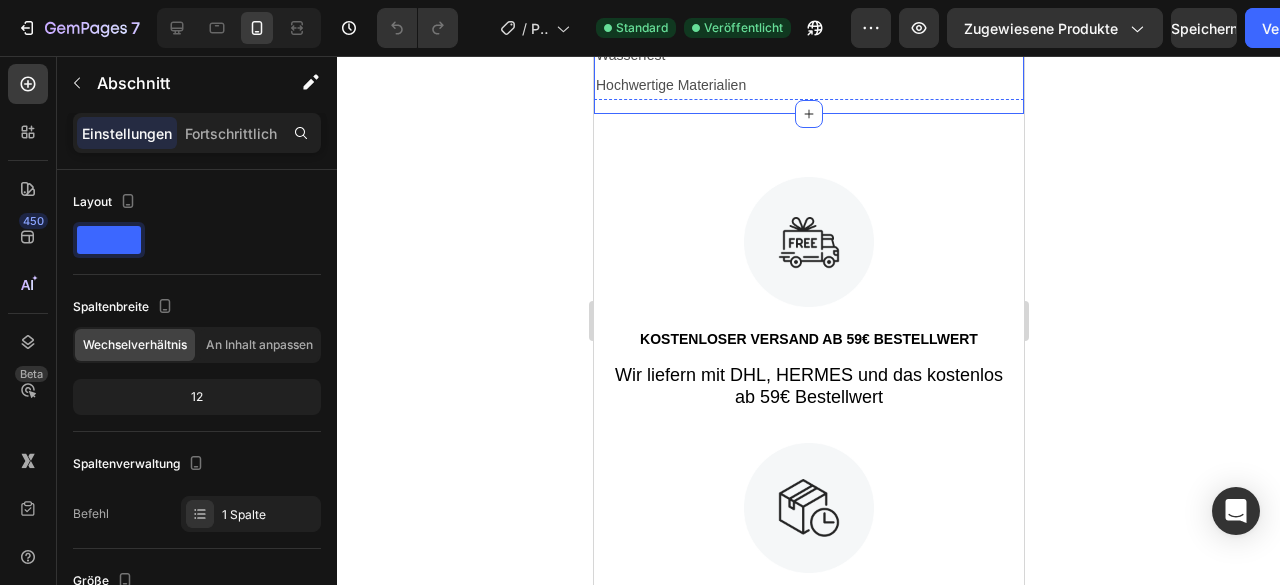 scroll, scrollTop: 1344, scrollLeft: 0, axis: vertical 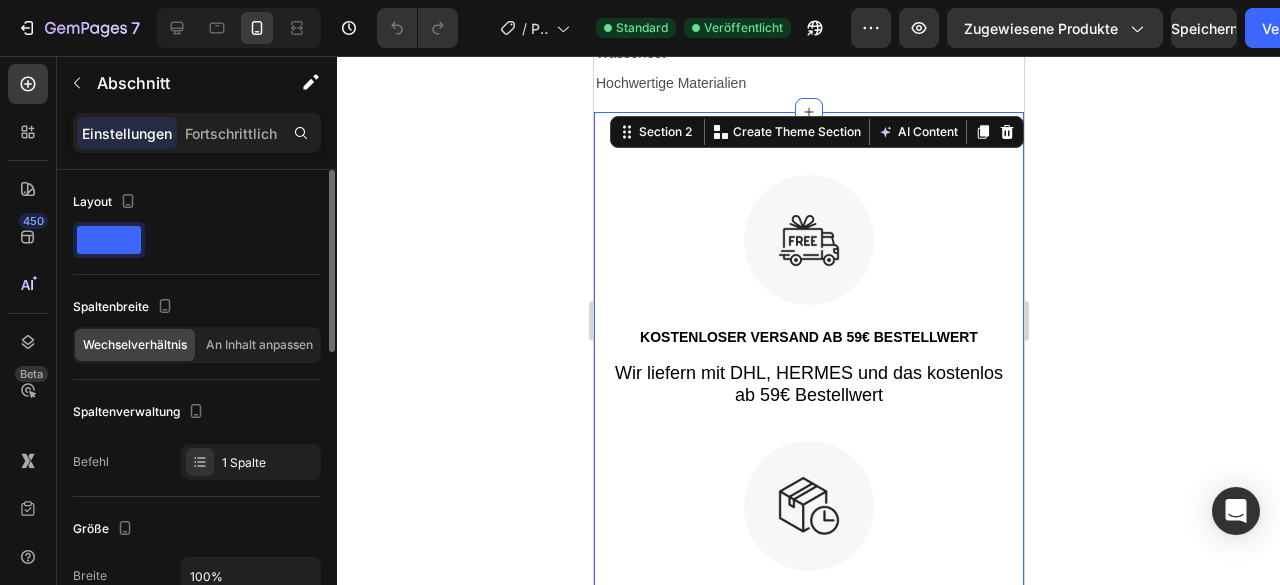 click 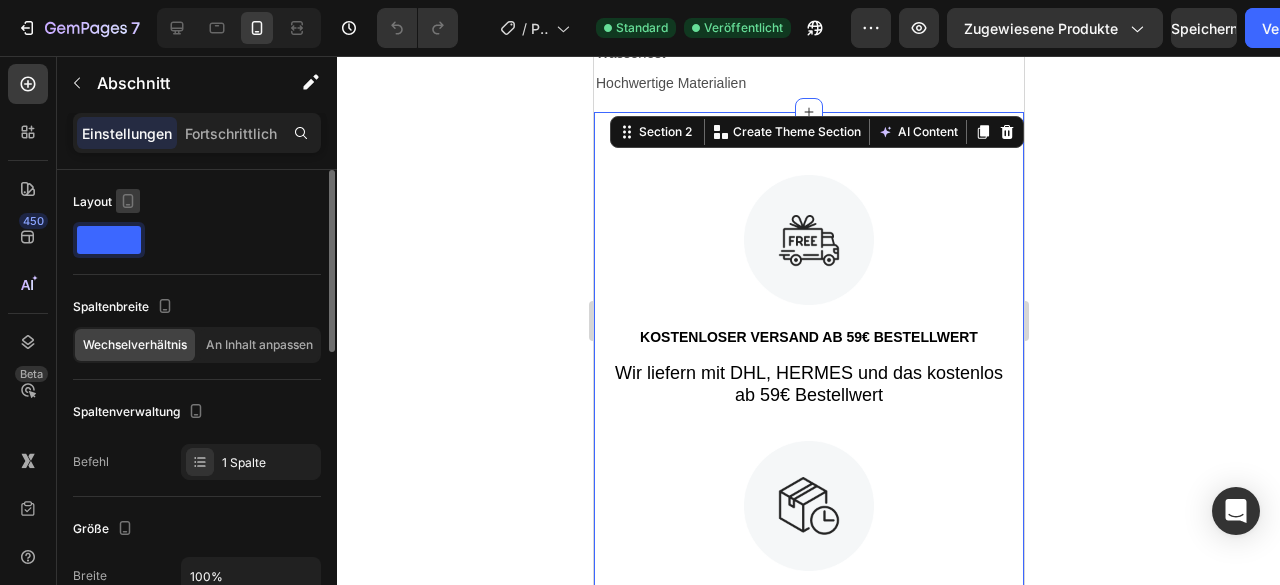click 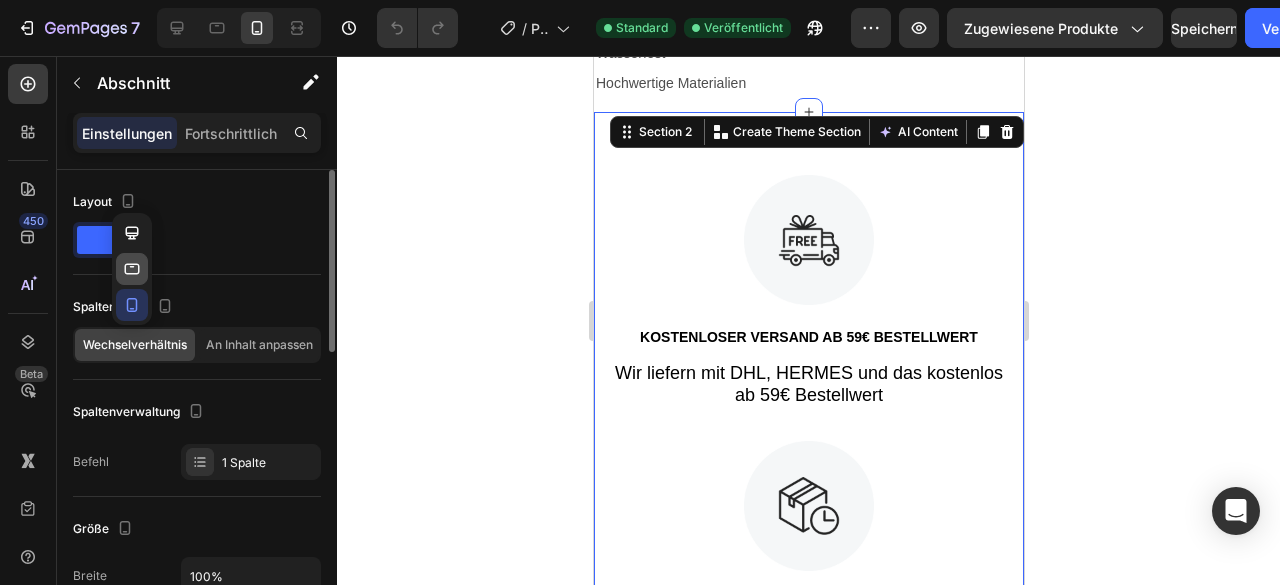click 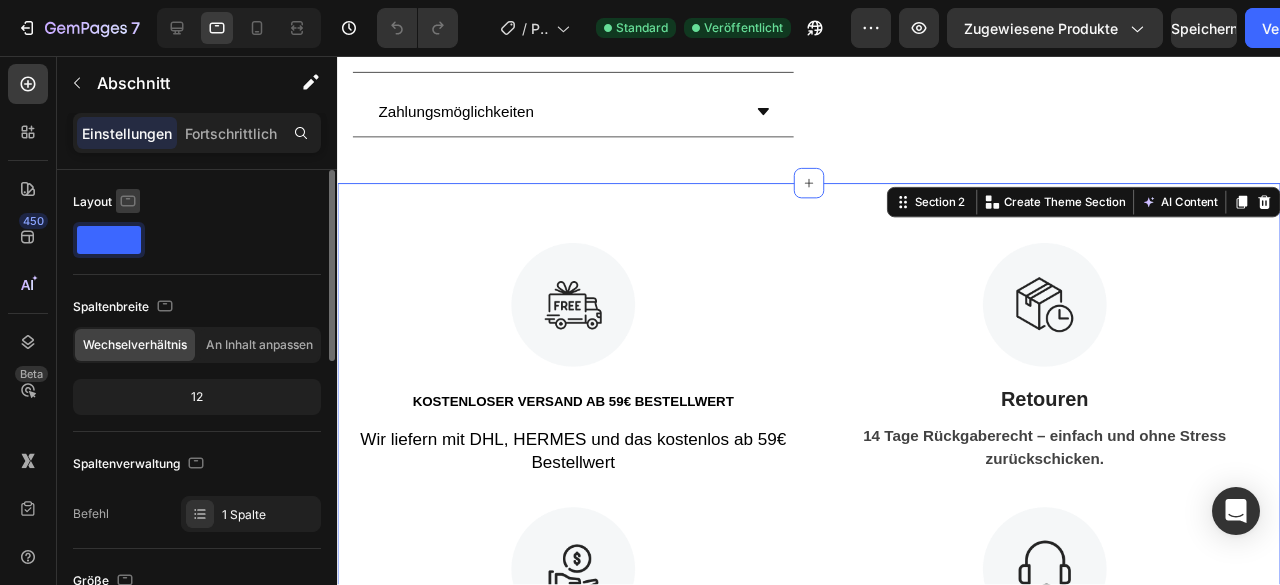 scroll, scrollTop: 741, scrollLeft: 0, axis: vertical 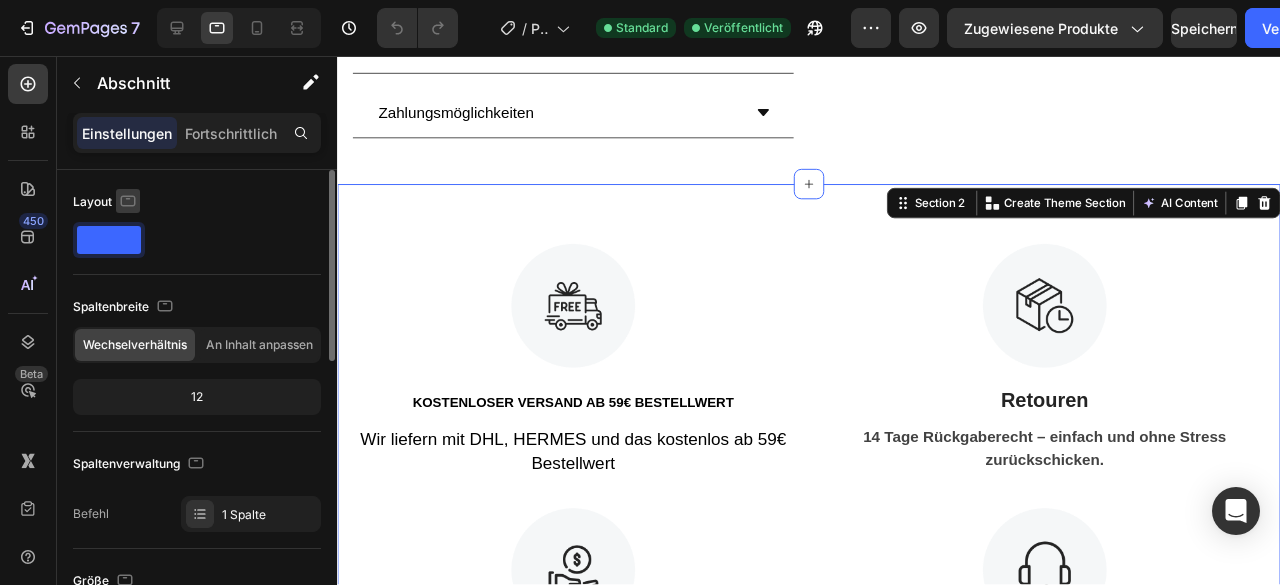 click 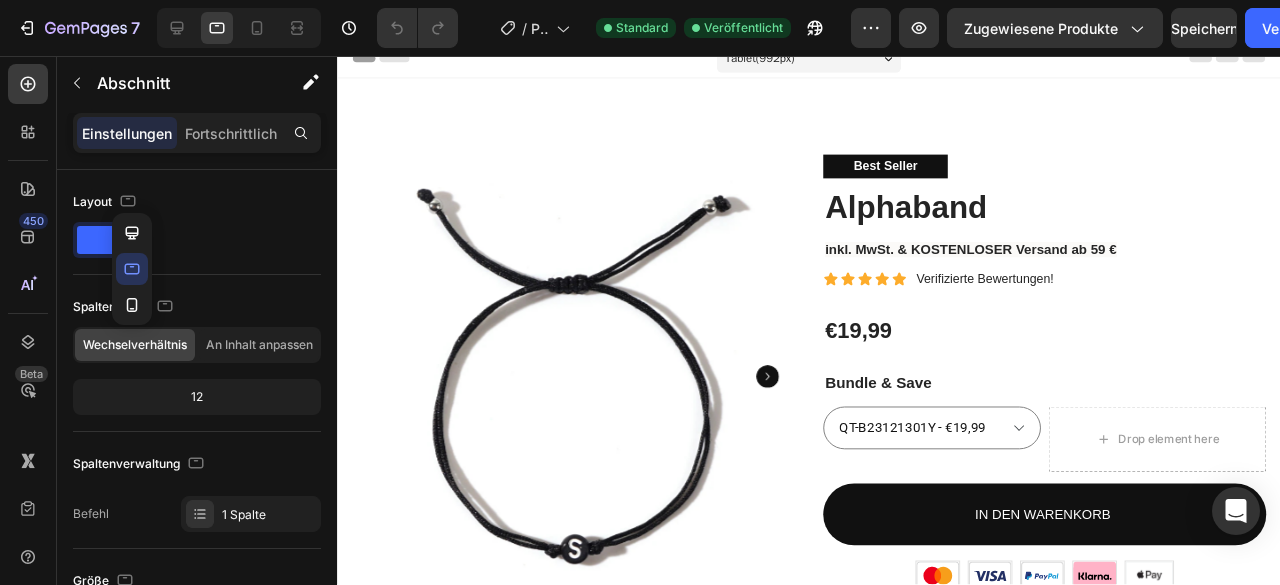 scroll, scrollTop: 0, scrollLeft: 0, axis: both 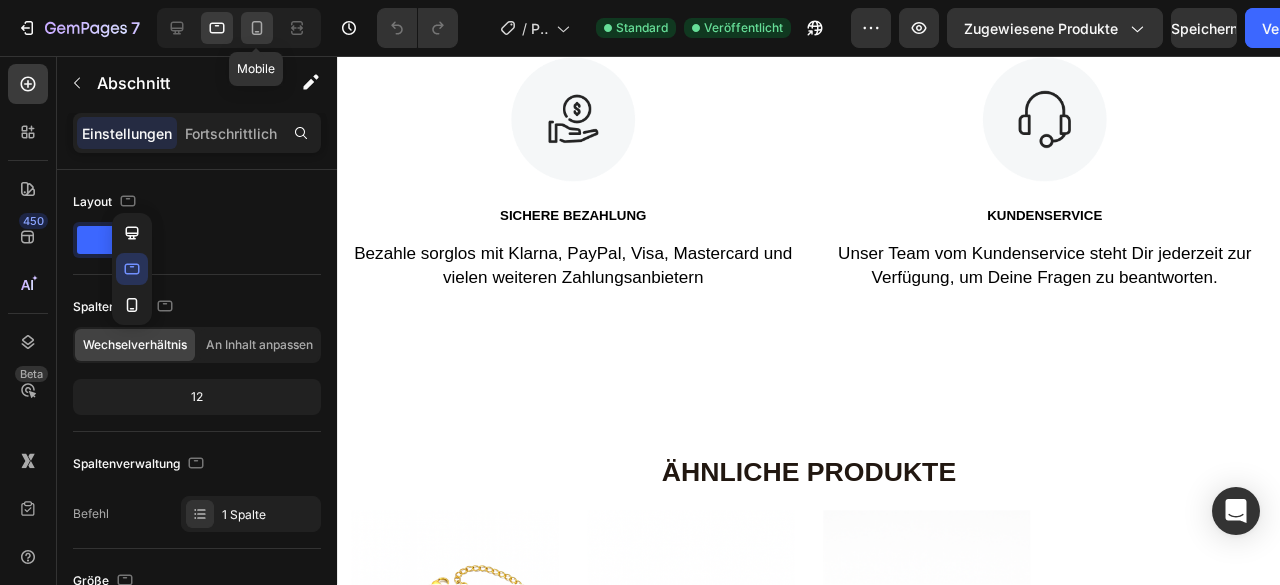 click 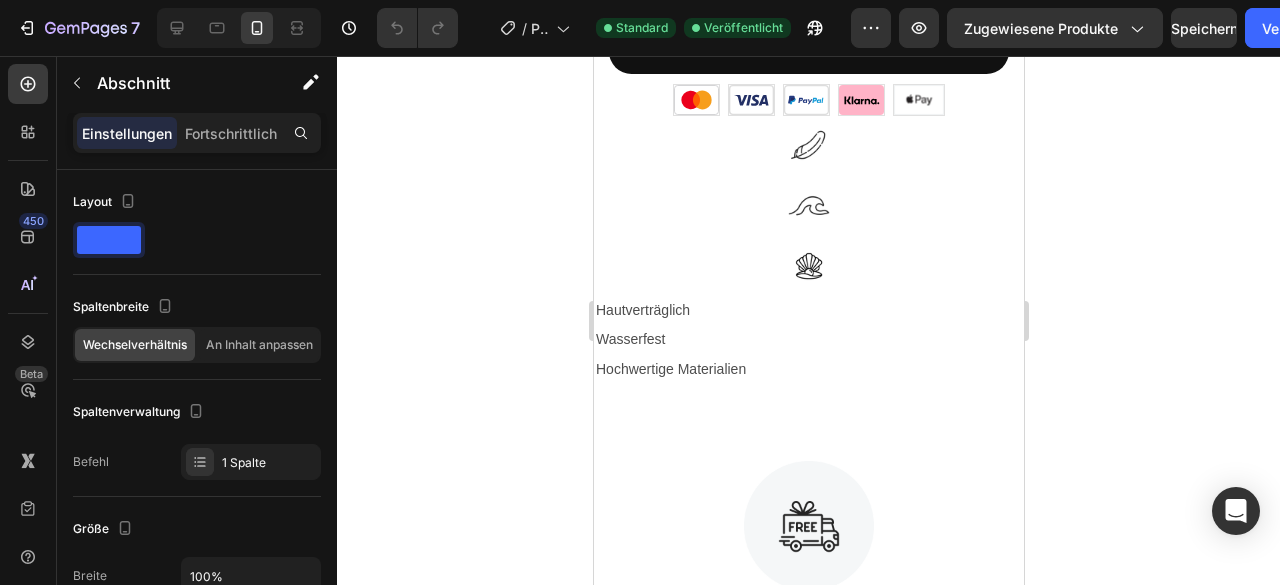 scroll, scrollTop: 1082, scrollLeft: 0, axis: vertical 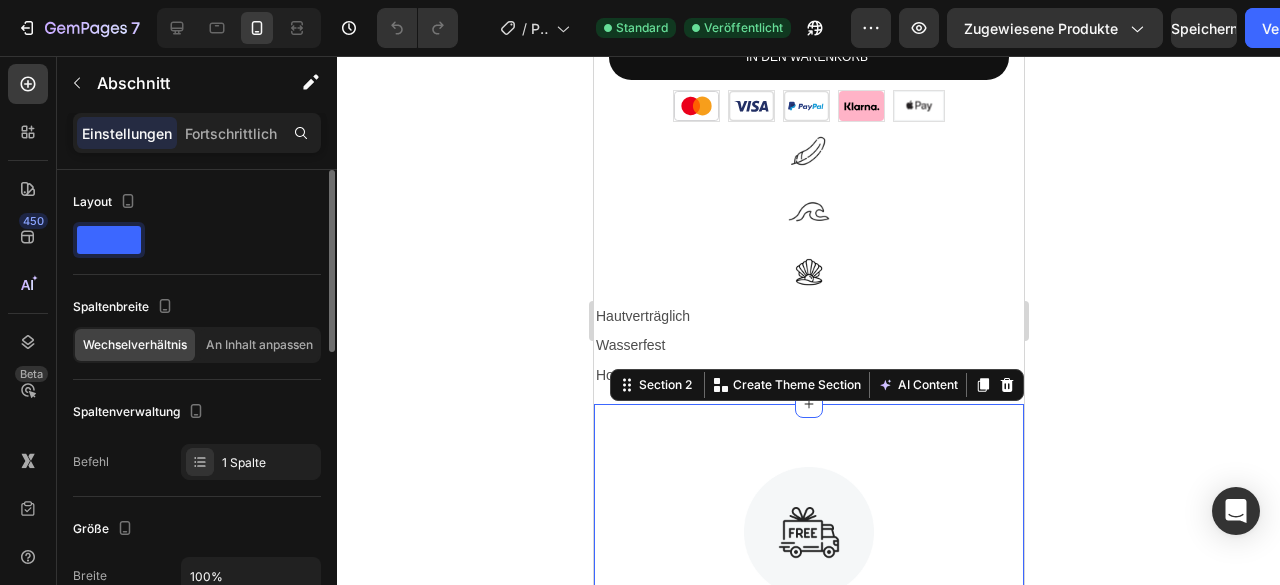 click 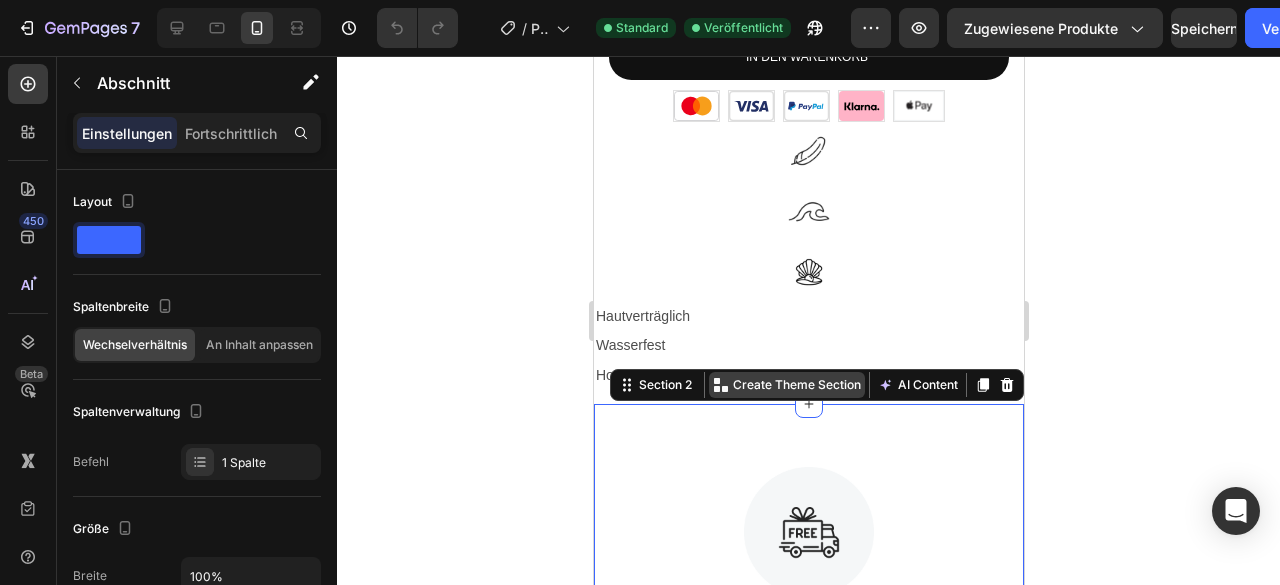 click on "Create Theme Section" at bounding box center [796, 385] 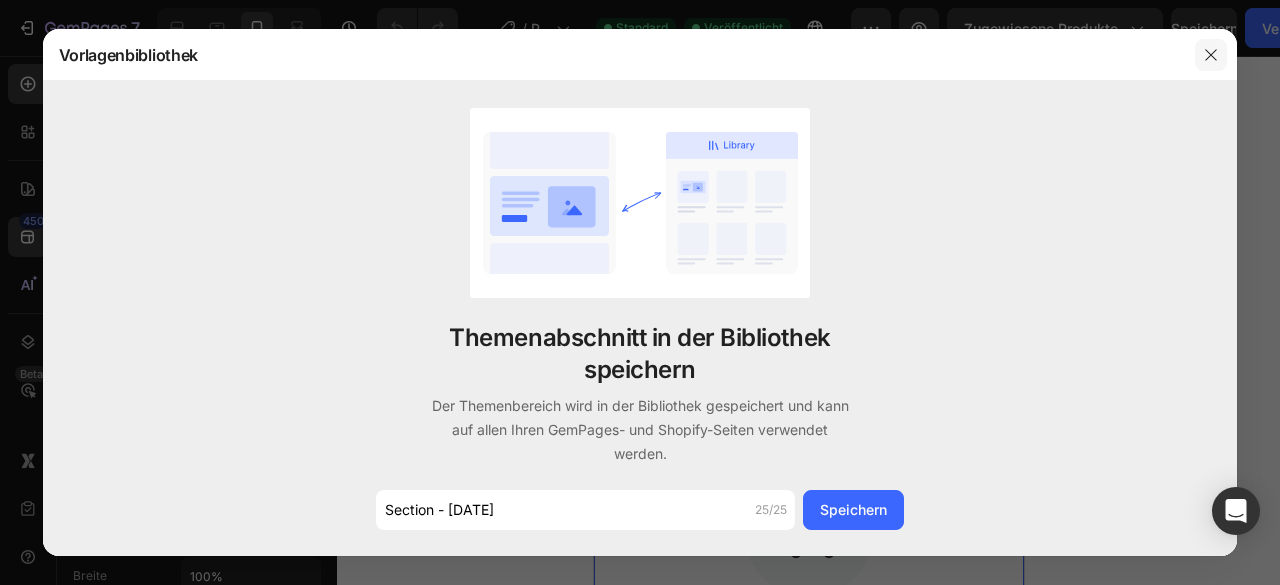 click at bounding box center [1211, 55] 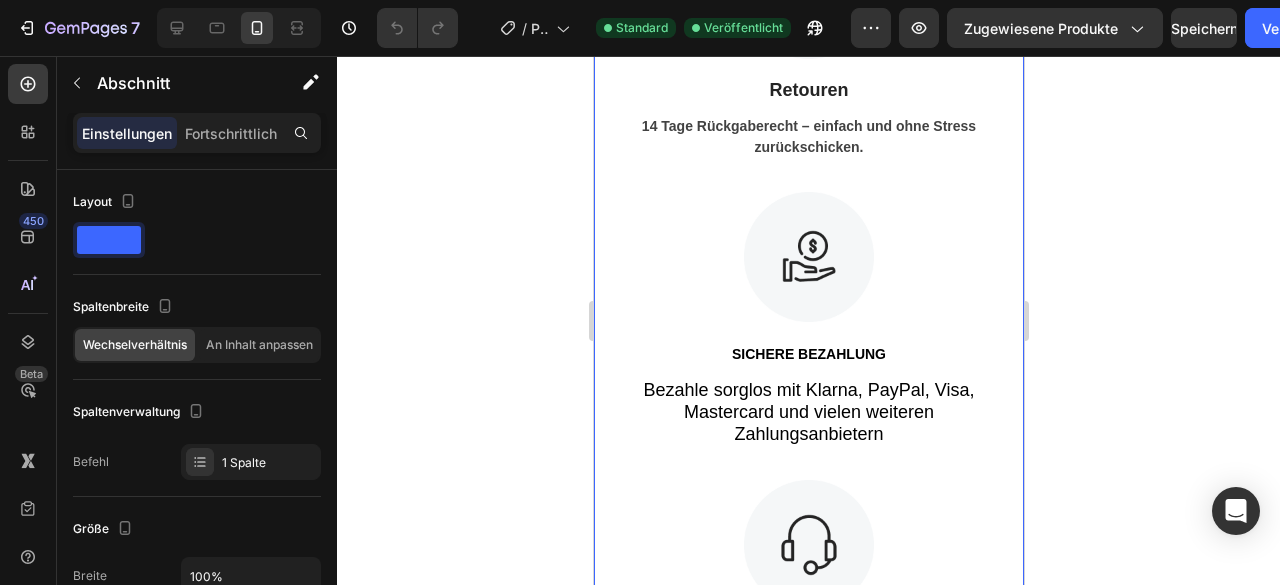 scroll, scrollTop: 1864, scrollLeft: 0, axis: vertical 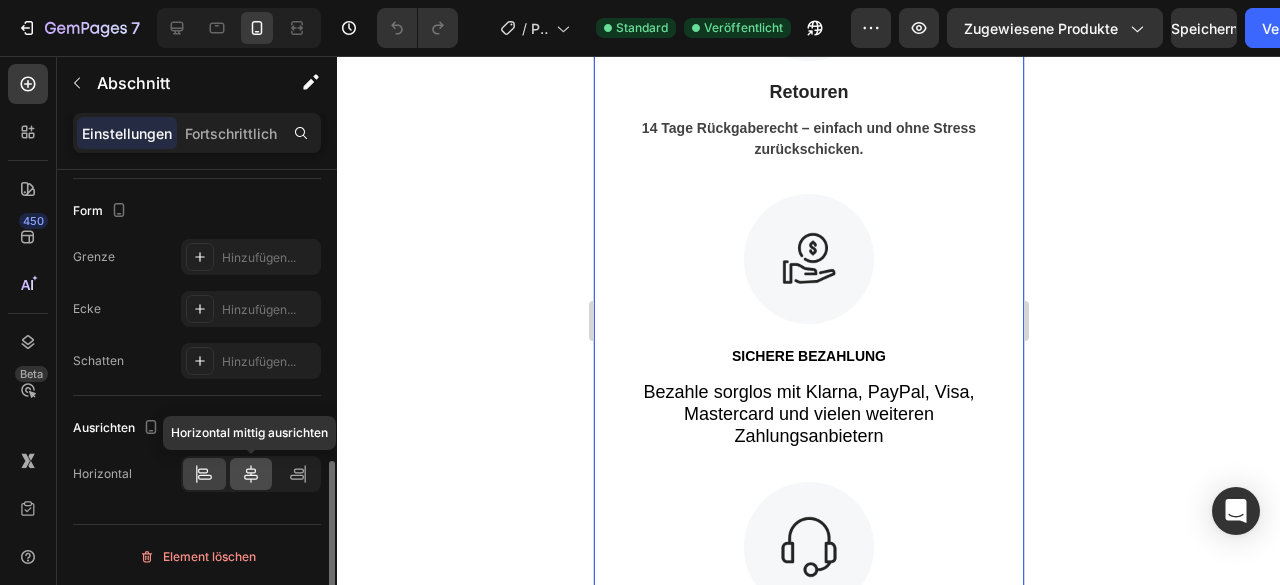 click 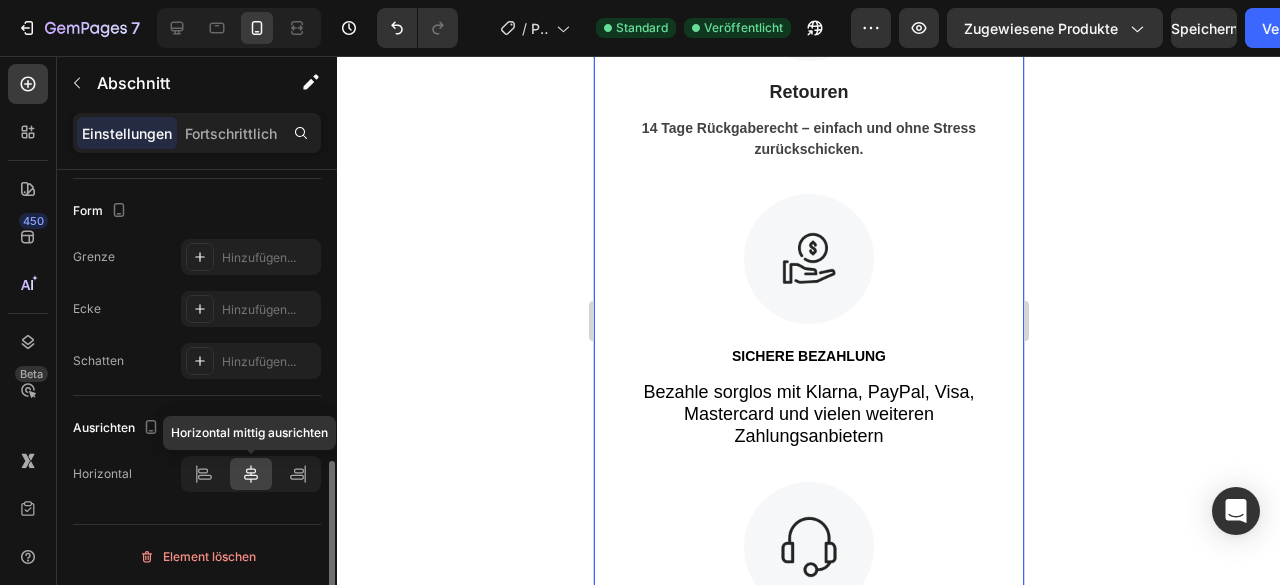 scroll, scrollTop: 754, scrollLeft: 0, axis: vertical 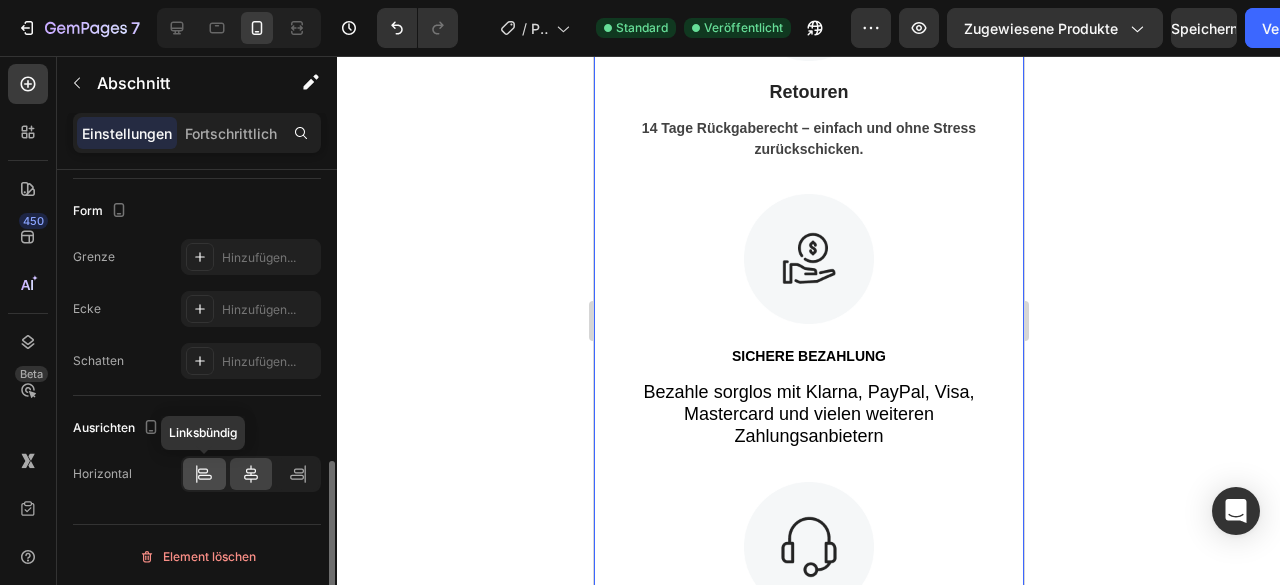 click 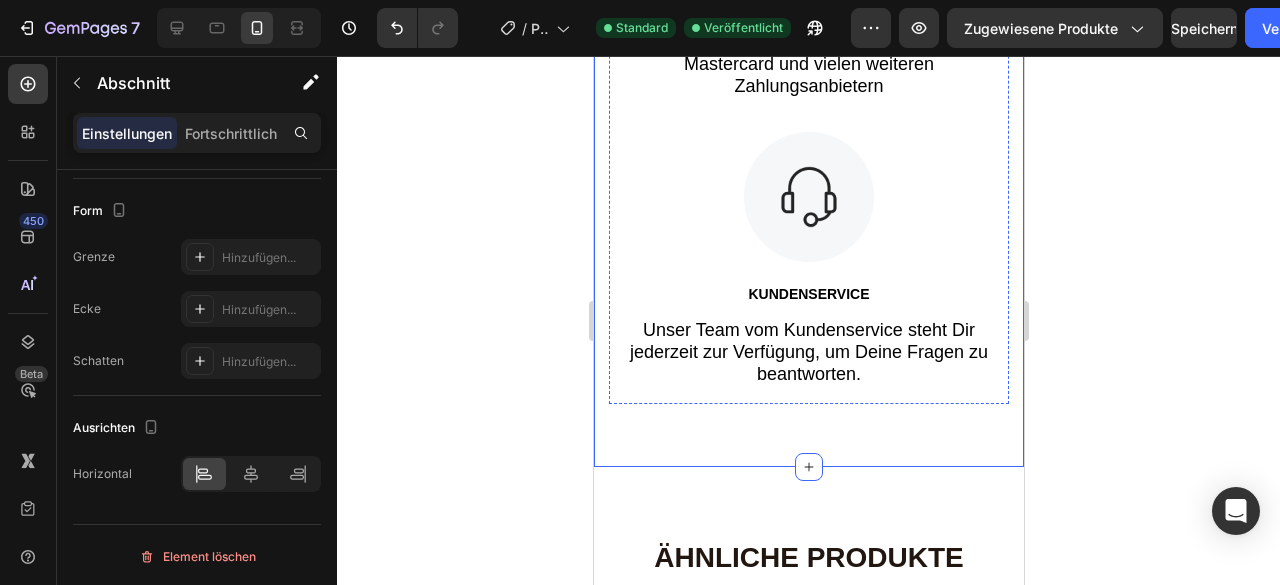 scroll, scrollTop: 2224, scrollLeft: 0, axis: vertical 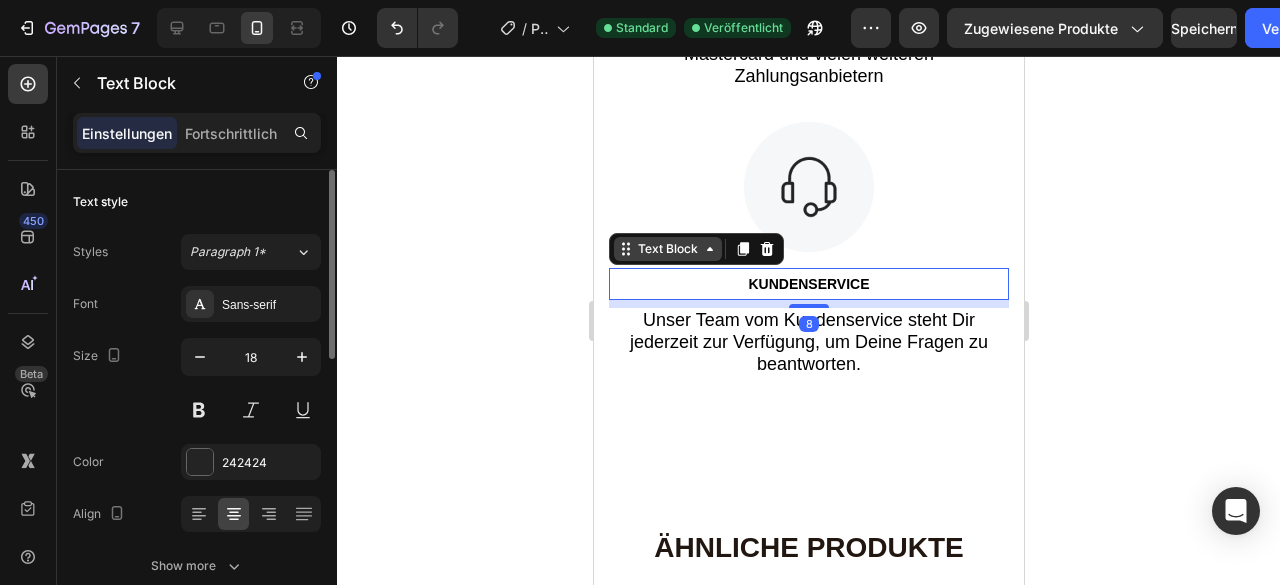 click on "Text Block" at bounding box center (695, 249) 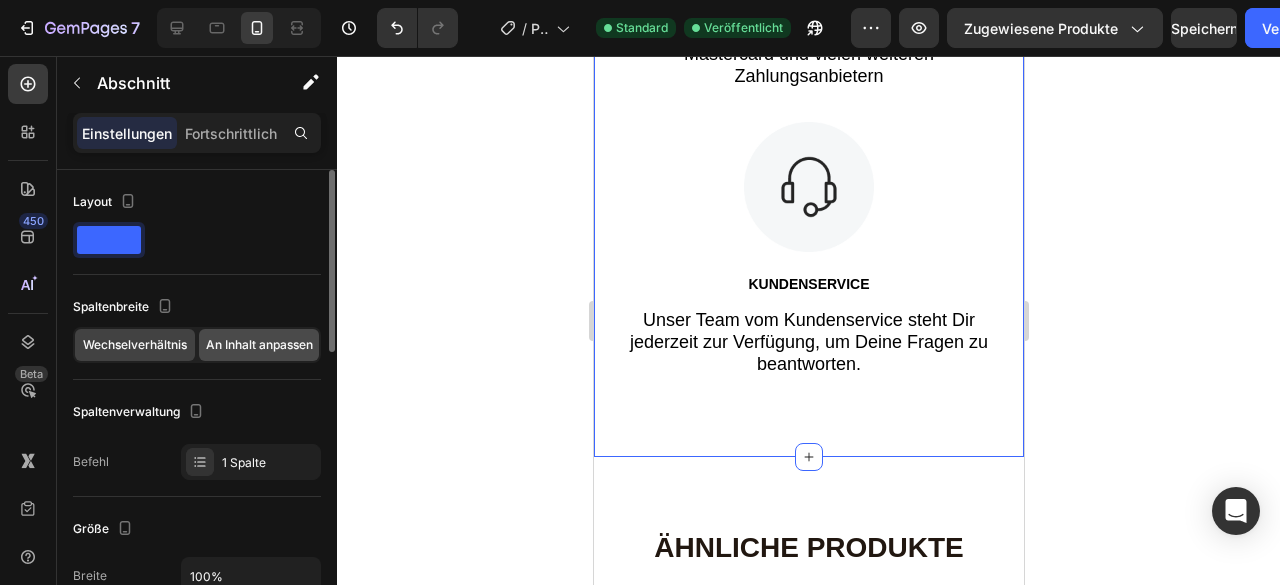 click on "An Inhalt anpassen" at bounding box center [259, 344] 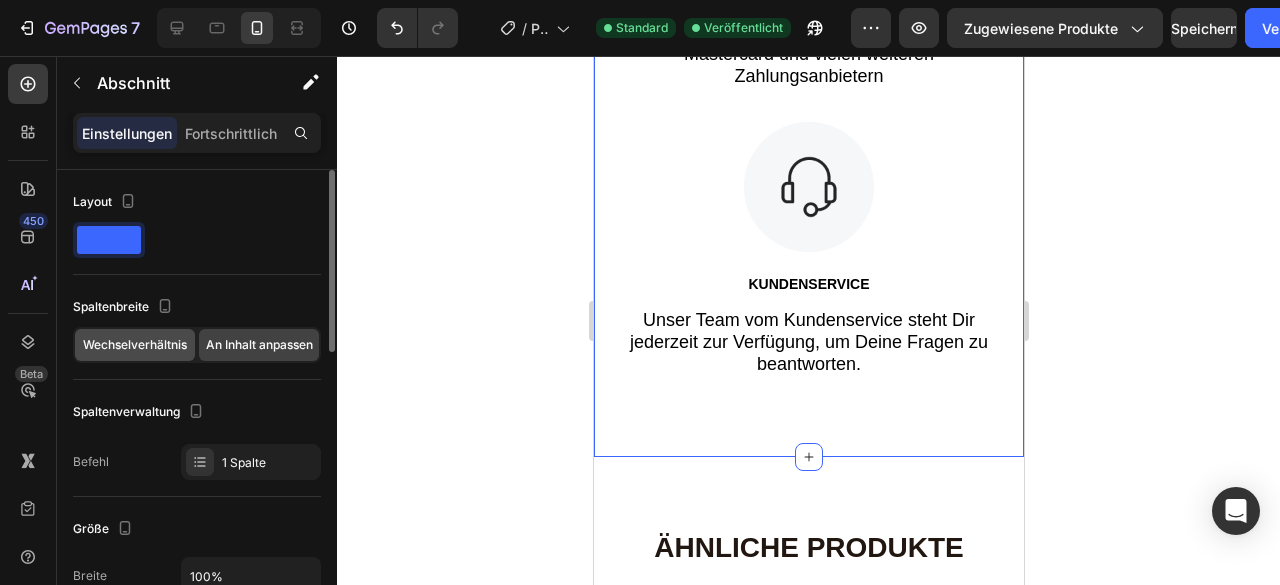 click on "Wechselverhältnis" at bounding box center (135, 344) 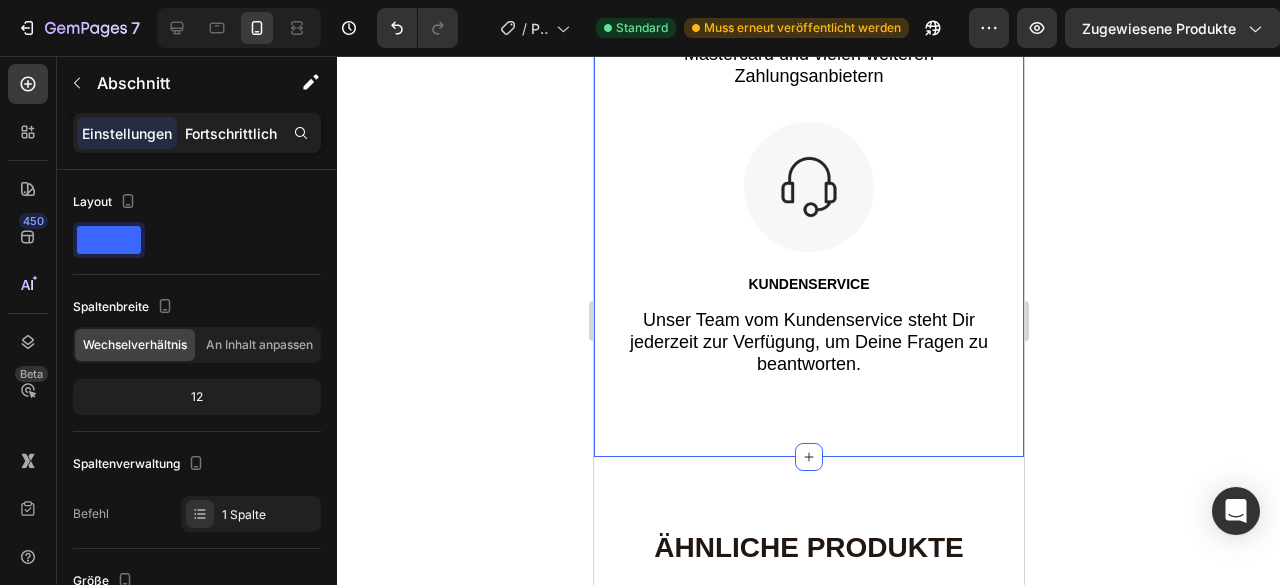 click on "Fortschrittlich" 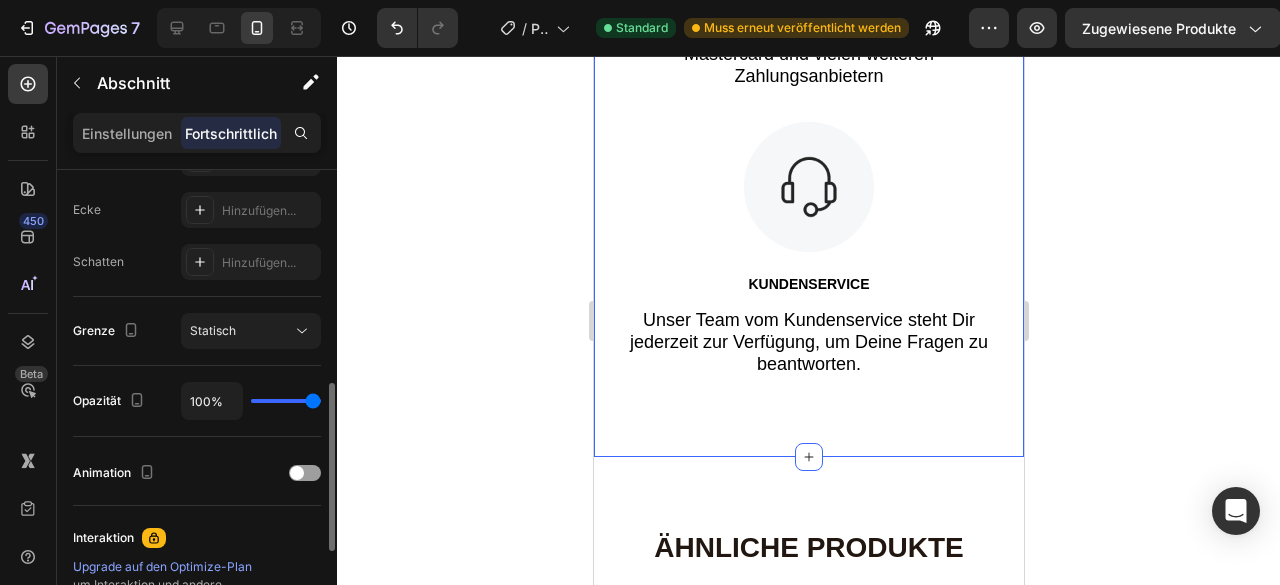 scroll, scrollTop: 606, scrollLeft: 0, axis: vertical 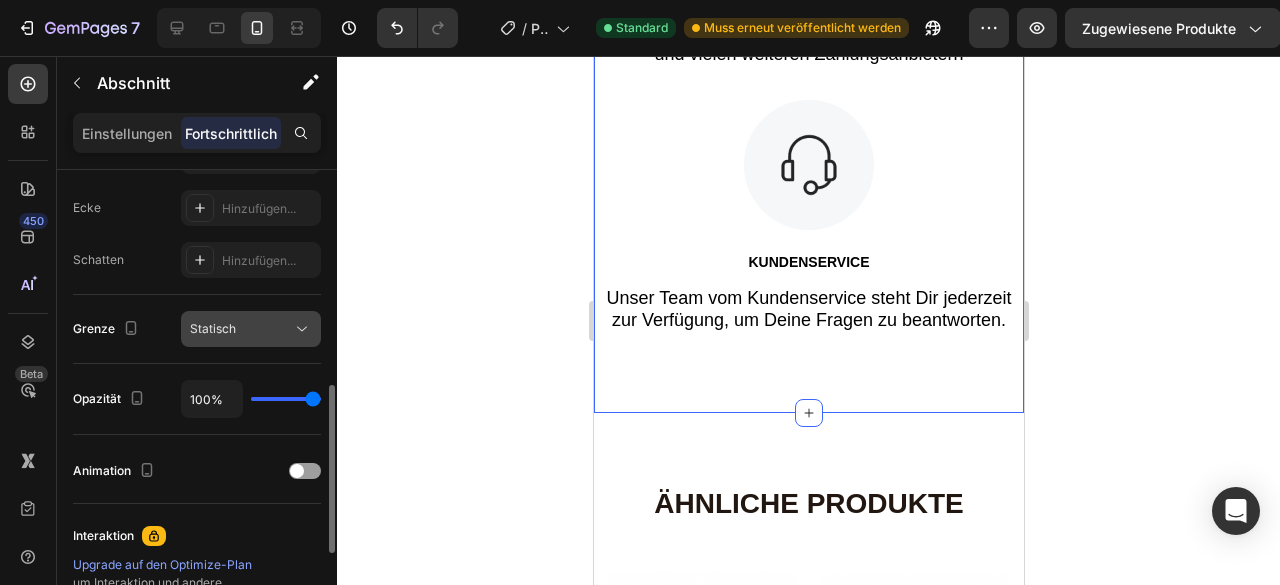 click on "Statisch" at bounding box center (241, 329) 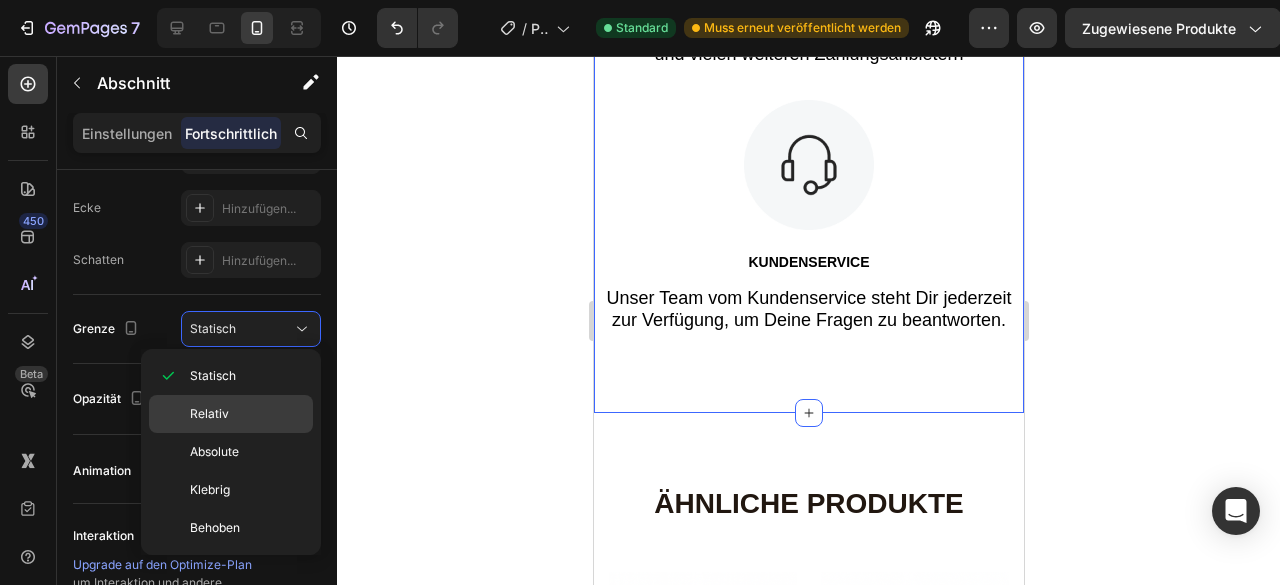 click on "Relativ" 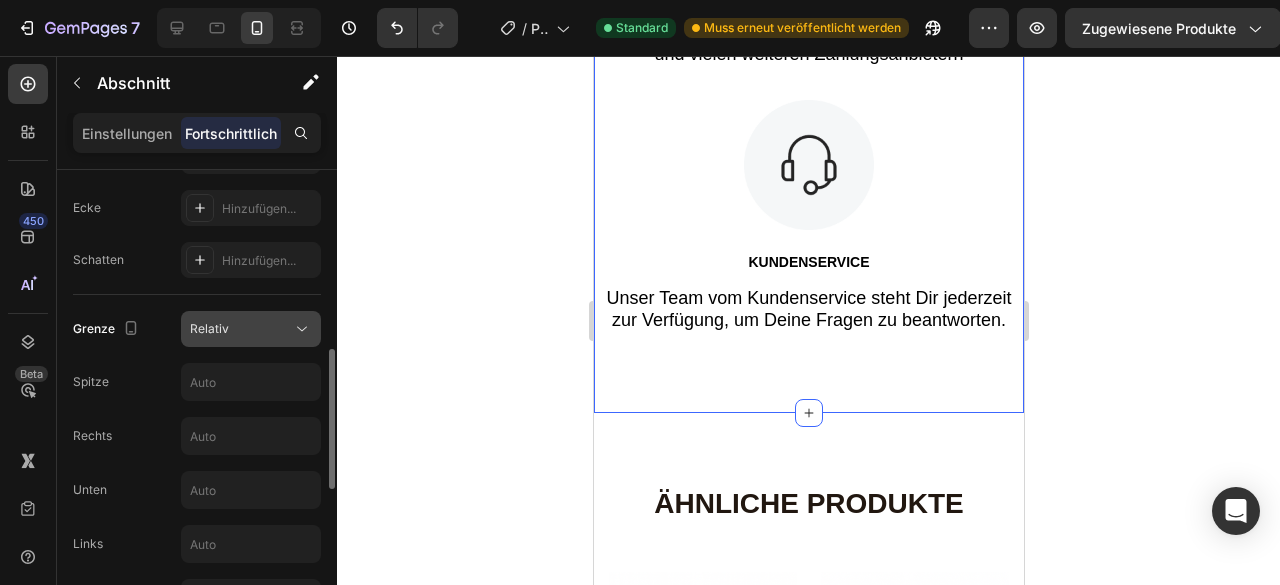 click on "Relativ" at bounding box center [251, 329] 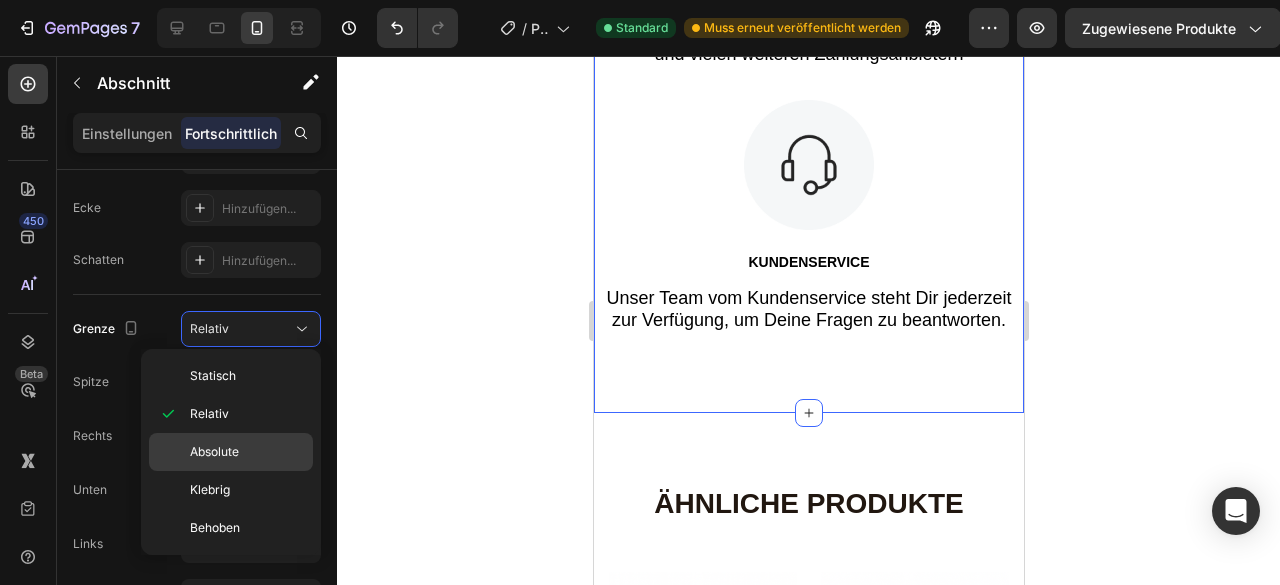 click on "Absolute" 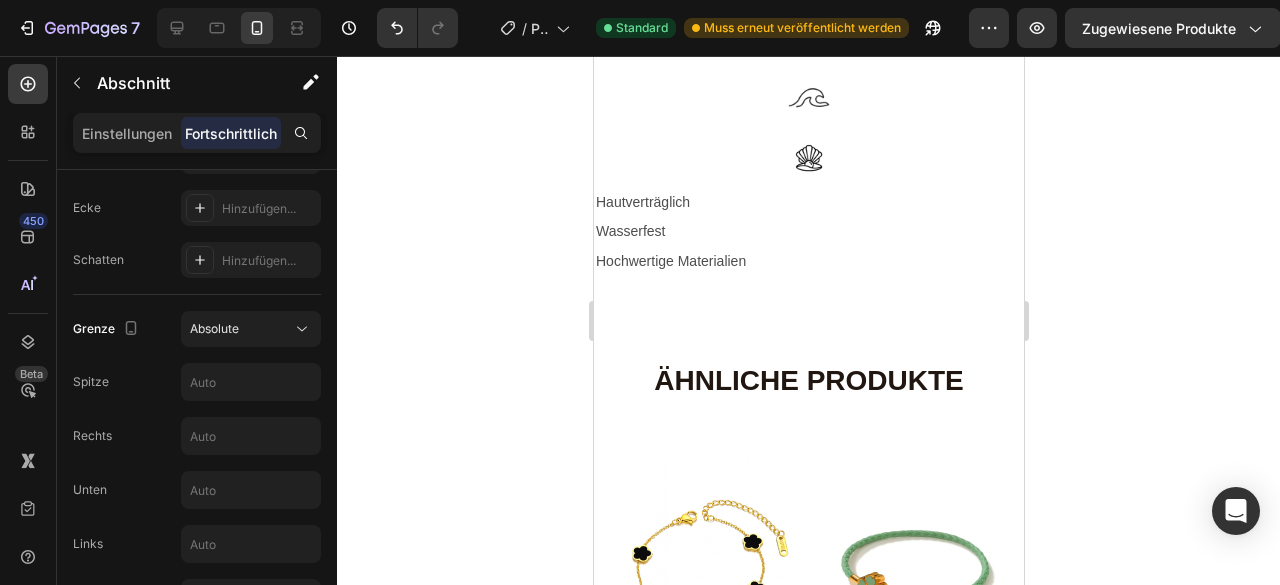 scroll, scrollTop: 1194, scrollLeft: 0, axis: vertical 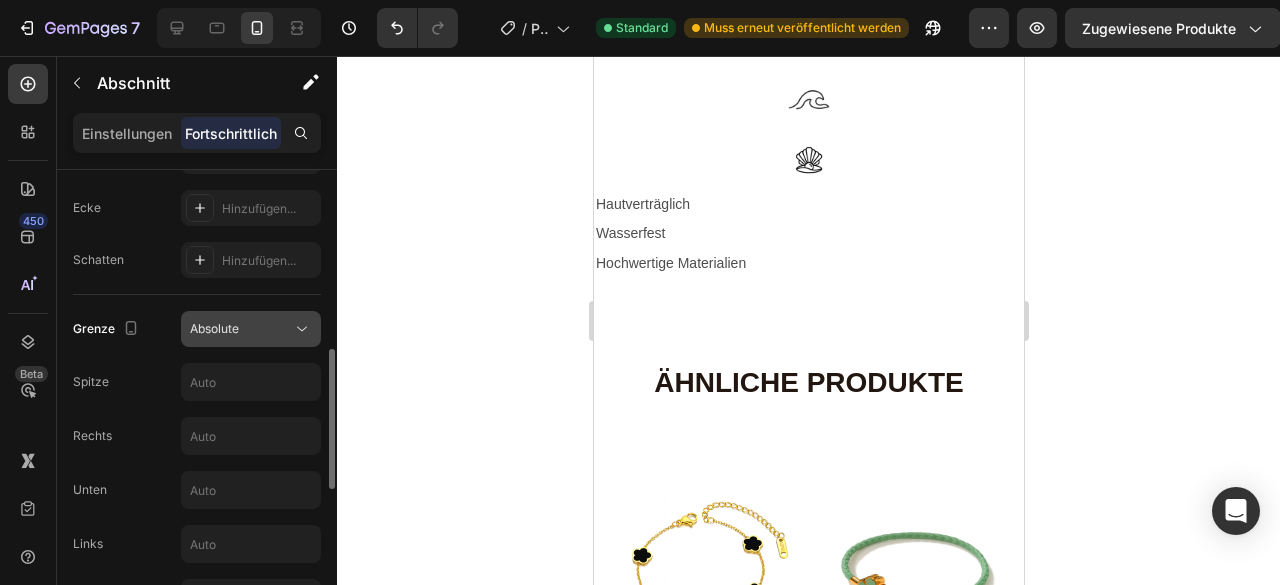 click on "Absolute" at bounding box center [214, 328] 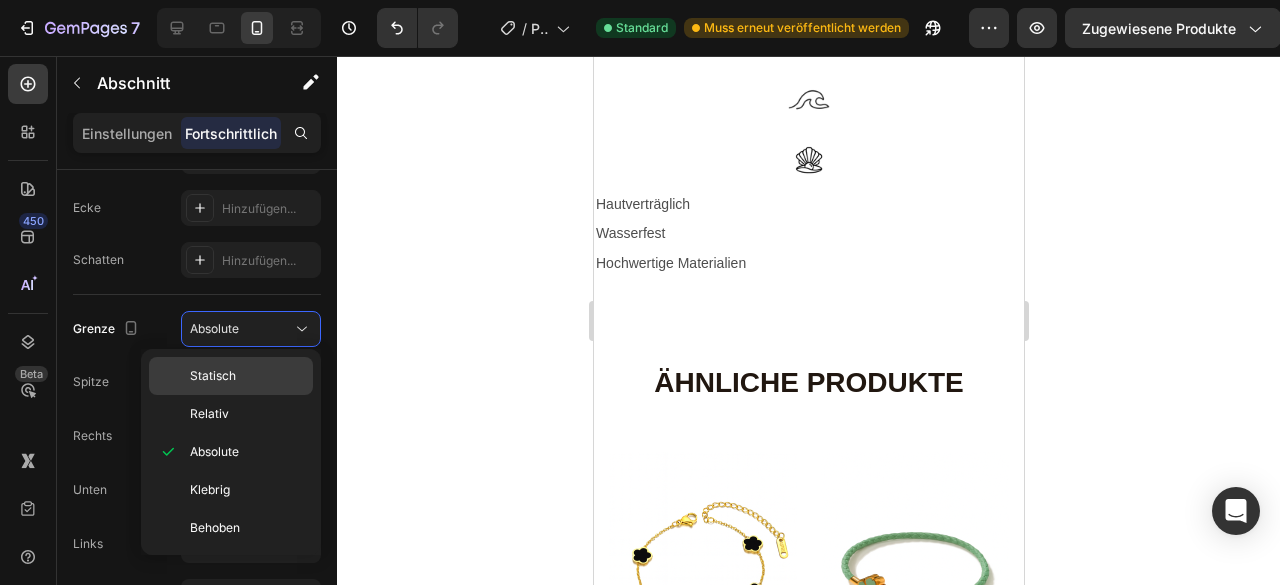 click on "Statisch" at bounding box center [247, 376] 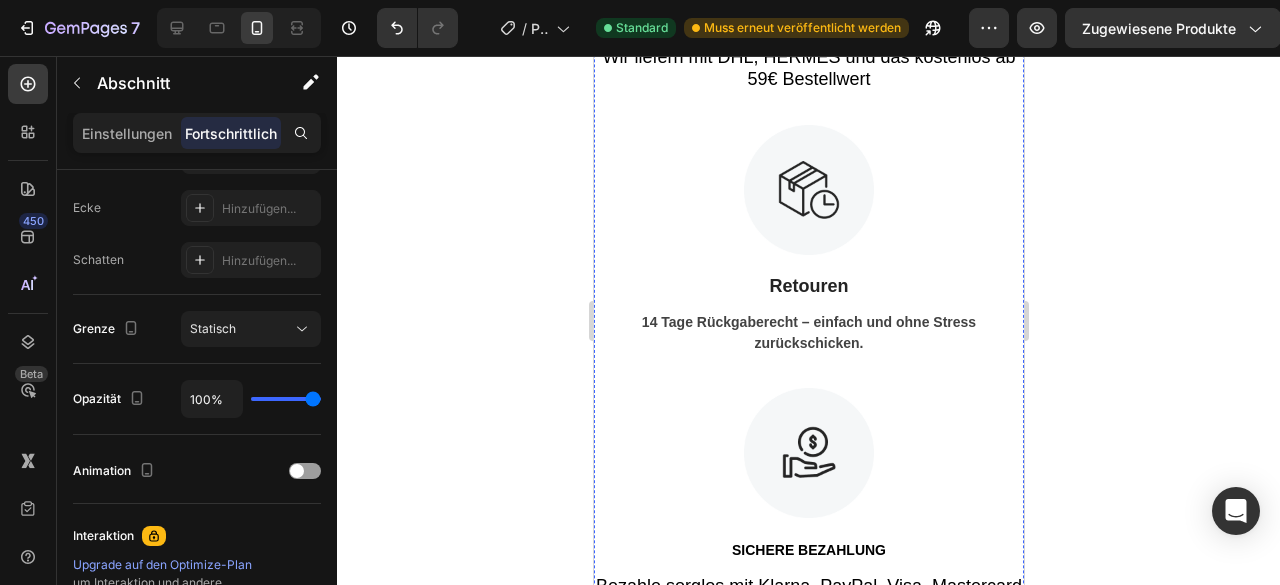 scroll, scrollTop: 1686, scrollLeft: 0, axis: vertical 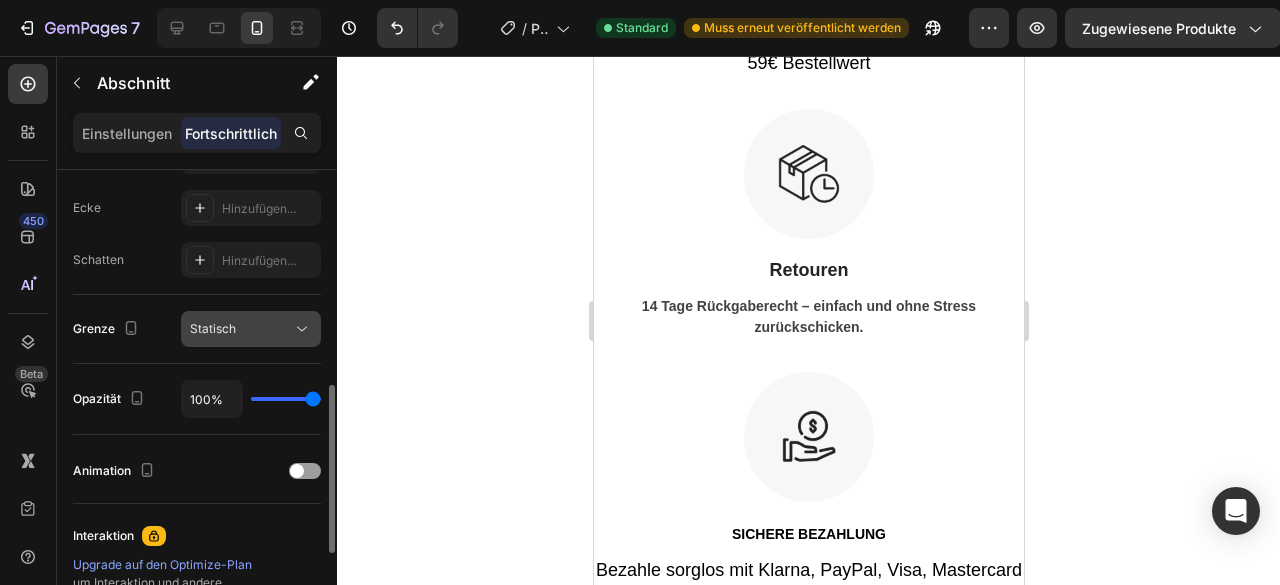 click on "Statisch" at bounding box center (251, 329) 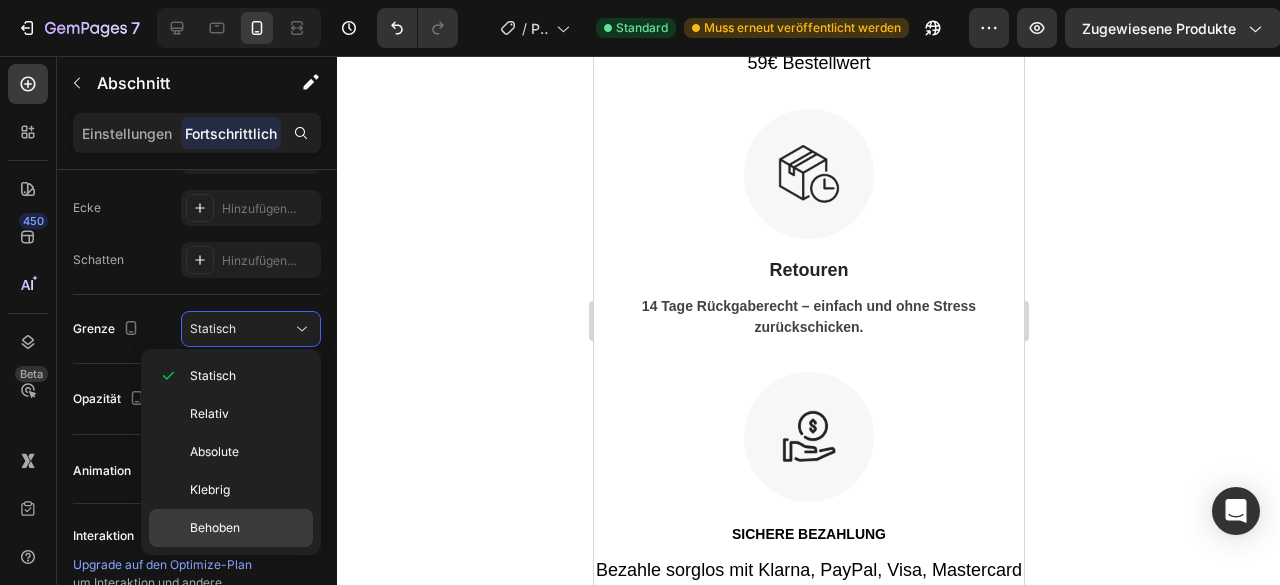 click on "Behoben" at bounding box center (247, 528) 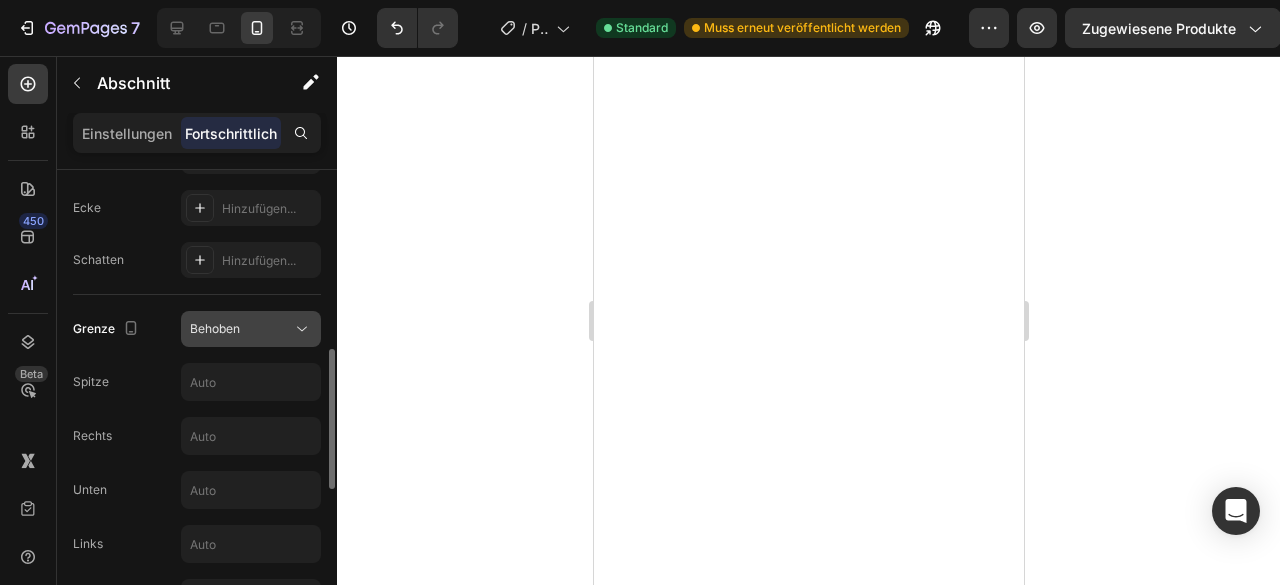 click on "Behoben" 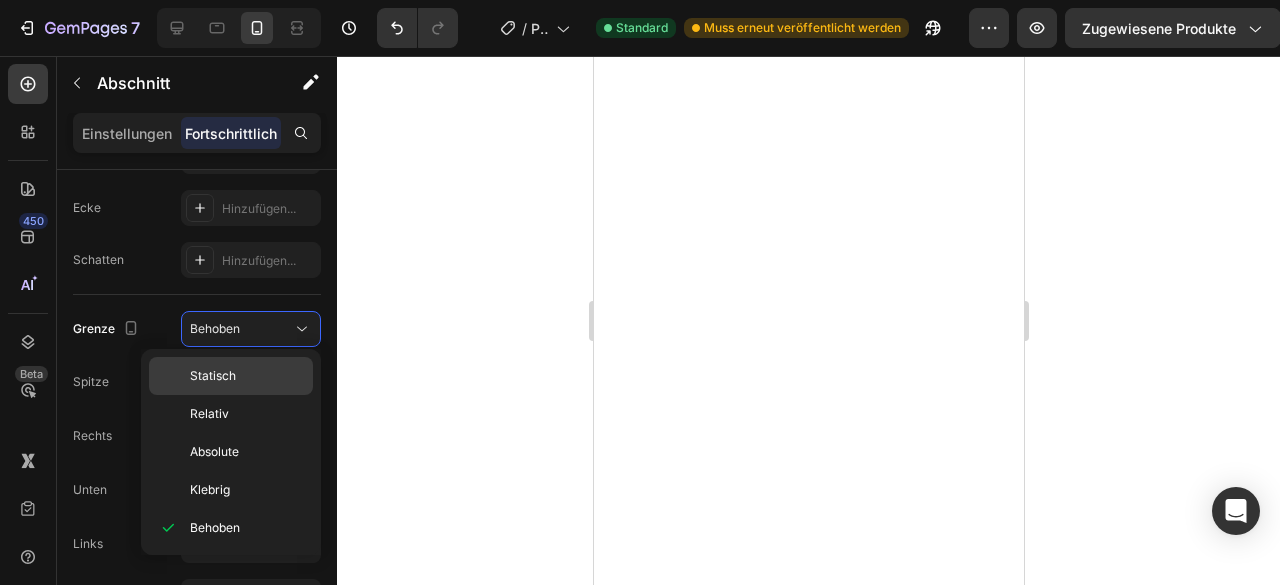 click on "Statisch" at bounding box center (247, 376) 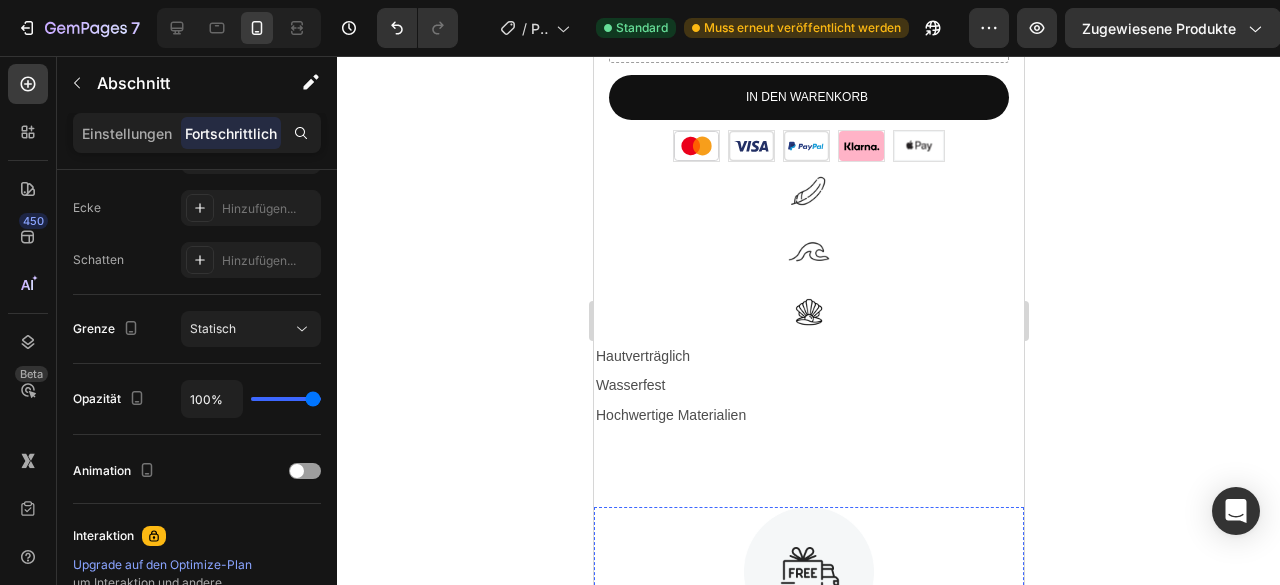 scroll, scrollTop: 1038, scrollLeft: 0, axis: vertical 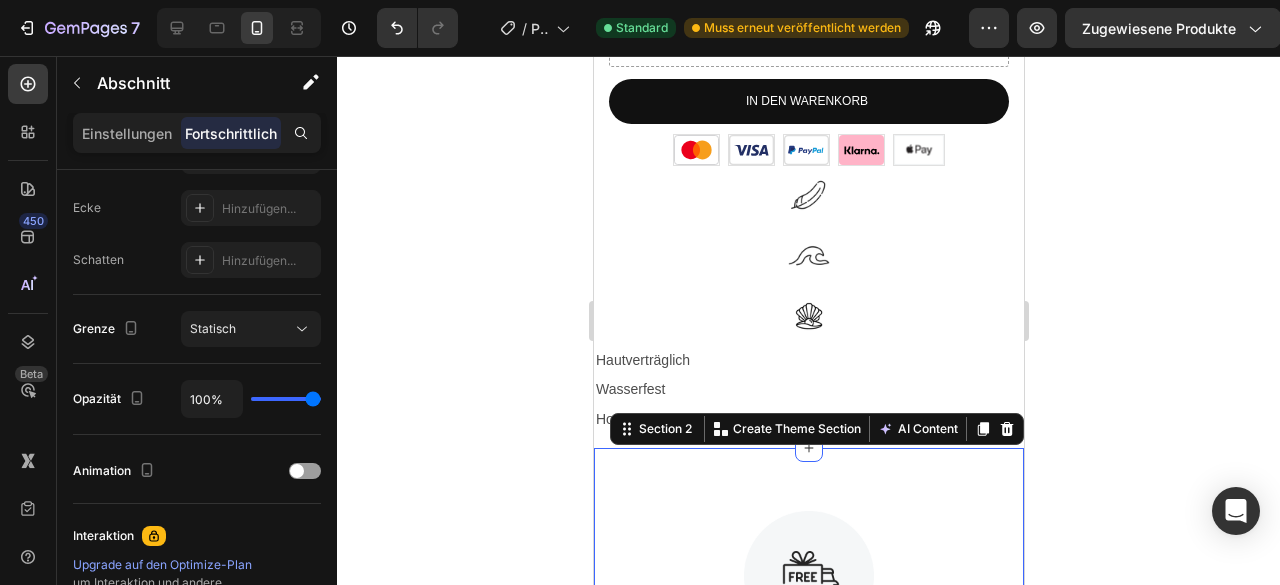 click on "Einstellungen Fortschrittlich" at bounding box center (197, 133) 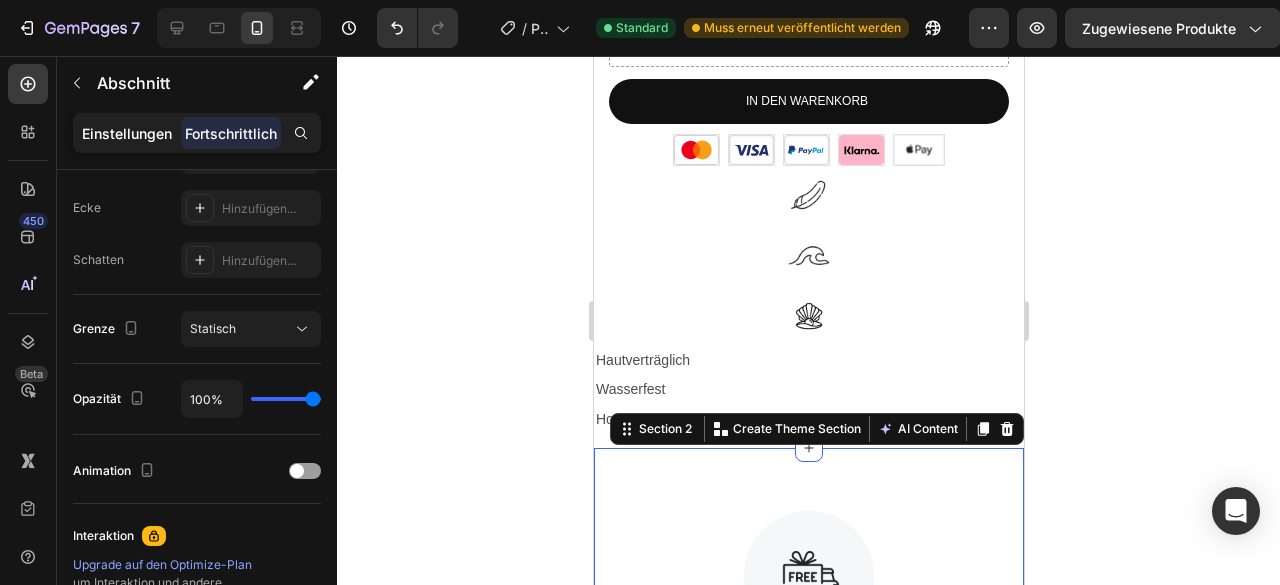click on "Einstellungen" 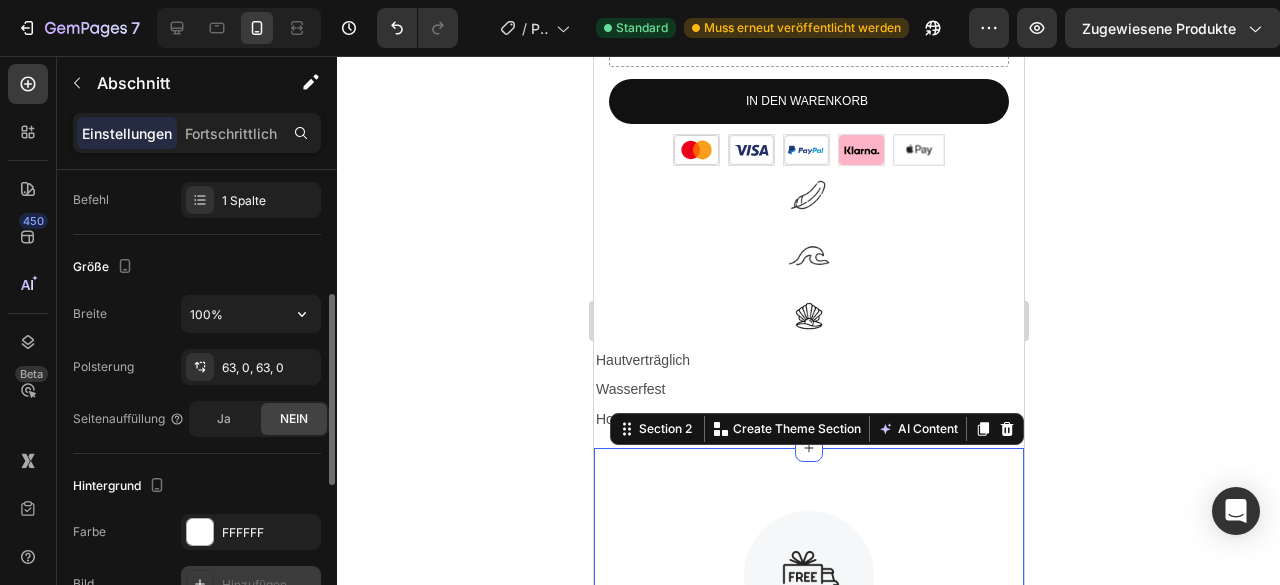 scroll, scrollTop: 312, scrollLeft: 0, axis: vertical 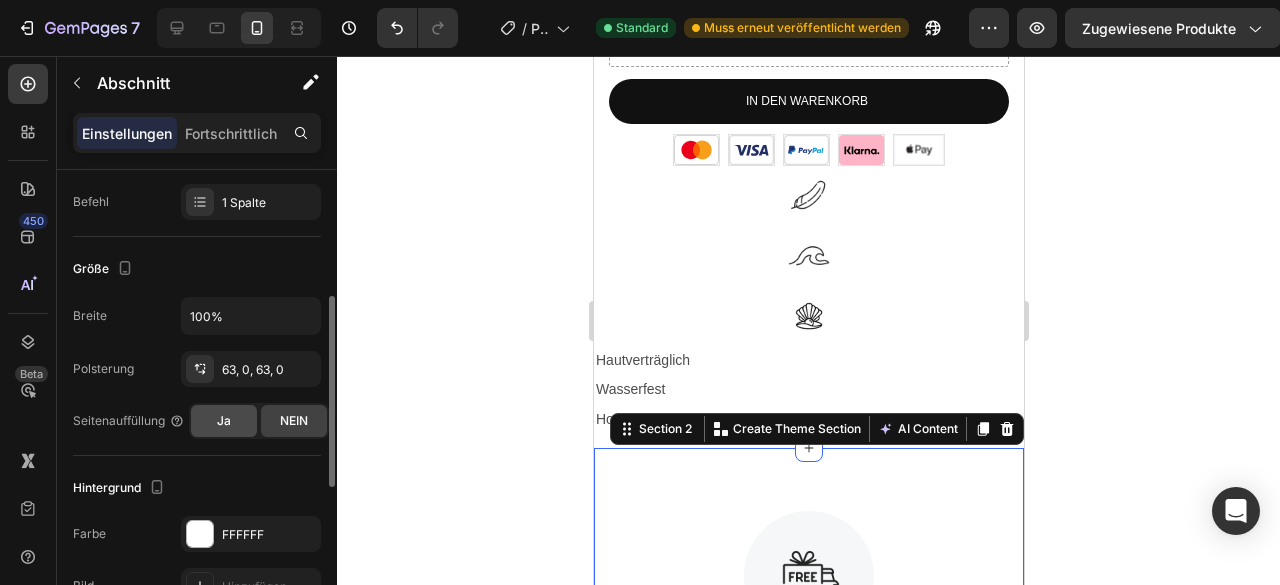 click on "Ja" 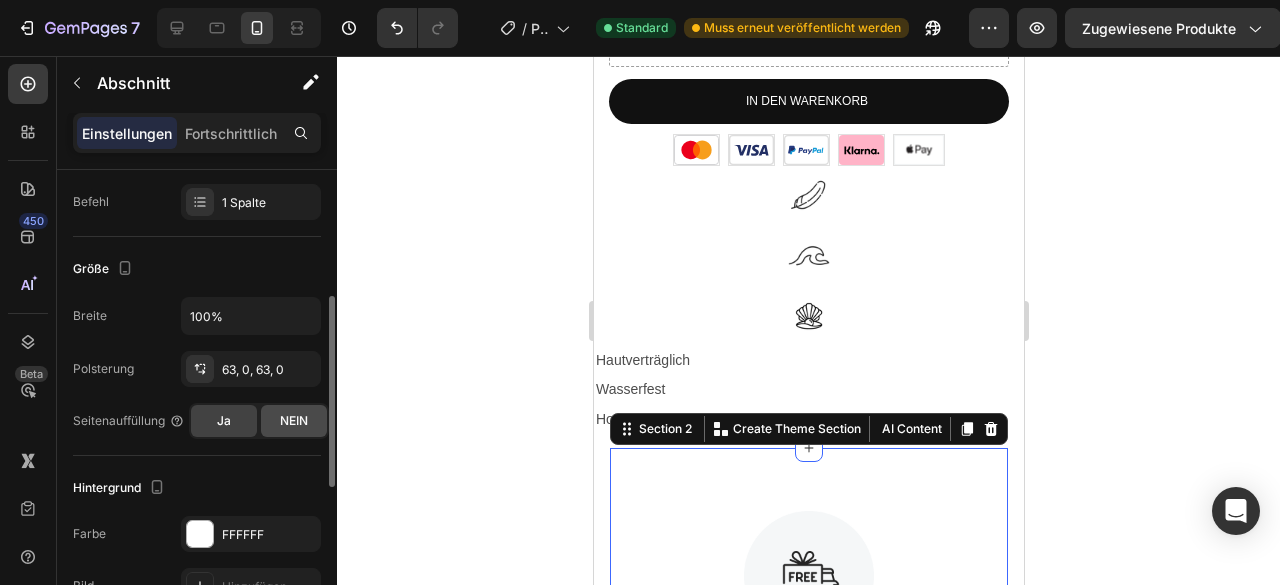 click on "NEIN" at bounding box center [294, 420] 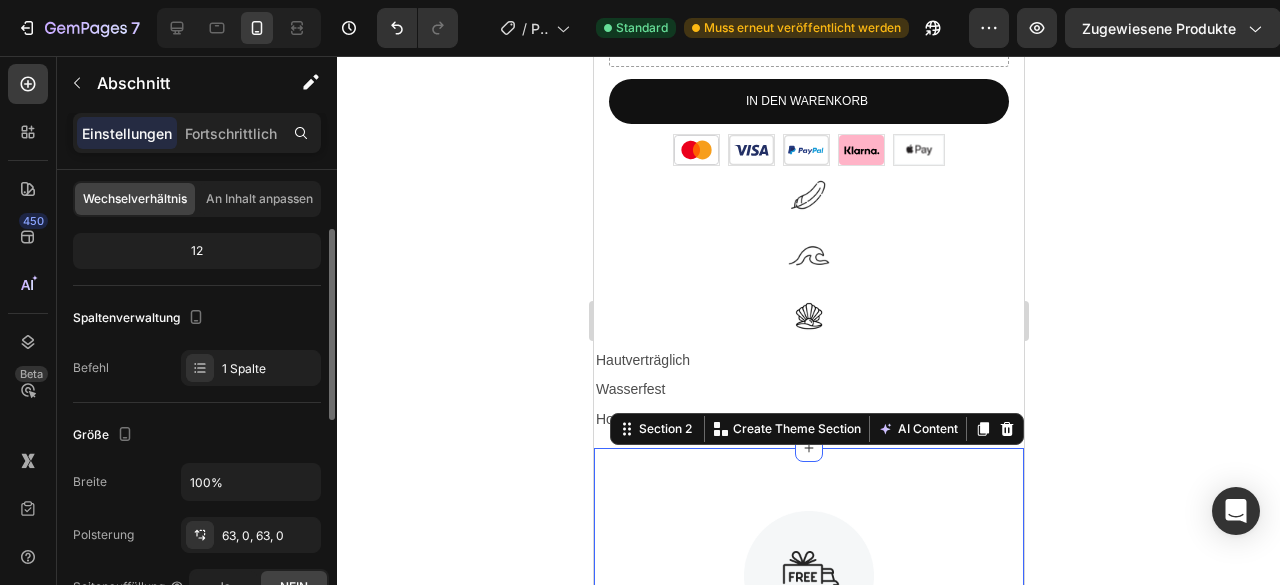 scroll, scrollTop: 146, scrollLeft: 0, axis: vertical 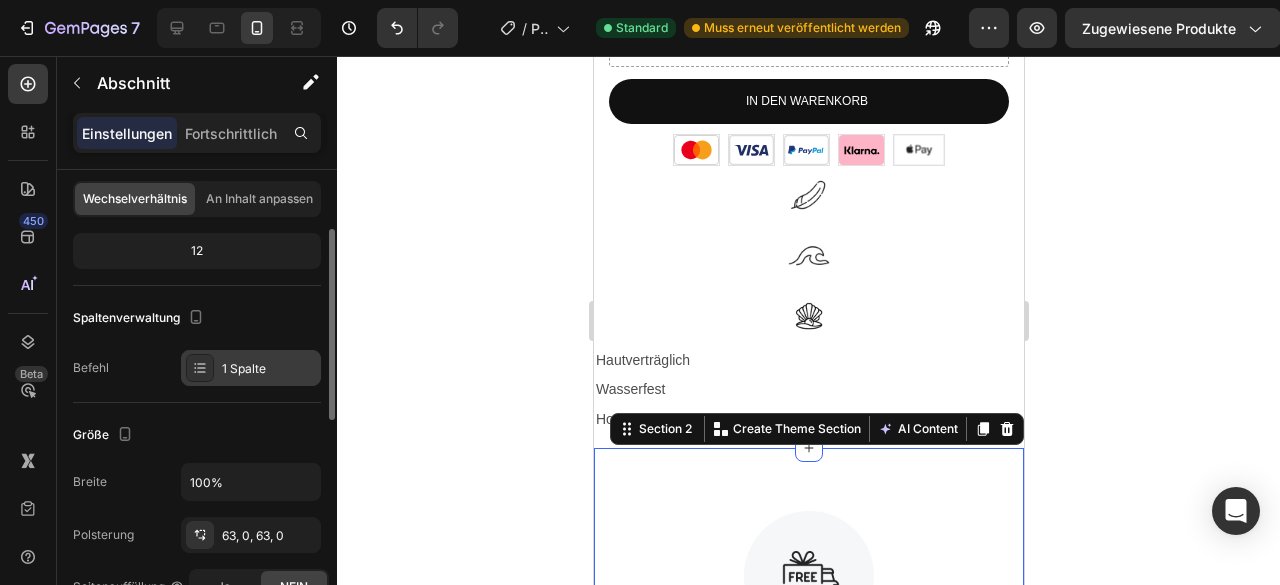 click on "1 Spalte" at bounding box center [244, 368] 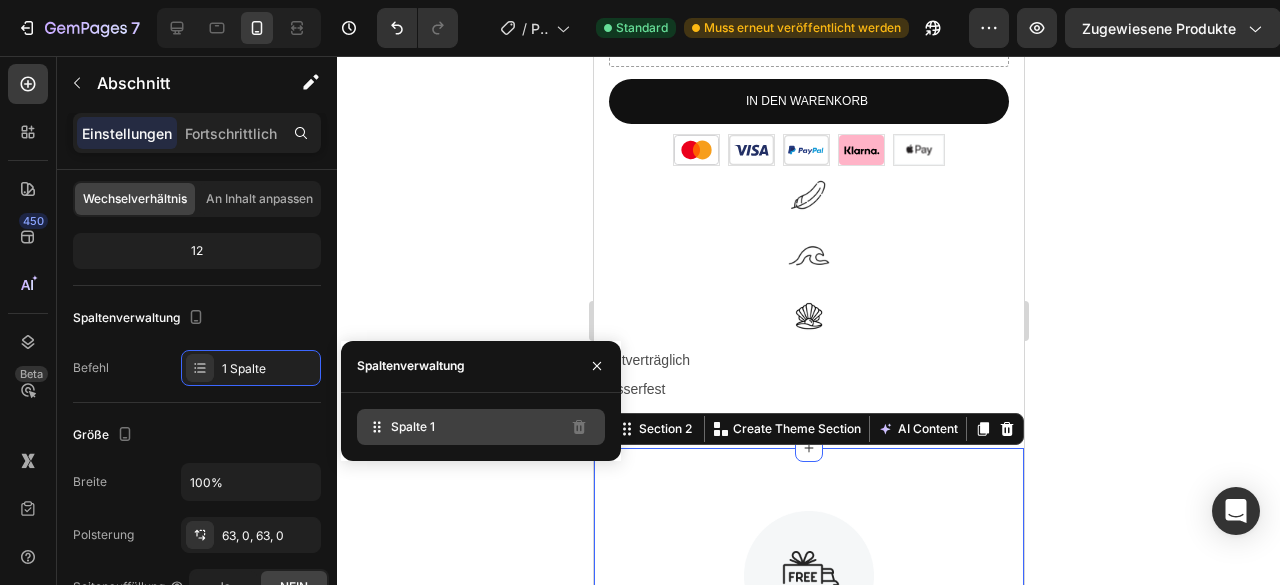 click on "Spalte 1" 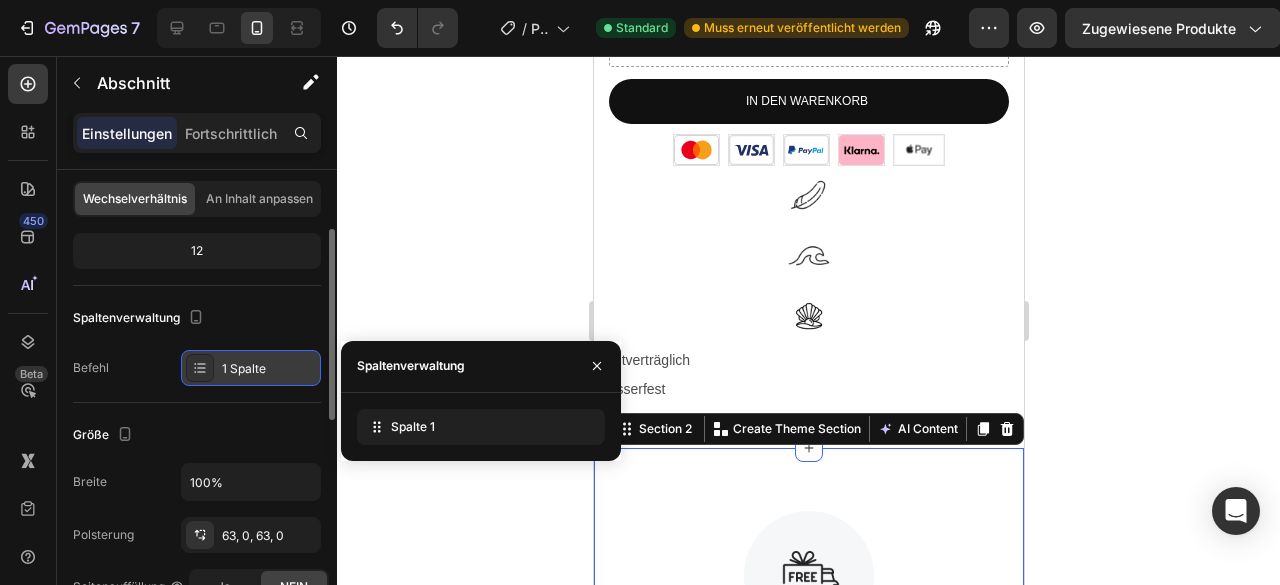 click 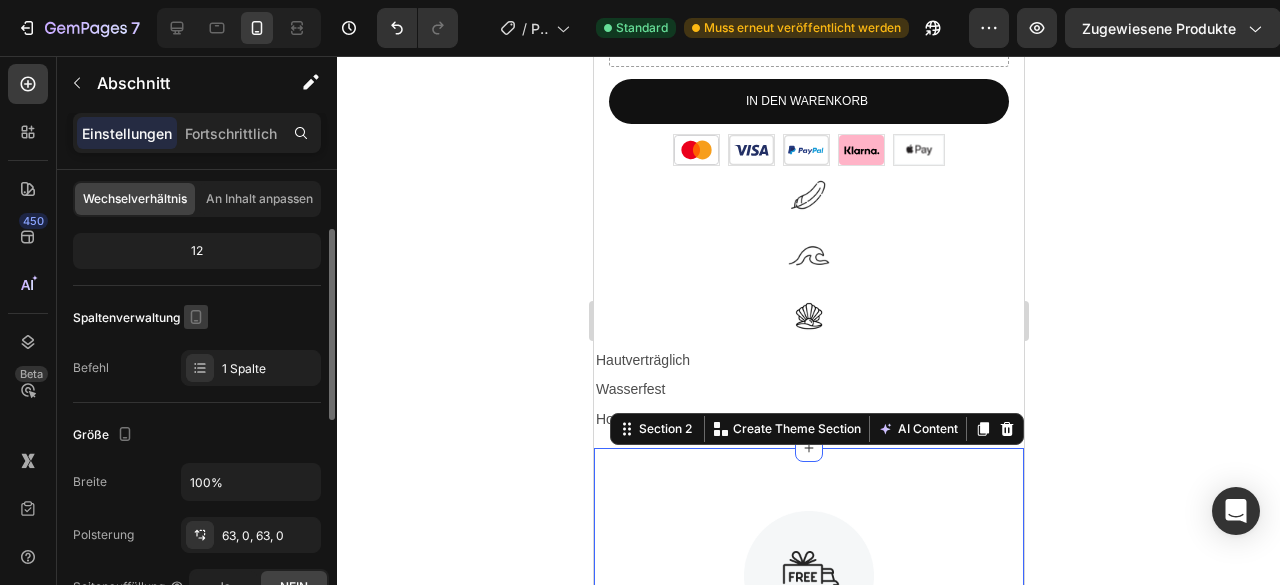 click 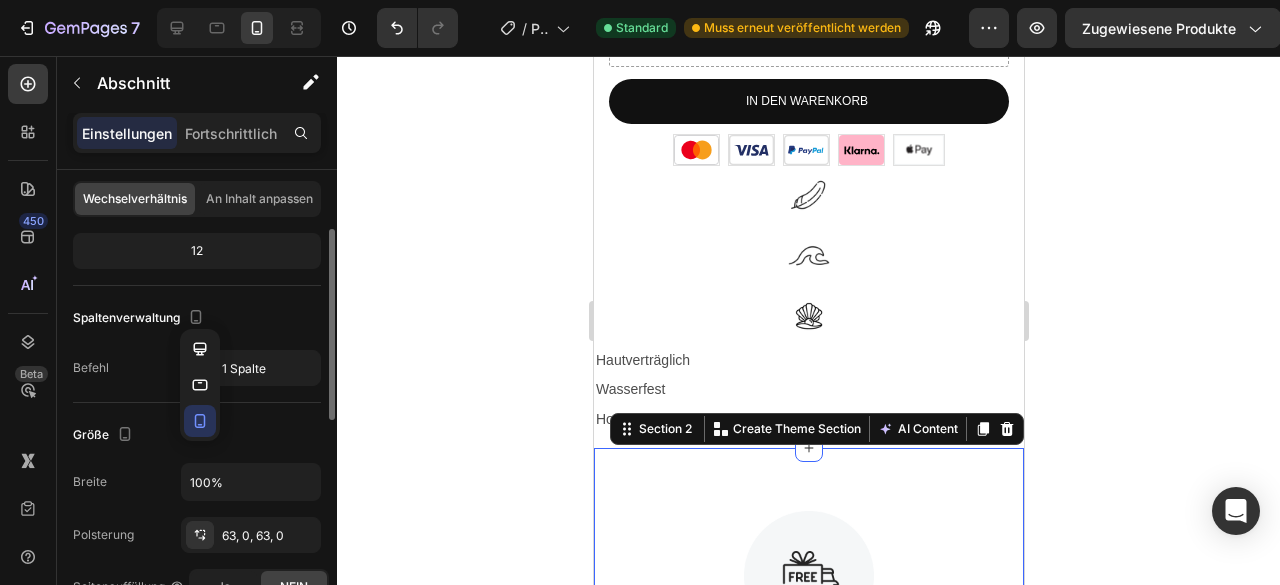 click on "Spaltenverwaltung" at bounding box center (197, 318) 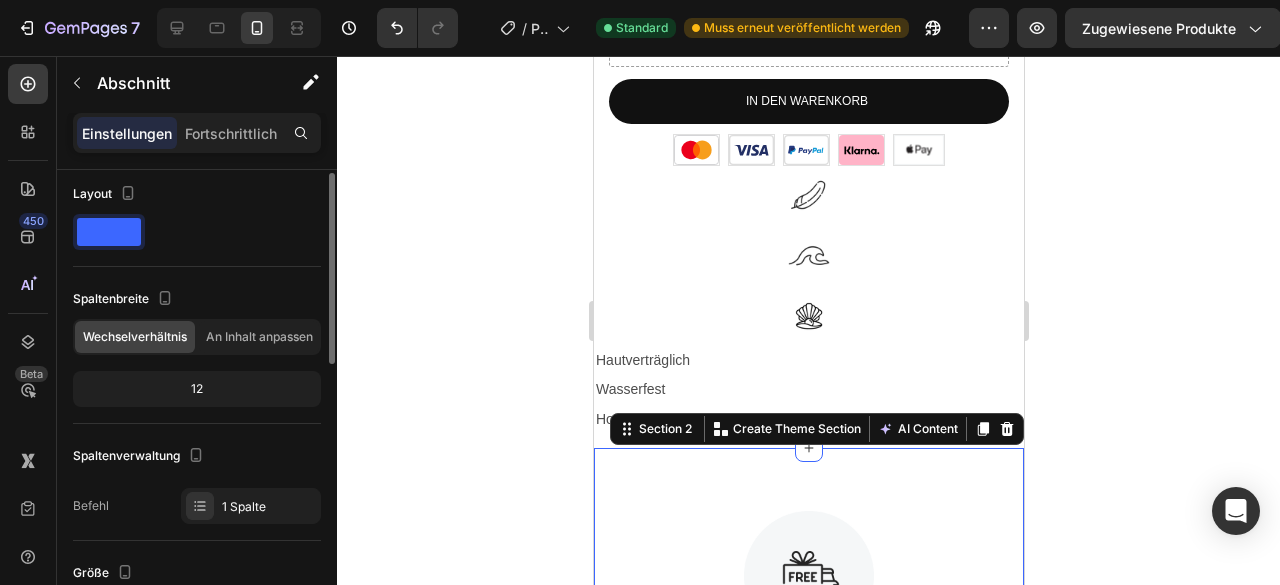 scroll, scrollTop: 8, scrollLeft: 0, axis: vertical 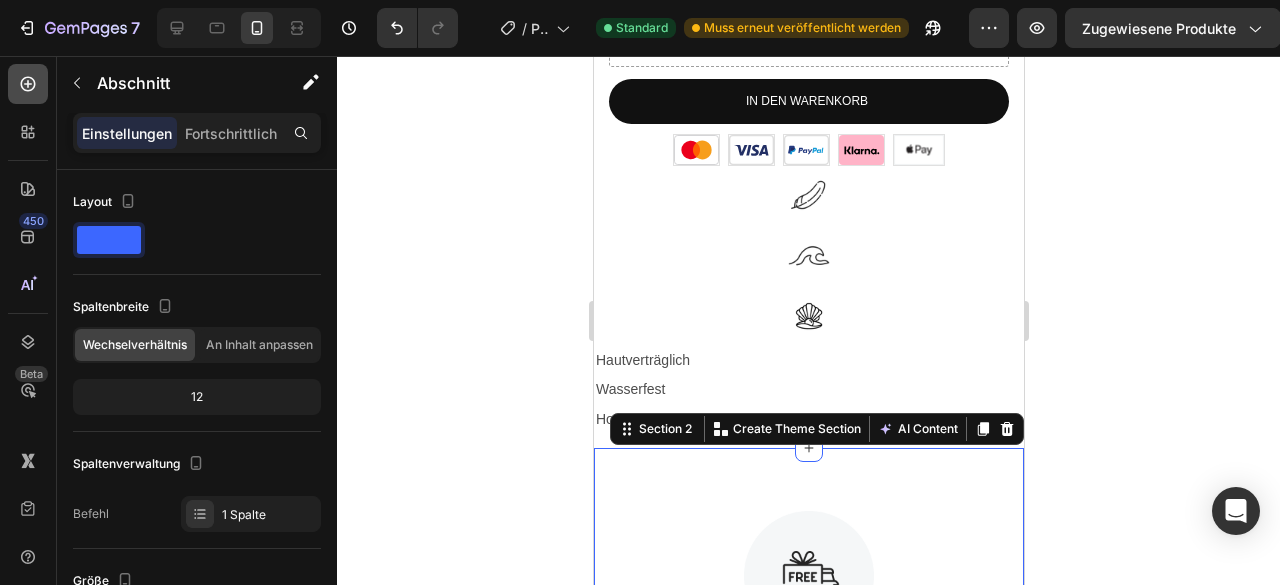 click 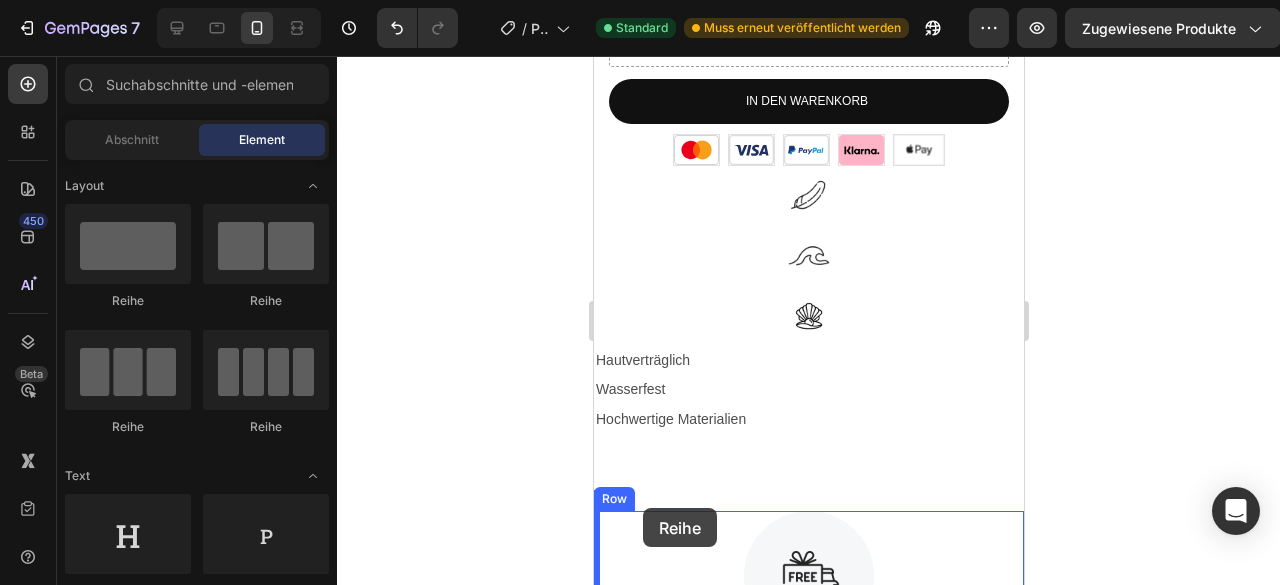 drag, startPoint x: 838, startPoint y: 457, endPoint x: 651, endPoint y: 510, distance: 194.36563 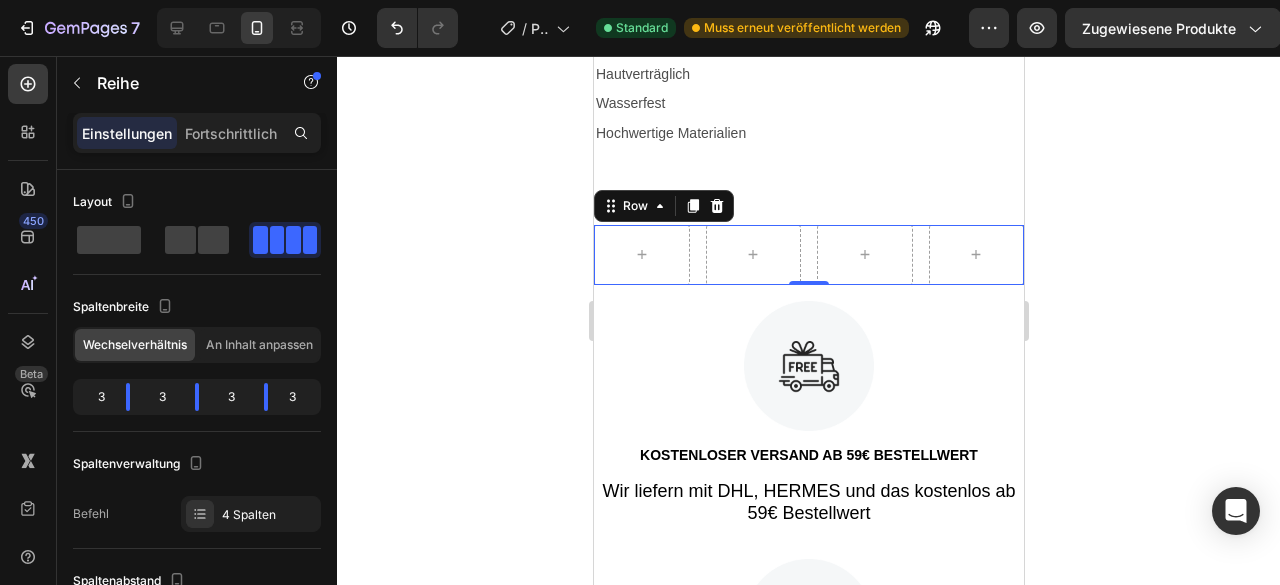 scroll, scrollTop: 1316, scrollLeft: 0, axis: vertical 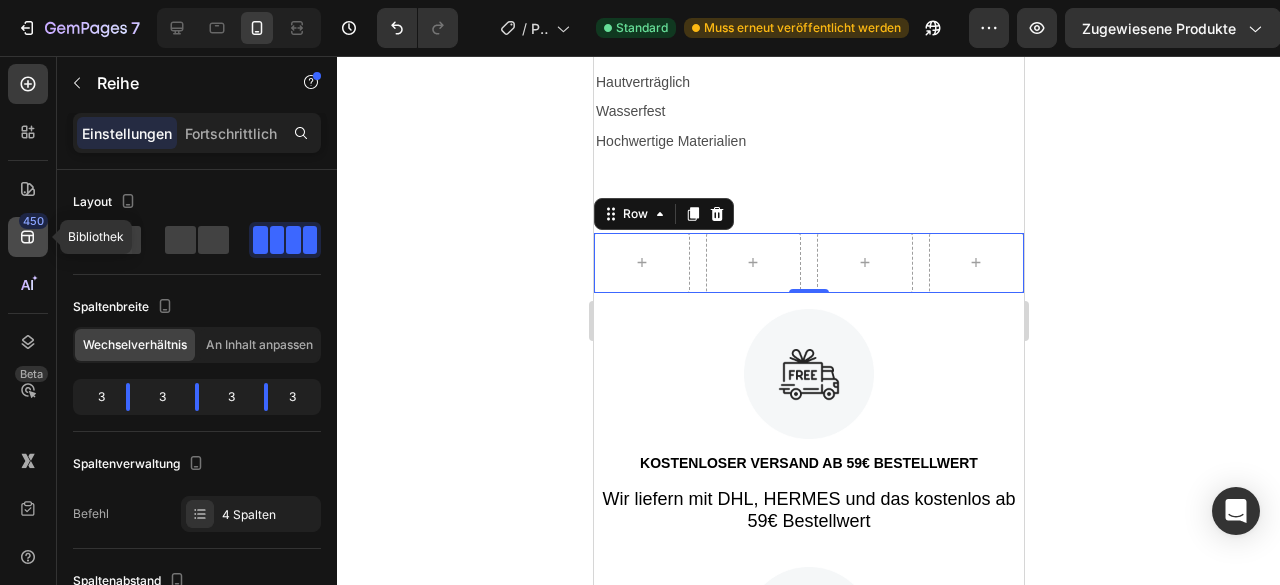 click on "450" 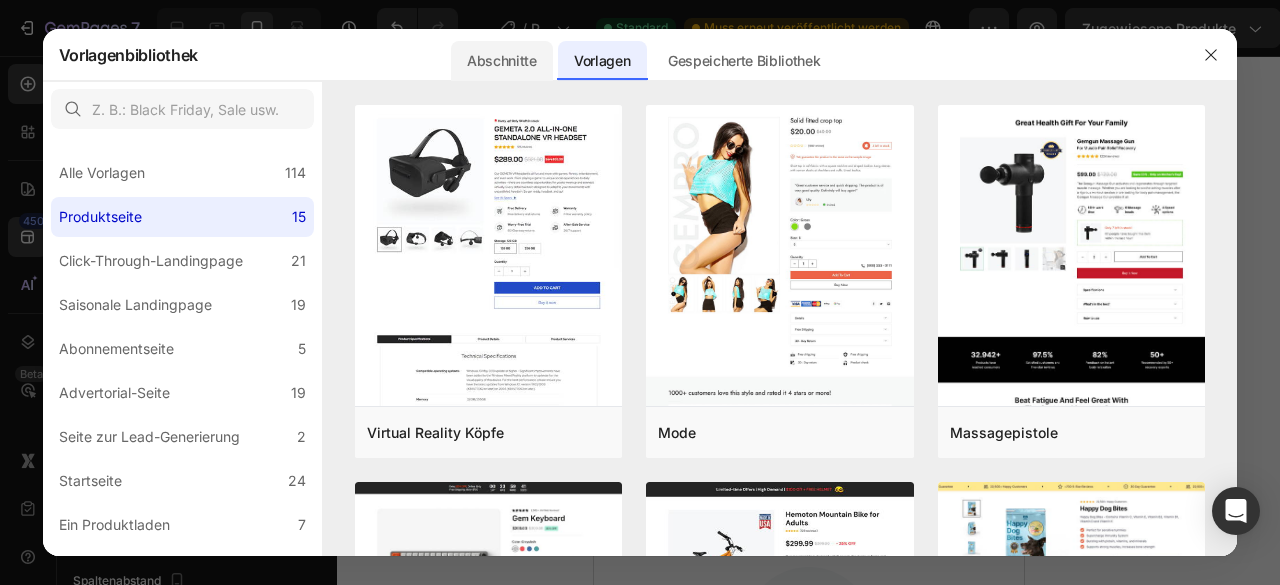 click on "Abschnitte" 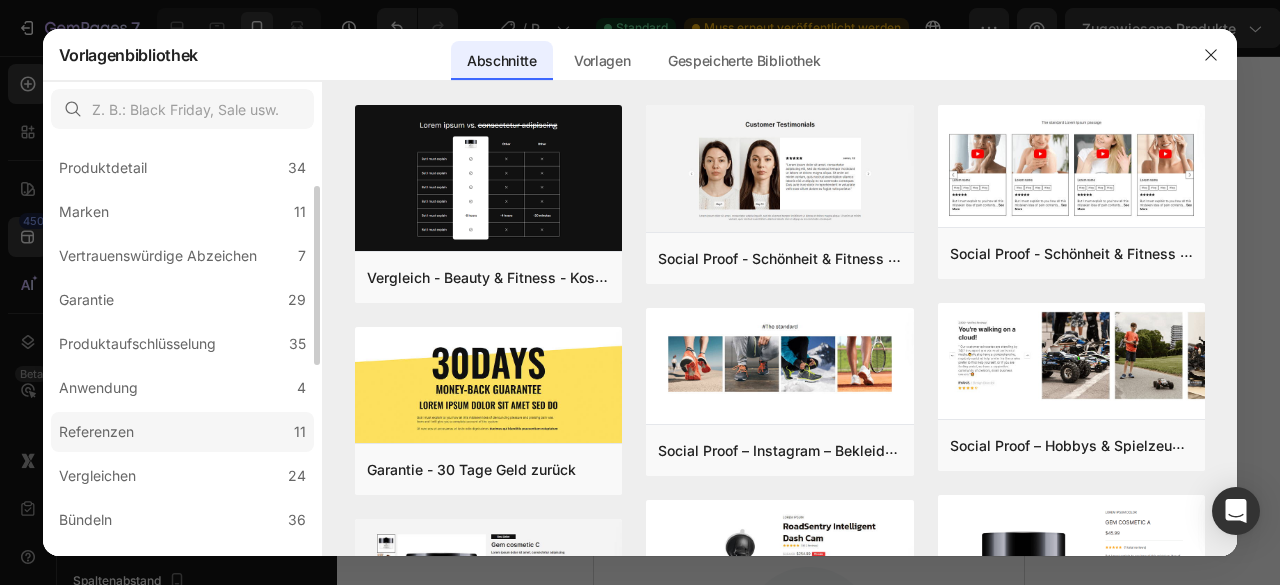scroll, scrollTop: 100, scrollLeft: 0, axis: vertical 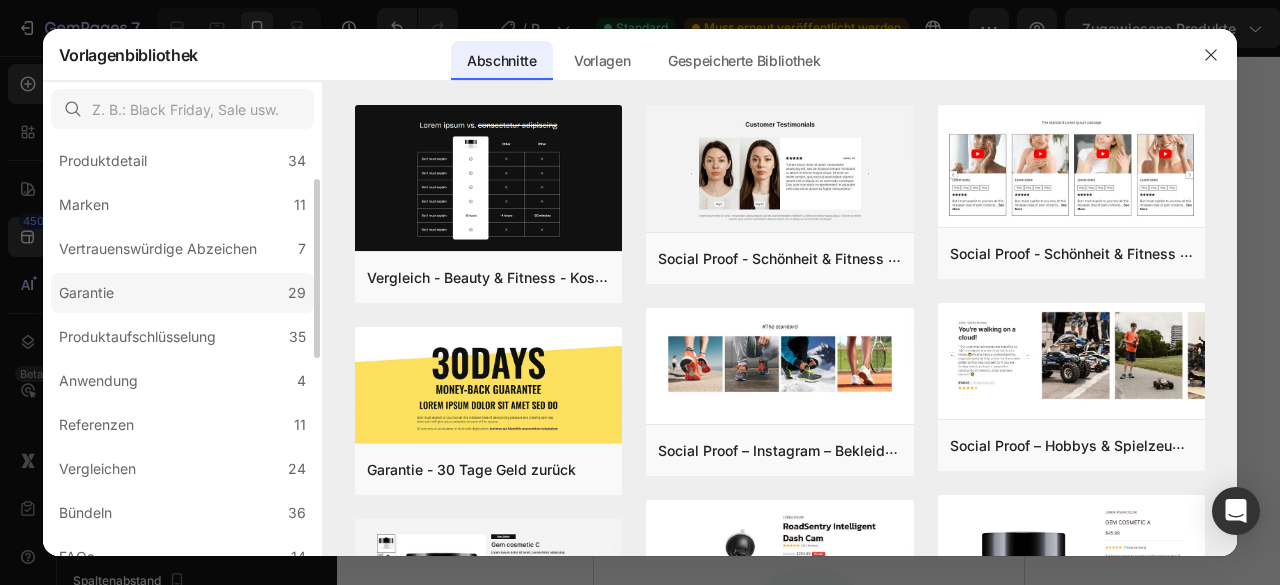 click on "Garantie 29" 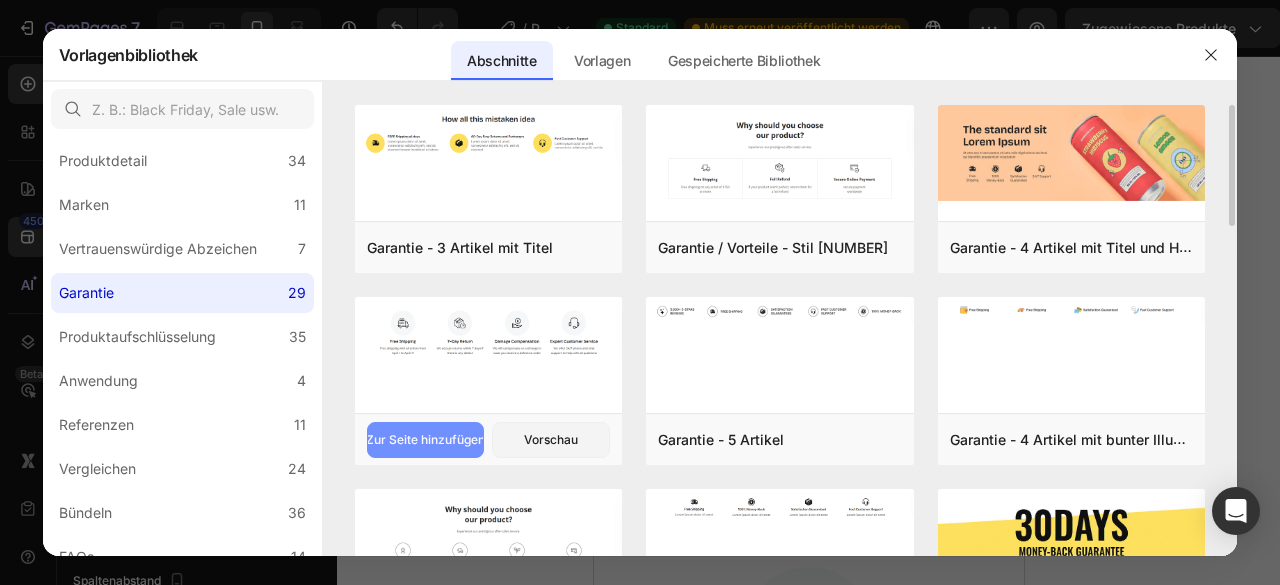 click on "Zur Seite hinzufügen" 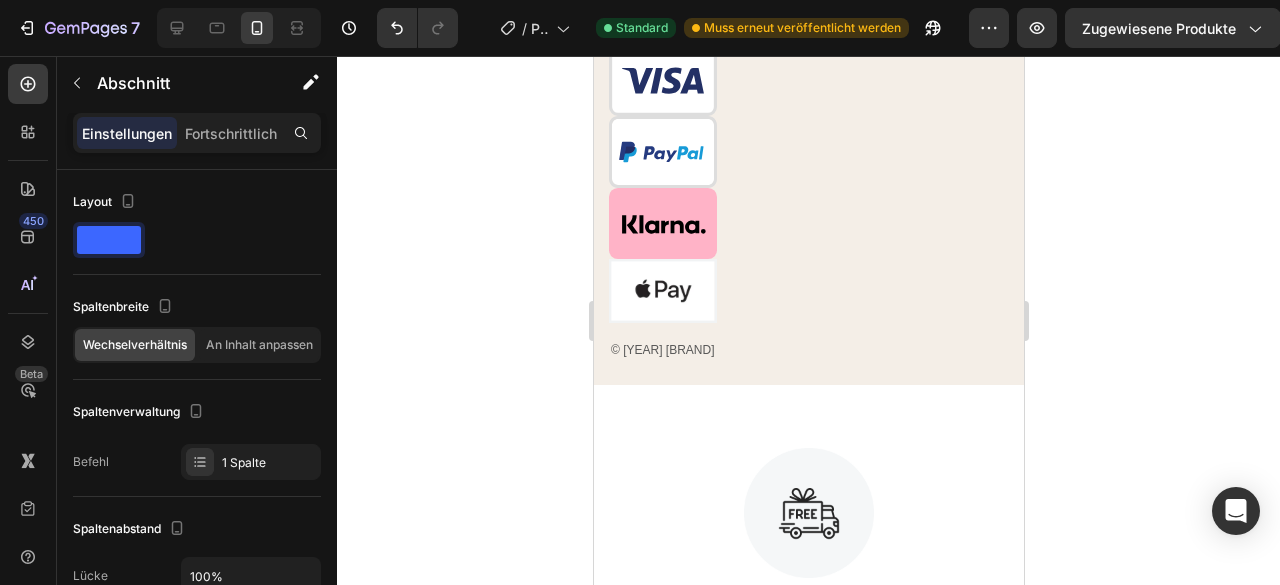 scroll, scrollTop: 4576, scrollLeft: 0, axis: vertical 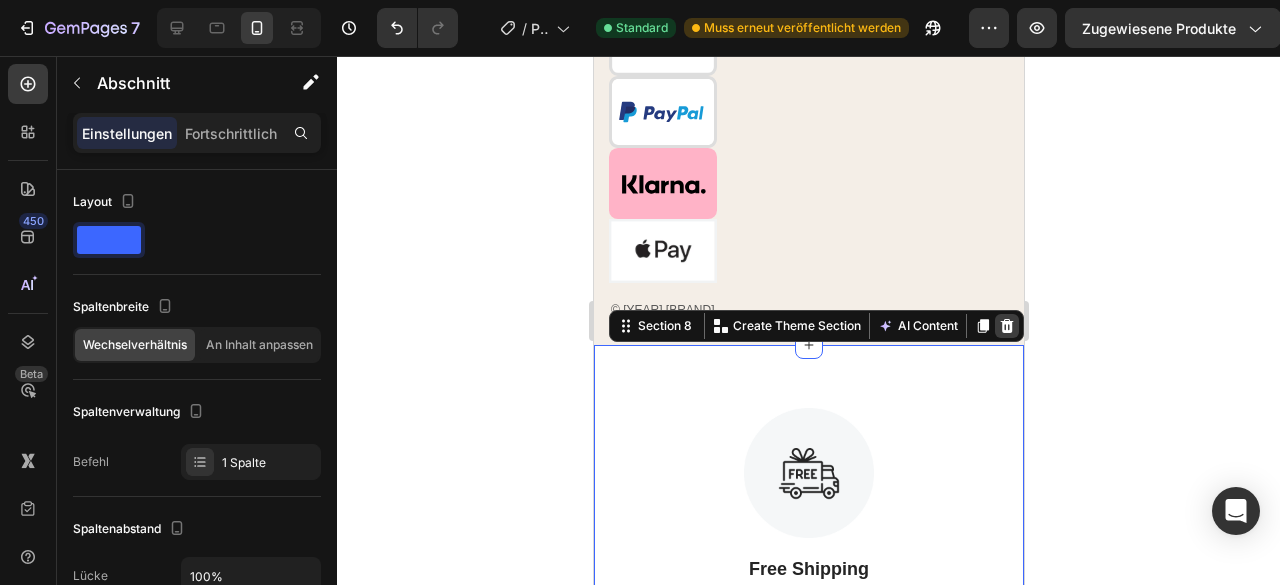 click 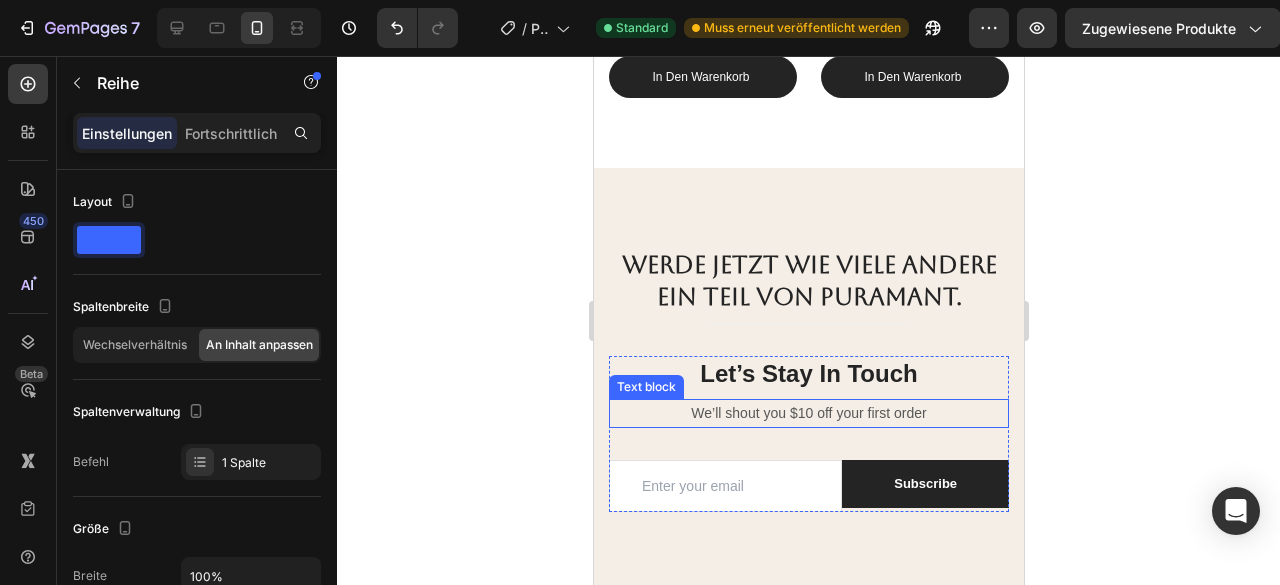 scroll, scrollTop: 5272, scrollLeft: 0, axis: vertical 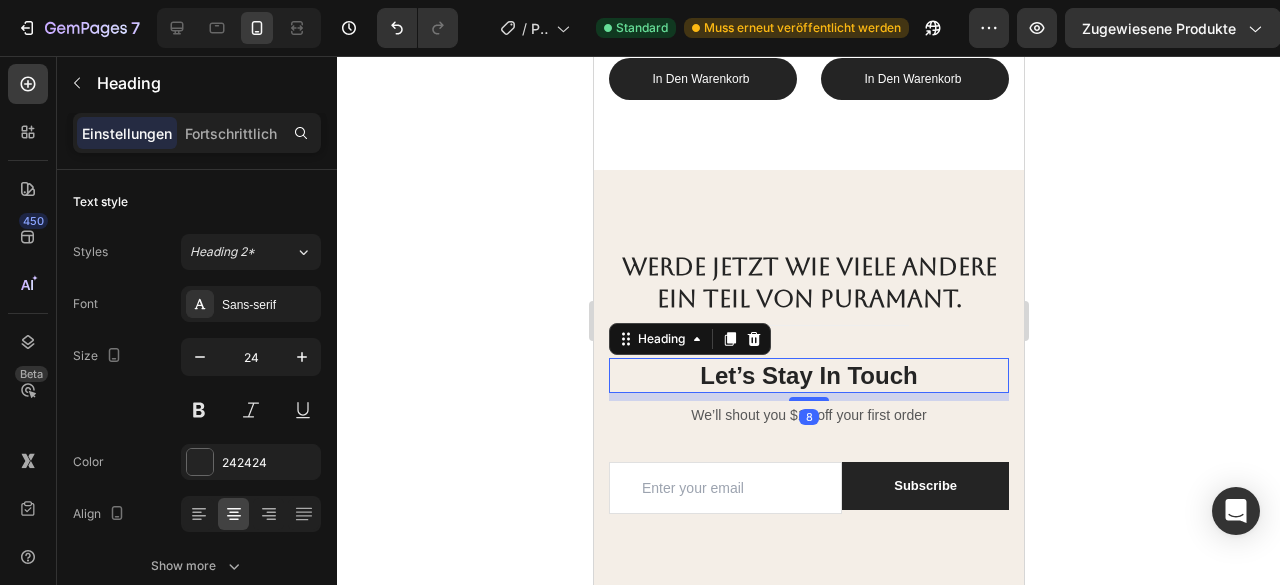 click on "Let’s Stay In Touch" at bounding box center (808, 375) 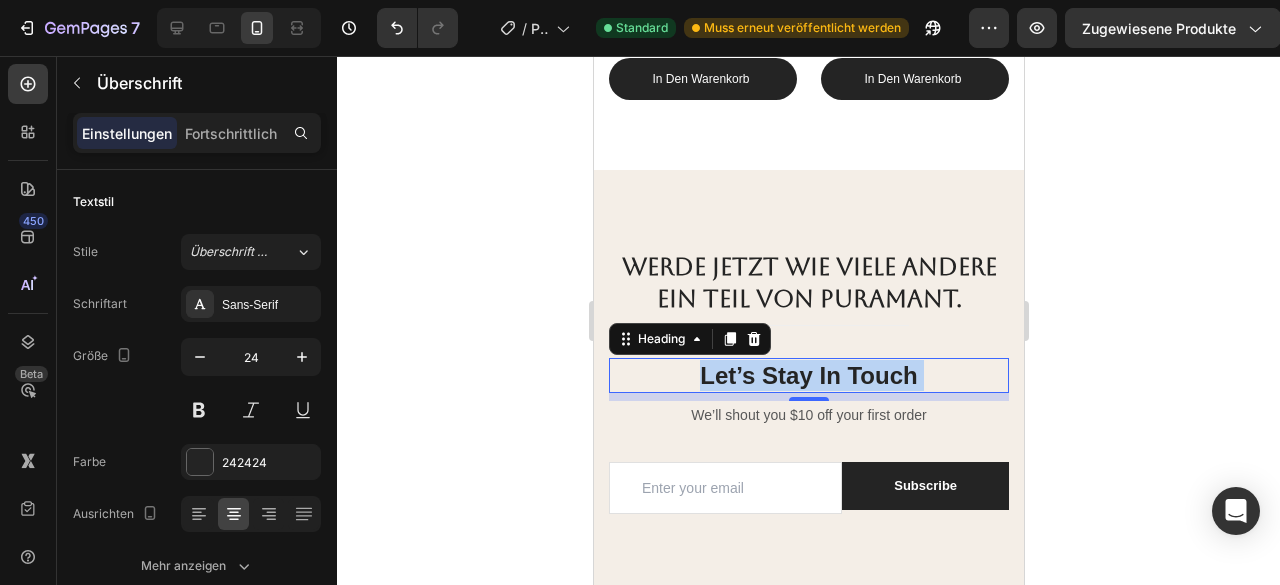 drag, startPoint x: 934, startPoint y: 328, endPoint x: 906, endPoint y: 329, distance: 28.01785 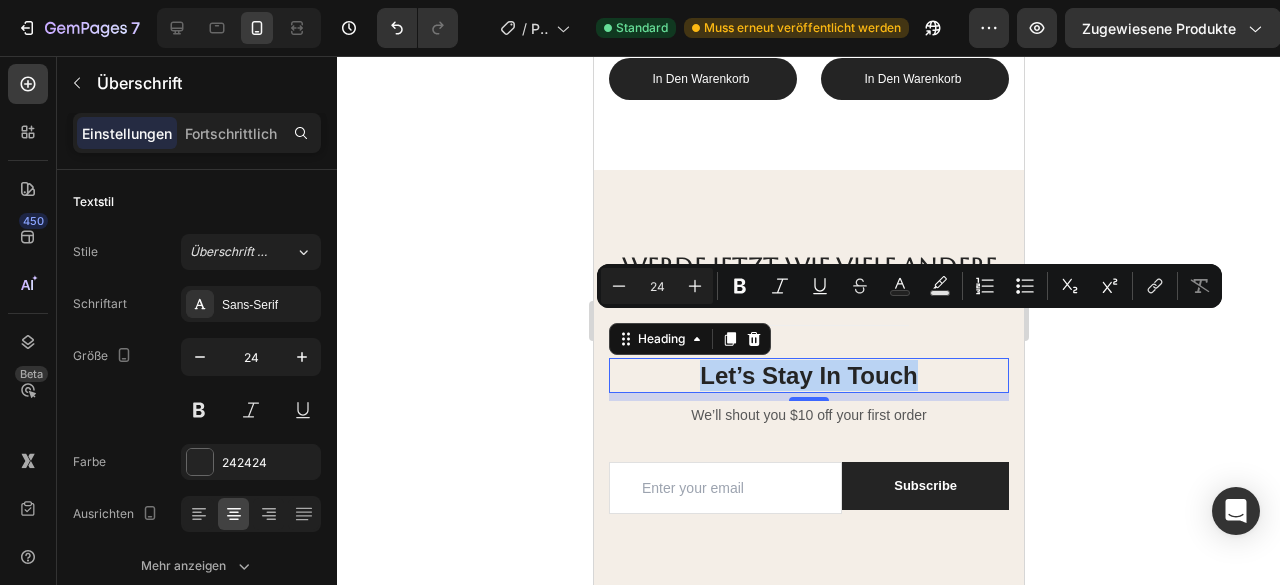 drag, startPoint x: 906, startPoint y: 329, endPoint x: 694, endPoint y: 321, distance: 212.1509 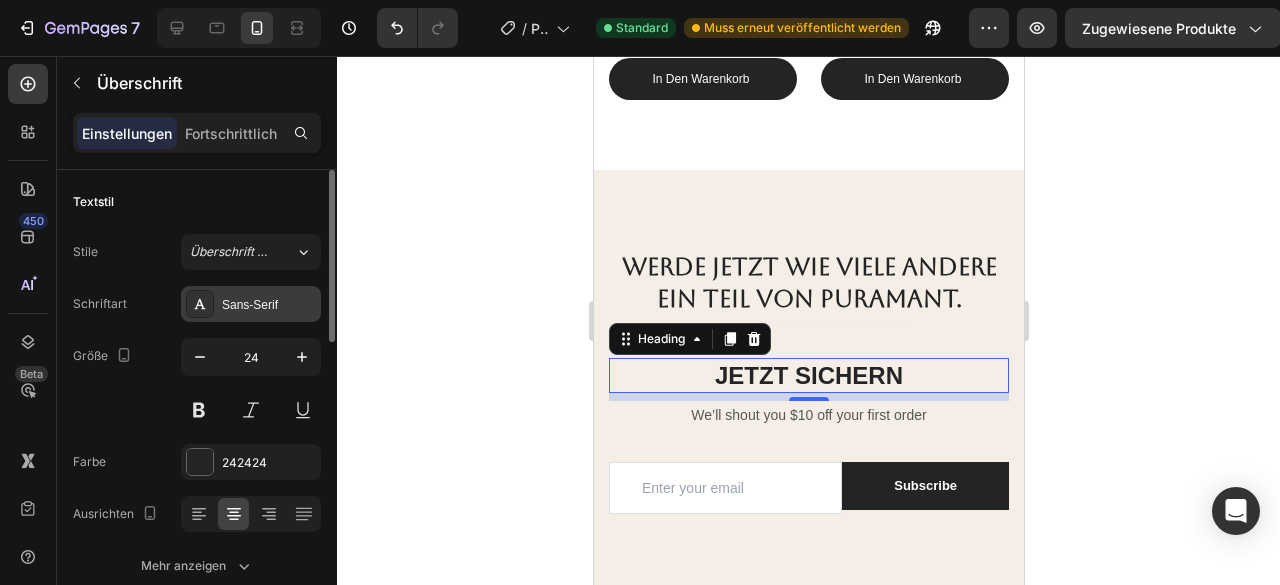 click on "Sans-Serif" at bounding box center [250, 305] 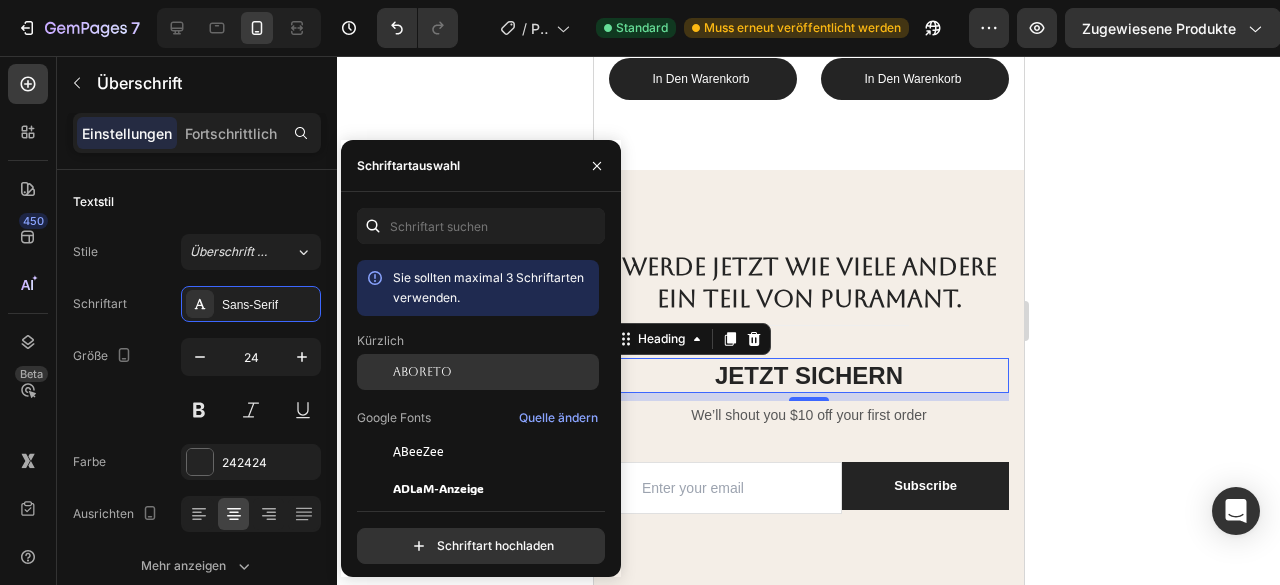click on "Aboreto" at bounding box center (422, 372) 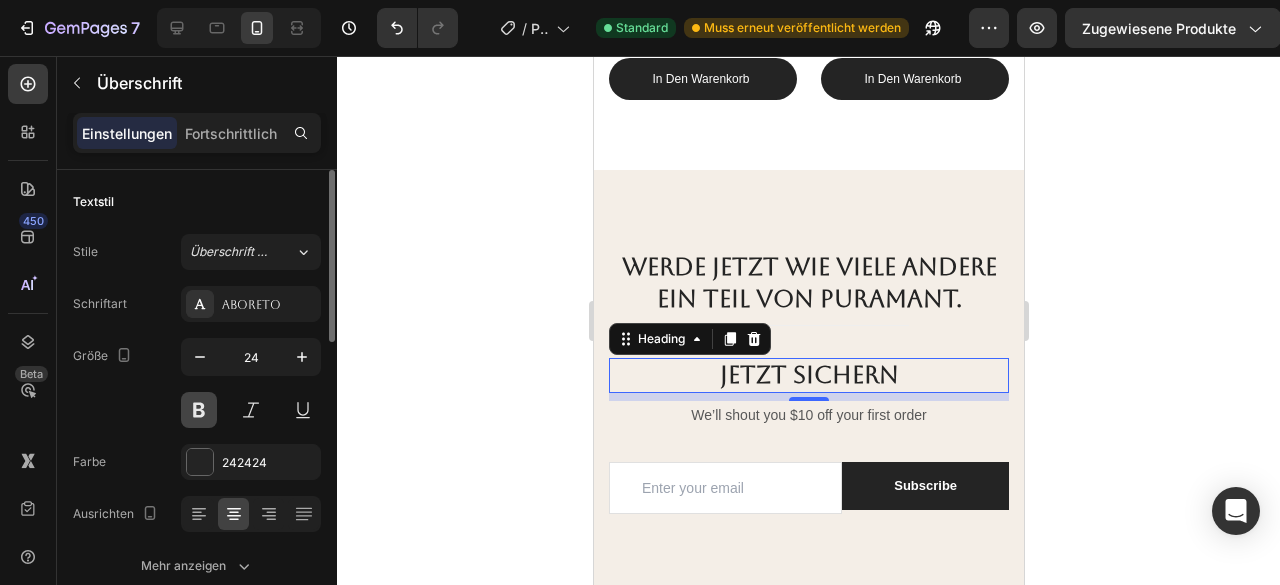 click at bounding box center [199, 410] 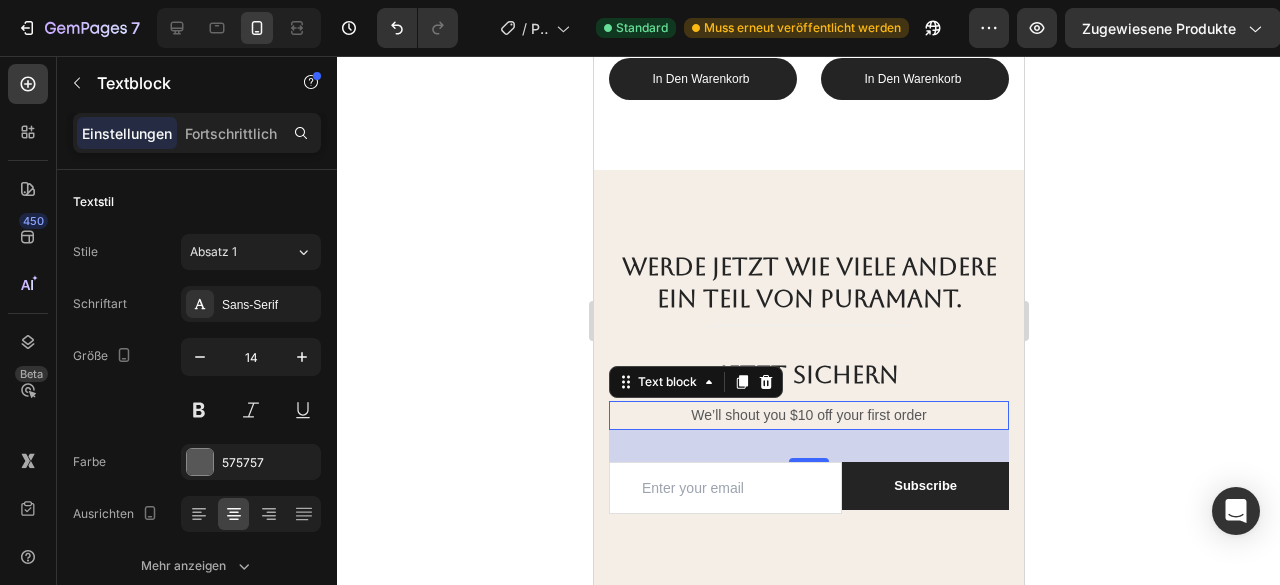 click on "We’ll shout you $10 off your first order" at bounding box center (808, 415) 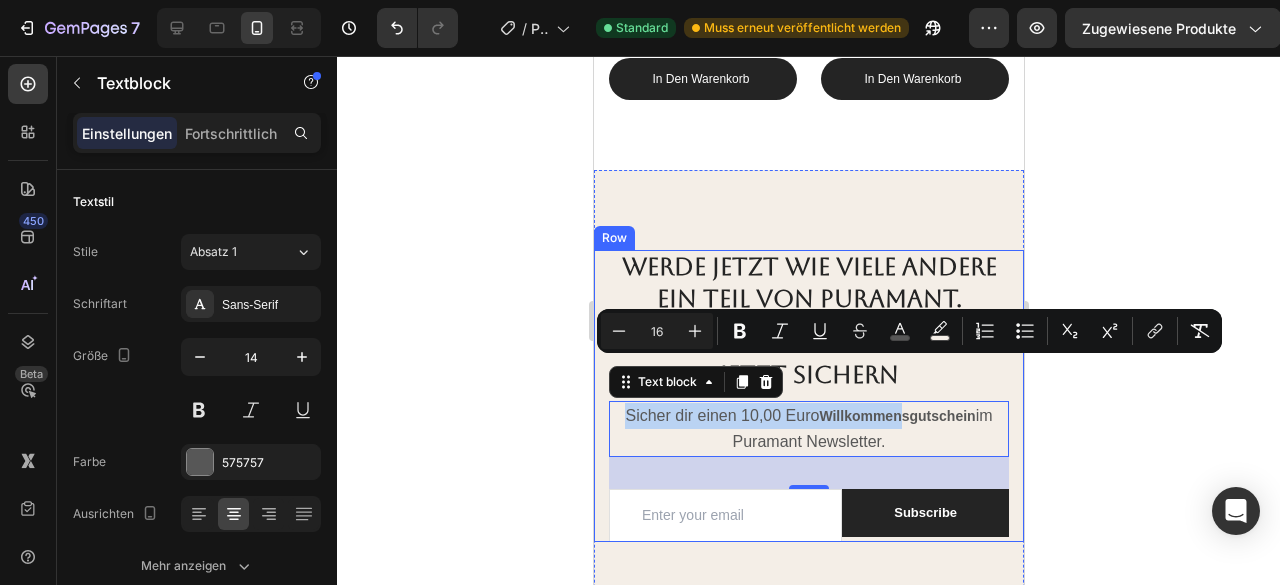 drag, startPoint x: 889, startPoint y: 383, endPoint x: 612, endPoint y: 375, distance: 277.1155 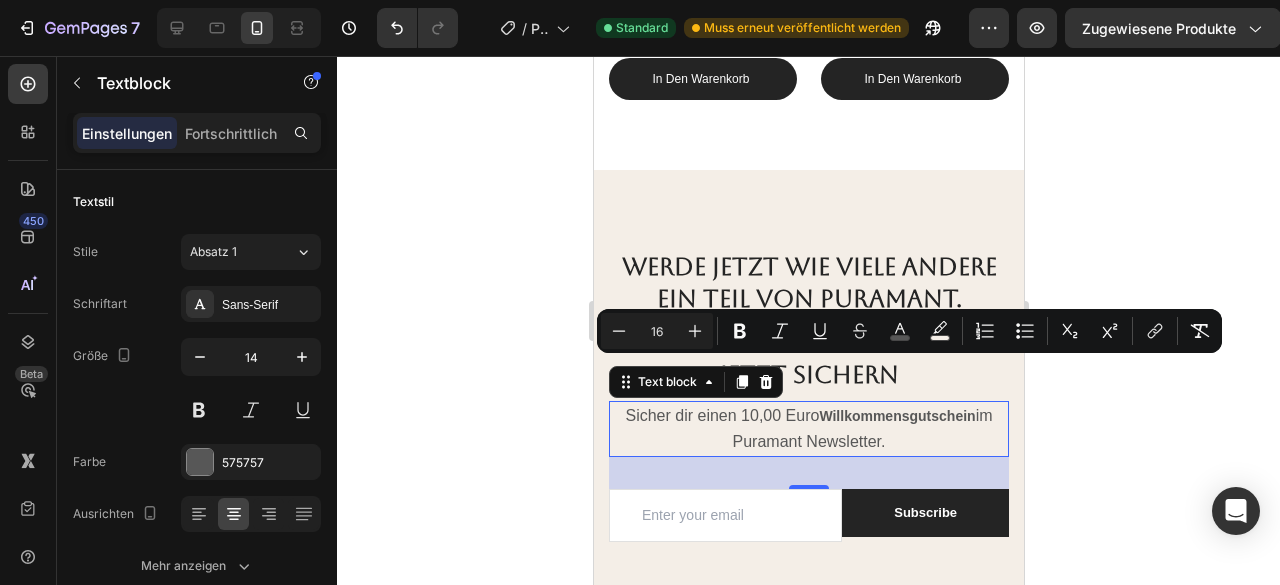 click on "Sicher dir einen 10,00 Euro  Willkommensgutschein  im Puramant Newsletter." at bounding box center (808, 429) 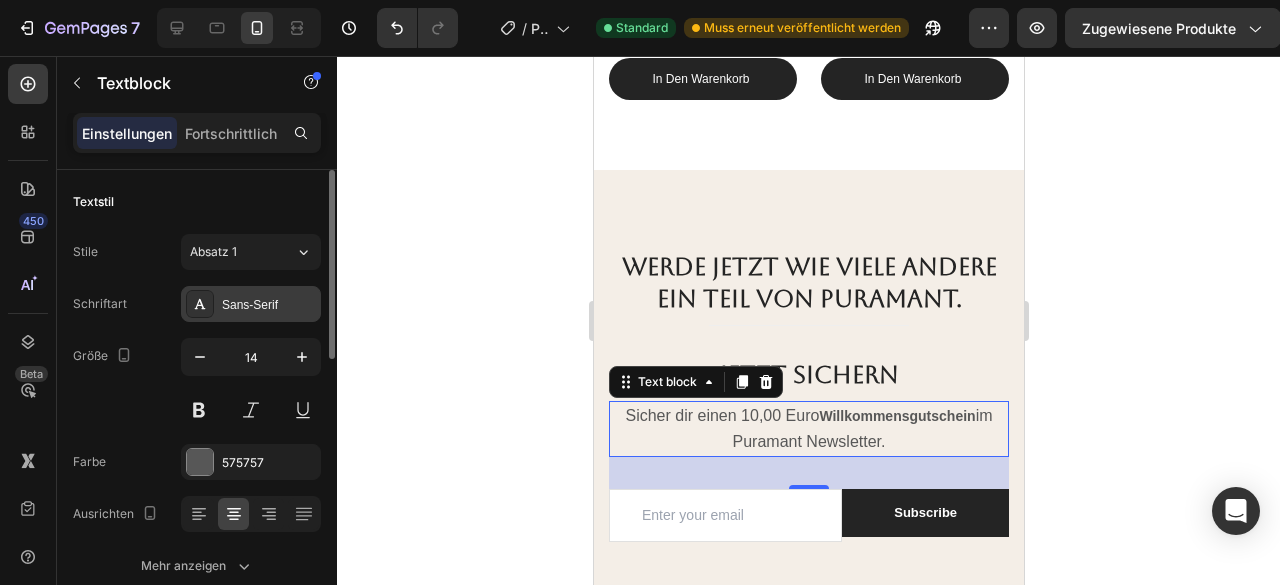 click on "Sans-Serif" at bounding box center [269, 305] 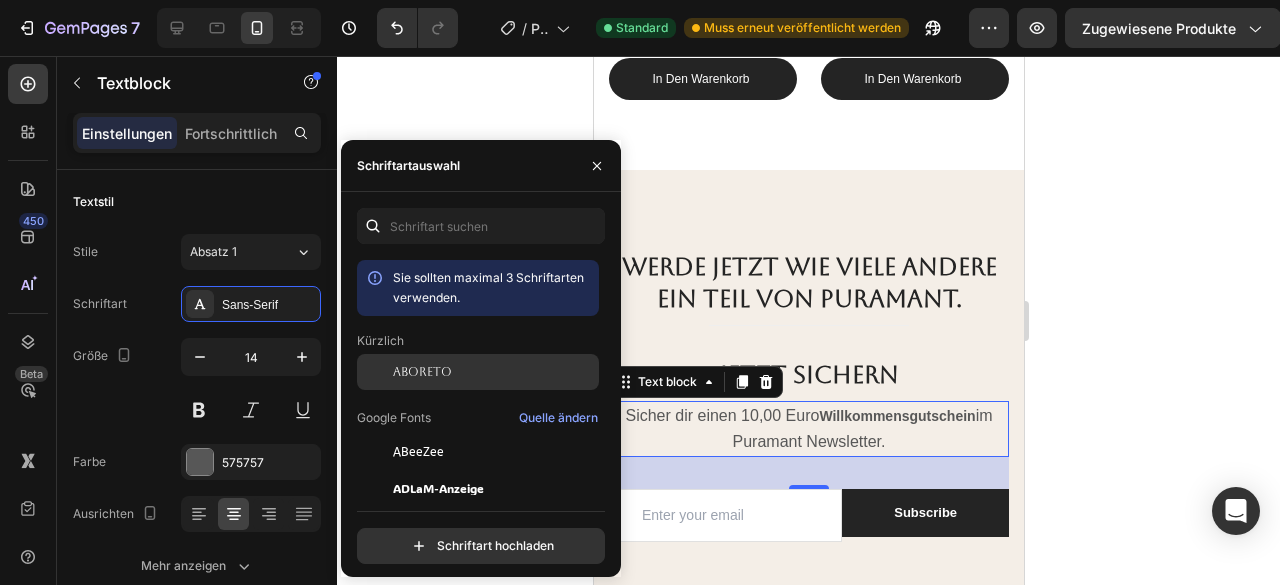 click on "Aboreto" at bounding box center (494, 372) 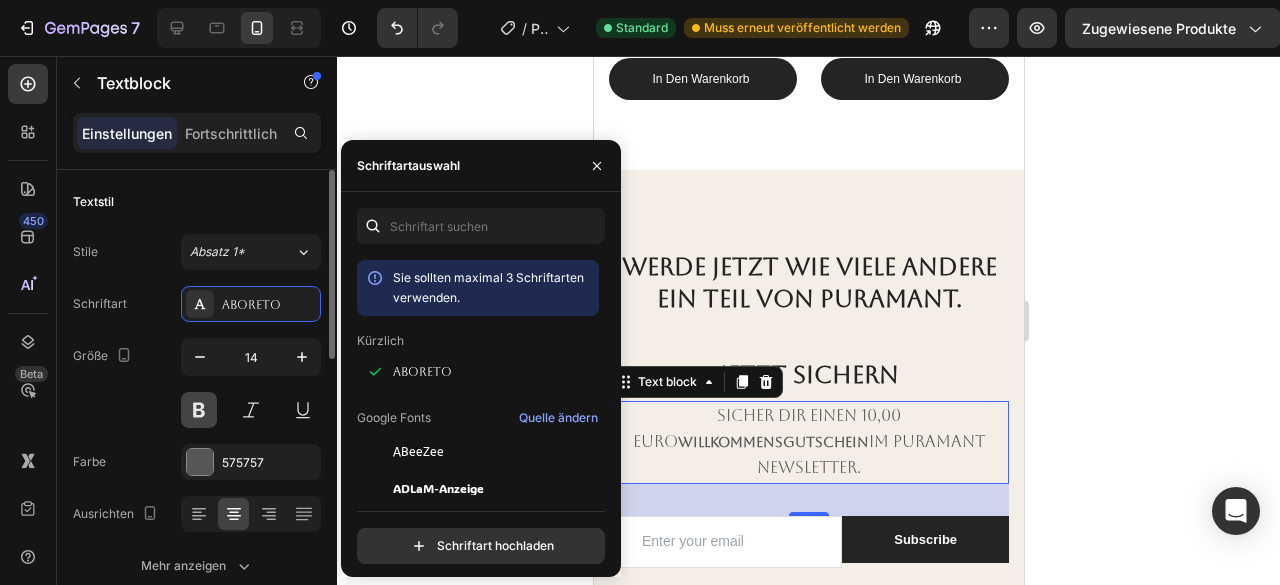 click at bounding box center (199, 410) 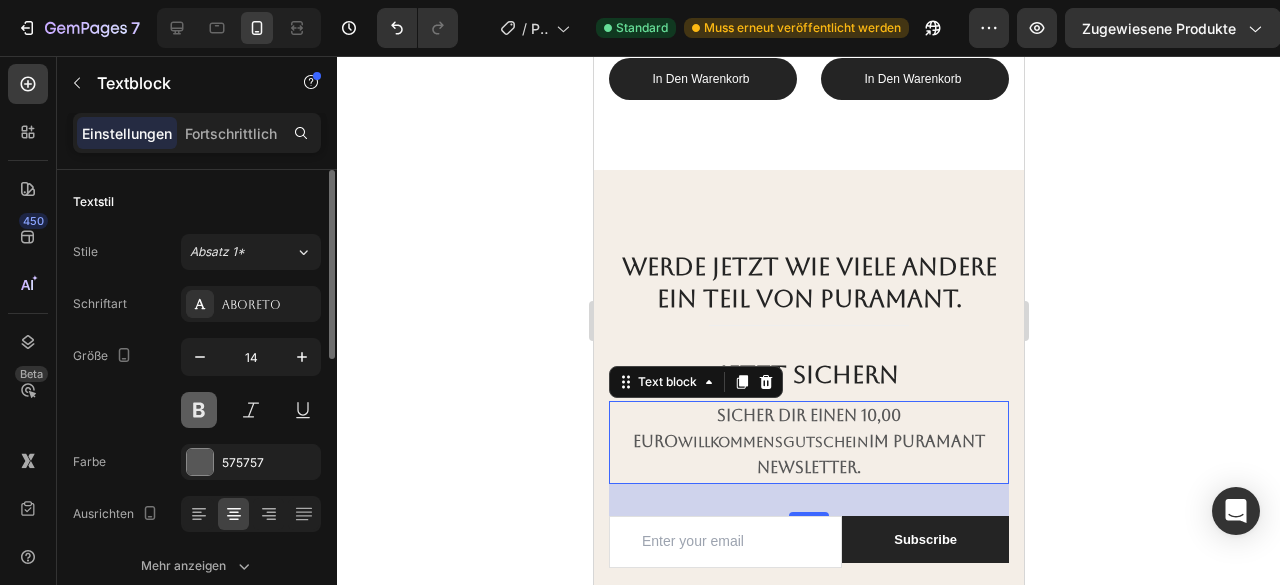 click at bounding box center [199, 410] 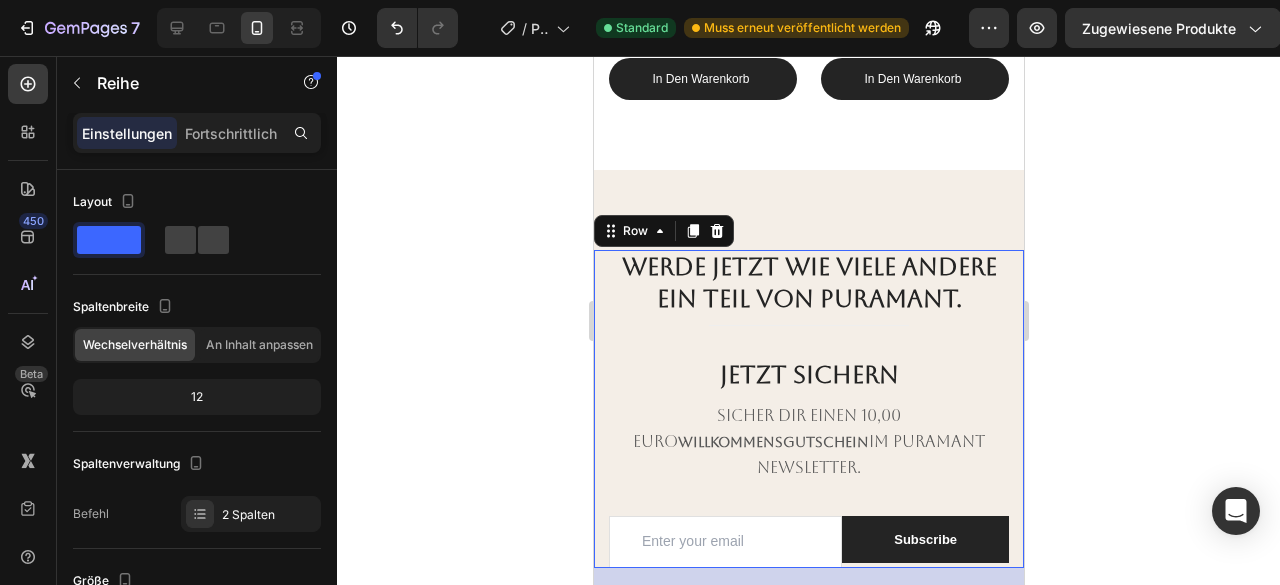 click 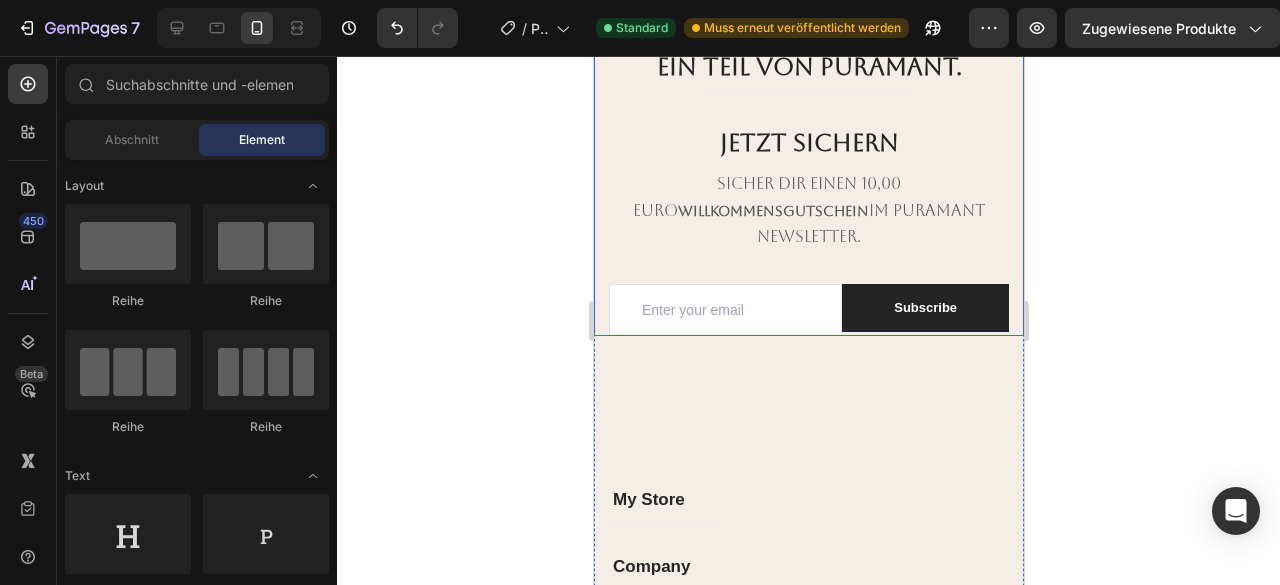 scroll, scrollTop: 5460, scrollLeft: 0, axis: vertical 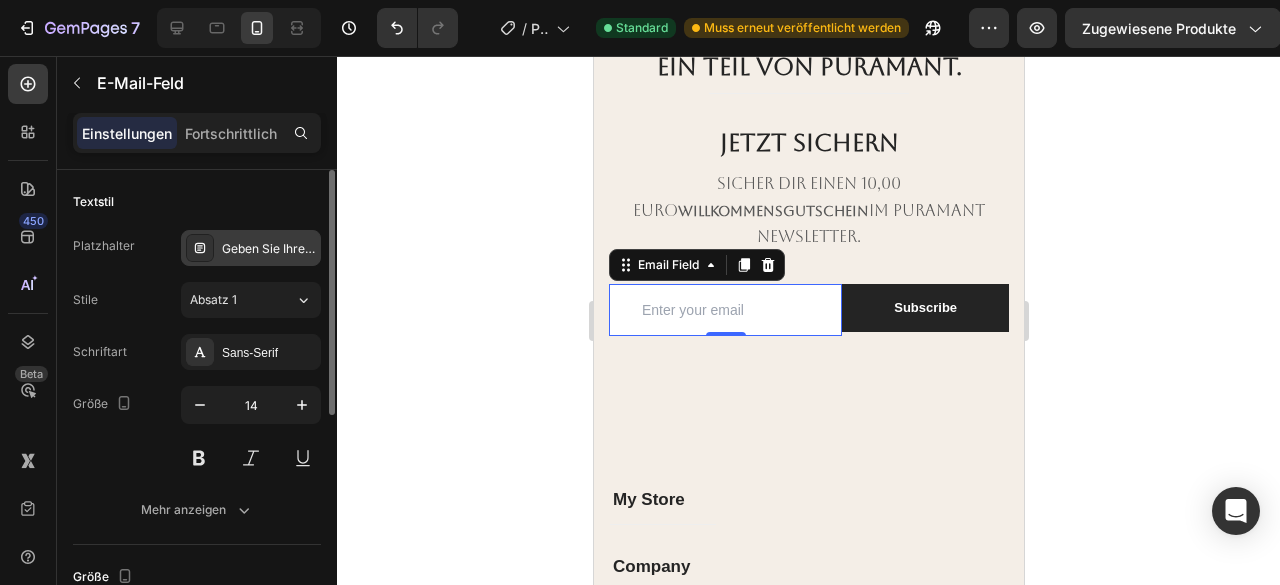 click on "Geben Sie Ihre E-Mail ein" at bounding box center [293, 248] 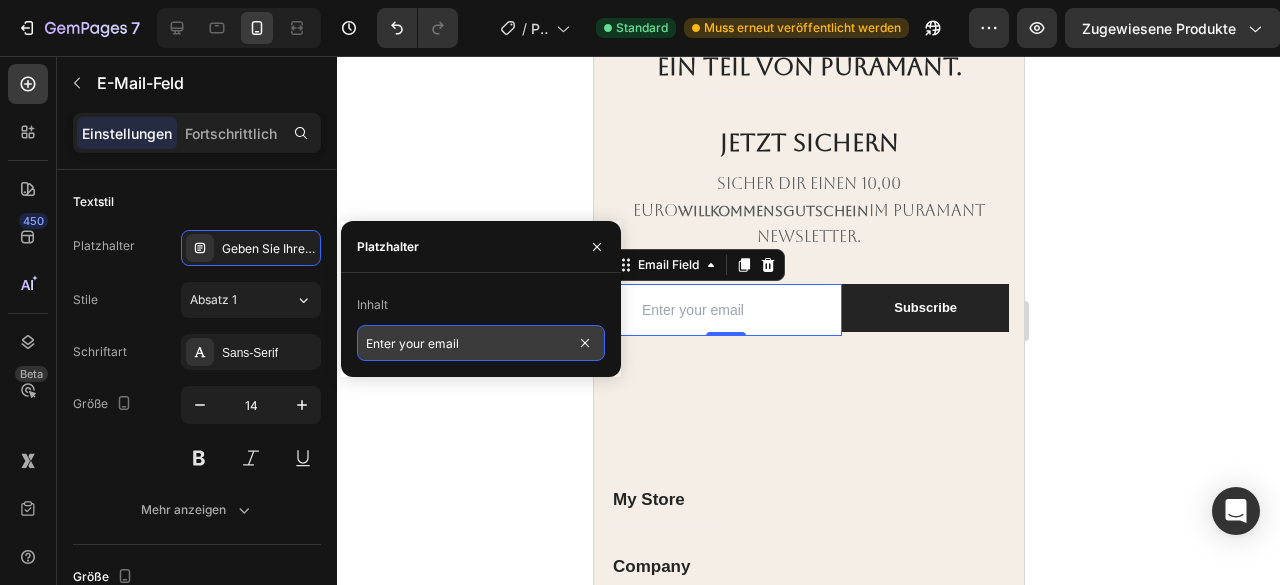 click on "Enter your email" at bounding box center [481, 343] 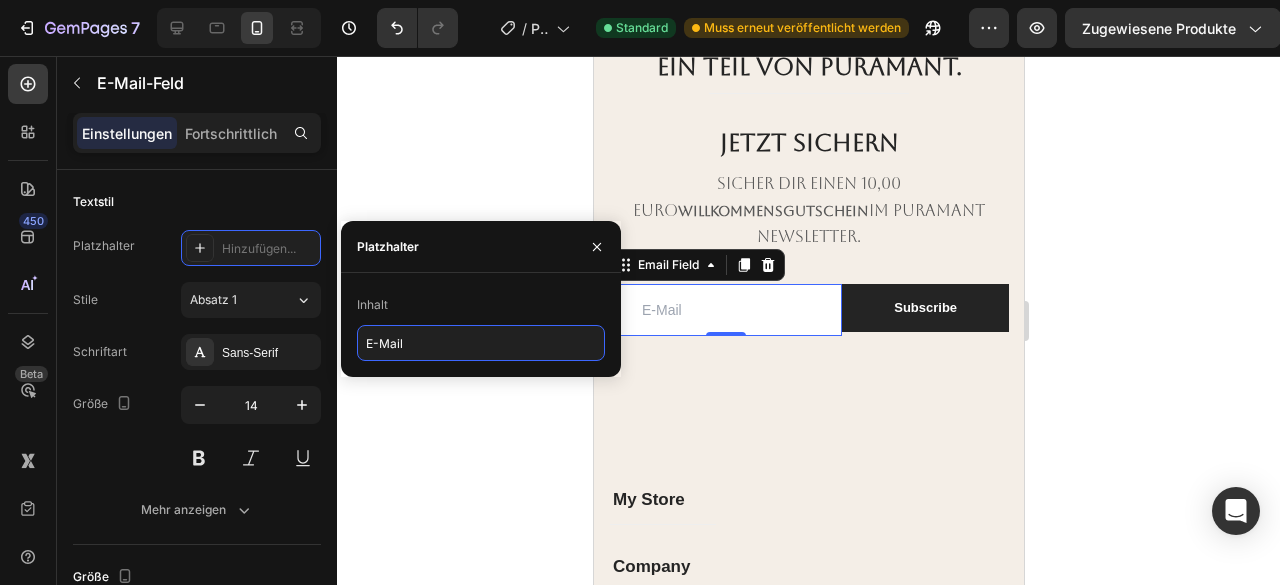 type on "E-Mail" 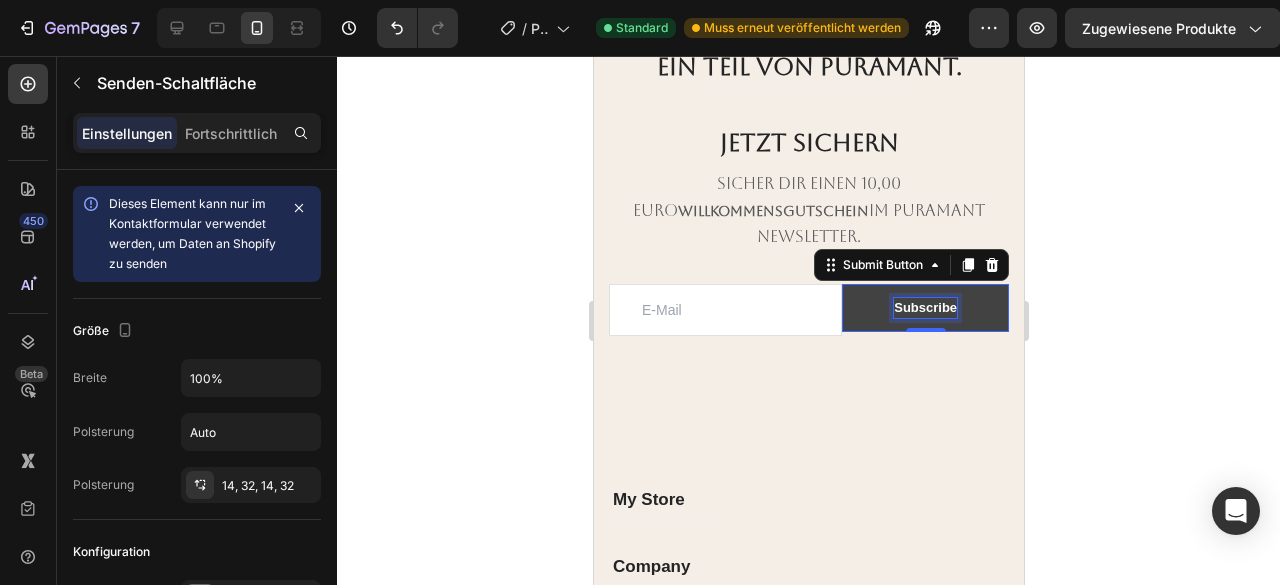 click on "Subscribe" at bounding box center [924, 308] 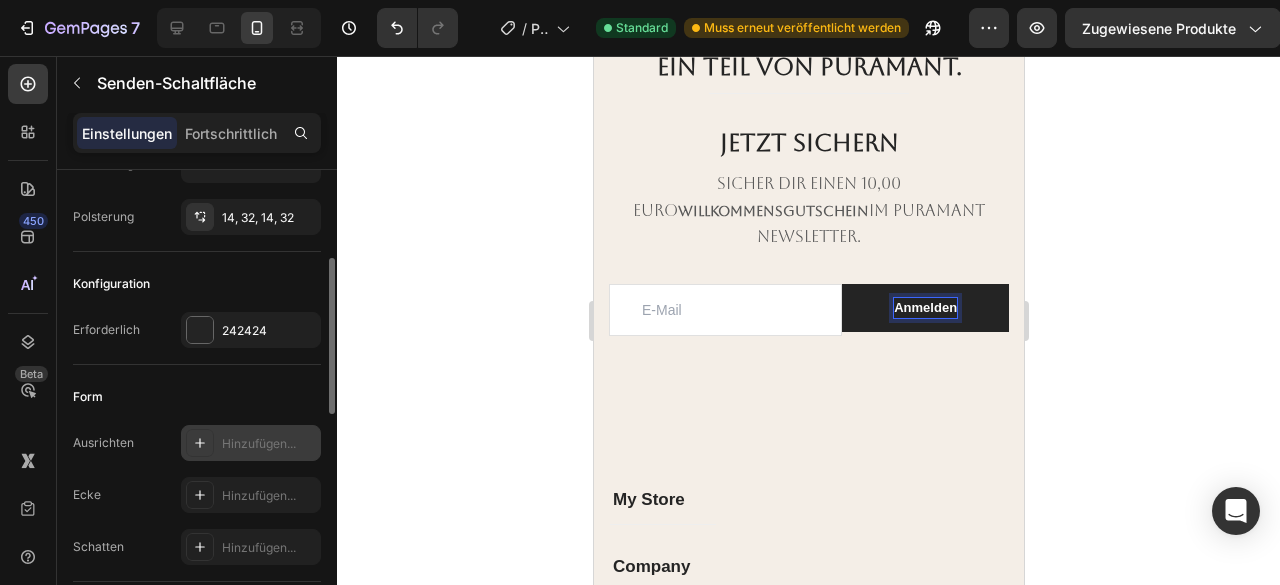 scroll, scrollTop: 0, scrollLeft: 0, axis: both 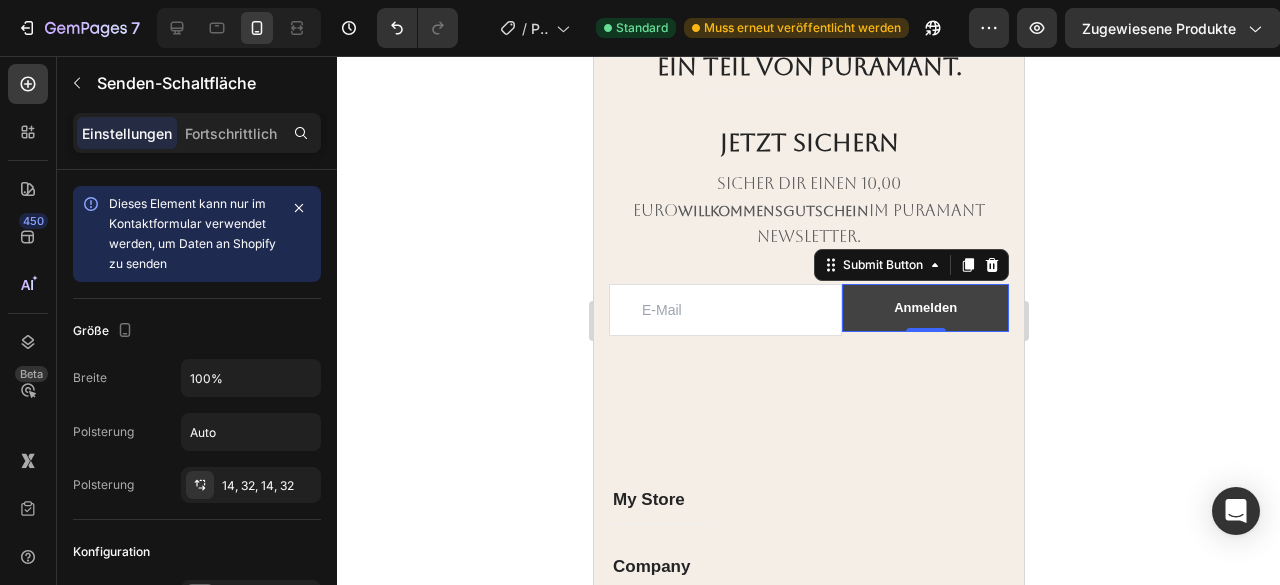 click on "Anmelden" at bounding box center [924, 308] 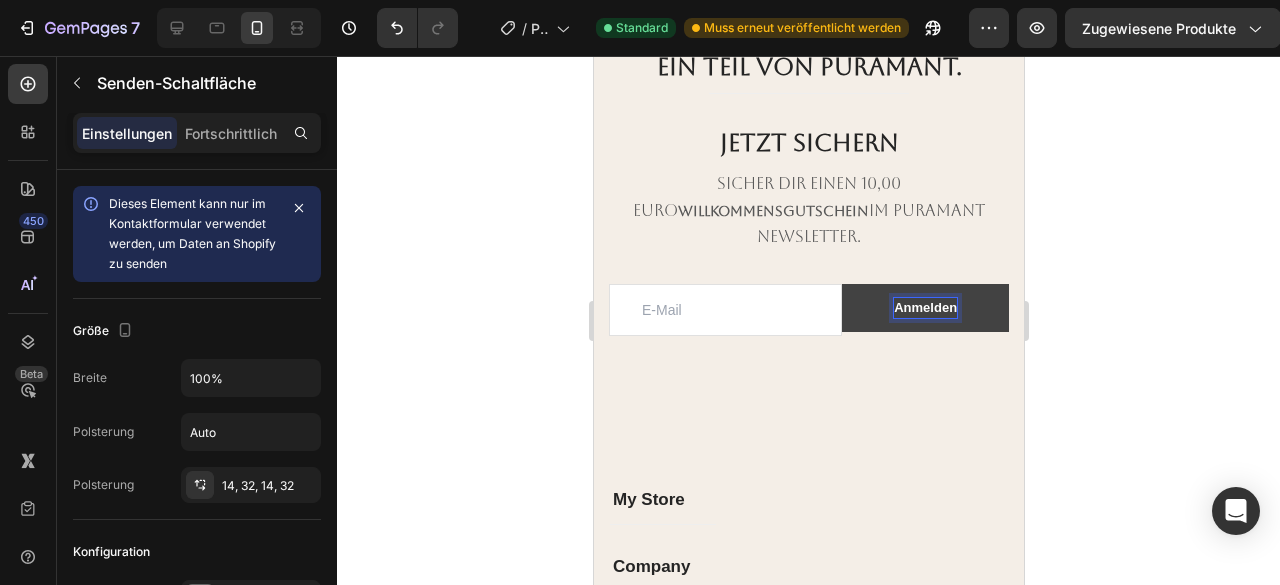 click on "Anmelden" at bounding box center [924, 308] 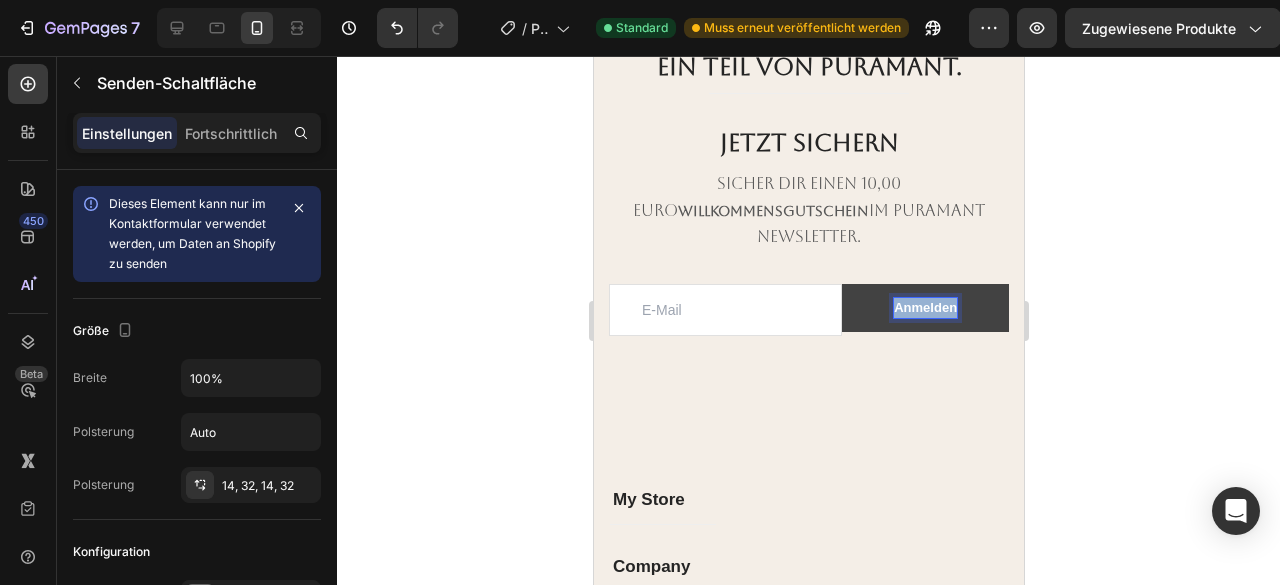 drag, startPoint x: 942, startPoint y: 303, endPoint x: 870, endPoint y: 302, distance: 72.00694 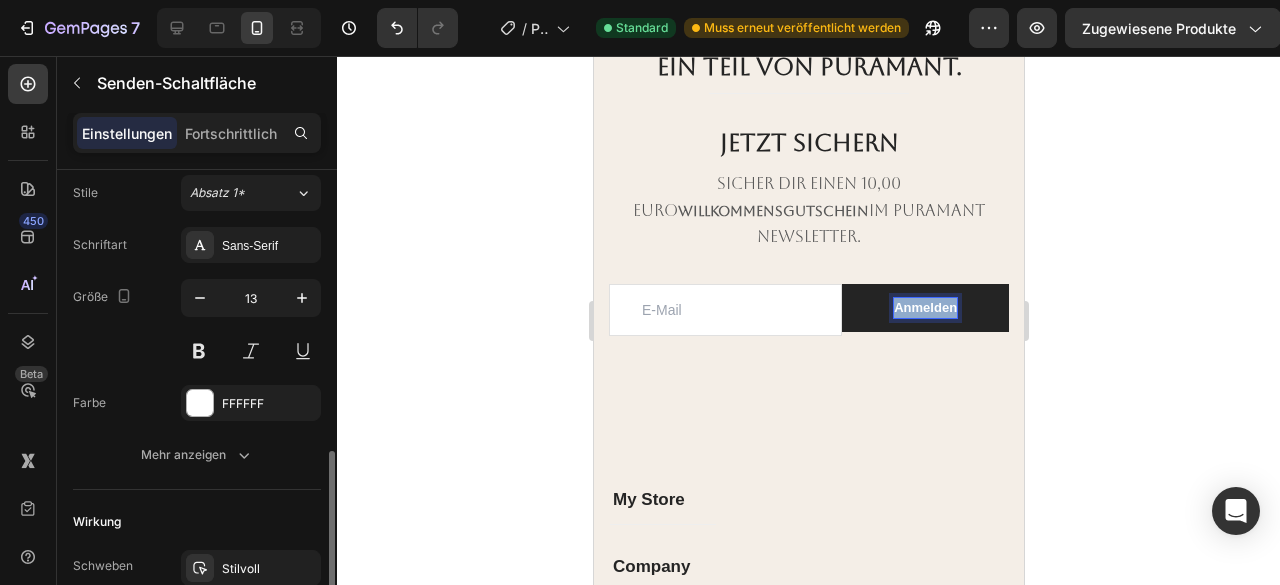 scroll, scrollTop: 800, scrollLeft: 0, axis: vertical 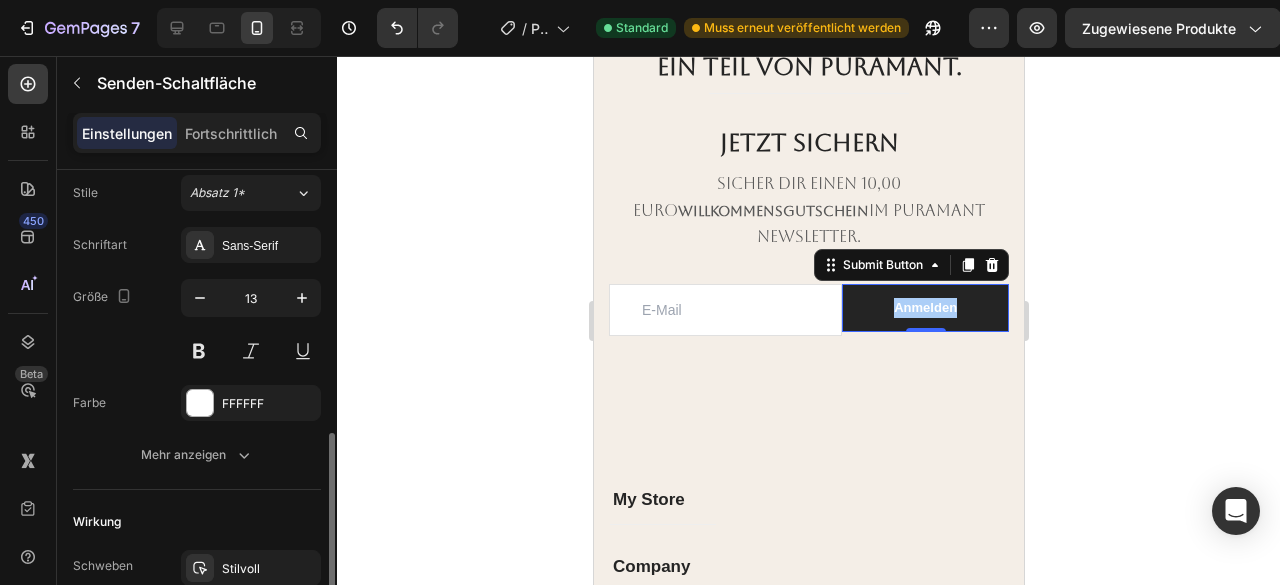 click 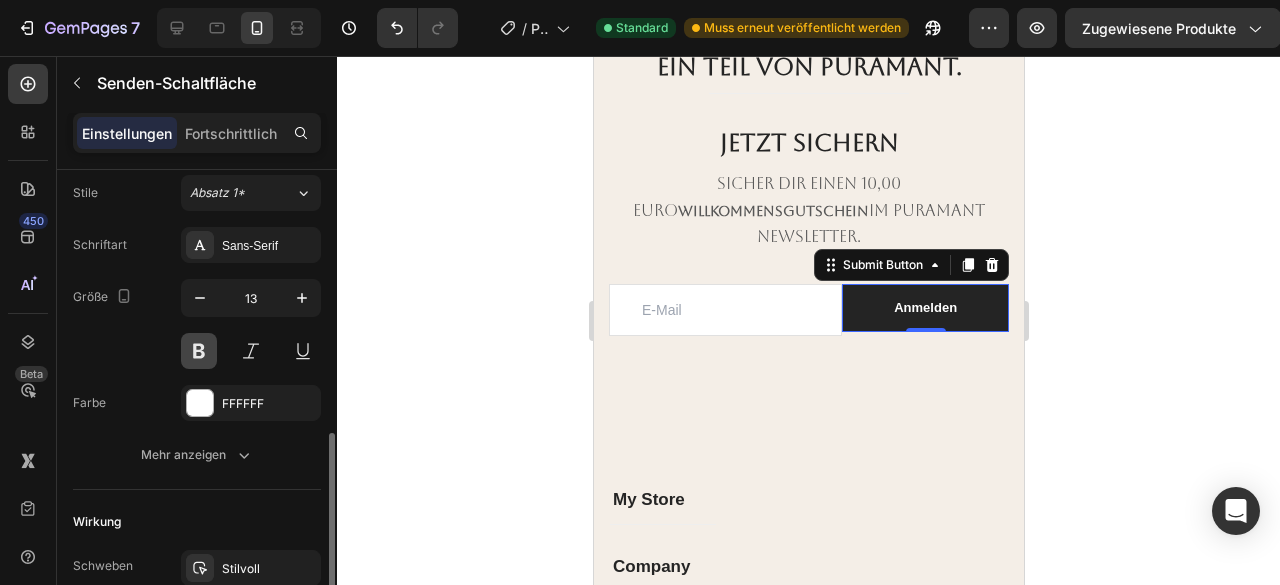 click at bounding box center (199, 351) 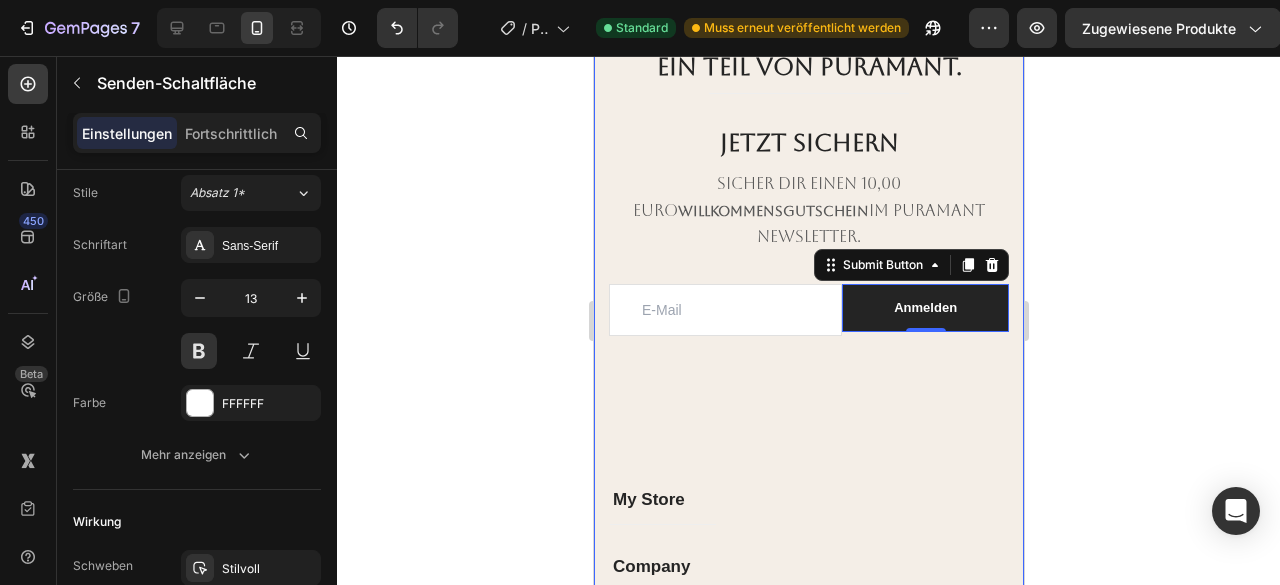 scroll, scrollTop: 0, scrollLeft: 0, axis: both 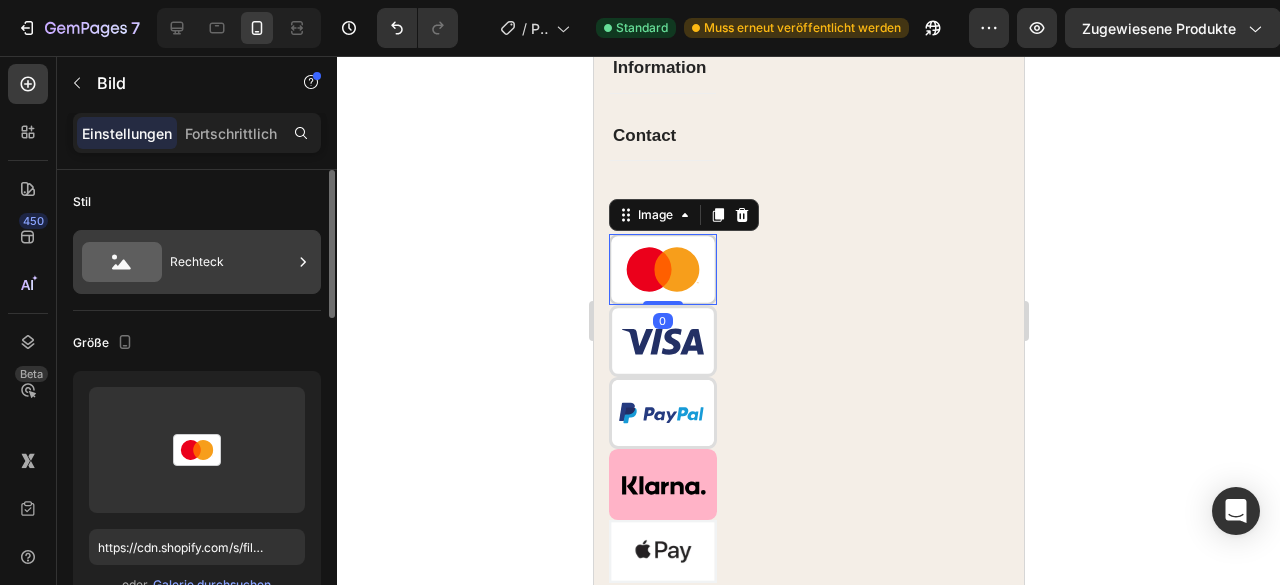 click on "Rechteck" at bounding box center (231, 262) 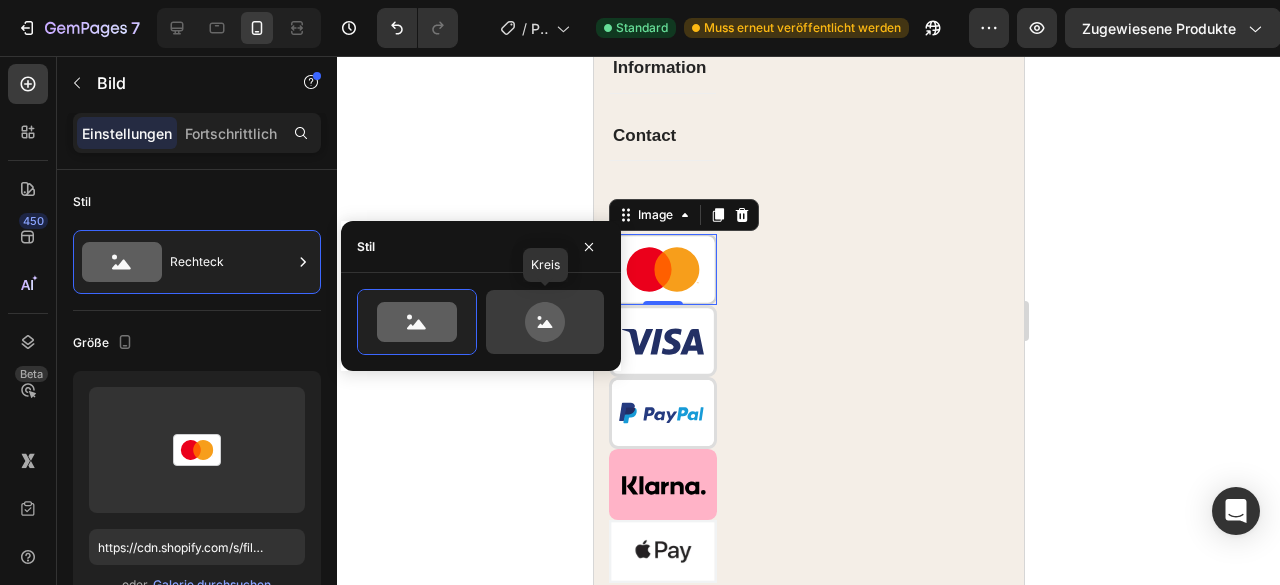 click 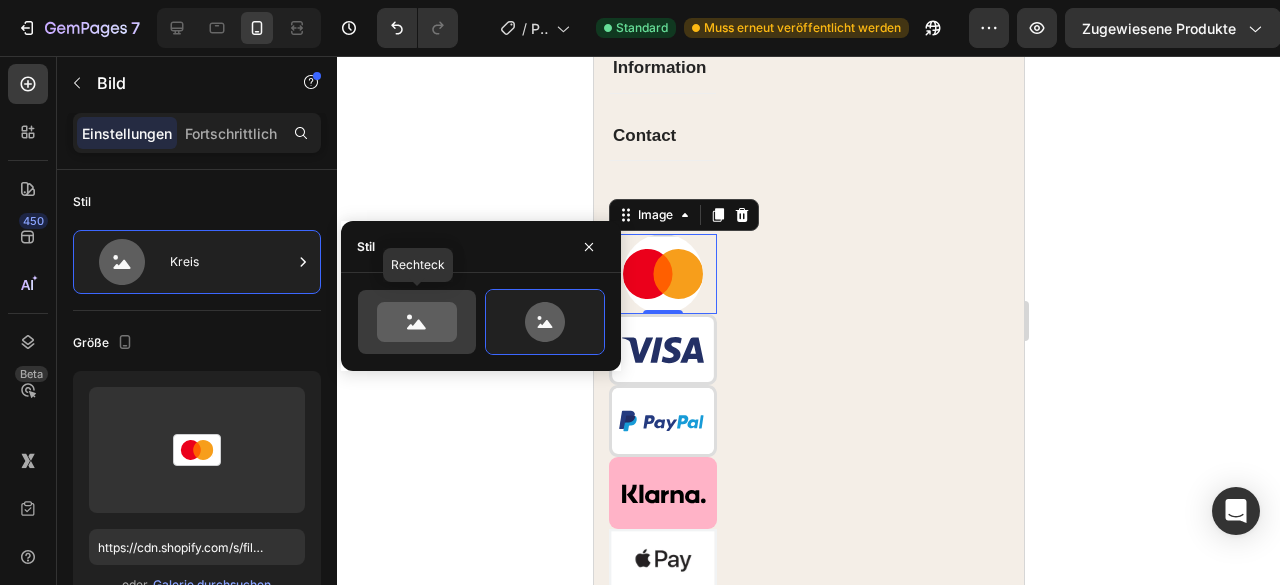 click 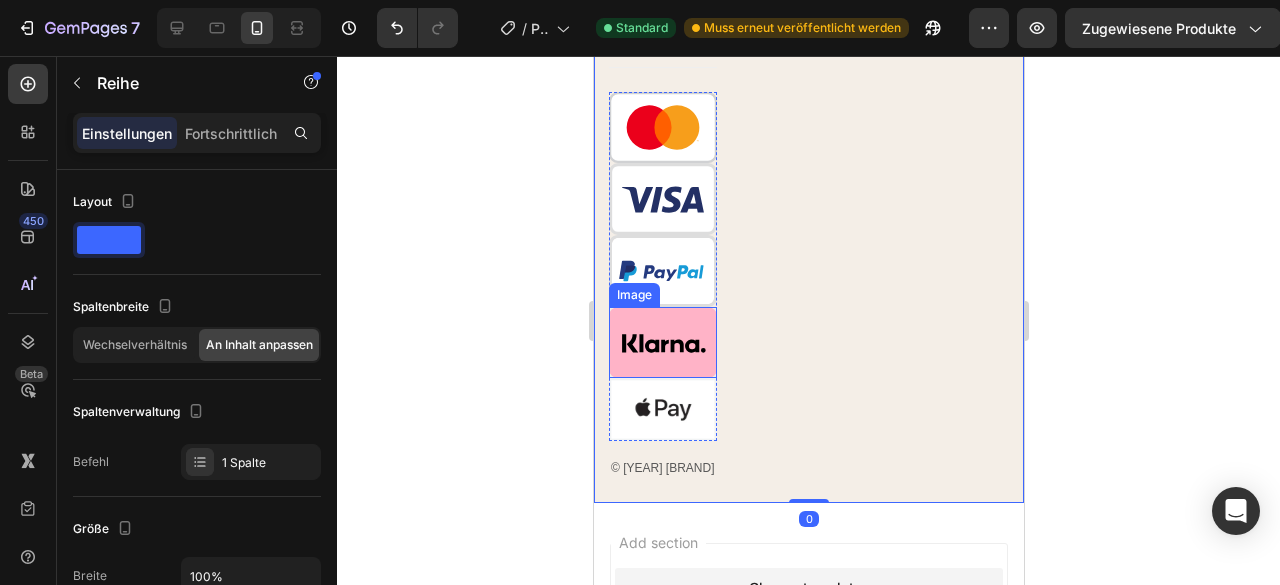 scroll, scrollTop: 6170, scrollLeft: 0, axis: vertical 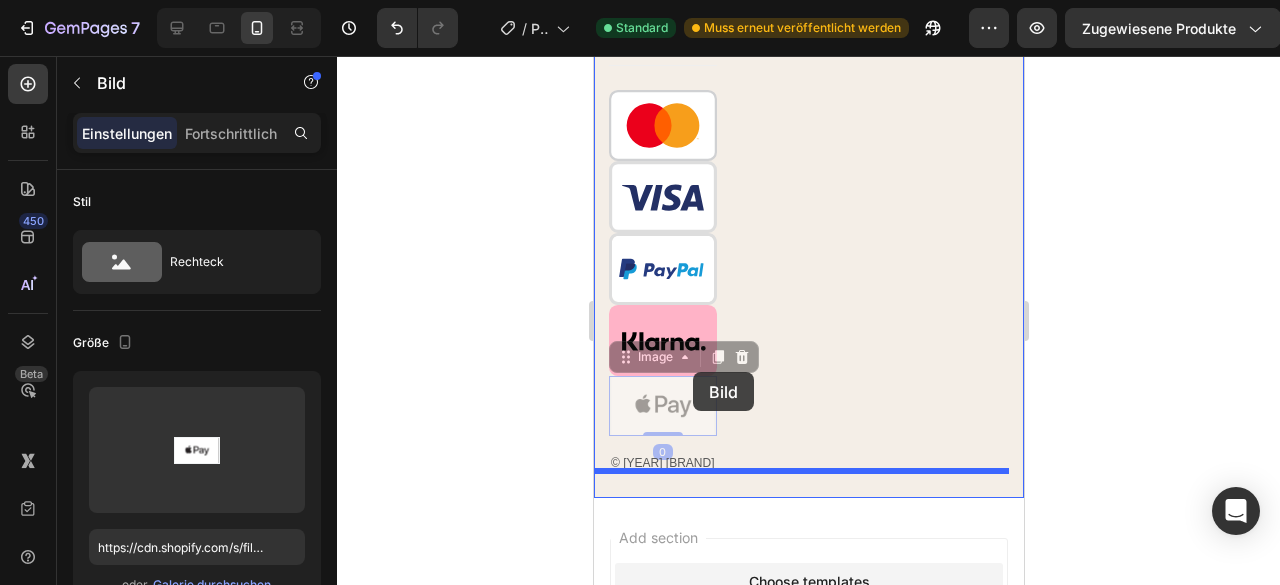 drag, startPoint x: 659, startPoint y: 377, endPoint x: 675, endPoint y: 371, distance: 17.088007 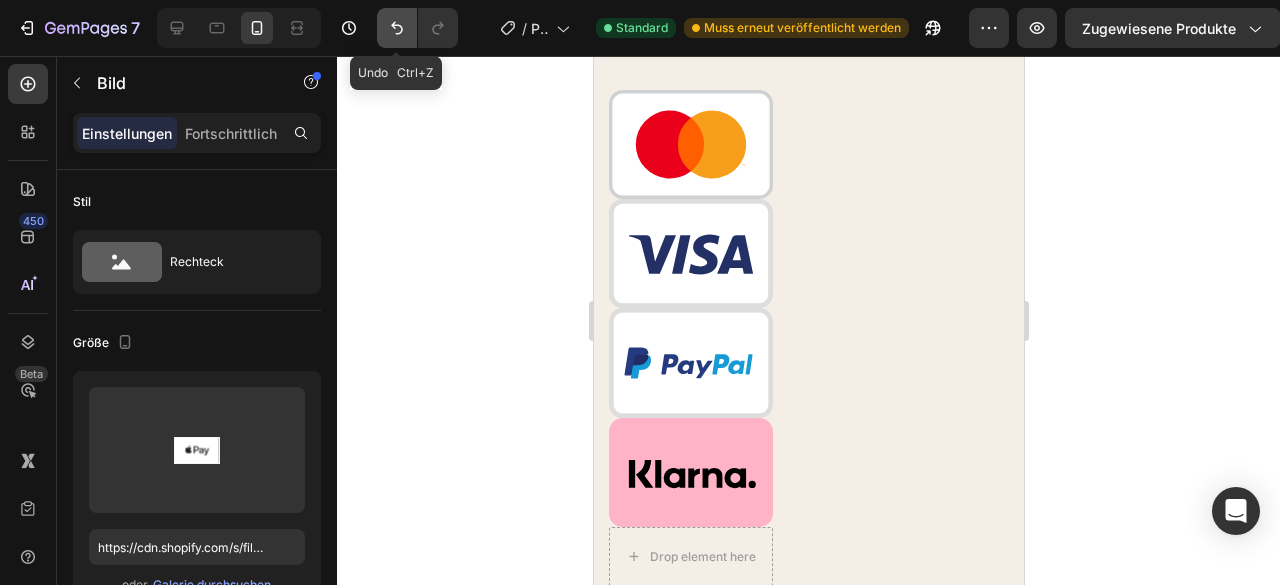 click 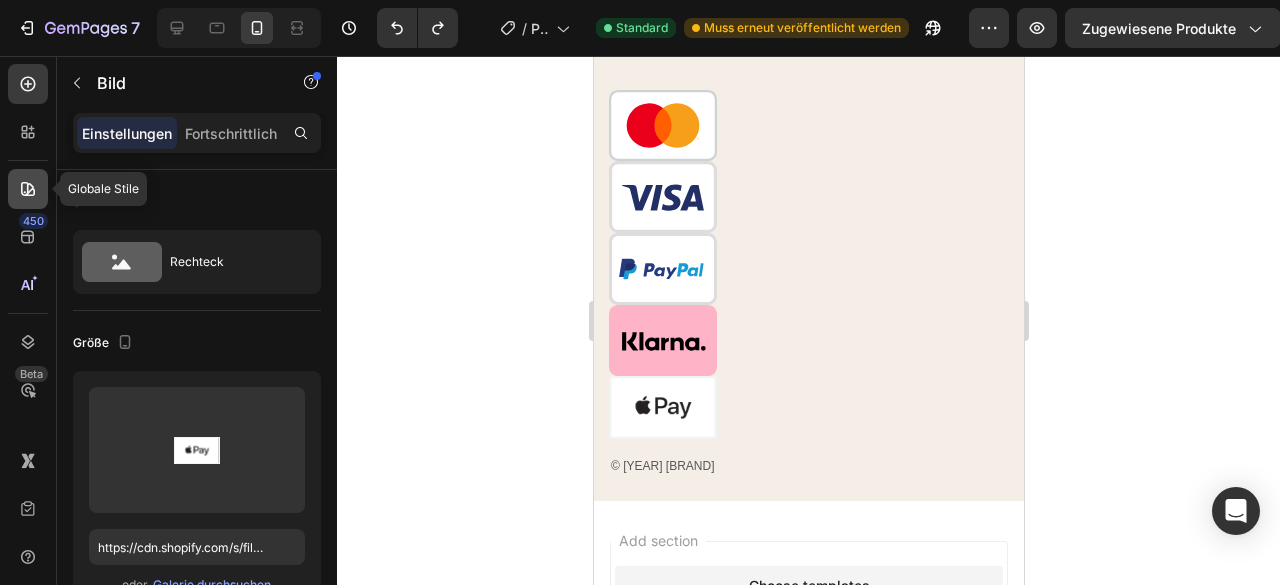 click 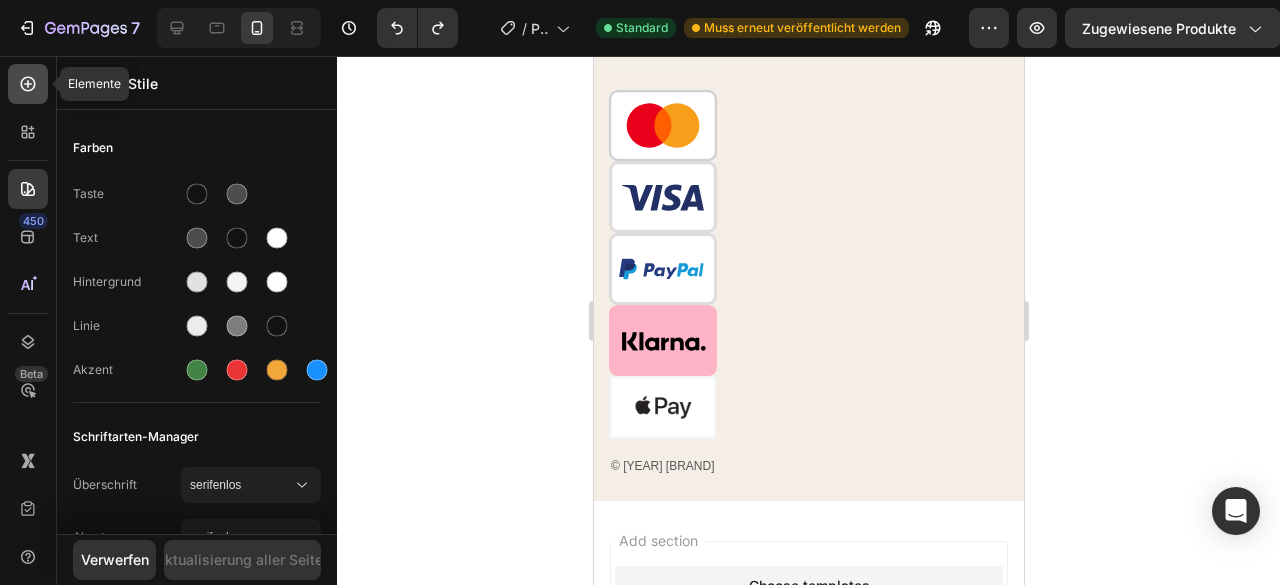 click 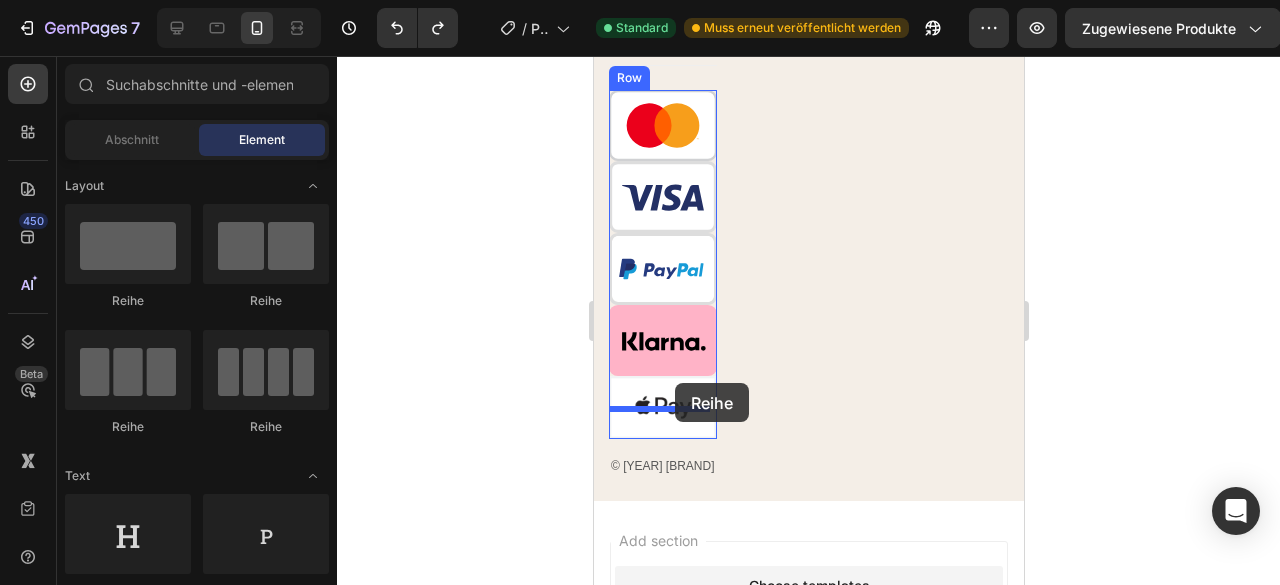 drag, startPoint x: 833, startPoint y: 409, endPoint x: 730, endPoint y: 365, distance: 112.00446 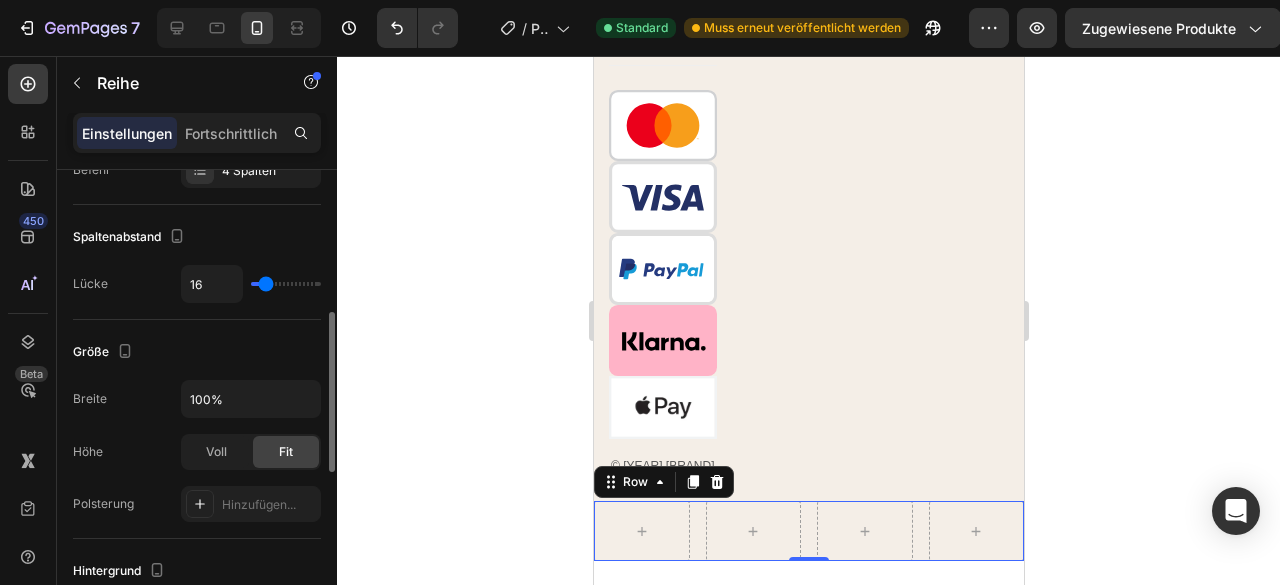 scroll, scrollTop: 0, scrollLeft: 0, axis: both 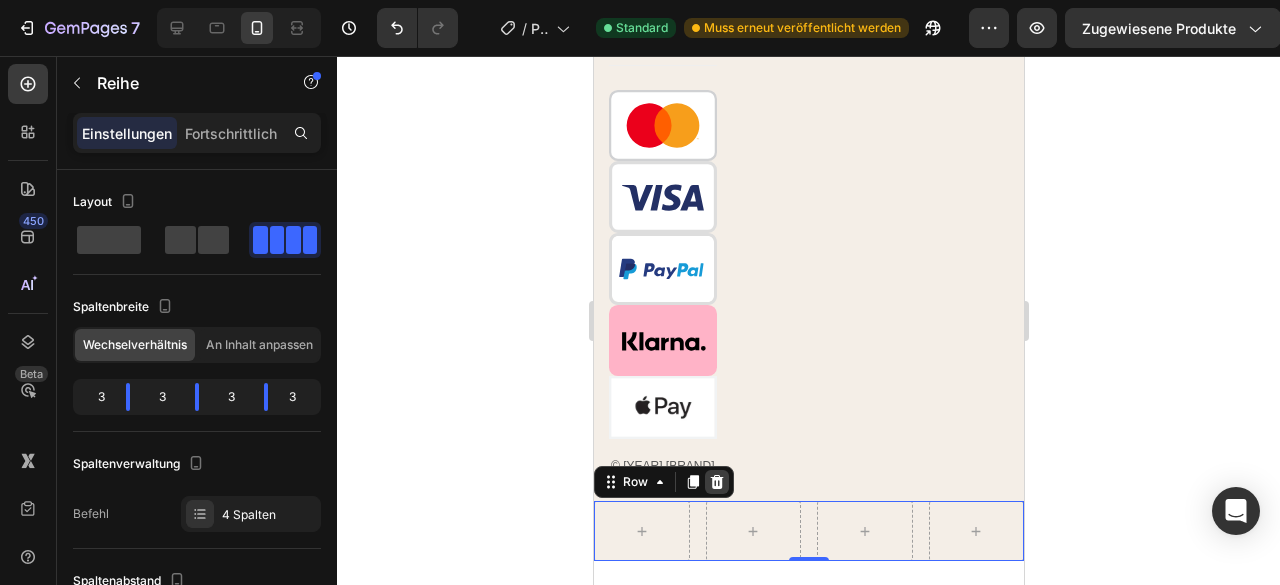 click at bounding box center [716, 482] 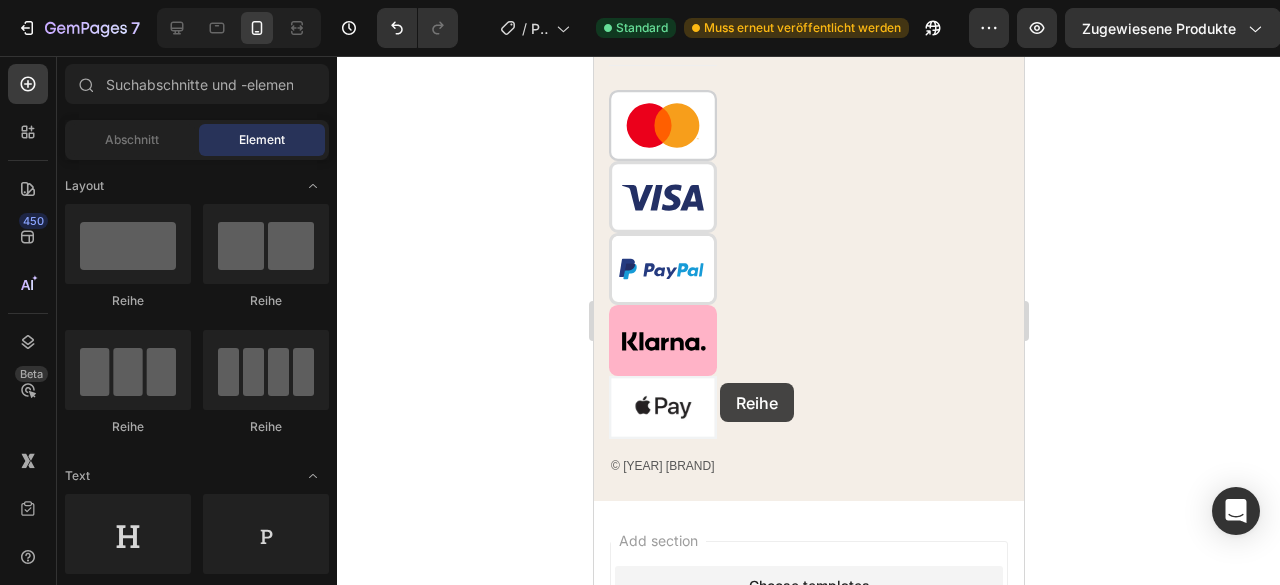 drag, startPoint x: 750, startPoint y: 300, endPoint x: 728, endPoint y: 385, distance: 87.80091 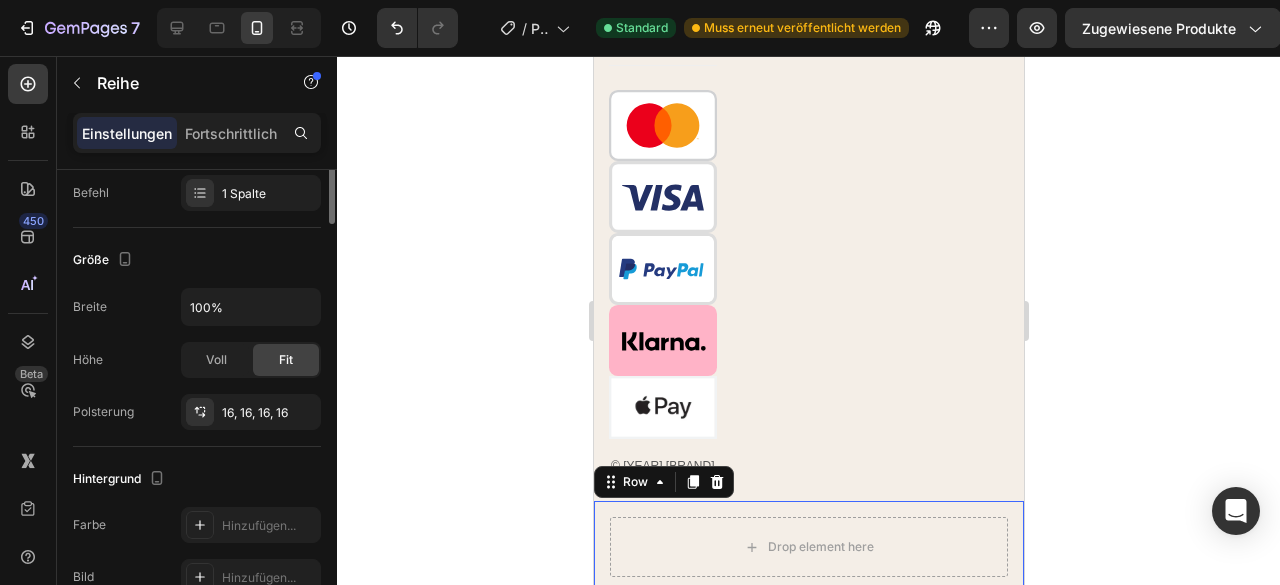 scroll, scrollTop: 0, scrollLeft: 0, axis: both 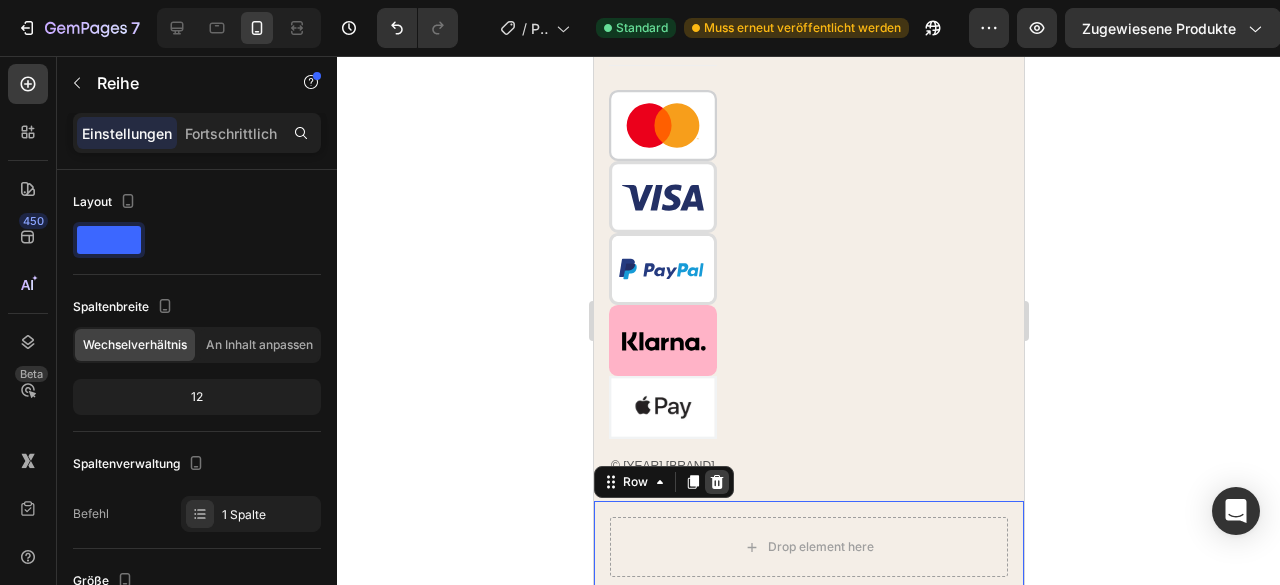 click 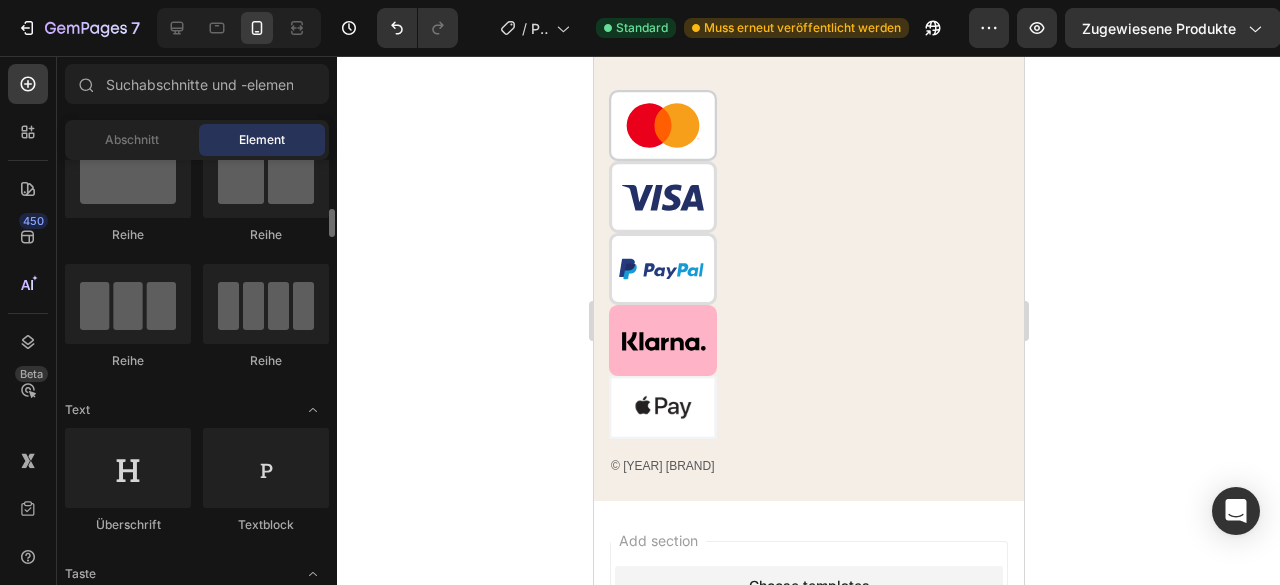 scroll, scrollTop: 0, scrollLeft: 0, axis: both 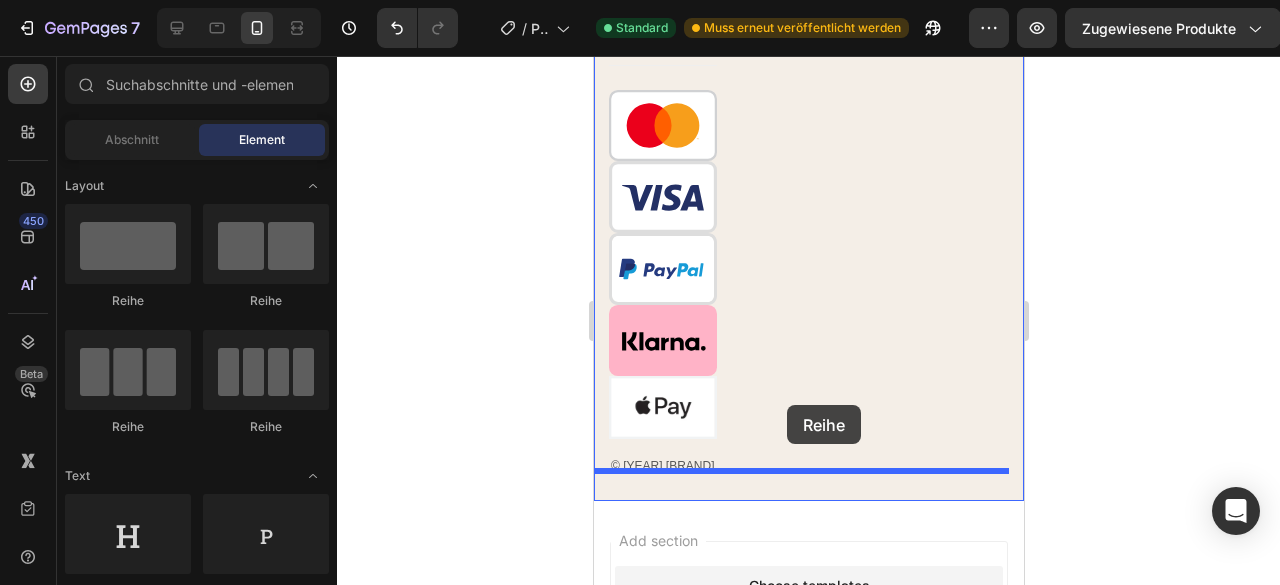 drag, startPoint x: 863, startPoint y: 443, endPoint x: 786, endPoint y: 405, distance: 85.86617 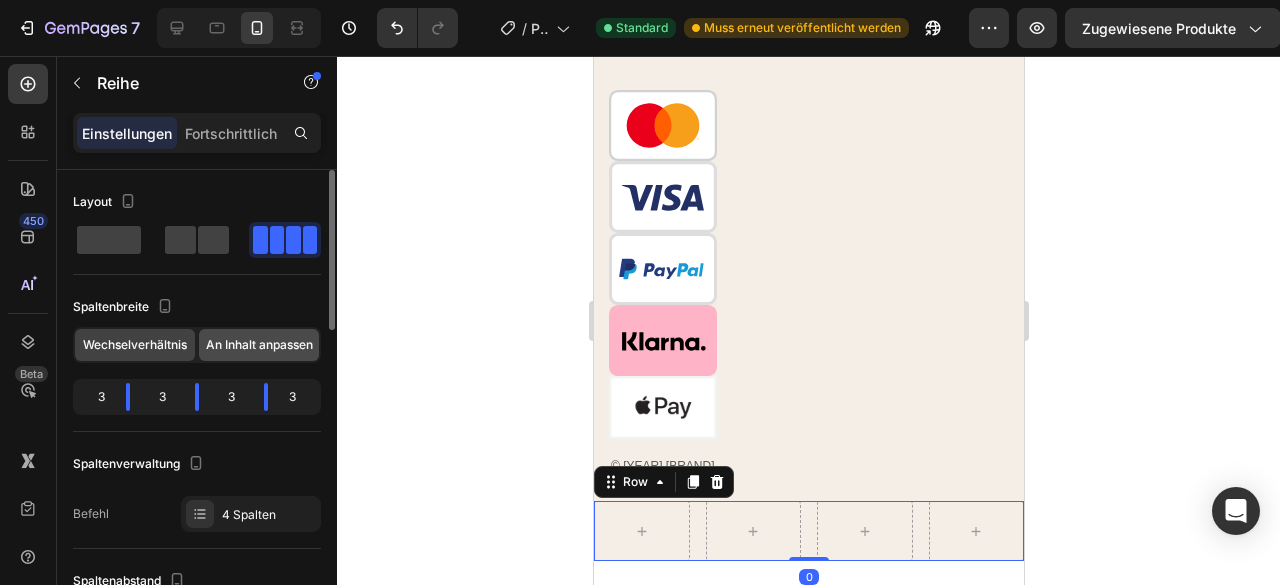 click on "An Inhalt anpassen" 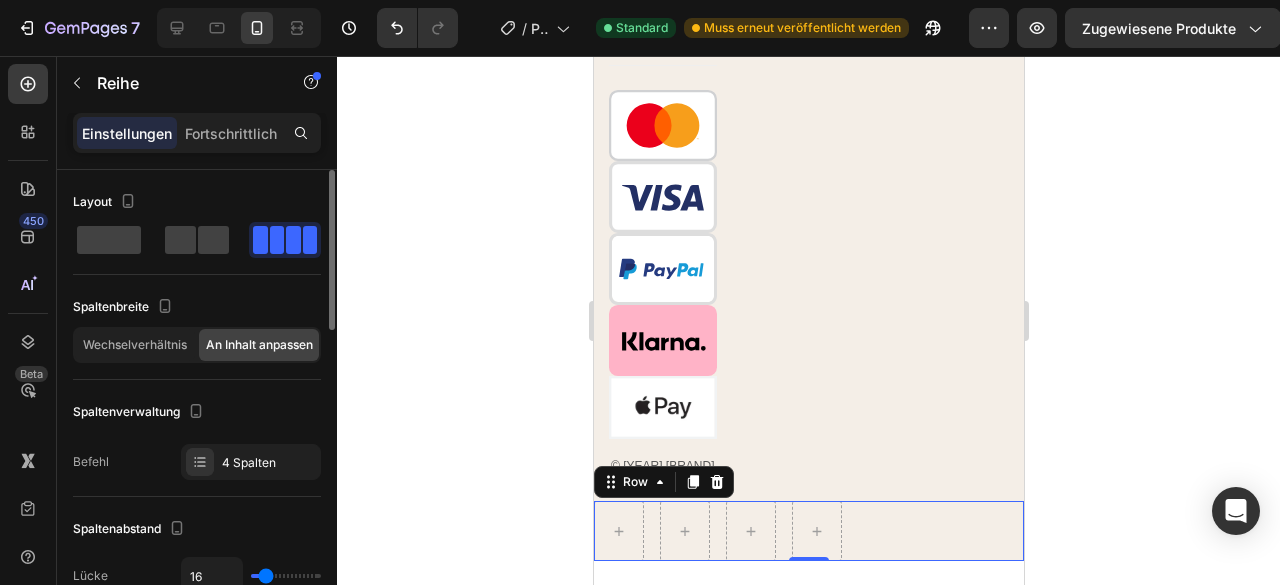 click on "Wechselverhältnis An Inhalt anpassen" 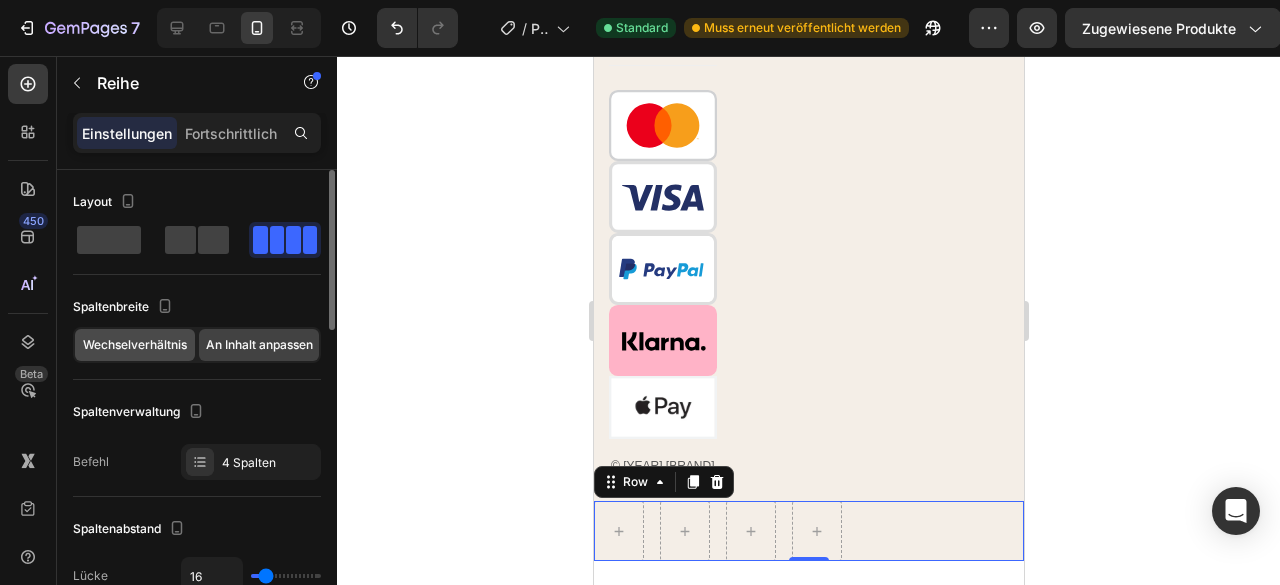 click on "Wechselverhältnis" 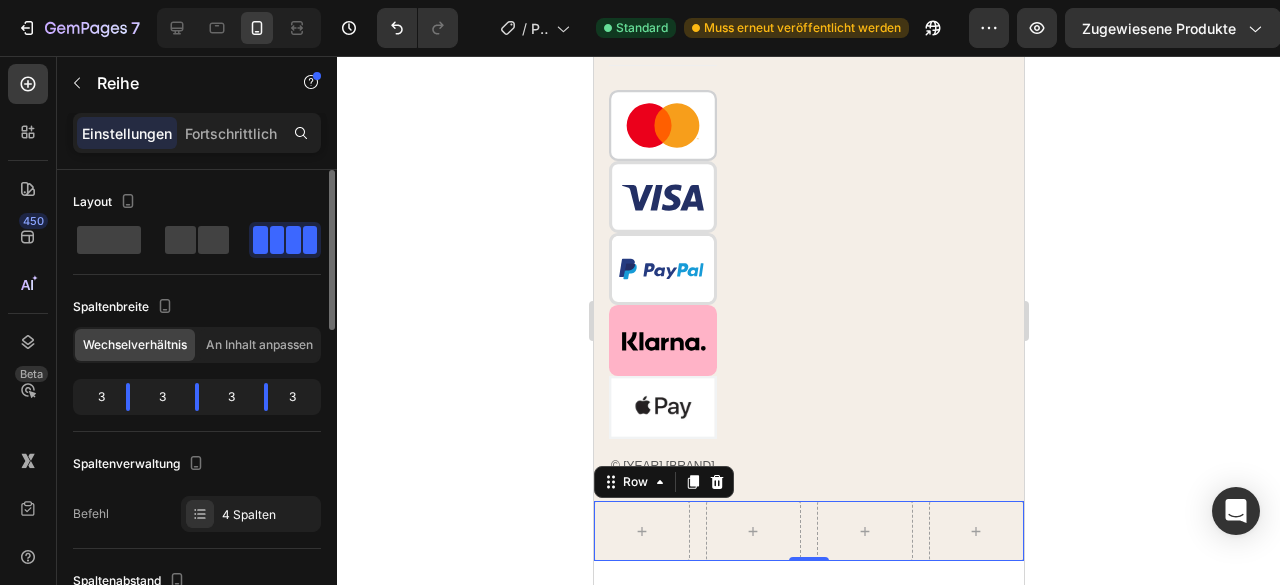 click on "3" 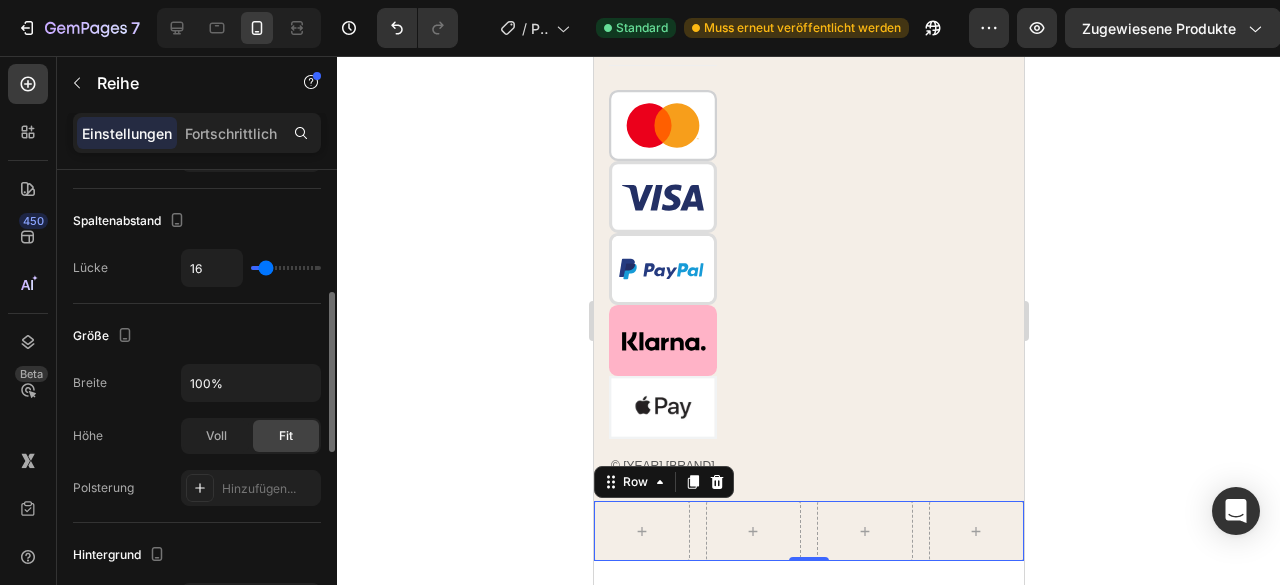 scroll, scrollTop: 0, scrollLeft: 0, axis: both 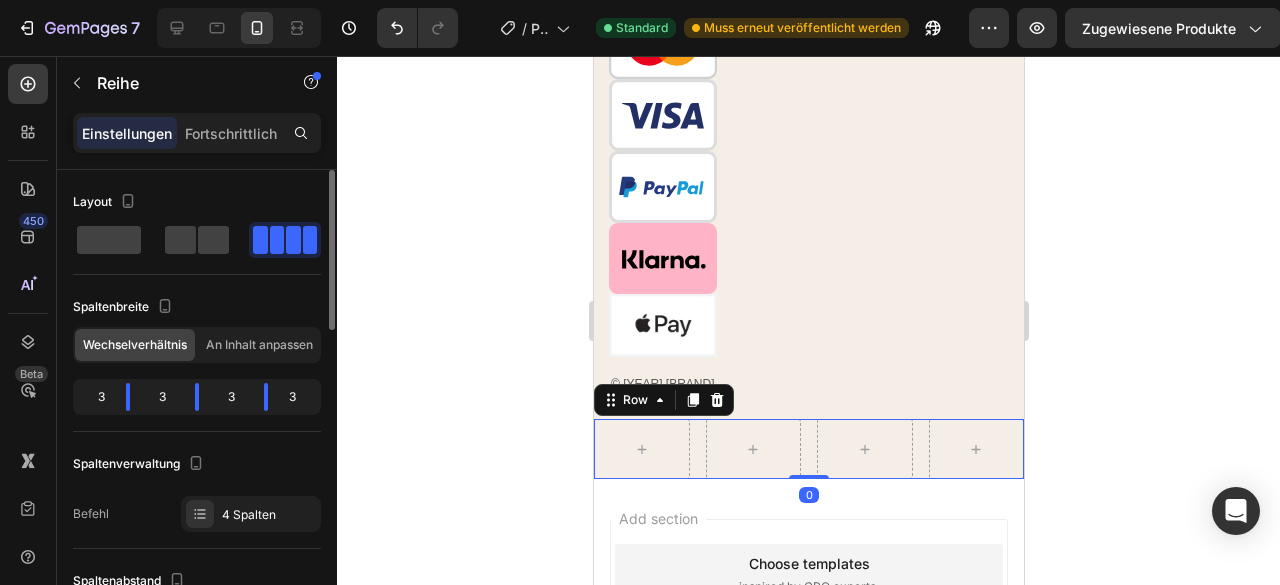 click on "3" 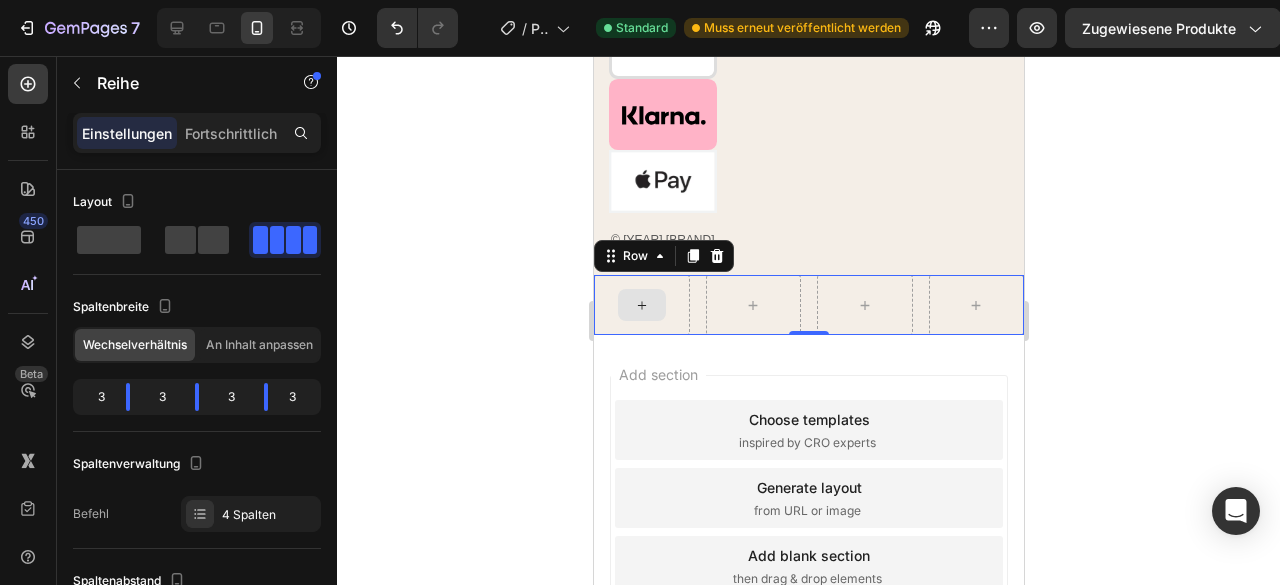 scroll, scrollTop: 6396, scrollLeft: 0, axis: vertical 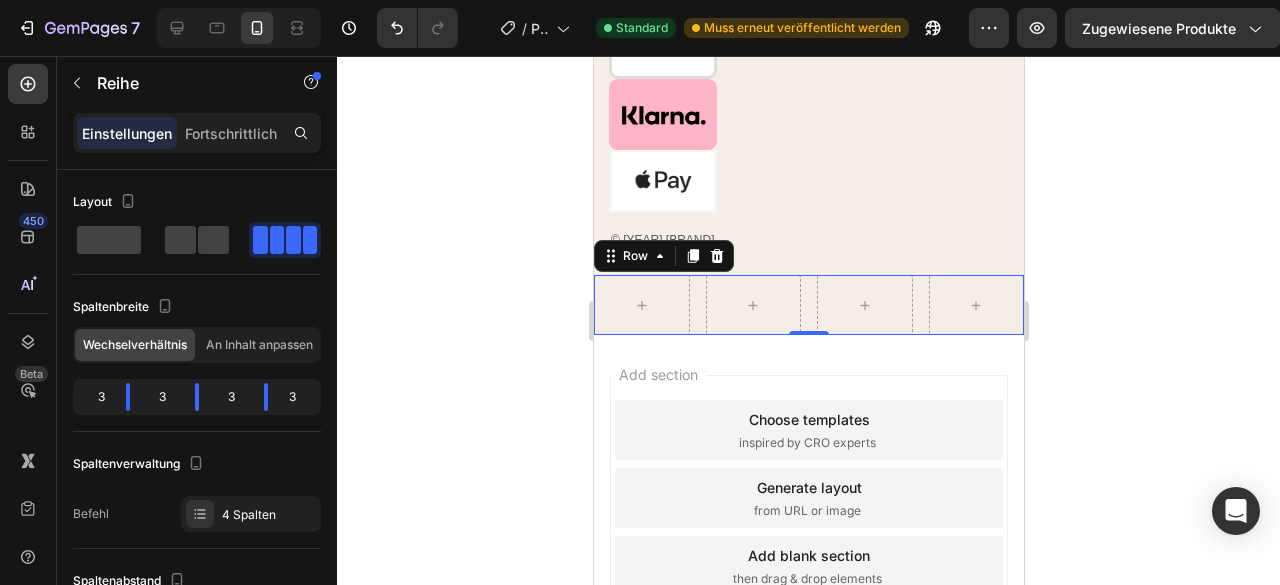 click on "Einstellungen Fortschrittlich" at bounding box center [197, 133] 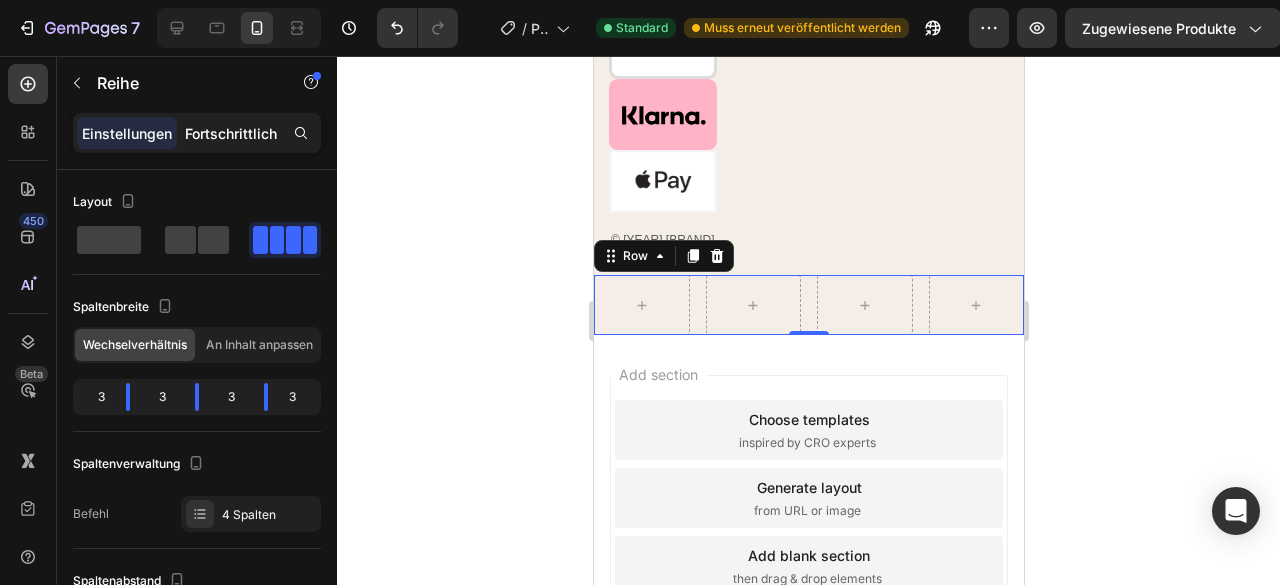 click on "Fortschrittlich" at bounding box center (231, 133) 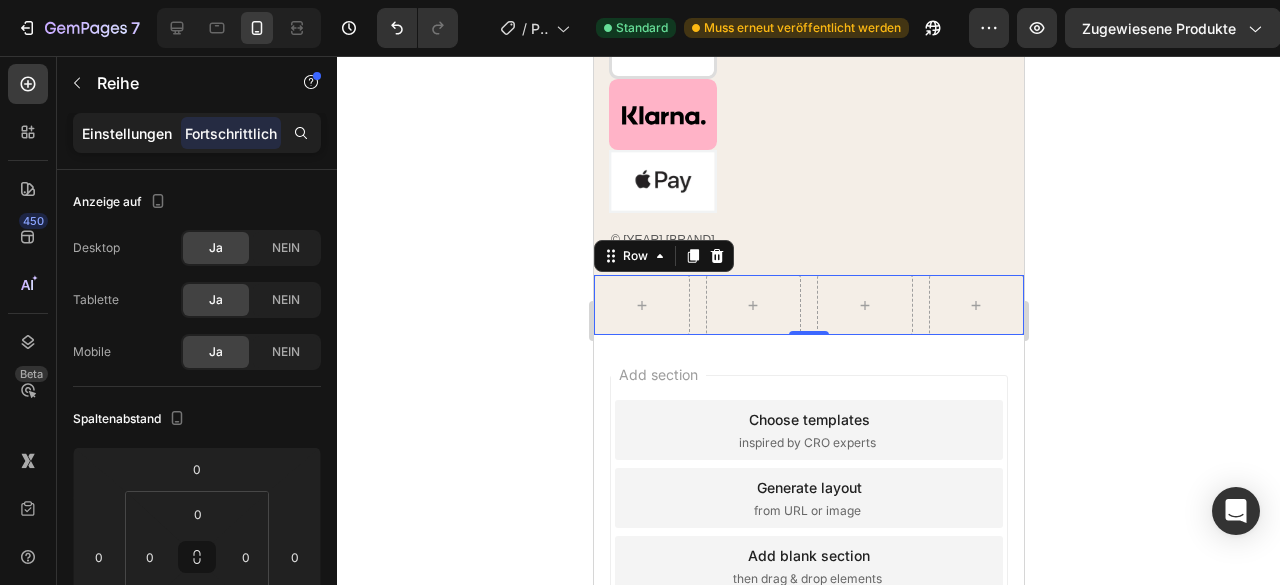 click on "Einstellungen" at bounding box center [127, 133] 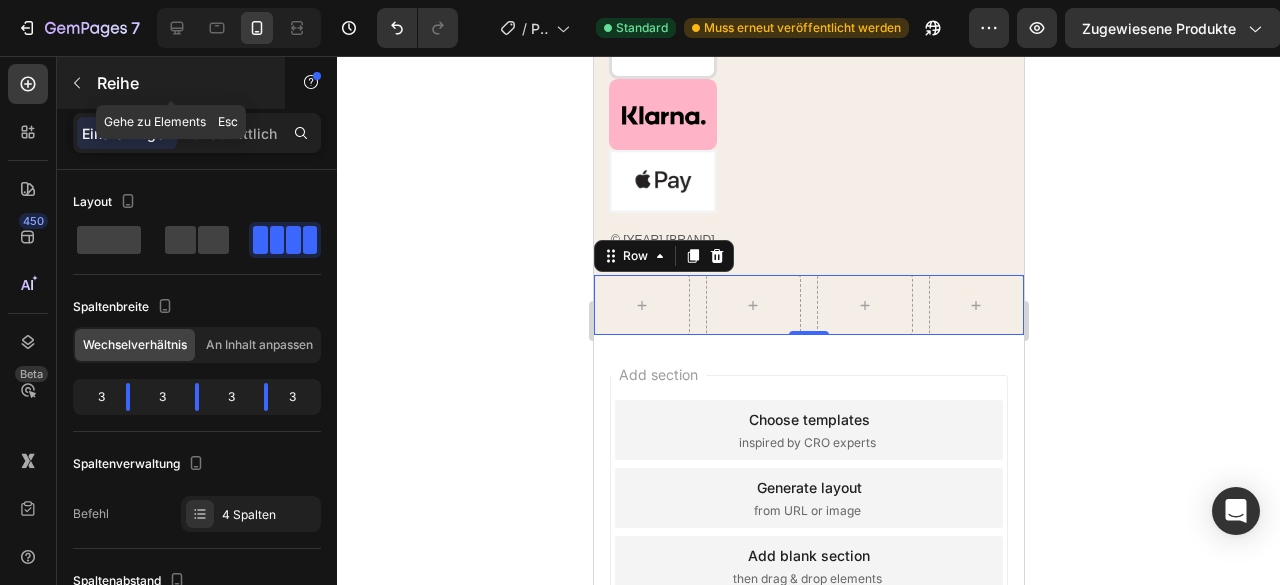 click at bounding box center (77, 83) 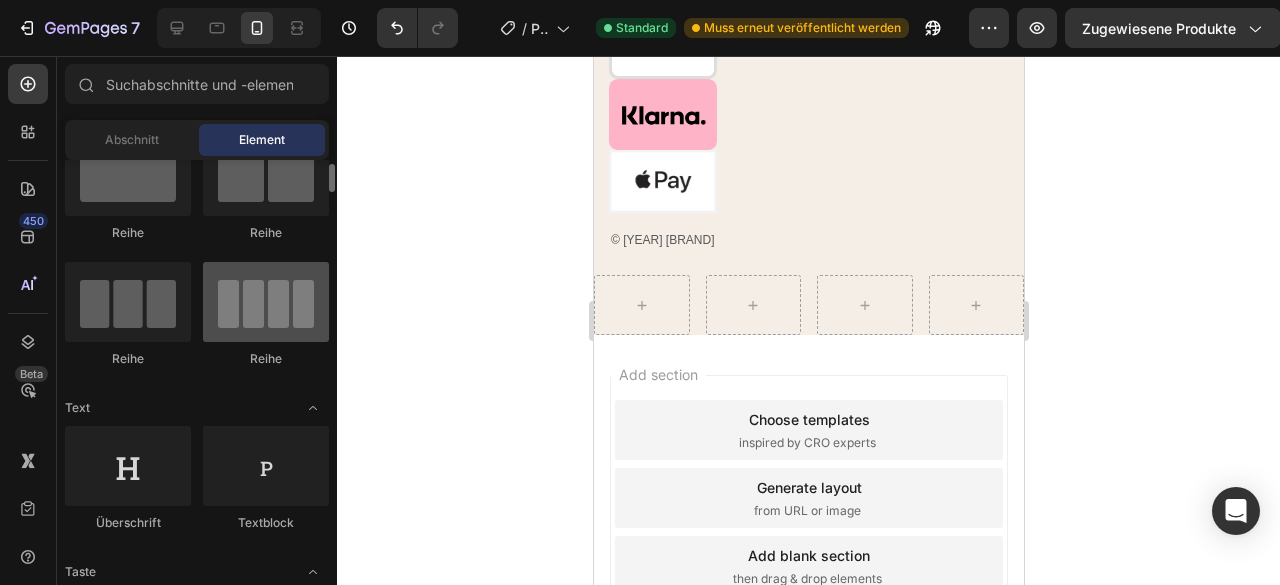scroll, scrollTop: 68, scrollLeft: 0, axis: vertical 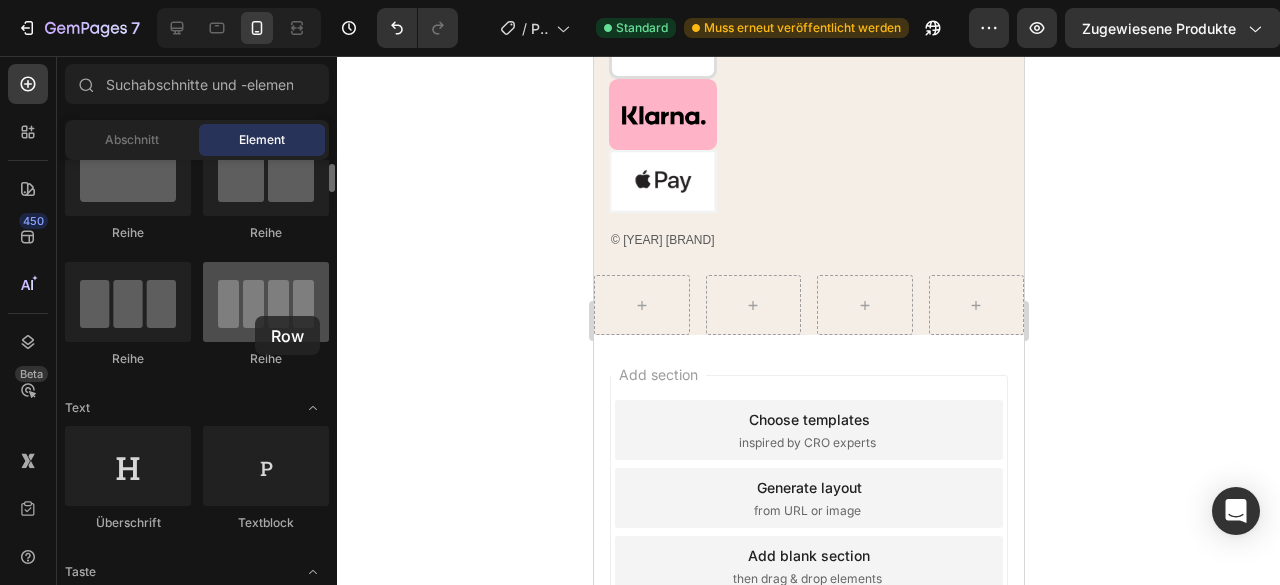click at bounding box center (266, 302) 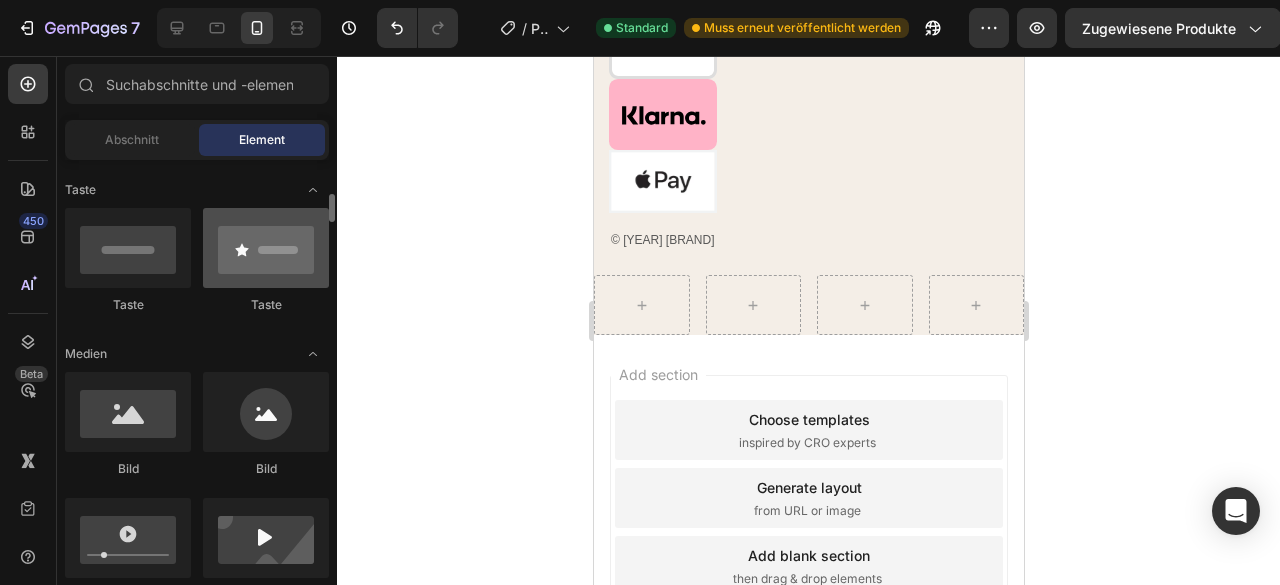 scroll, scrollTop: 456, scrollLeft: 0, axis: vertical 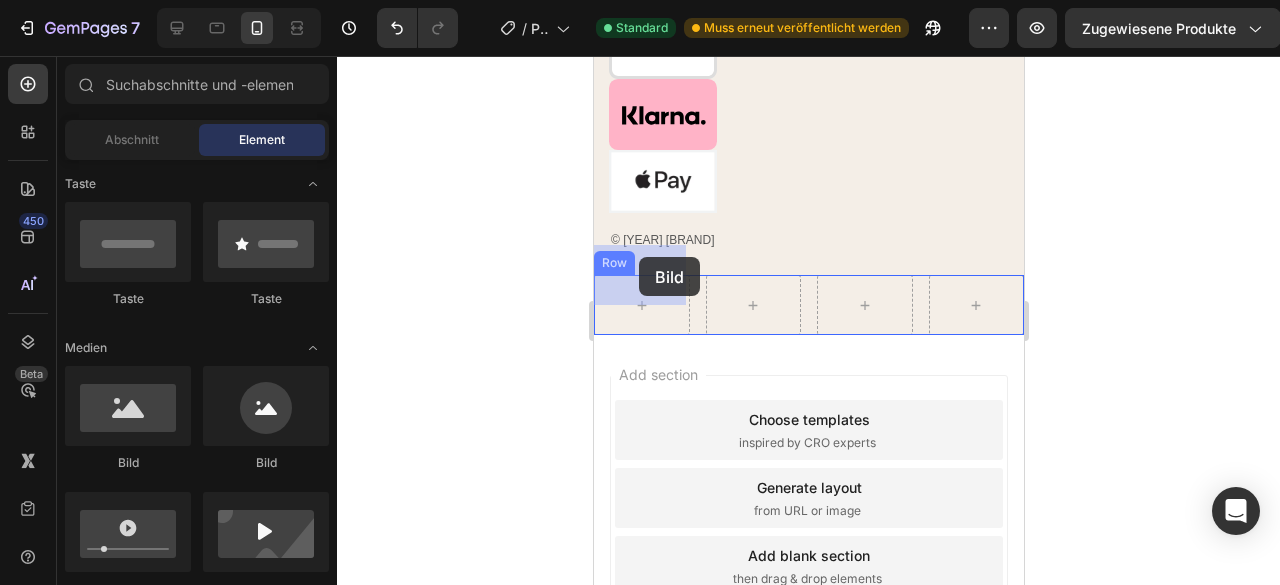 drag, startPoint x: 765, startPoint y: 467, endPoint x: 630, endPoint y: 293, distance: 220.22943 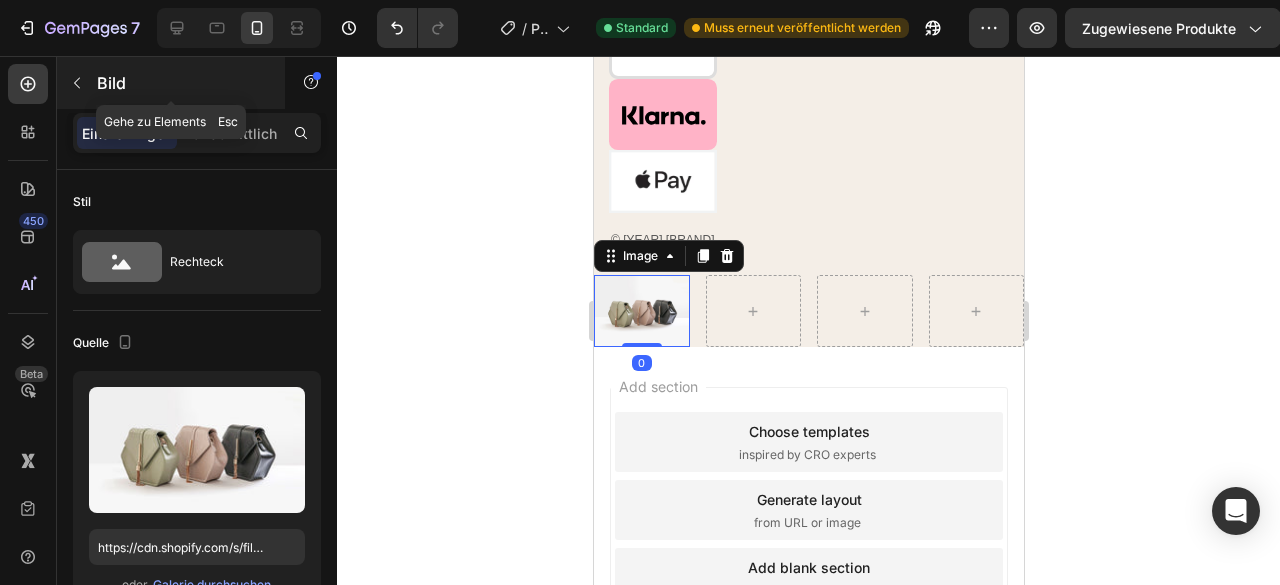 click at bounding box center (77, 83) 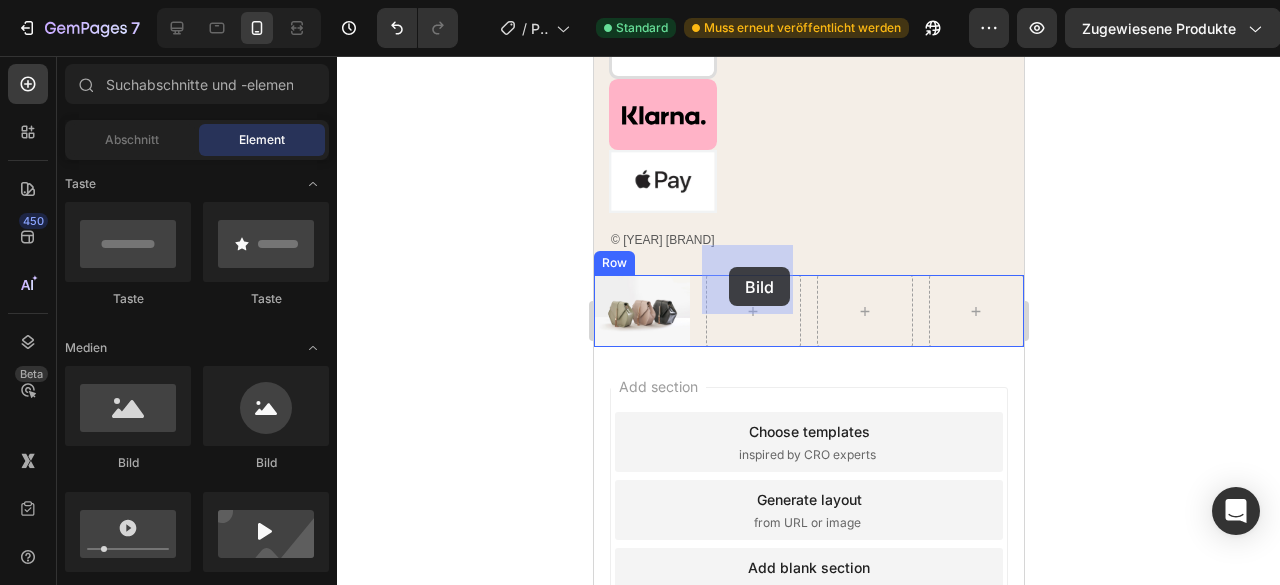drag, startPoint x: 745, startPoint y: 445, endPoint x: 728, endPoint y: 265, distance: 180.801 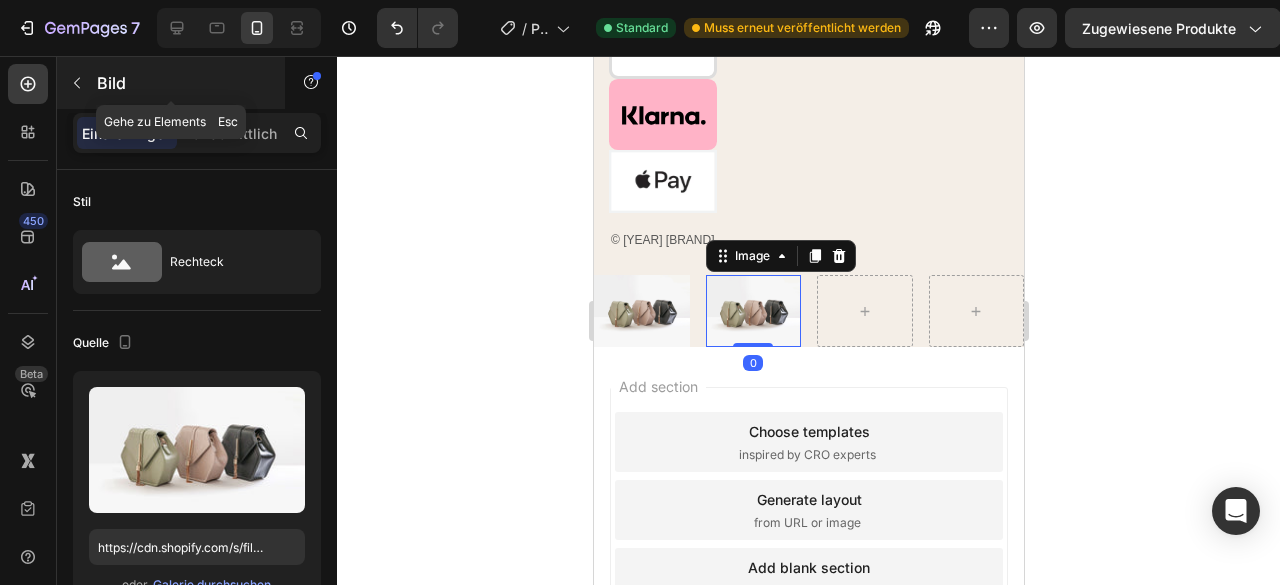 click on "Bild" at bounding box center [182, 83] 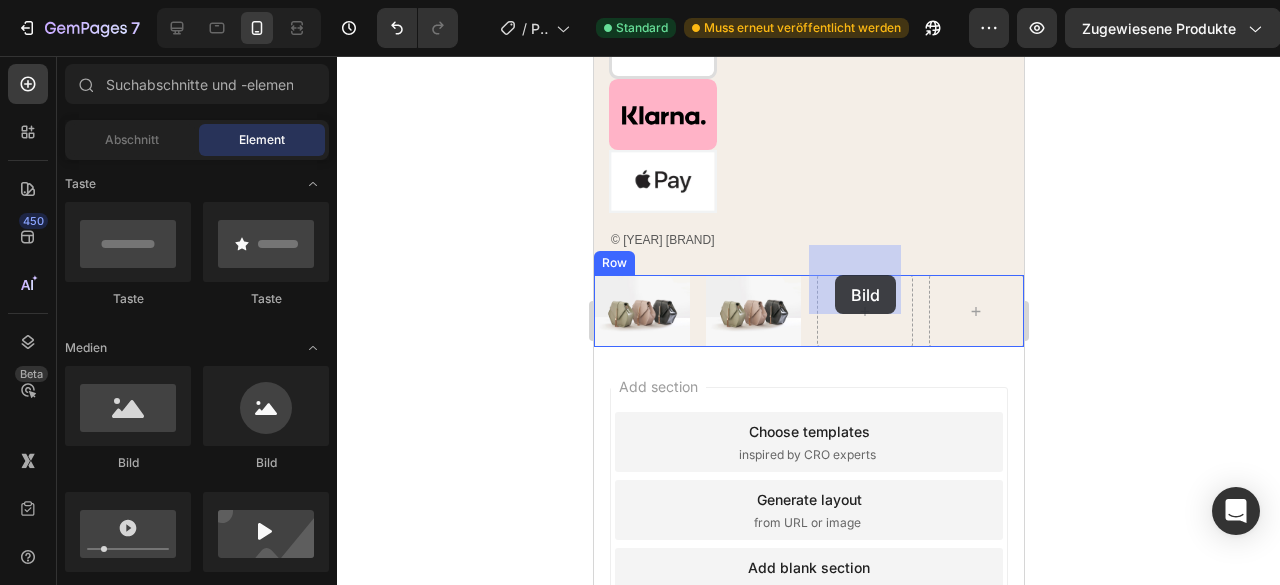 drag, startPoint x: 739, startPoint y: 457, endPoint x: 836, endPoint y: 273, distance: 208.00241 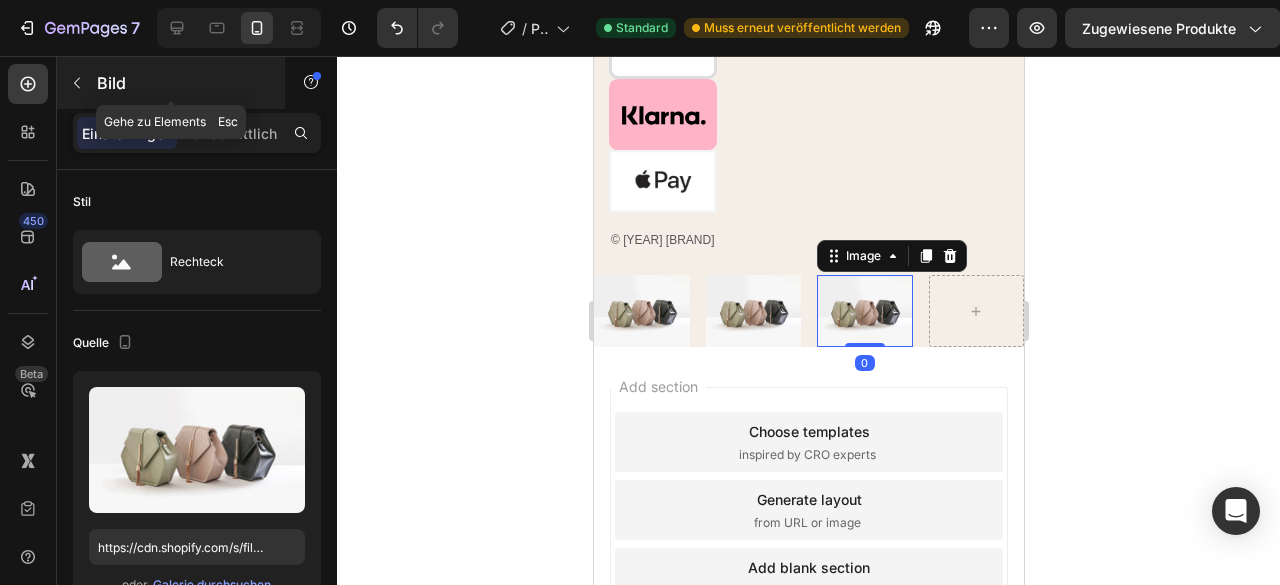 click on "Bild" at bounding box center (111, 83) 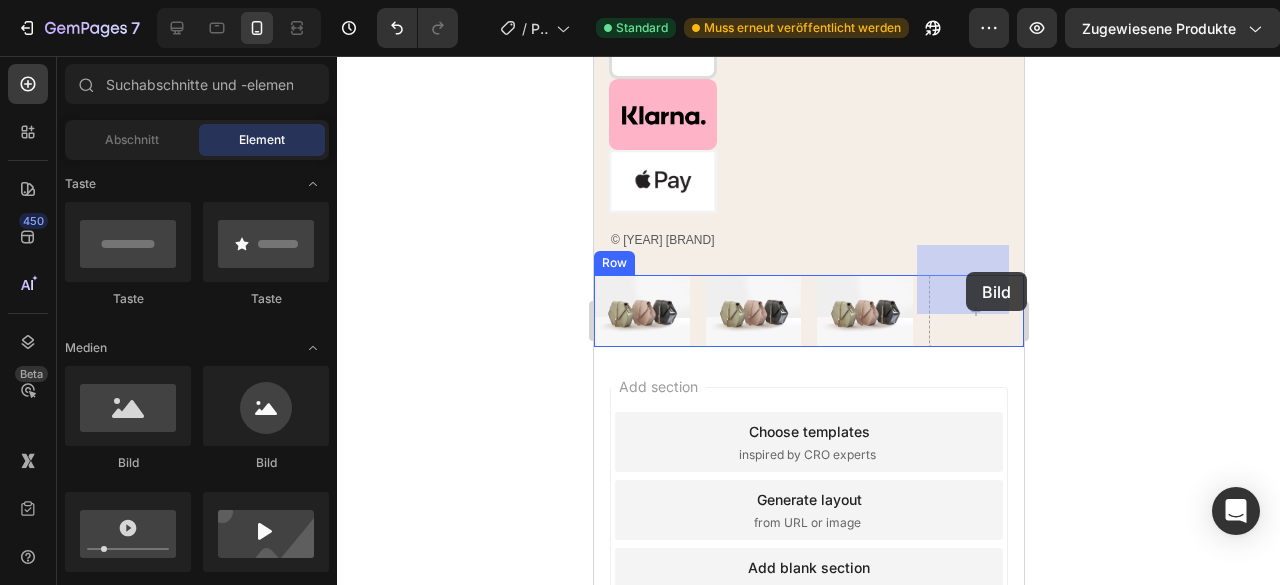 drag, startPoint x: 743, startPoint y: 475, endPoint x: 963, endPoint y: 273, distance: 298.67038 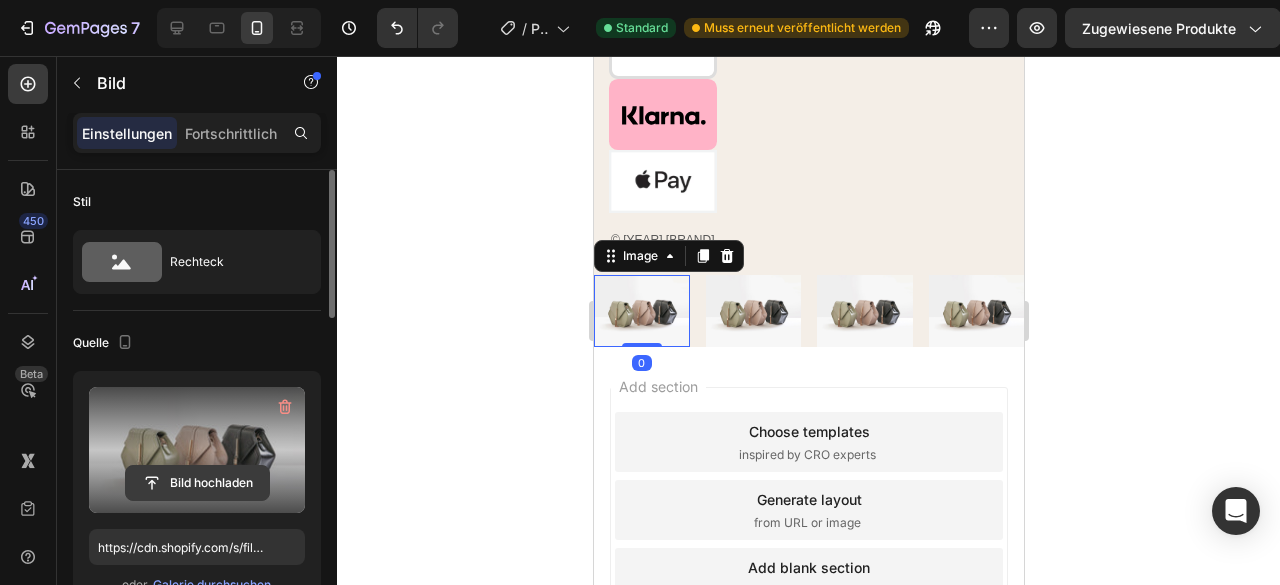 click 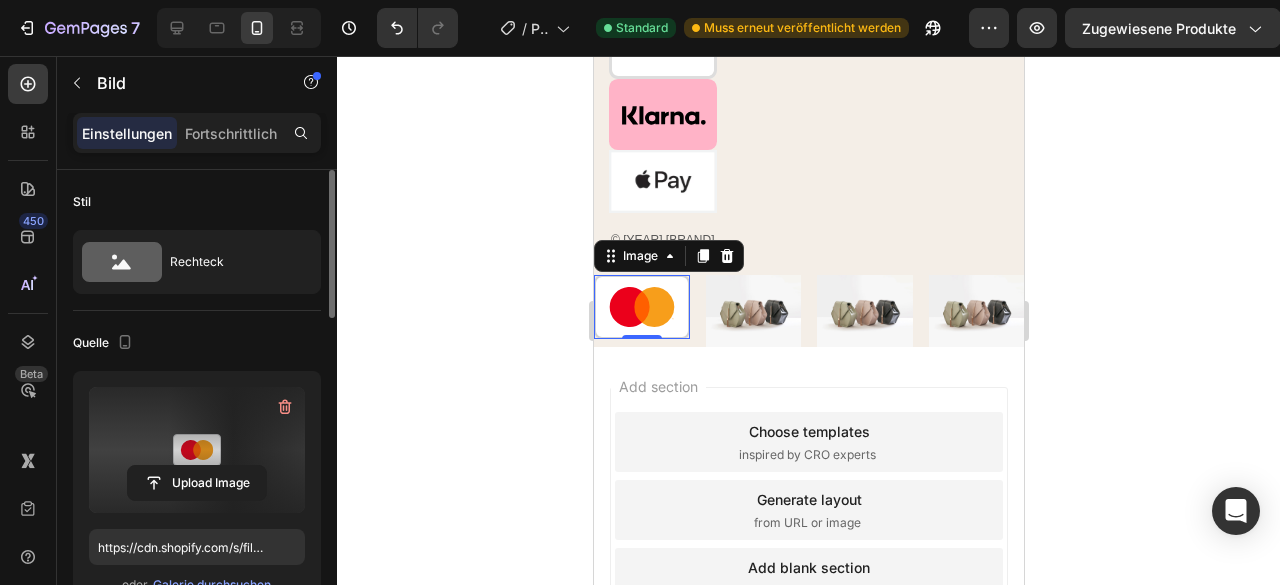 type on "https://cdn.shopify.com/s/files/1/0918/0518/8439/files/gempages_568296295760921641-124f64ec-cf85-49e7-a29b-9bab8c94863f.svg" 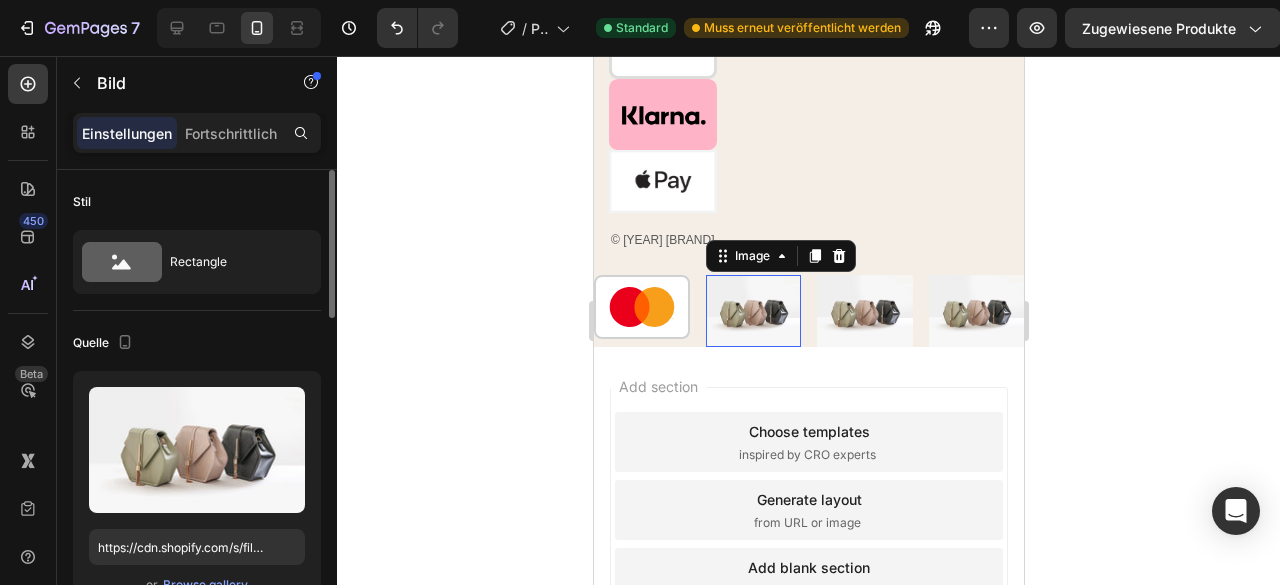click at bounding box center (753, 311) 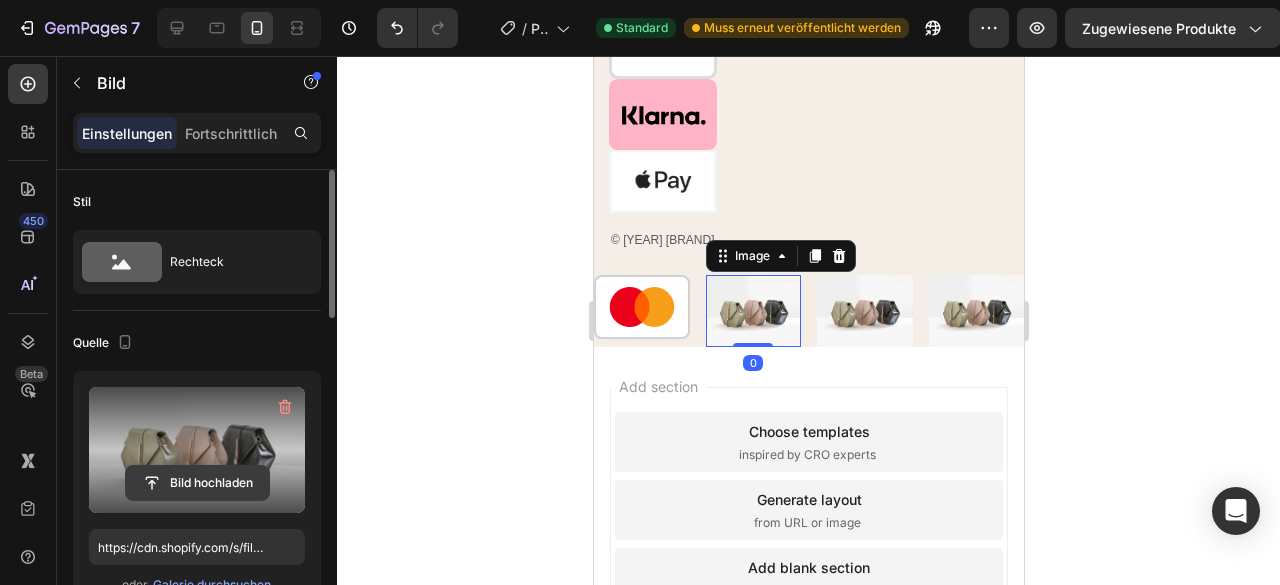 click 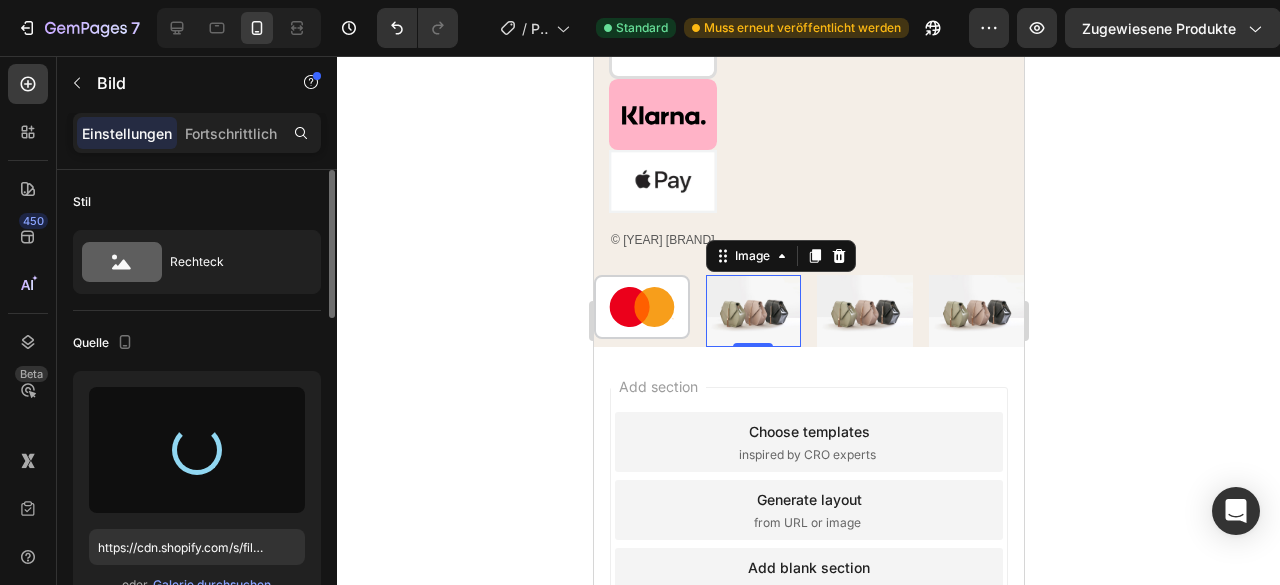 type on "https://cdn.shopify.com/s/files/1/0918/0518/8439/files/gempages_568296295760921641-26bf1a07-8a42-4216-997b-b4f4bedbeac8.svg" 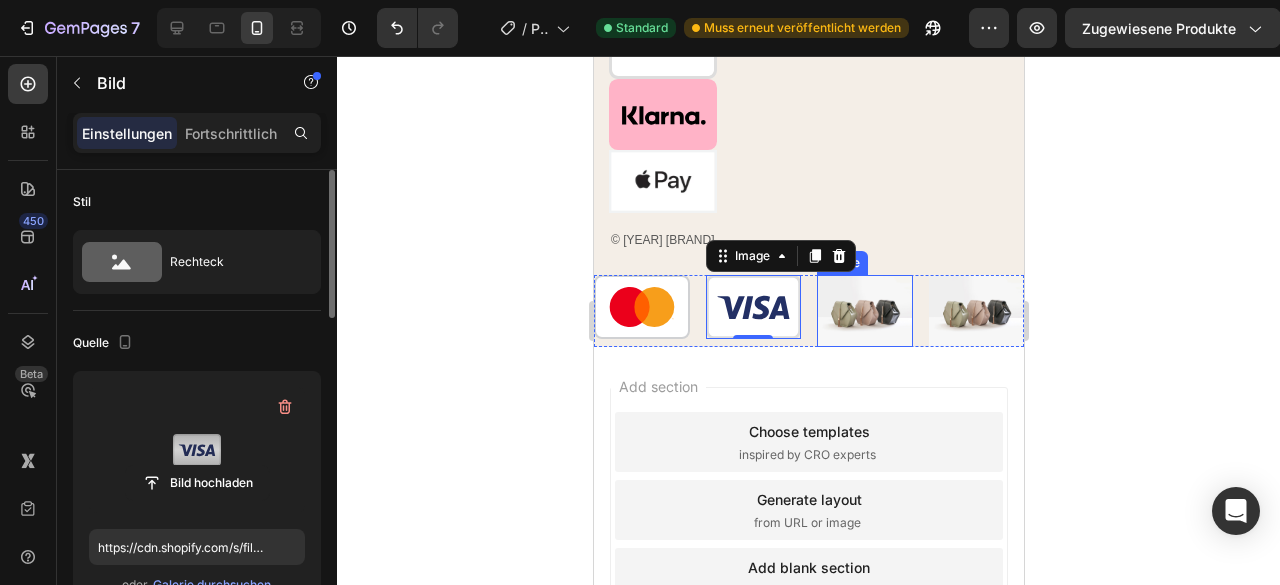 click at bounding box center [864, 311] 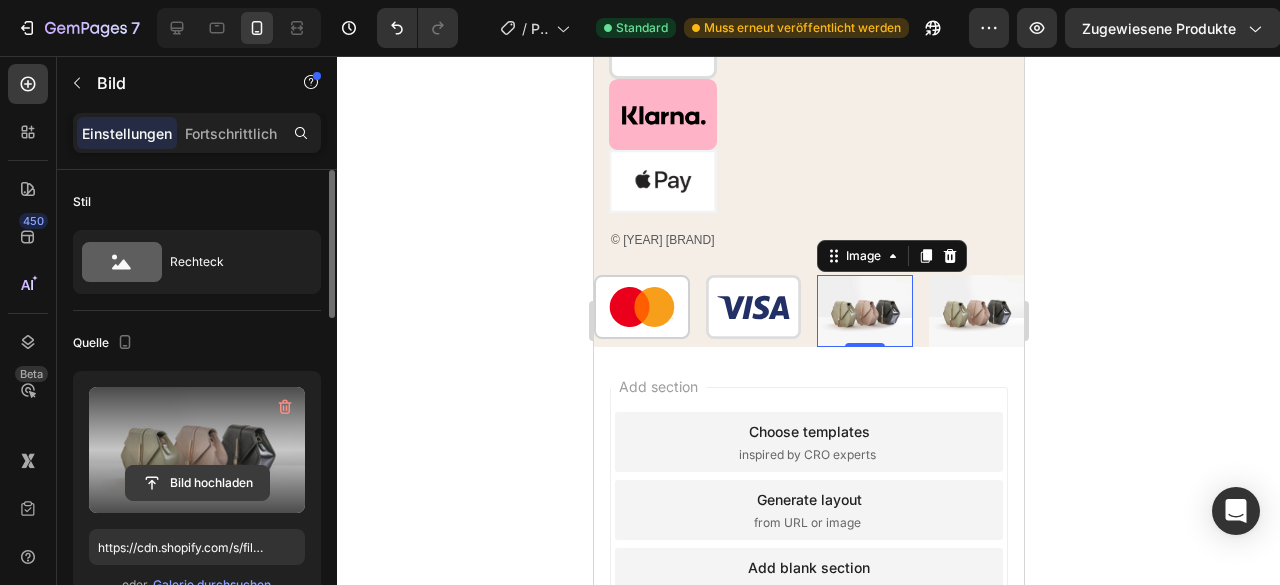 click 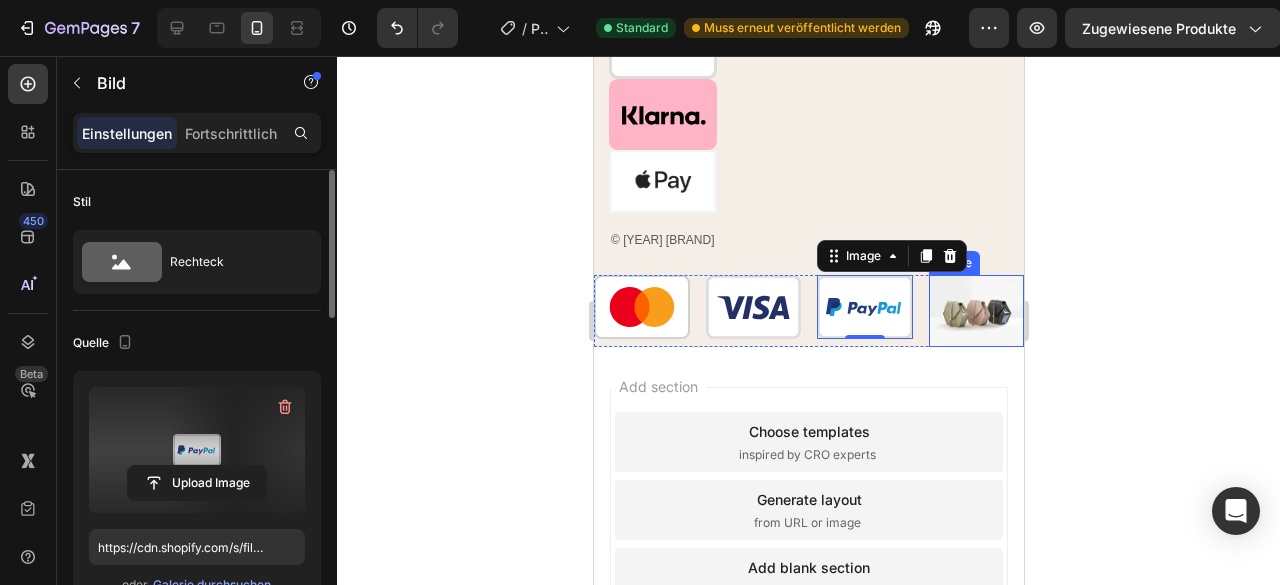 type on "https://cdn.shopify.com/s/files/1/0918/0518/8439/files/gempages_568296295760921641-fd1755e5-7ea4-491c-afc8-718e7aa0063c.svg" 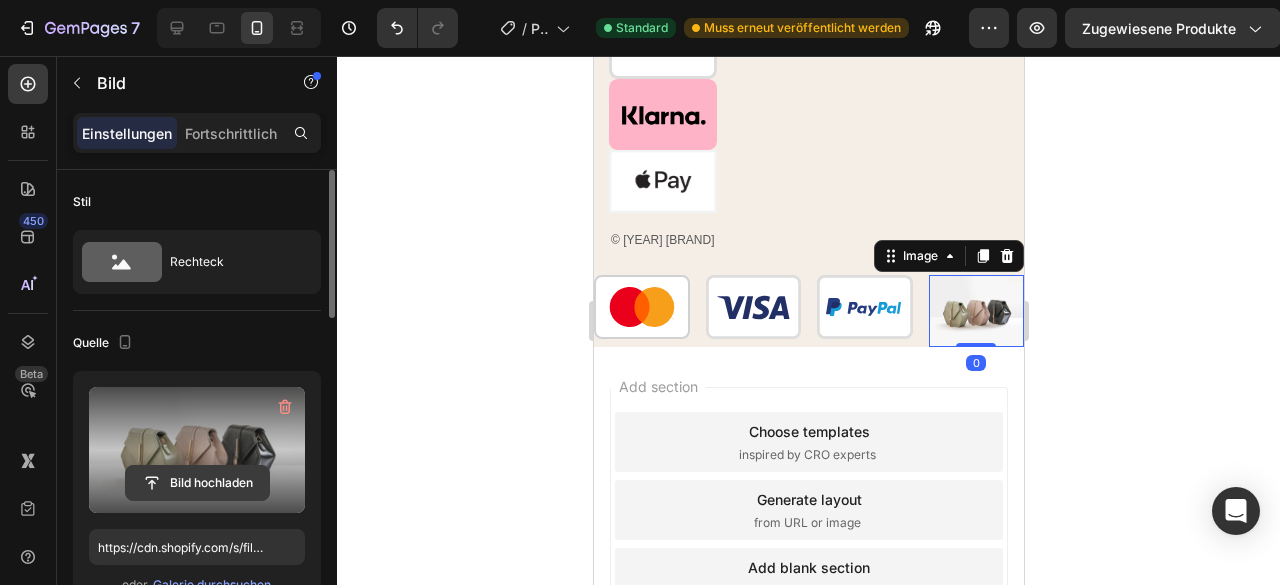 click 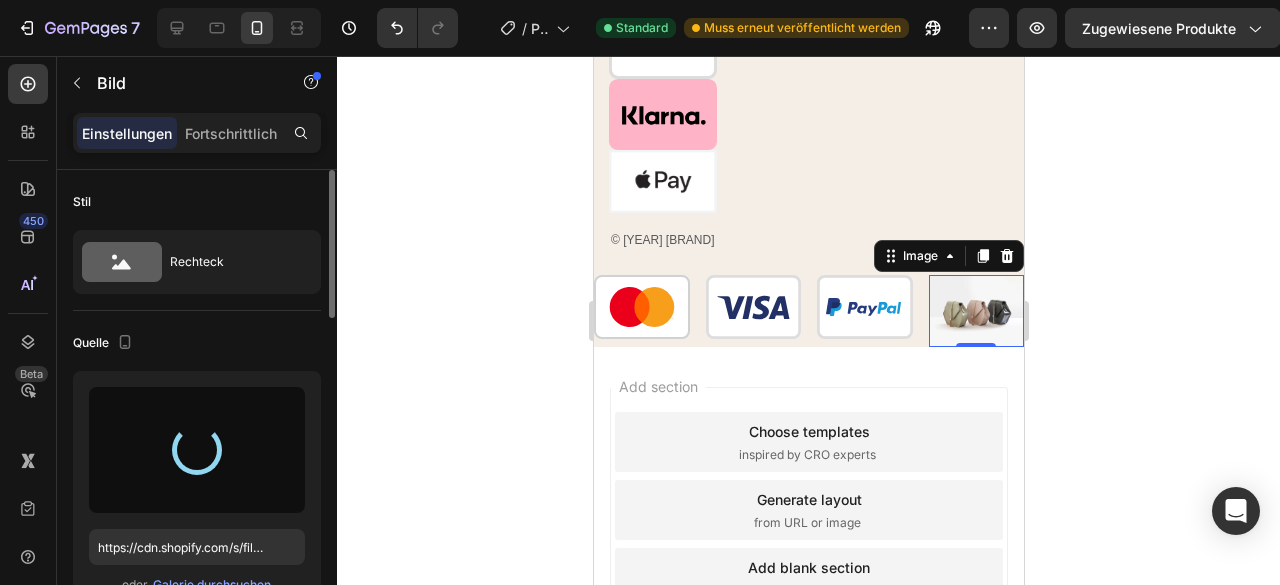 type on "https://cdn.shopify.com/s/files/1/0918/0518/8439/files/gempages_568296295760921641-06f26cd0-2bcc-42a8-bf3e-36d0f6431b69.svg" 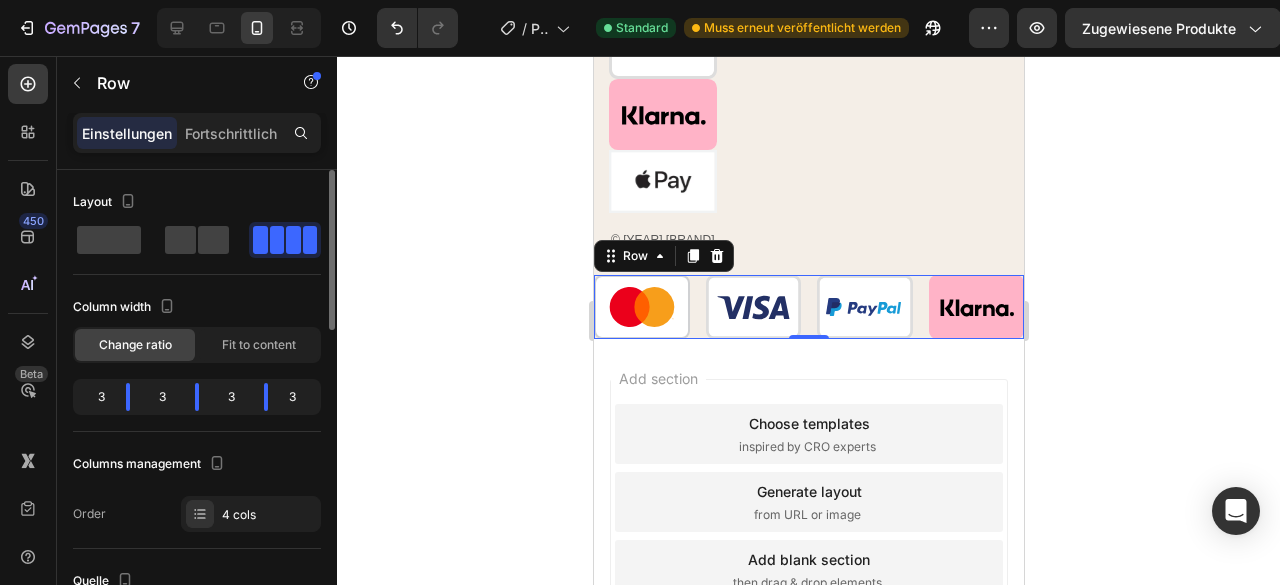 click on "Image Image Image Image Row   0" at bounding box center (808, 307) 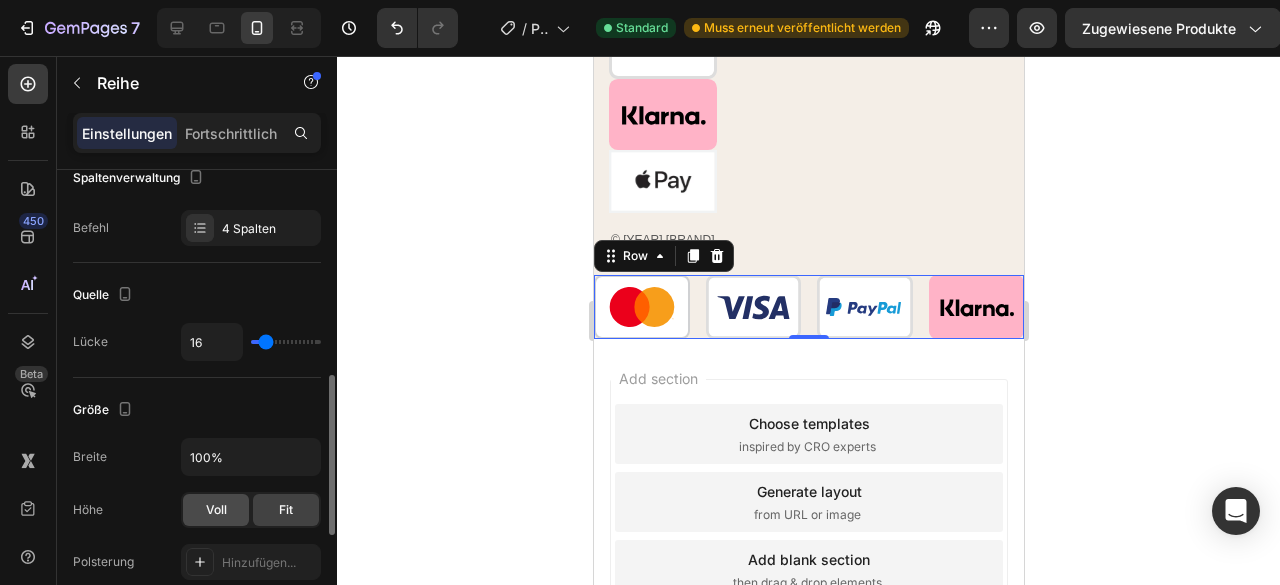 scroll, scrollTop: 370, scrollLeft: 0, axis: vertical 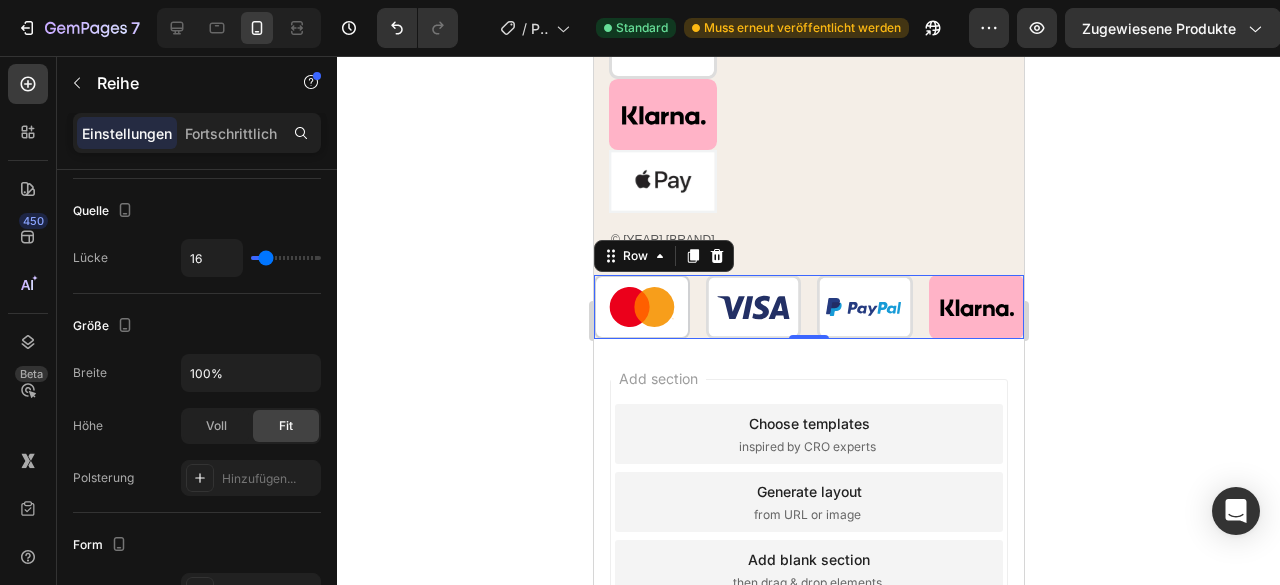 type on "17" 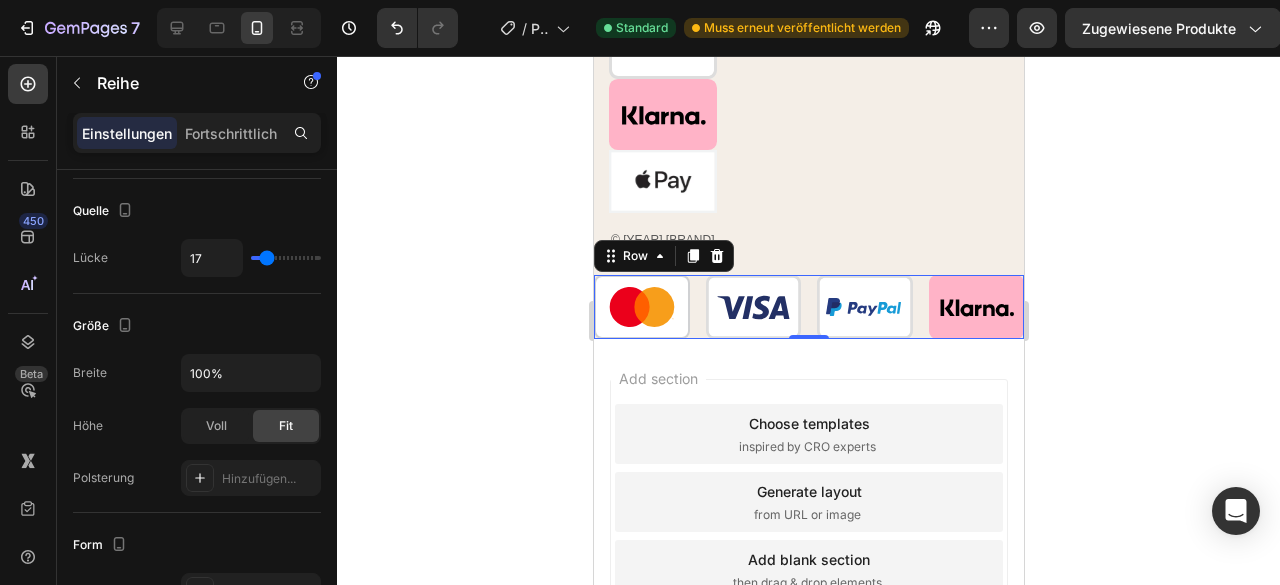 type on "14" 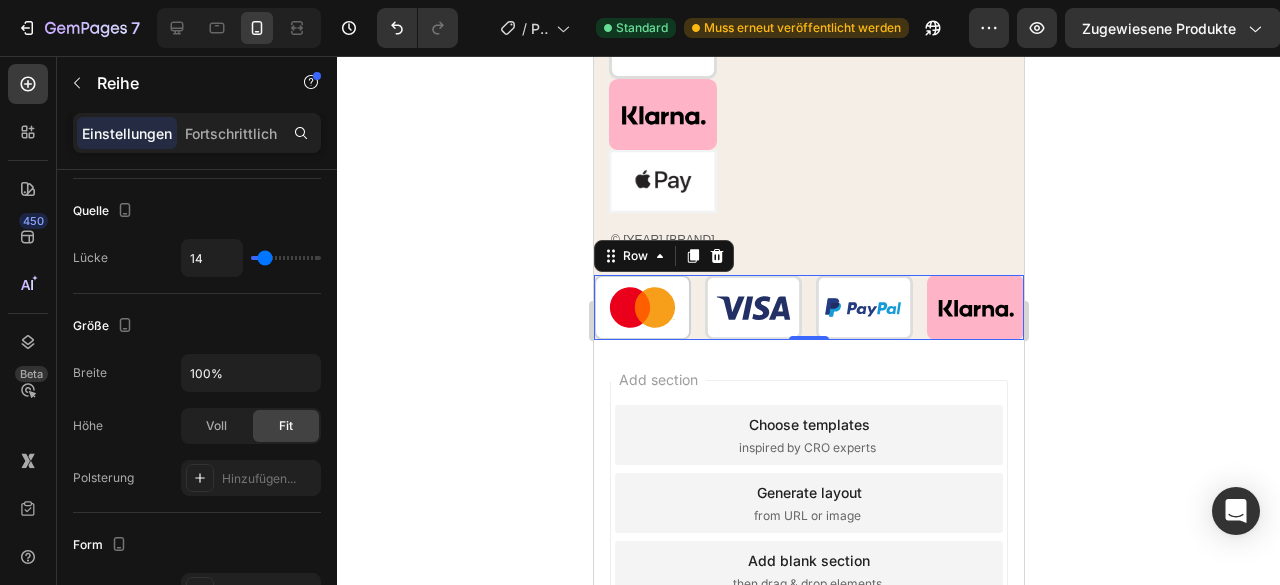 type on "35" 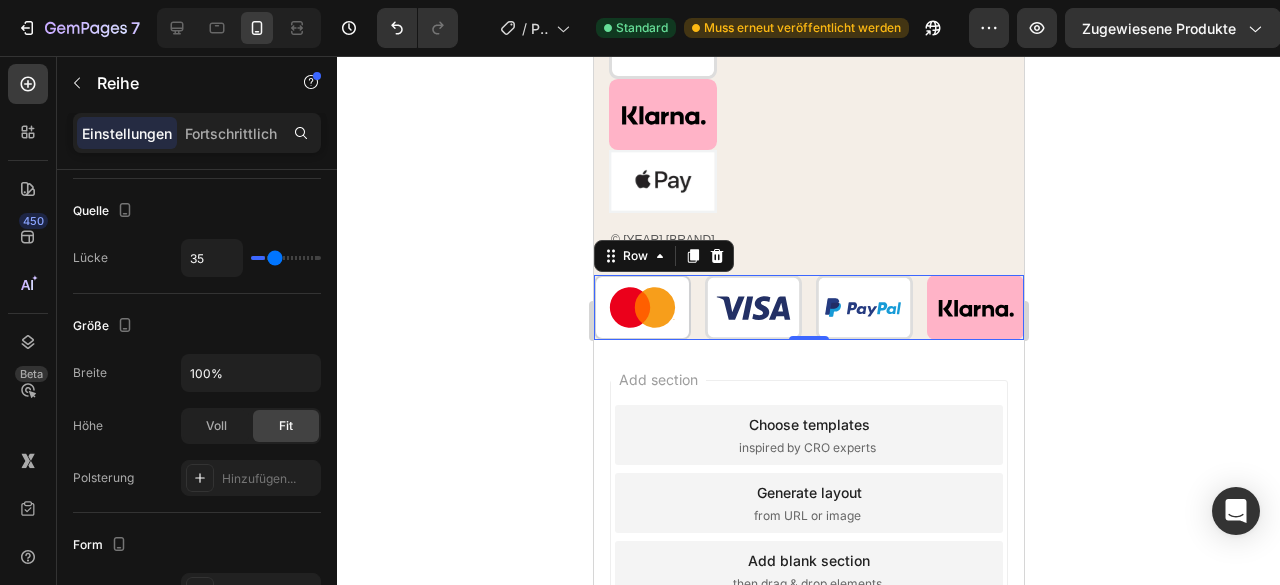 type on "63" 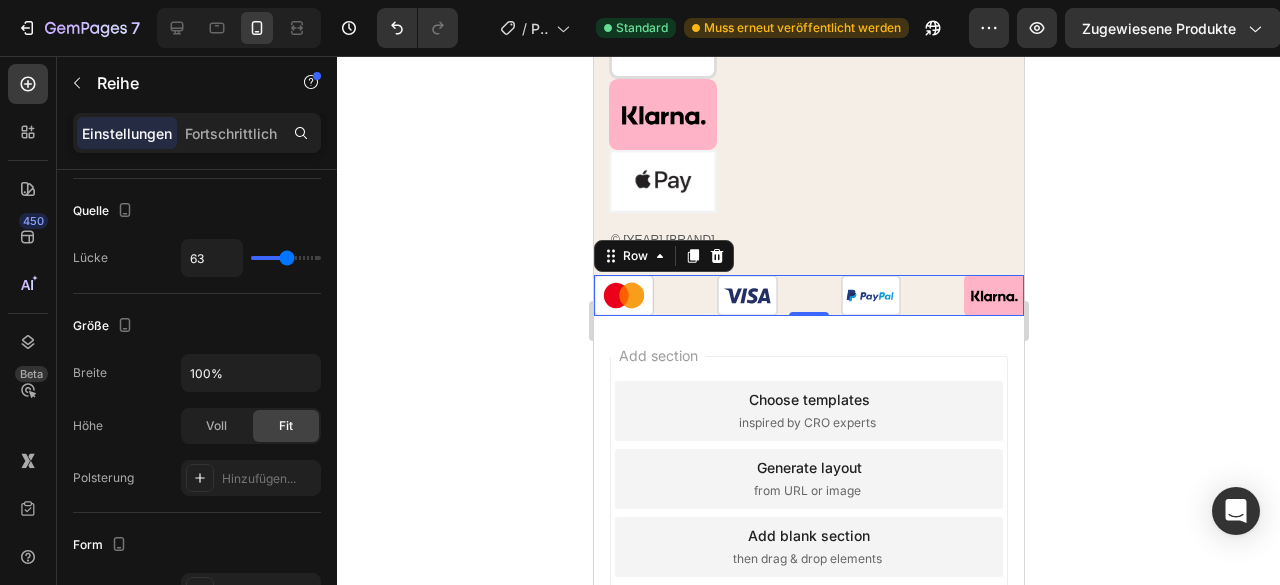 type on "69" 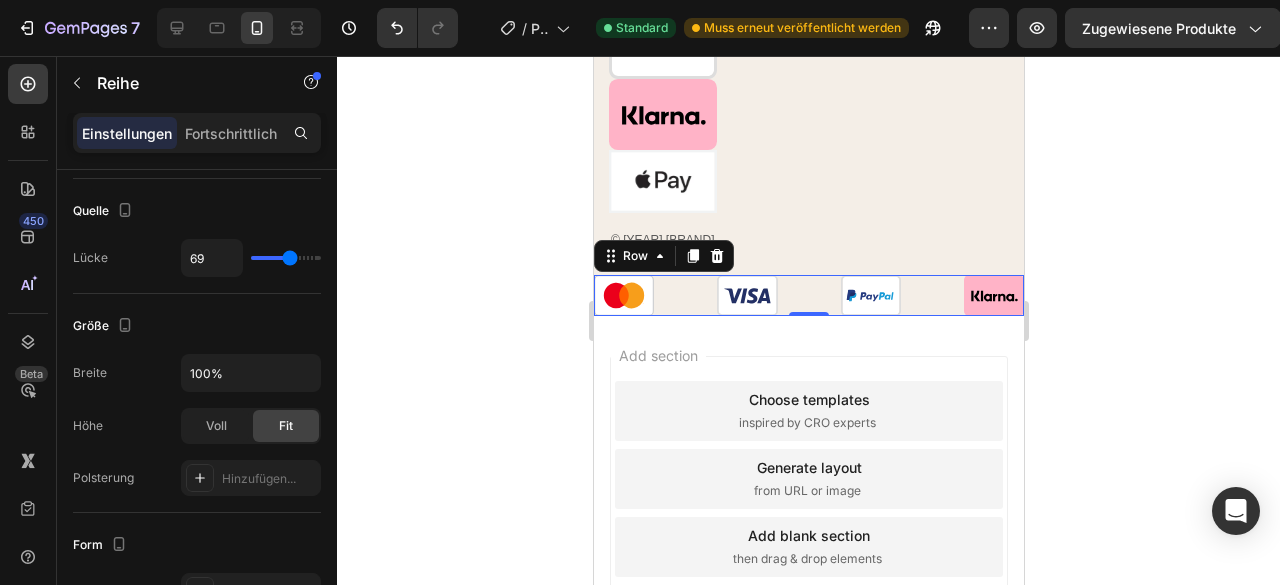 type on "70" 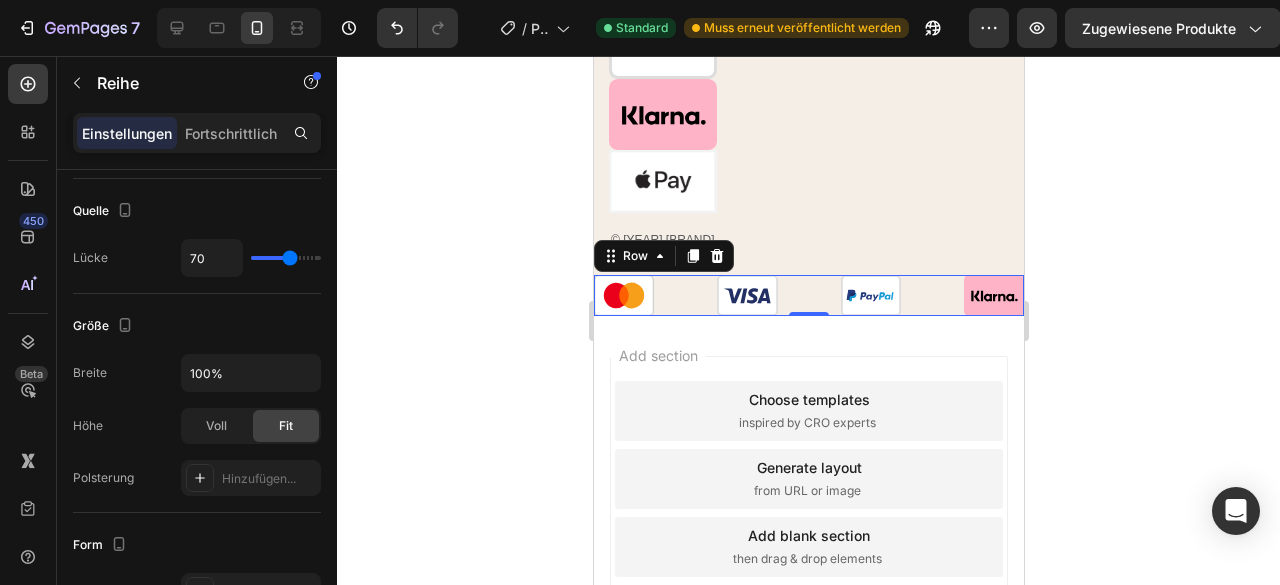 type on "72" 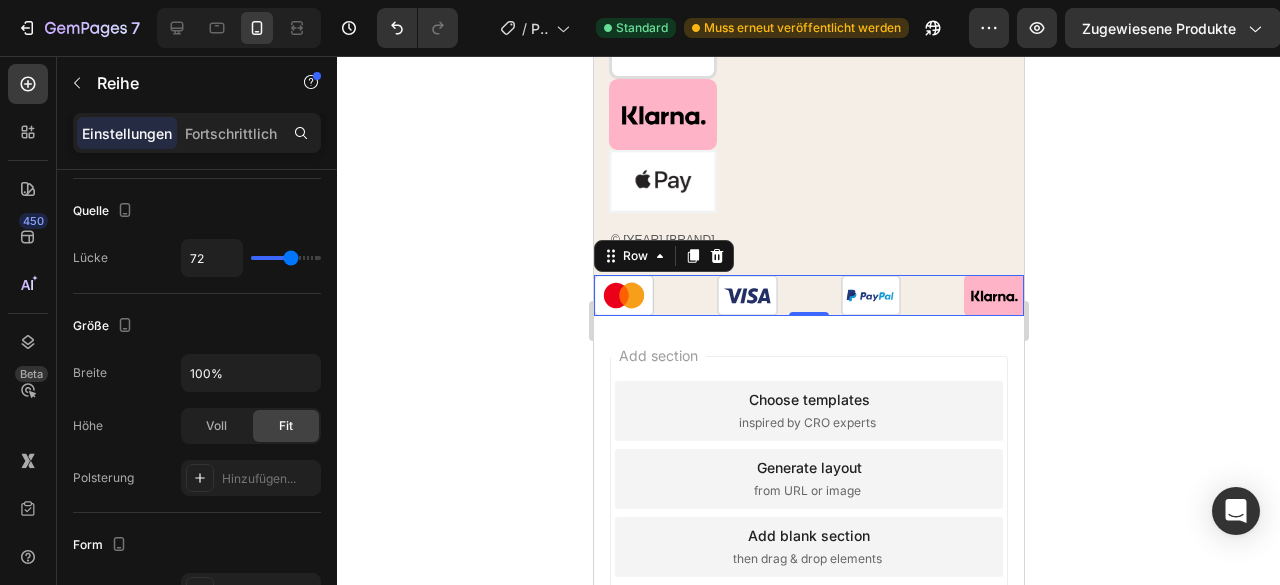 type on "73" 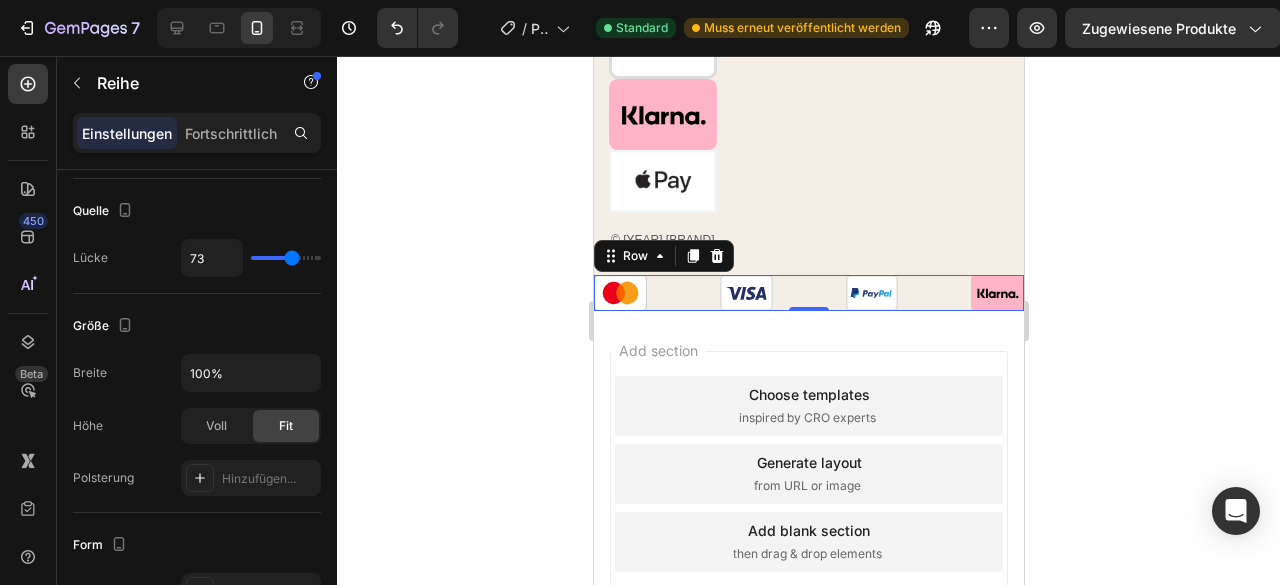 drag, startPoint x: 268, startPoint y: 261, endPoint x: 292, endPoint y: 264, distance: 24.186773 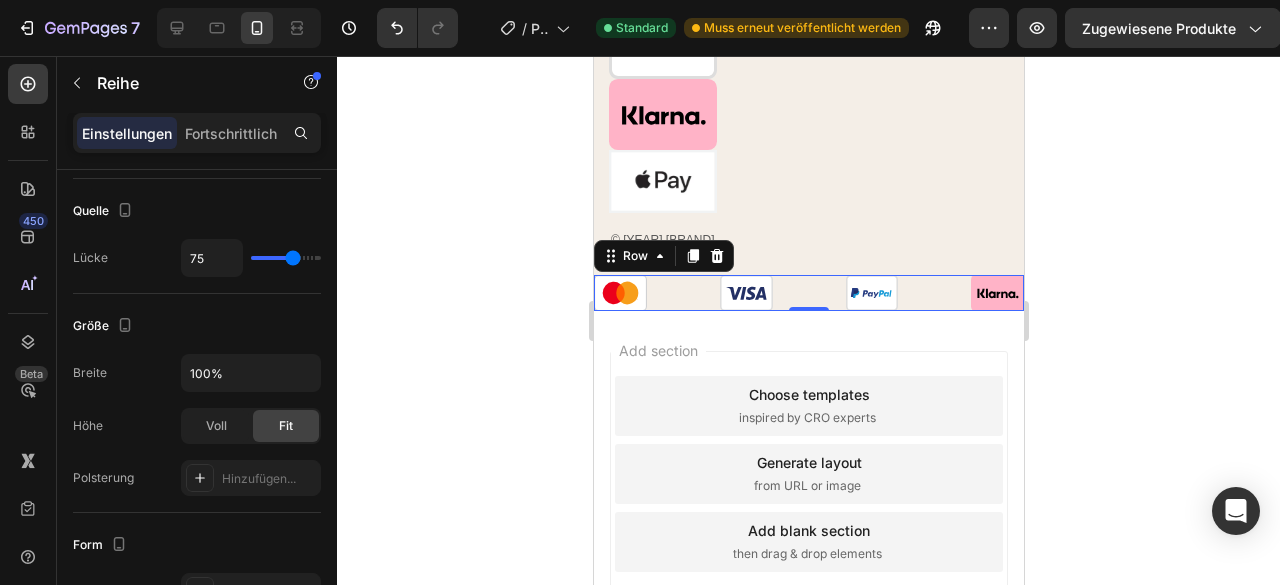 type on "64" 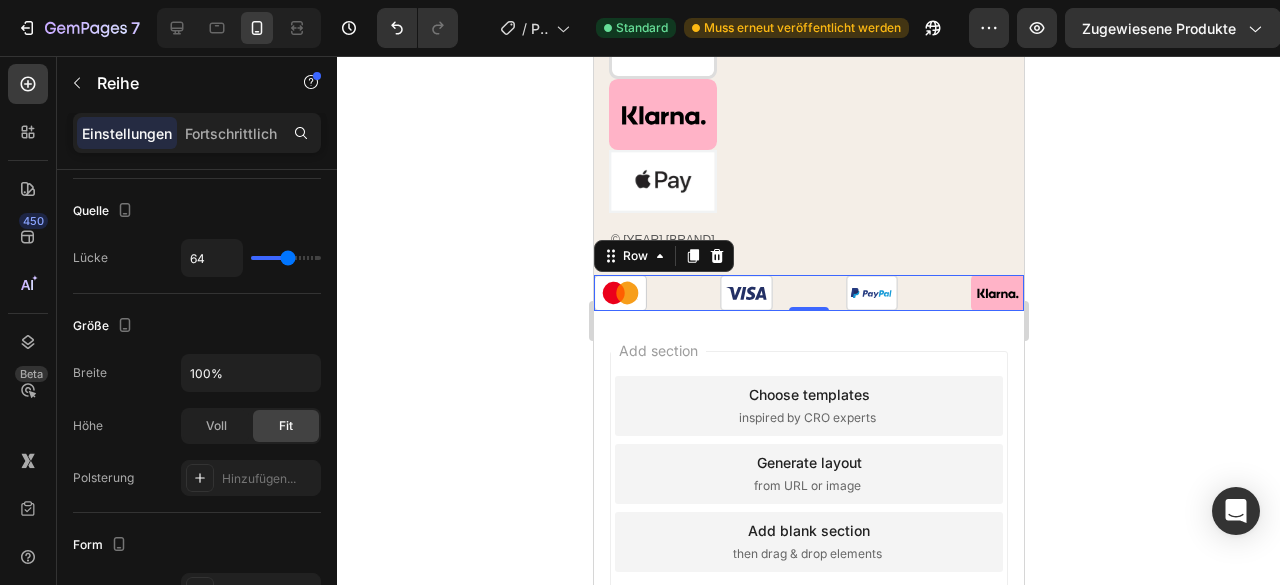 type on "56" 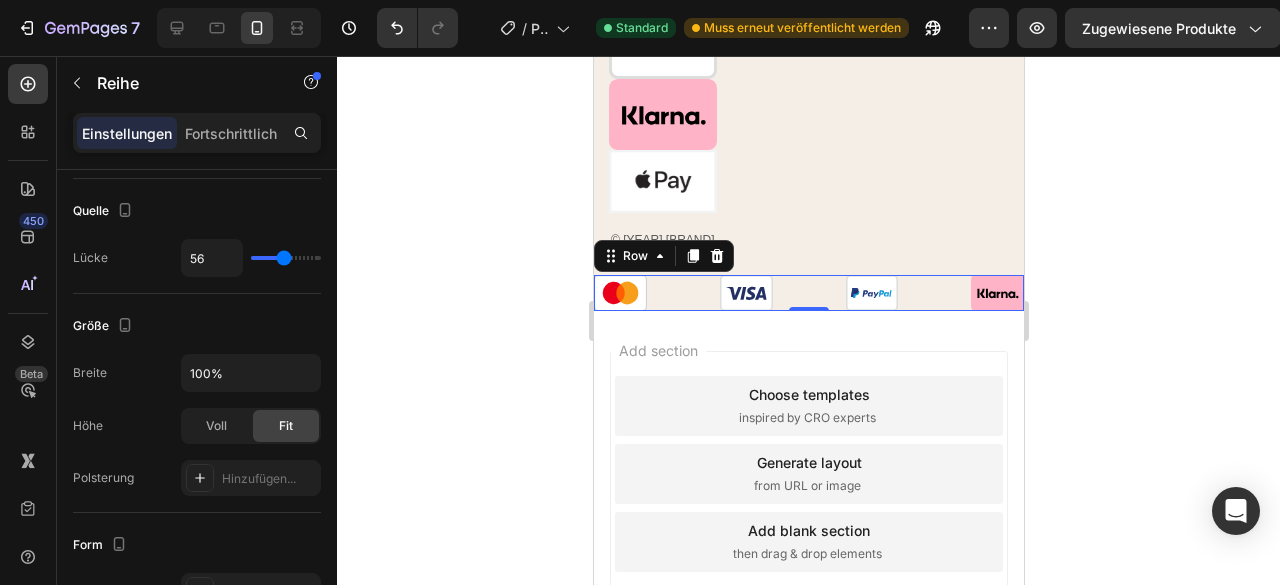 type on "50" 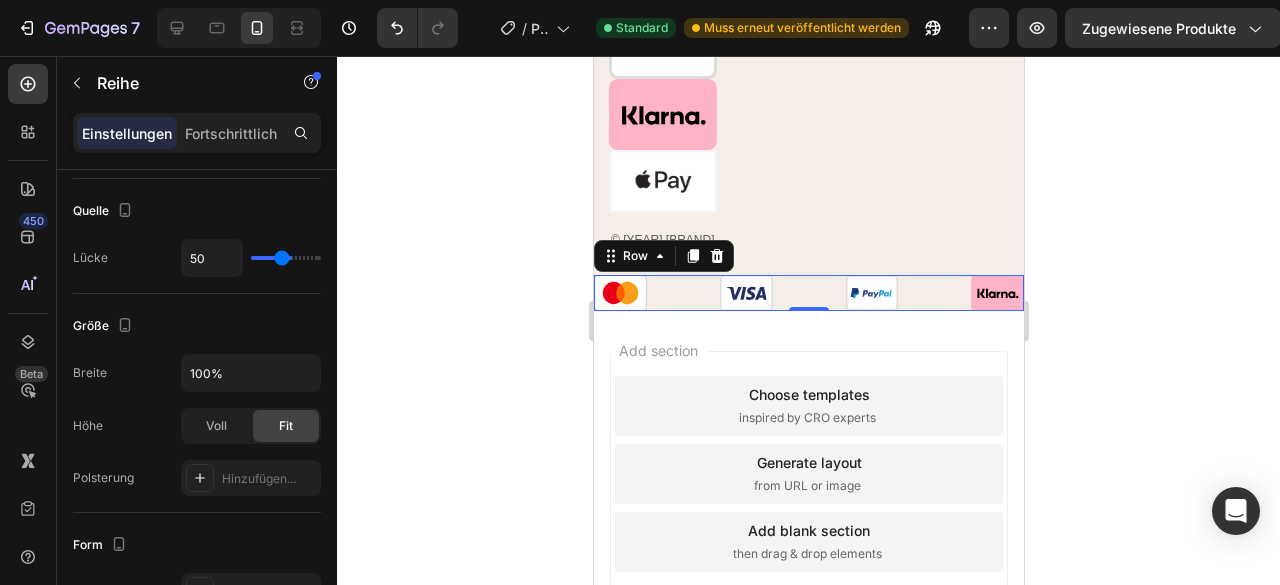 type on "47" 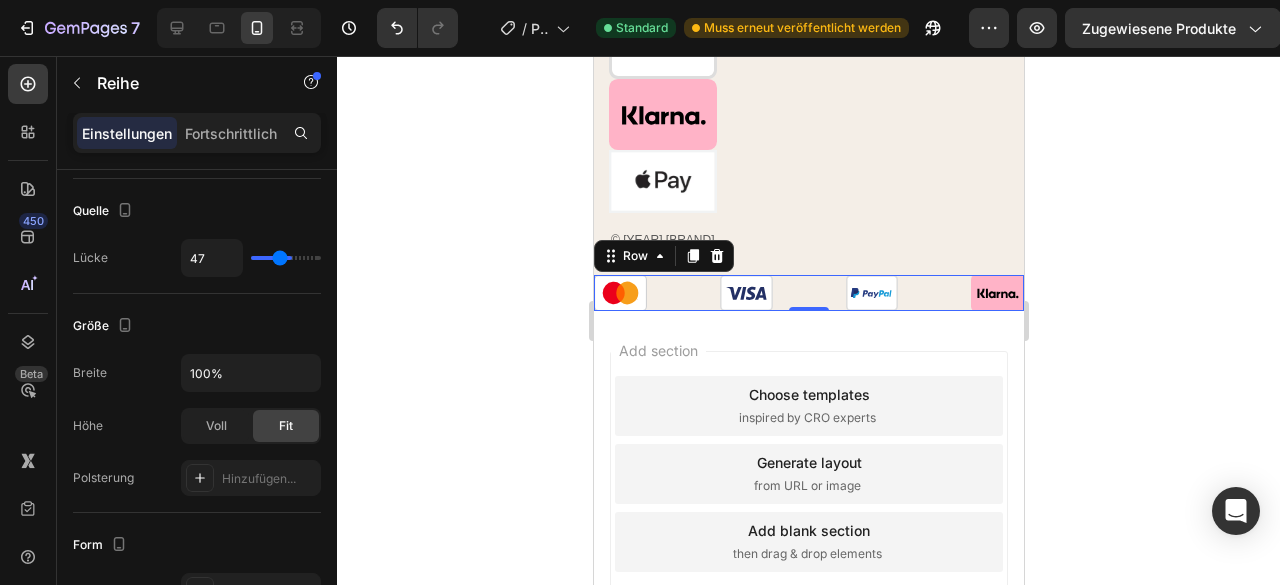 type on "42" 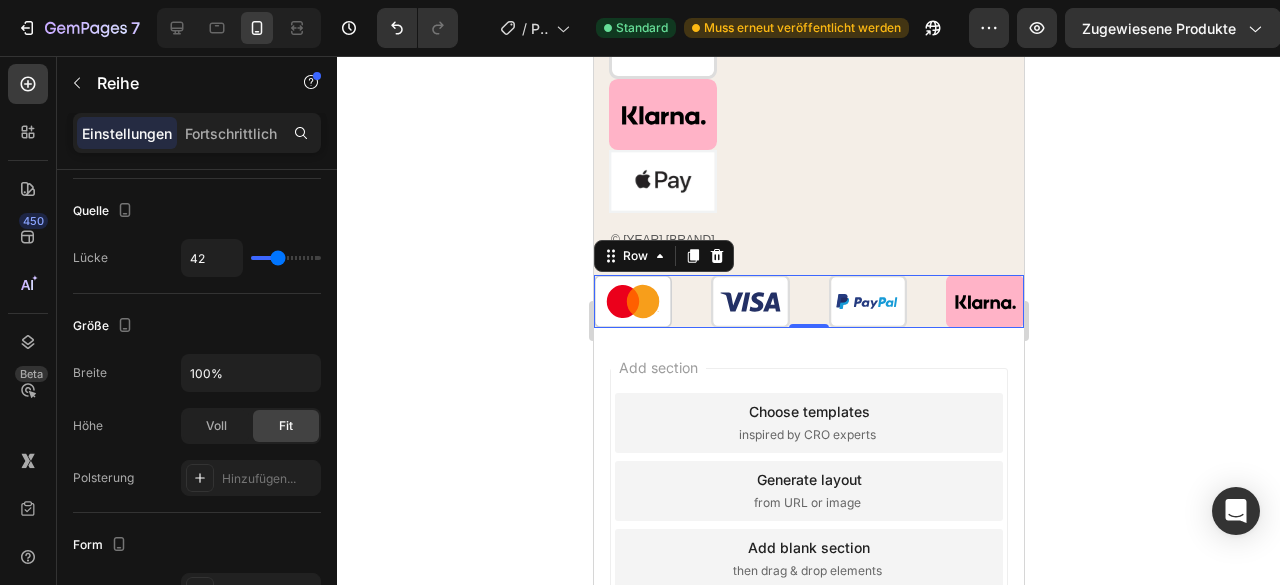 type on "39" 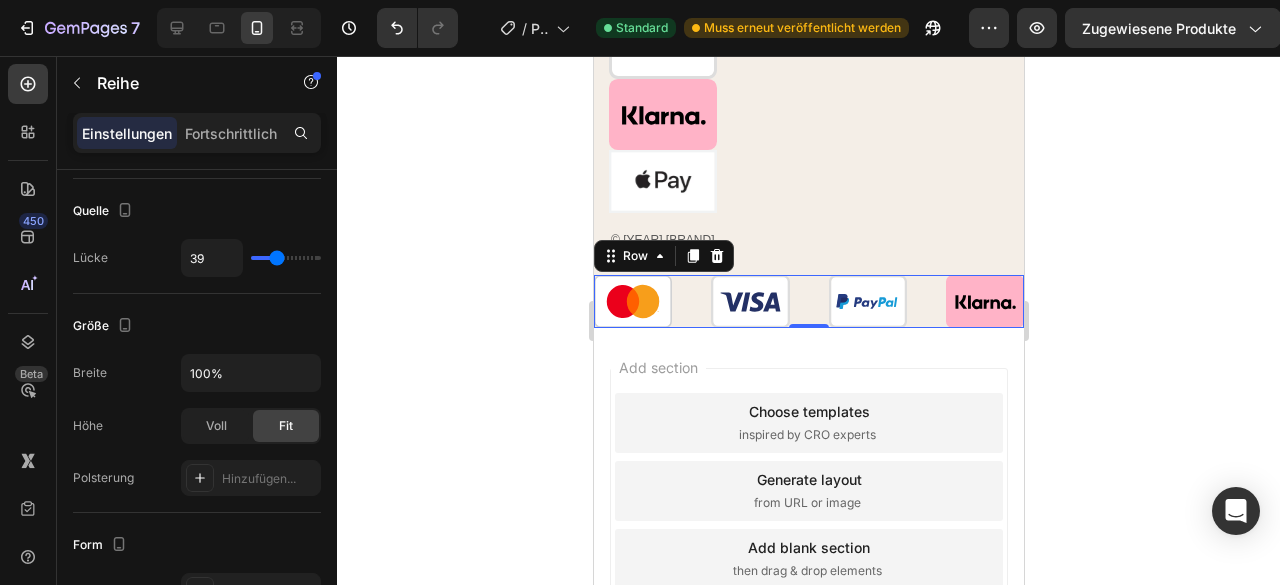type on "36" 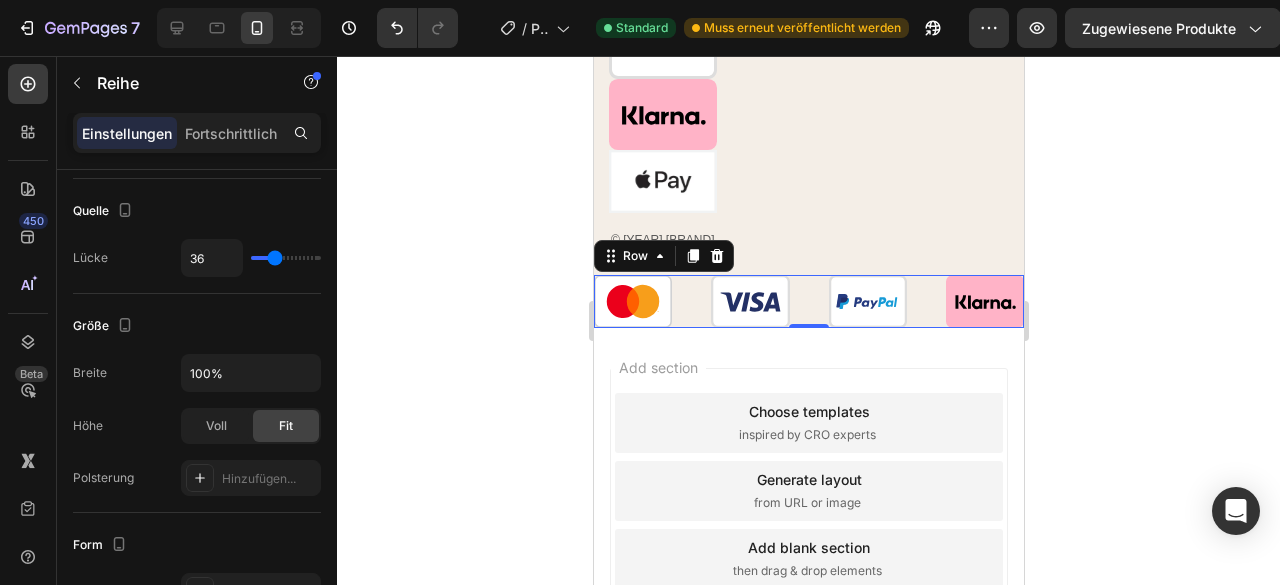 type on "33" 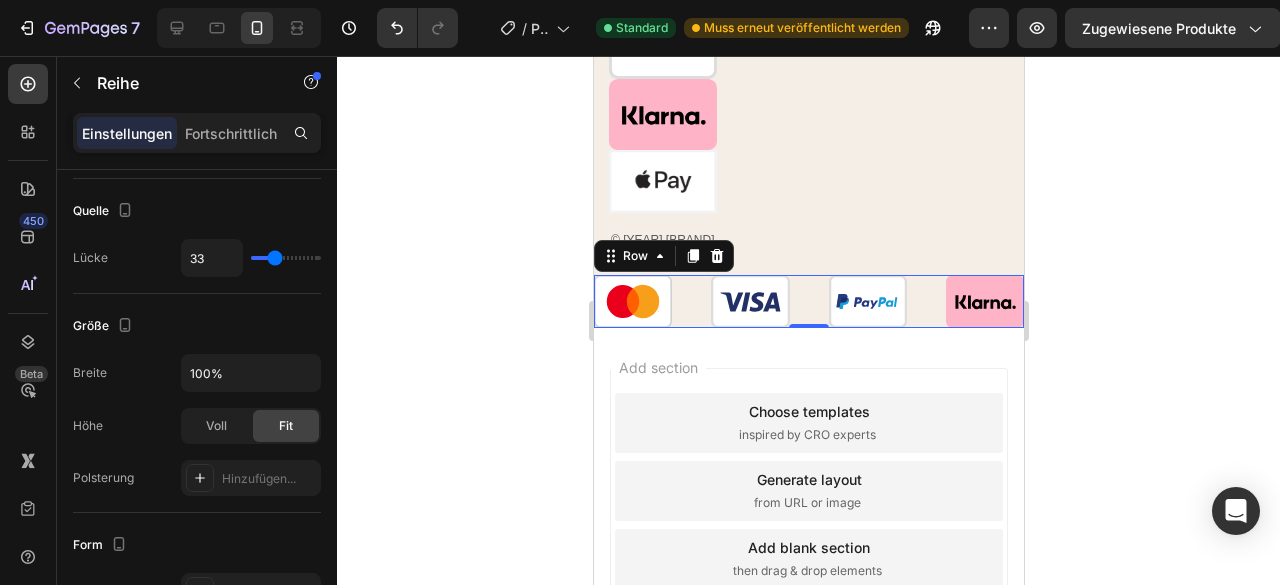type on "33" 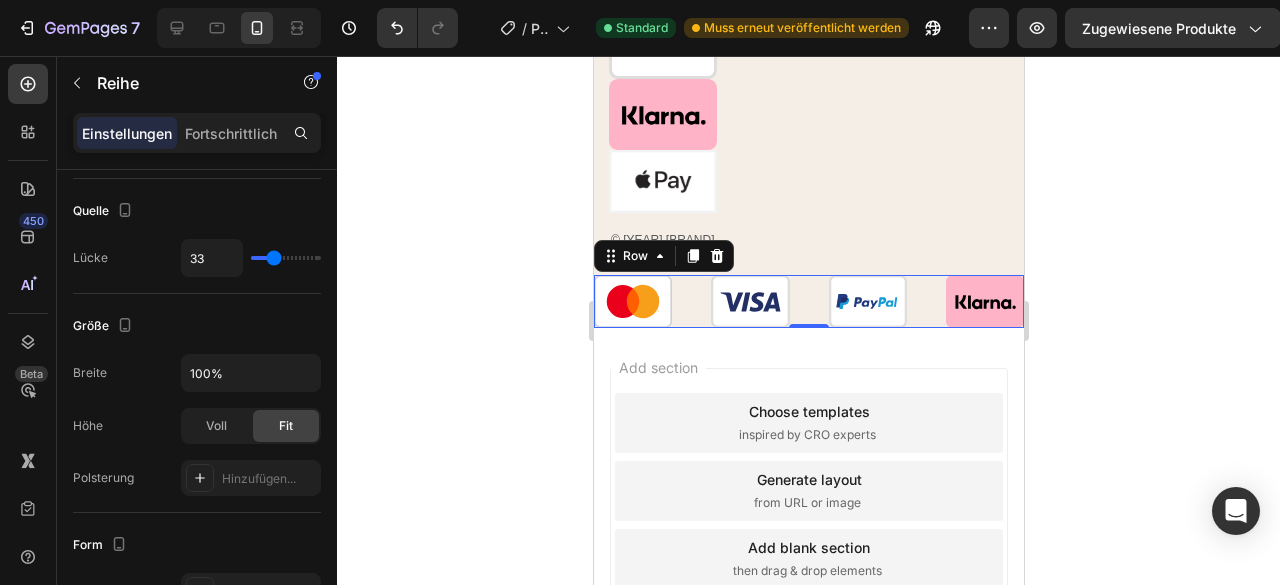 type on "32" 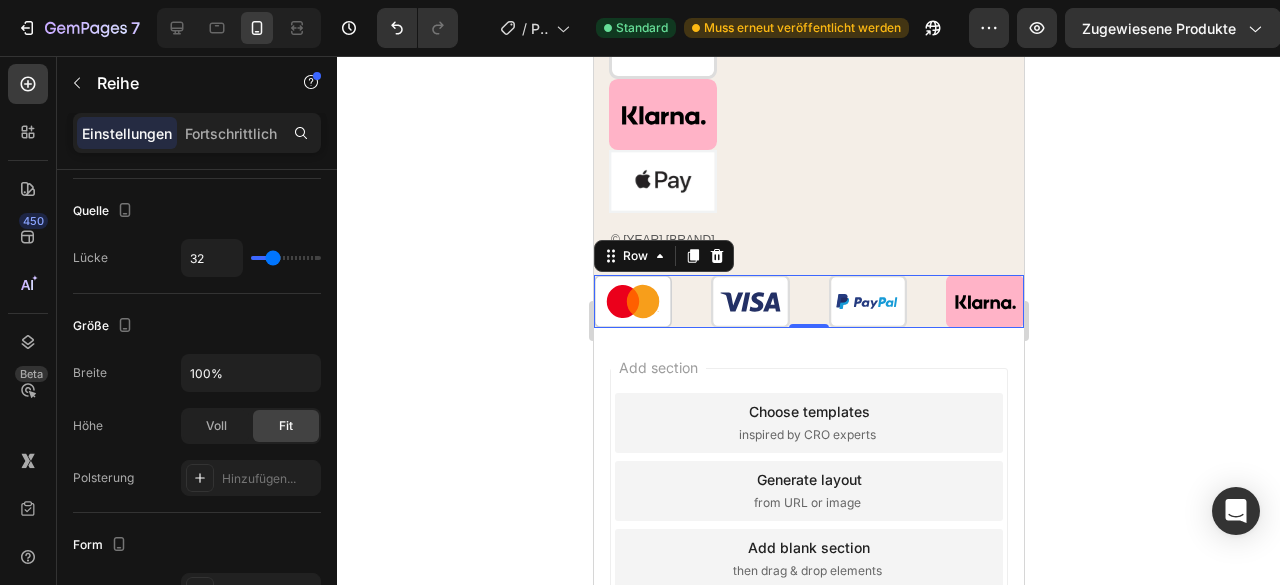 type on "29" 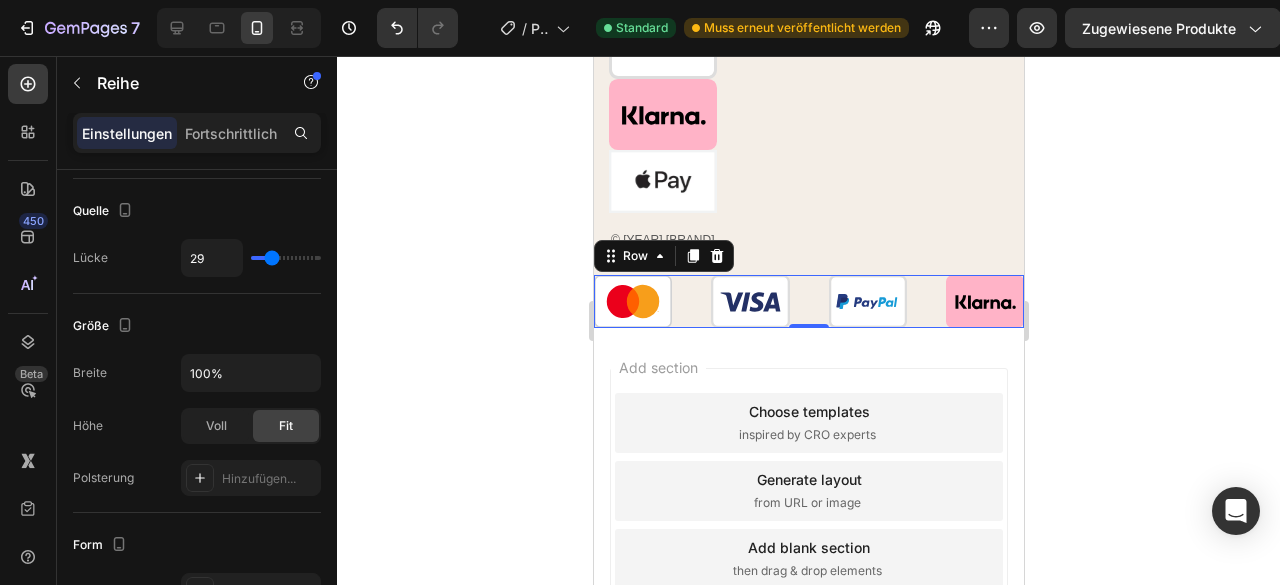 type on "27" 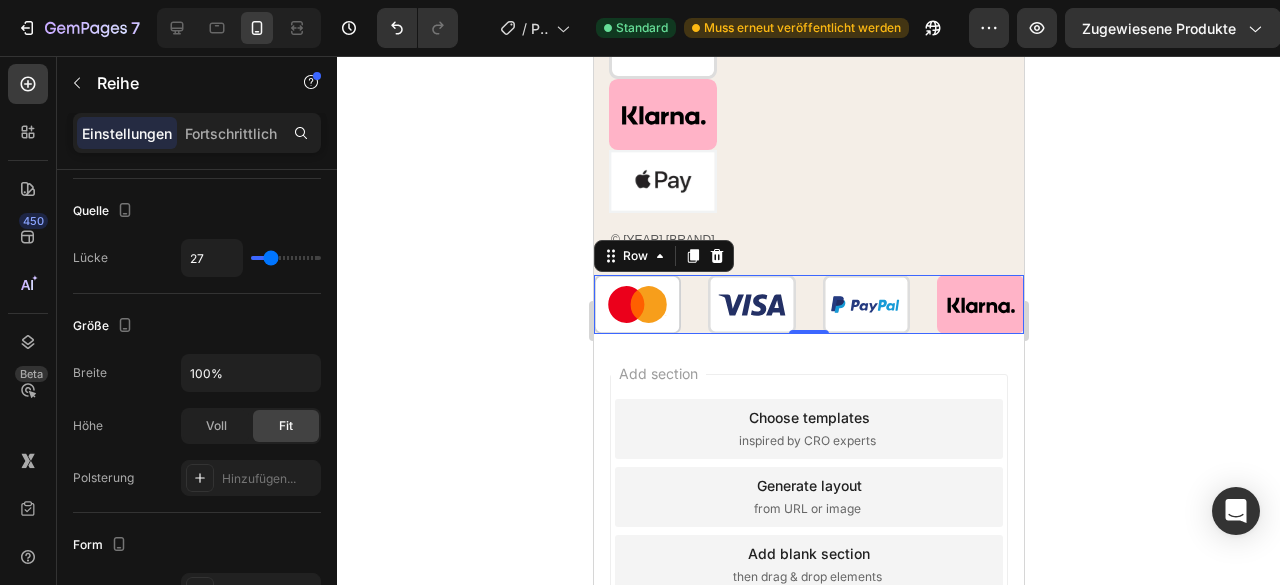 type on "26" 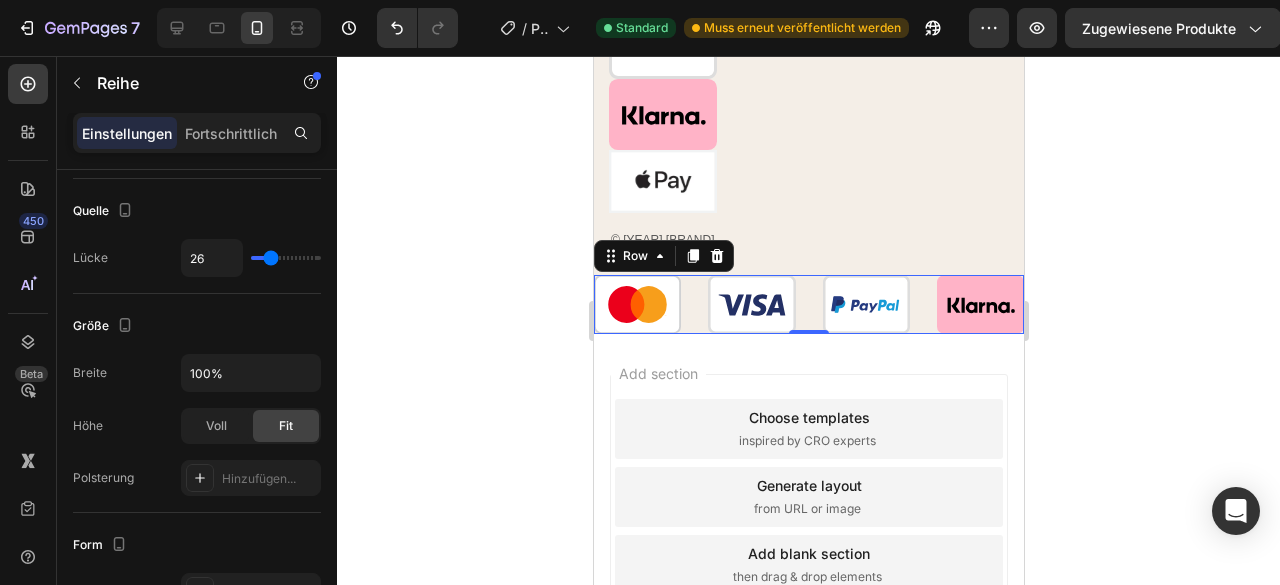 type on "24" 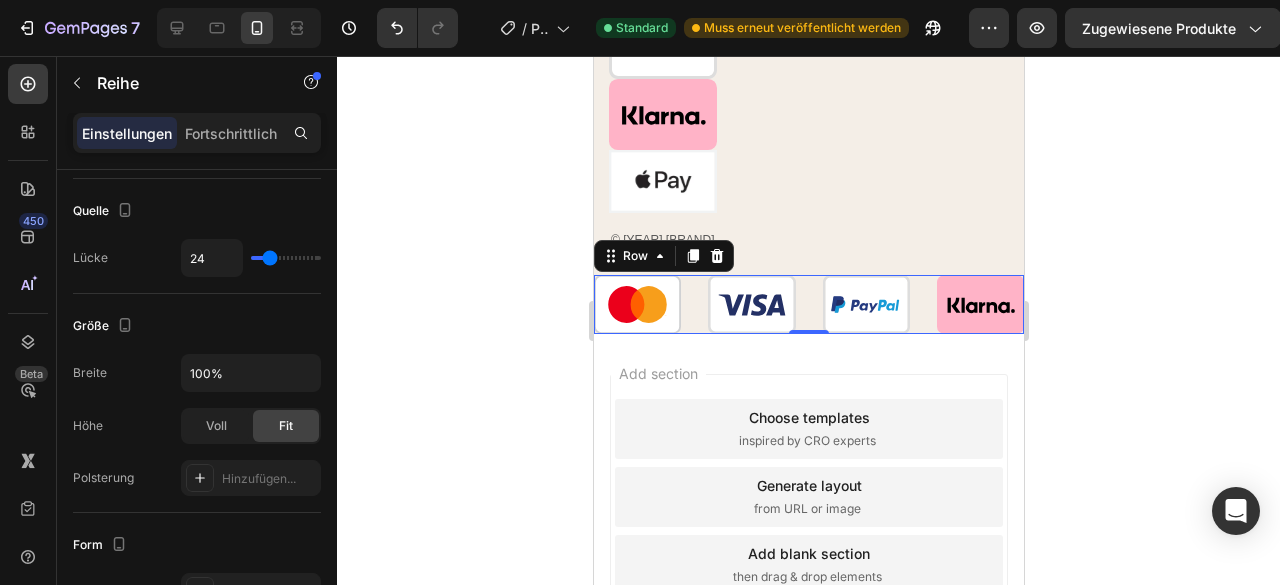 type on "23" 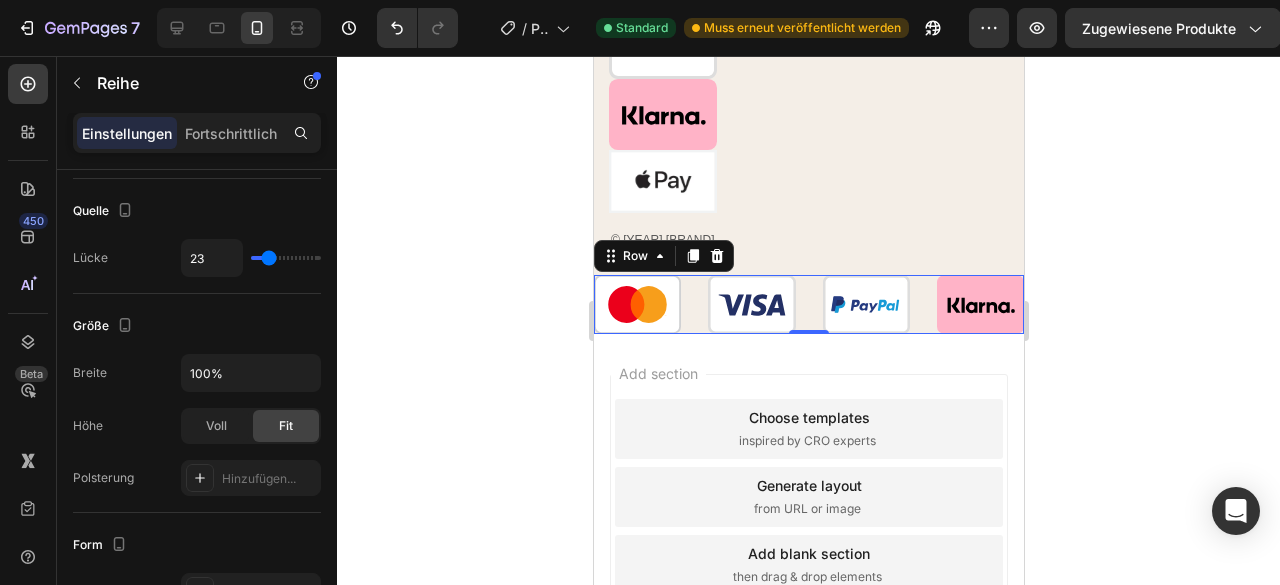 type on "21" 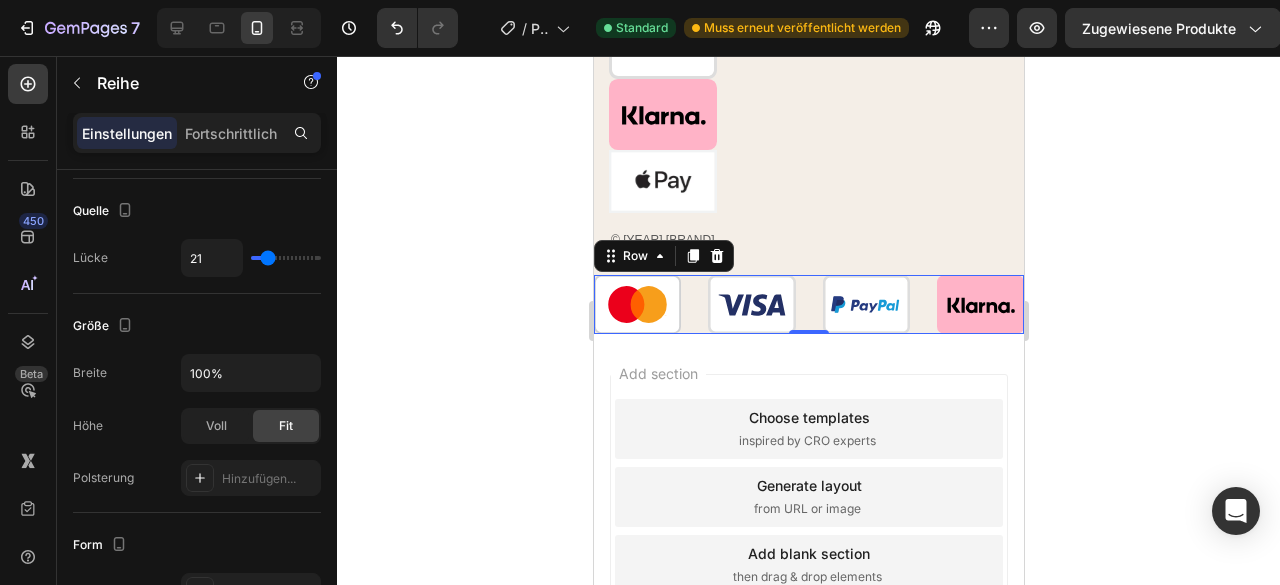 type on "20" 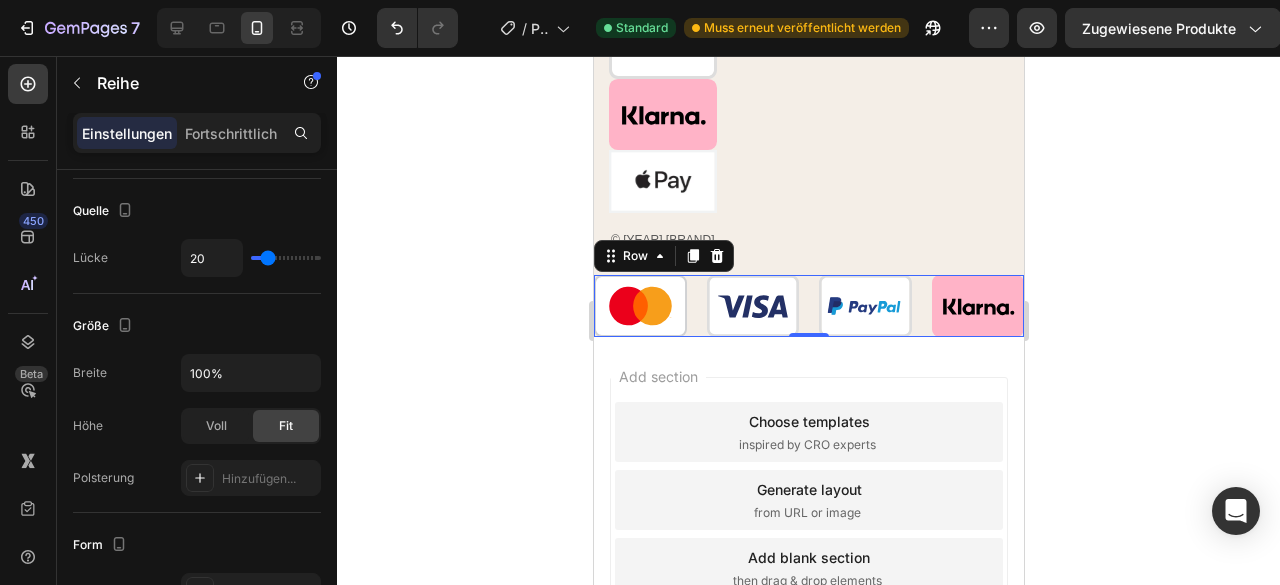 type on "19" 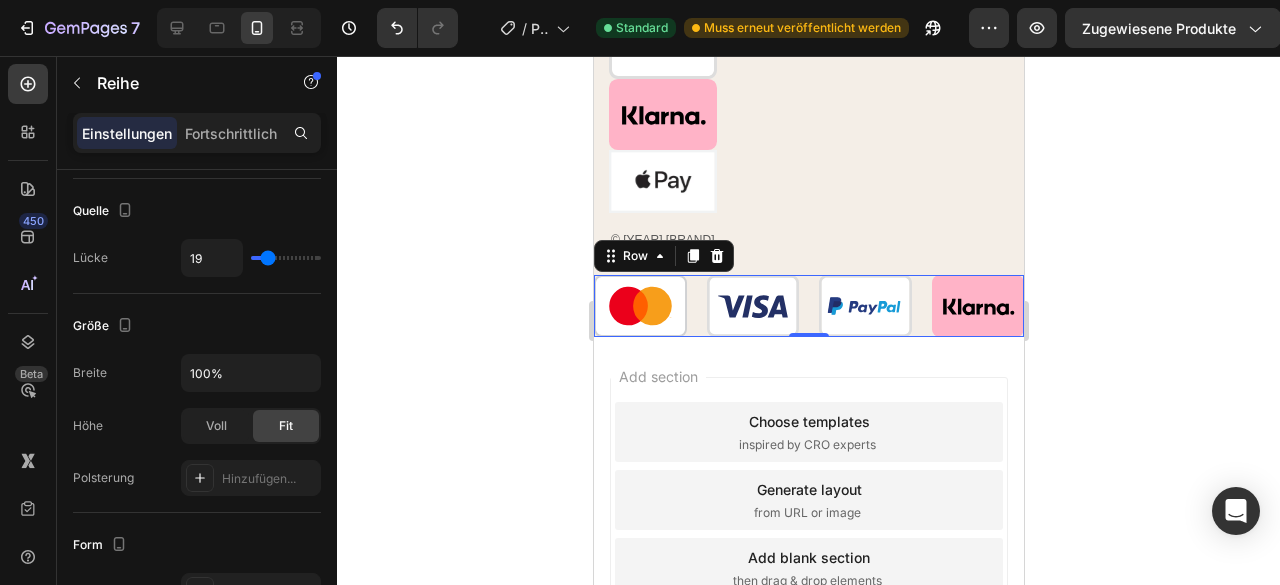 type on "17" 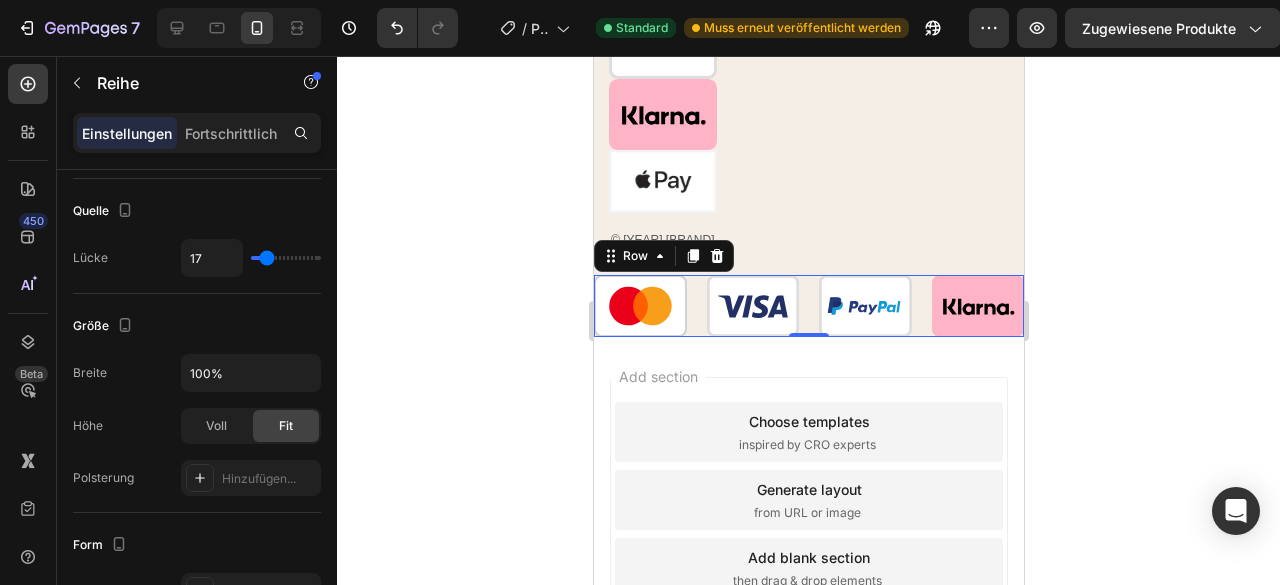 type on "14" 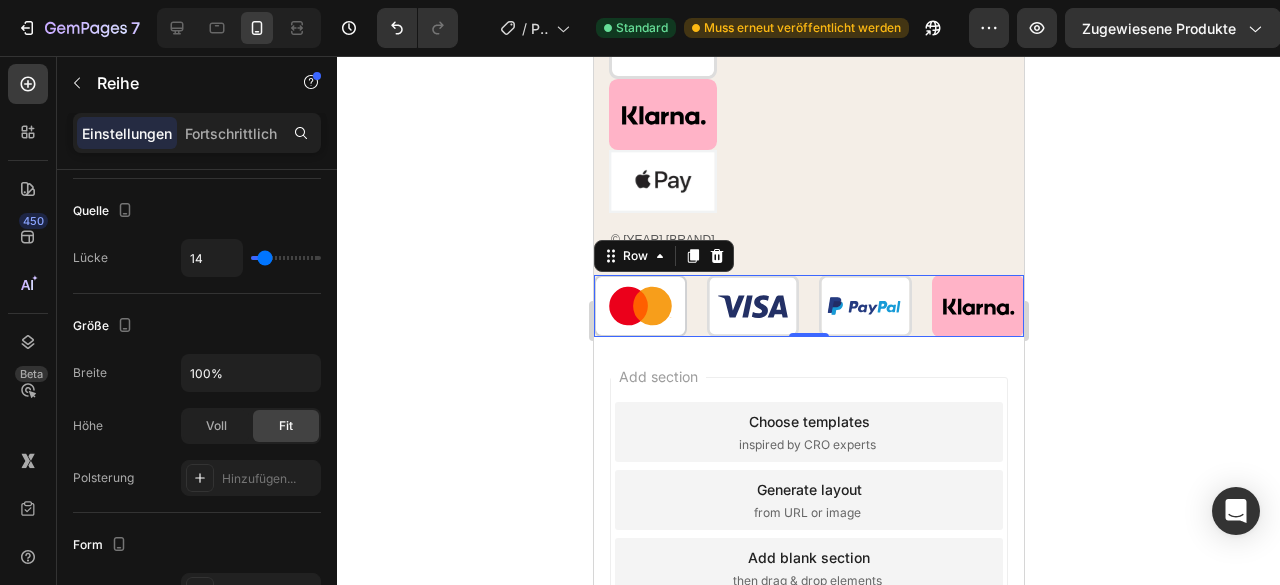 type on "13" 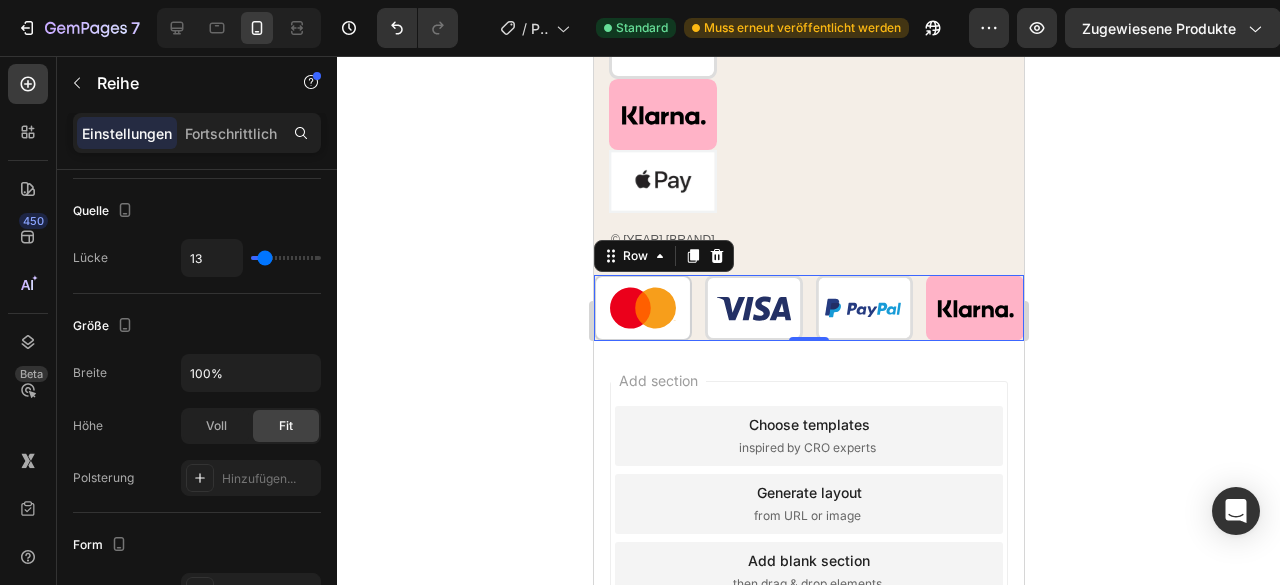 type on "11" 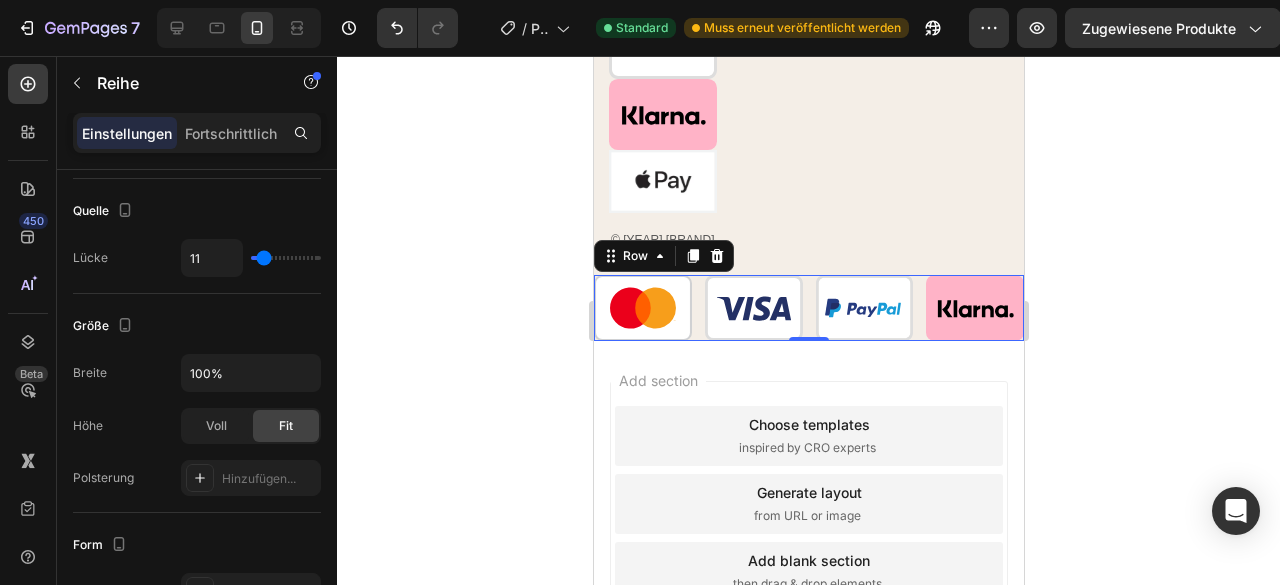 type on "10" 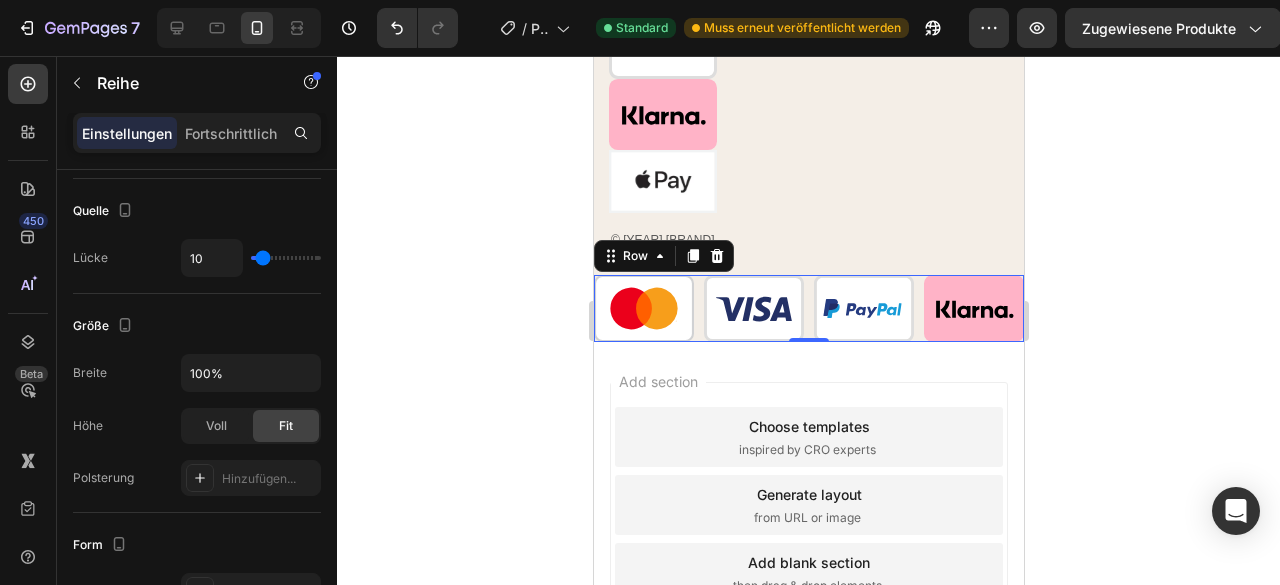 drag, startPoint x: 293, startPoint y: 261, endPoint x: 263, endPoint y: 257, distance: 30.265491 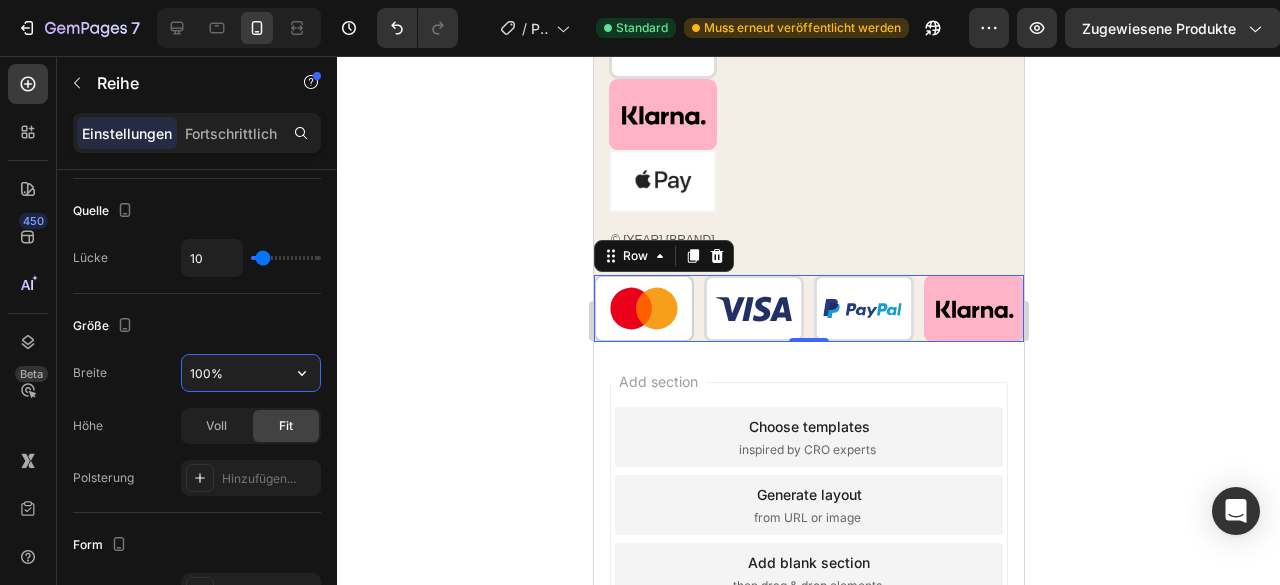 click on "100%" at bounding box center [251, 373] 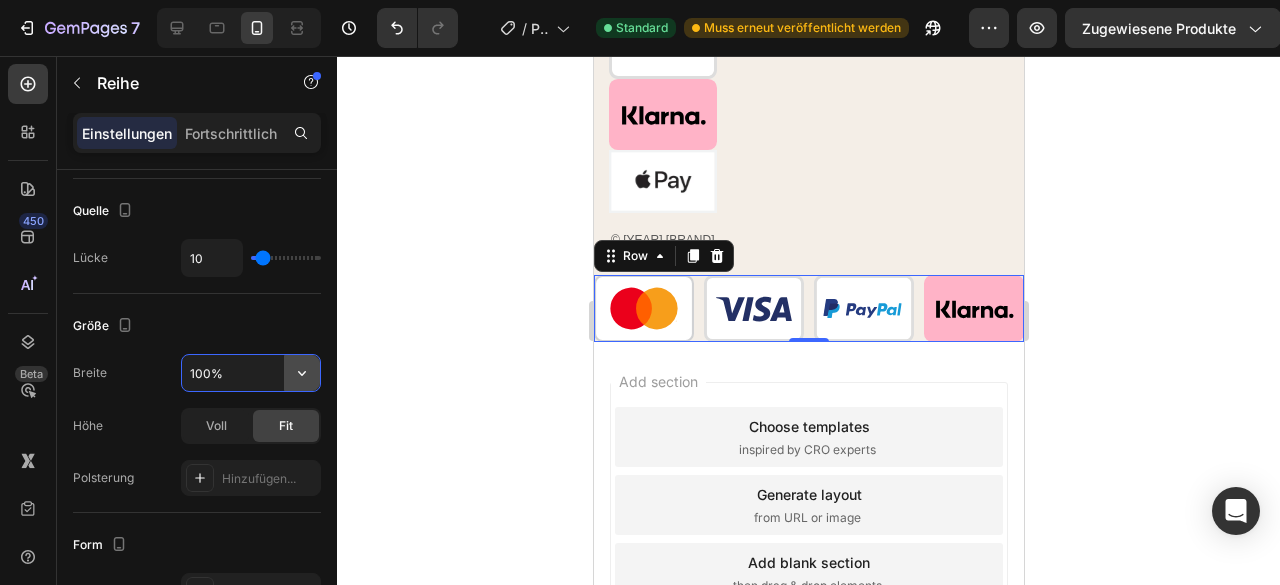 click 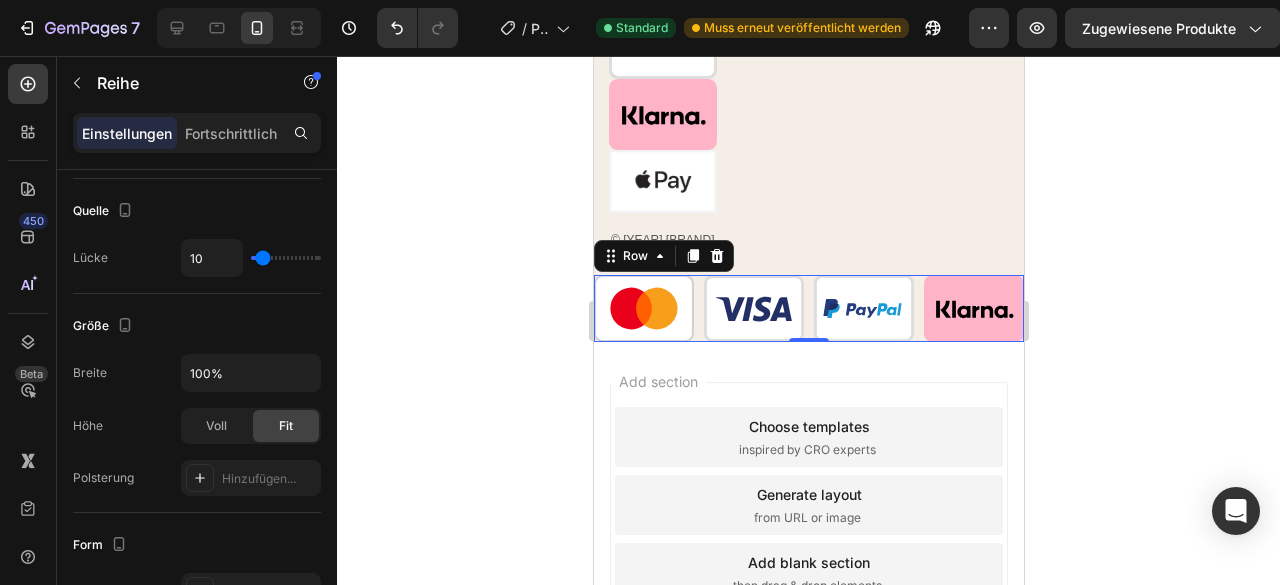 click on "Größe Breite [NUMBER]% Höhe Voll Fit Polsterung Hinzufügen..." 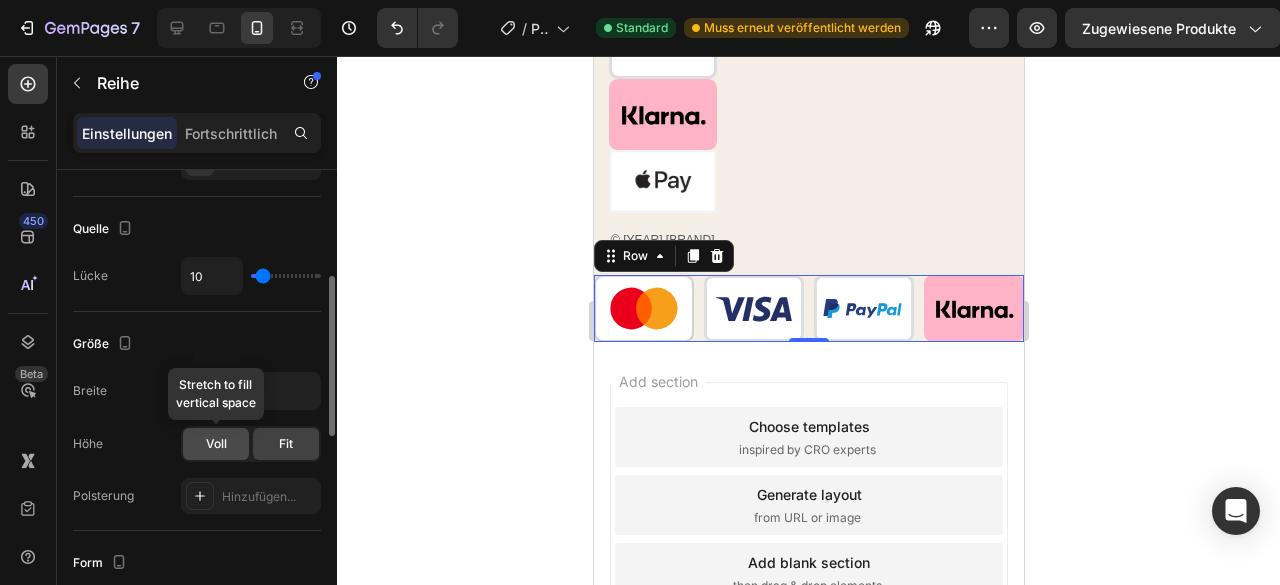 scroll, scrollTop: 356, scrollLeft: 0, axis: vertical 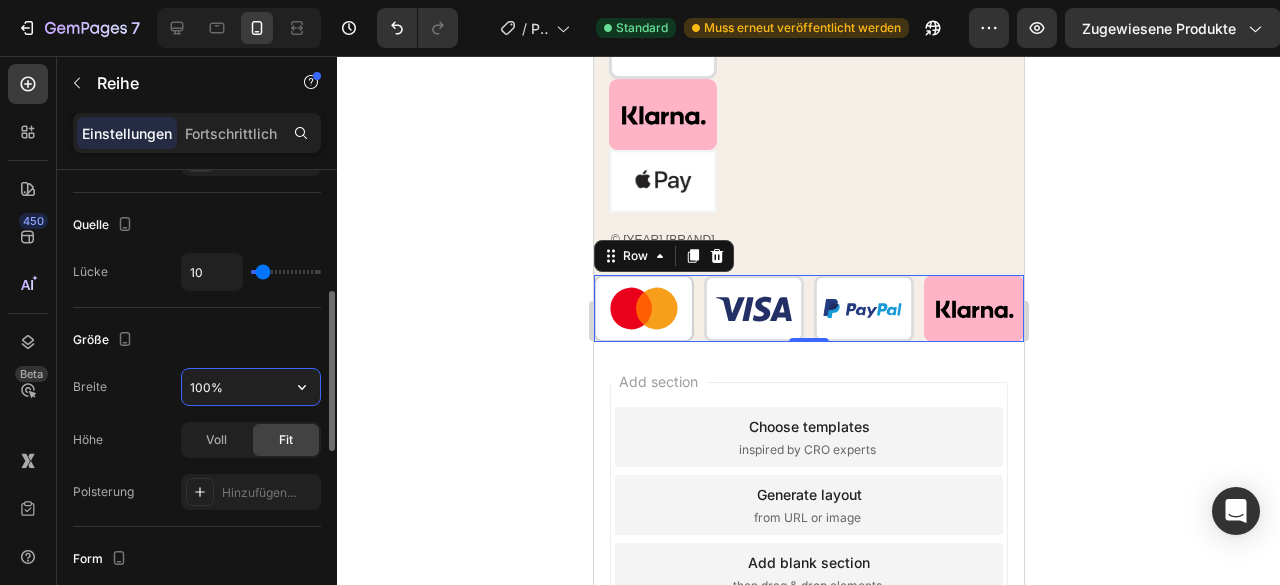 click on "100%" at bounding box center (251, 387) 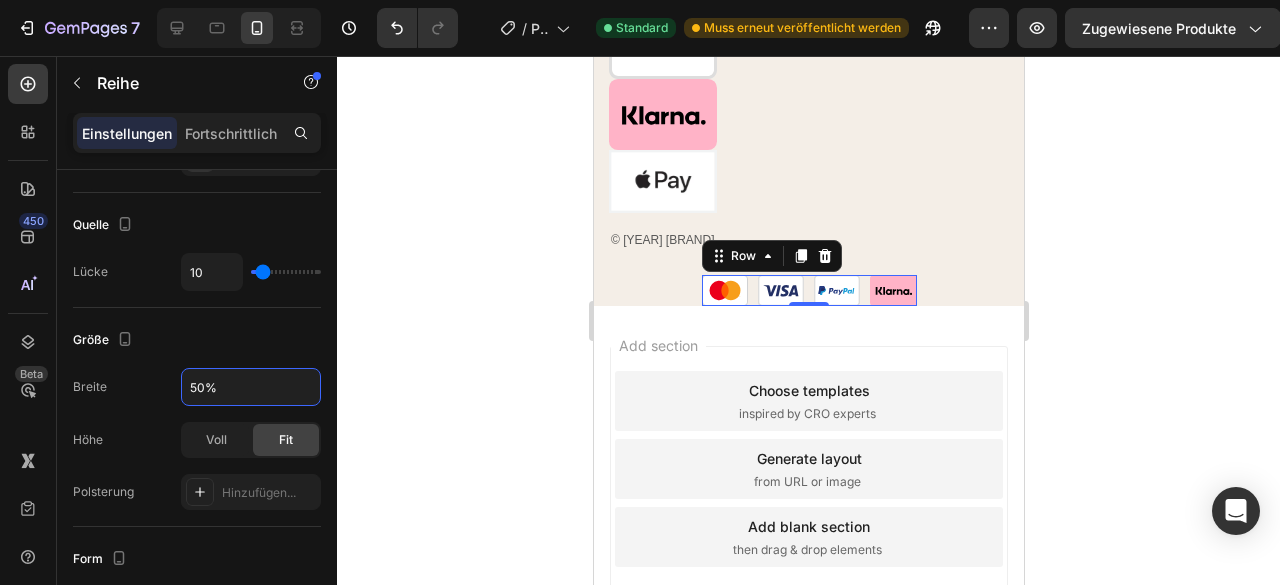 type on "50%" 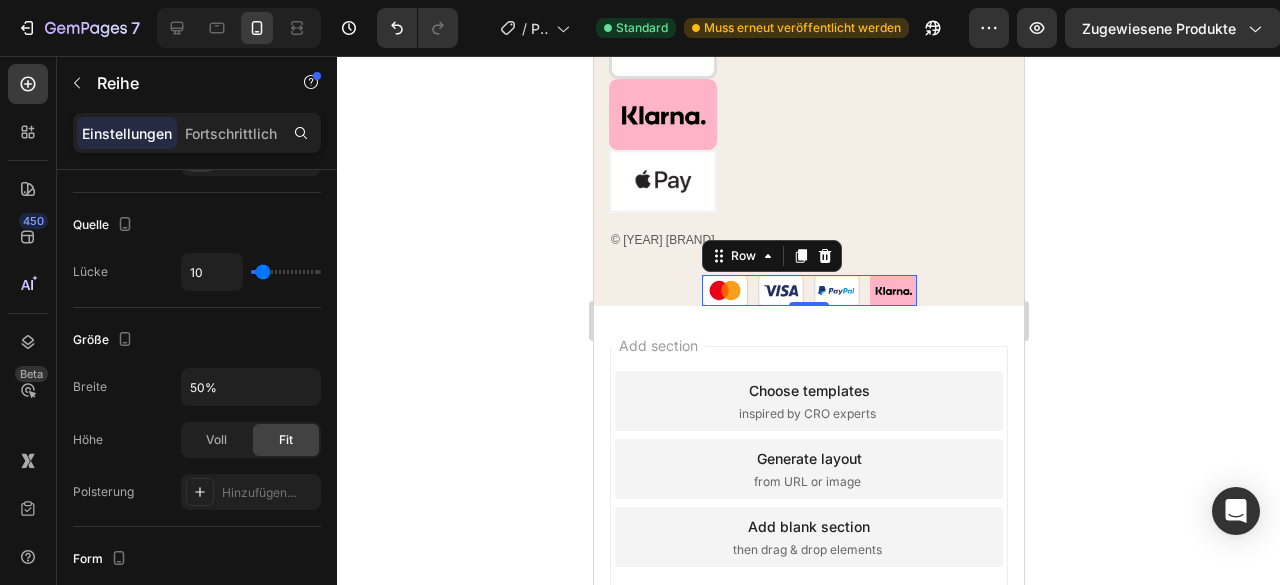 click on "Größe" at bounding box center [197, 340] 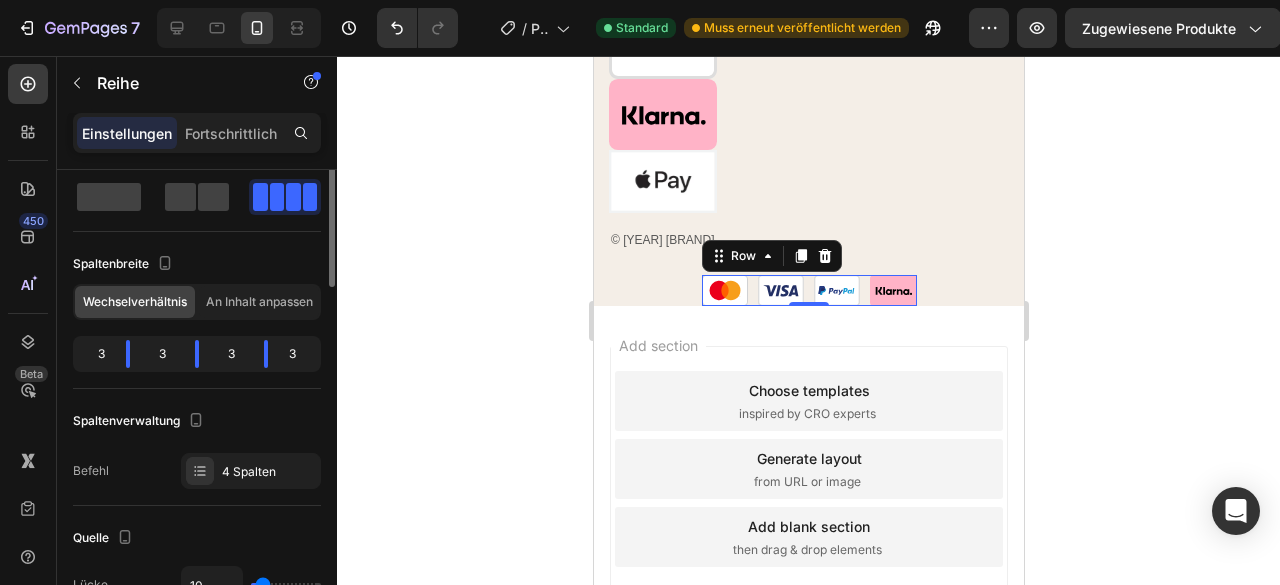 scroll, scrollTop: 0, scrollLeft: 0, axis: both 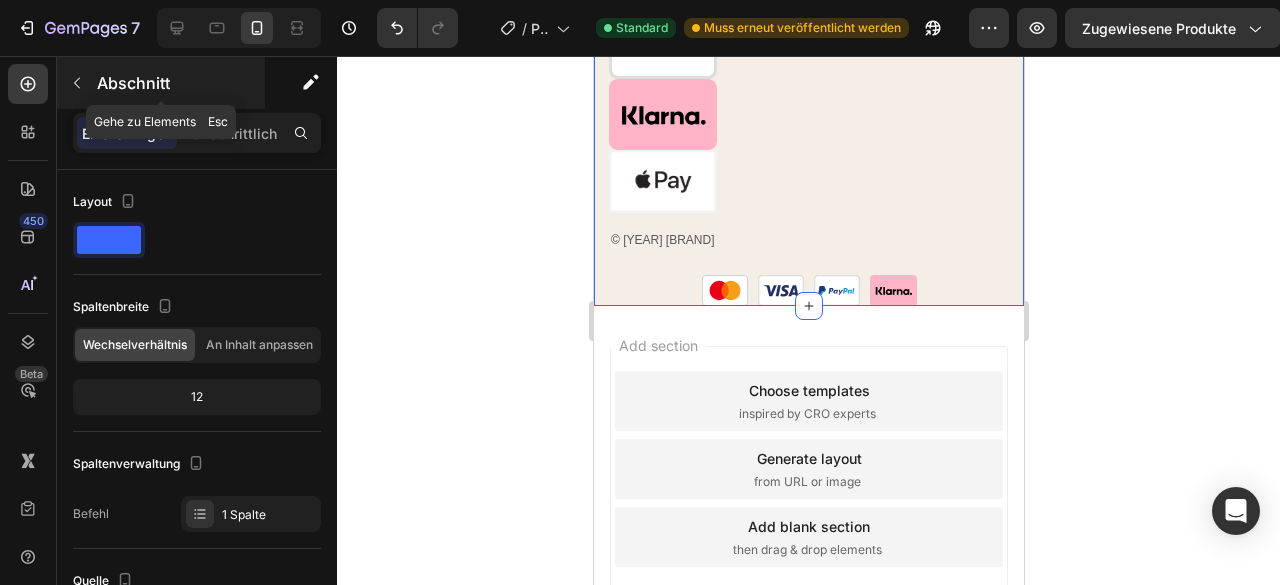 click at bounding box center [77, 83] 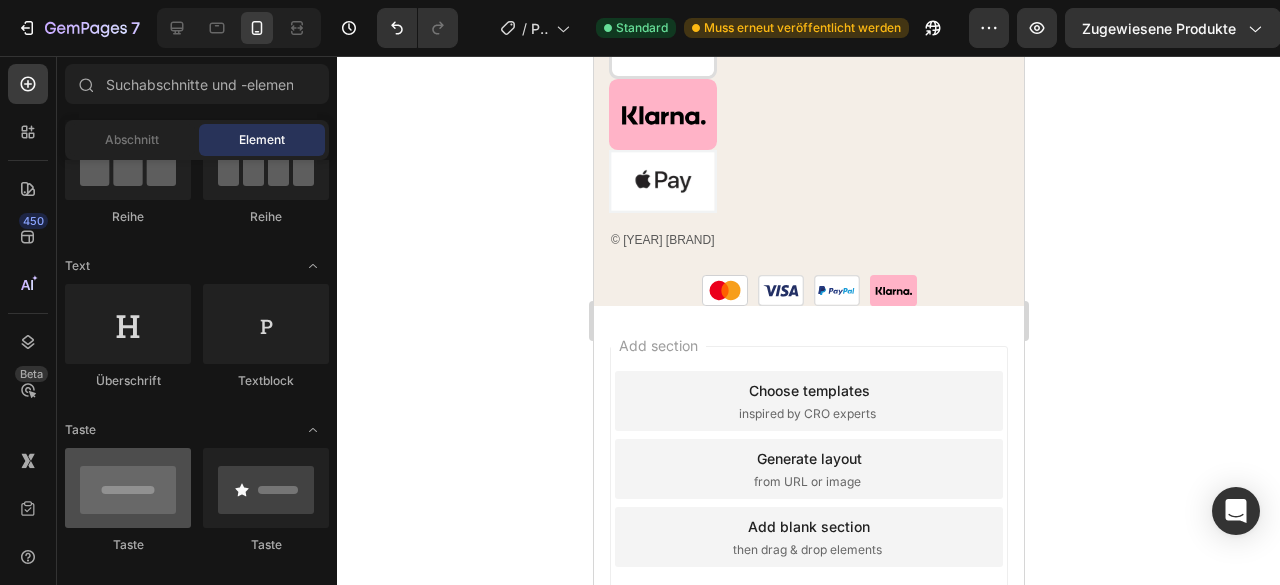 scroll, scrollTop: 0, scrollLeft: 0, axis: both 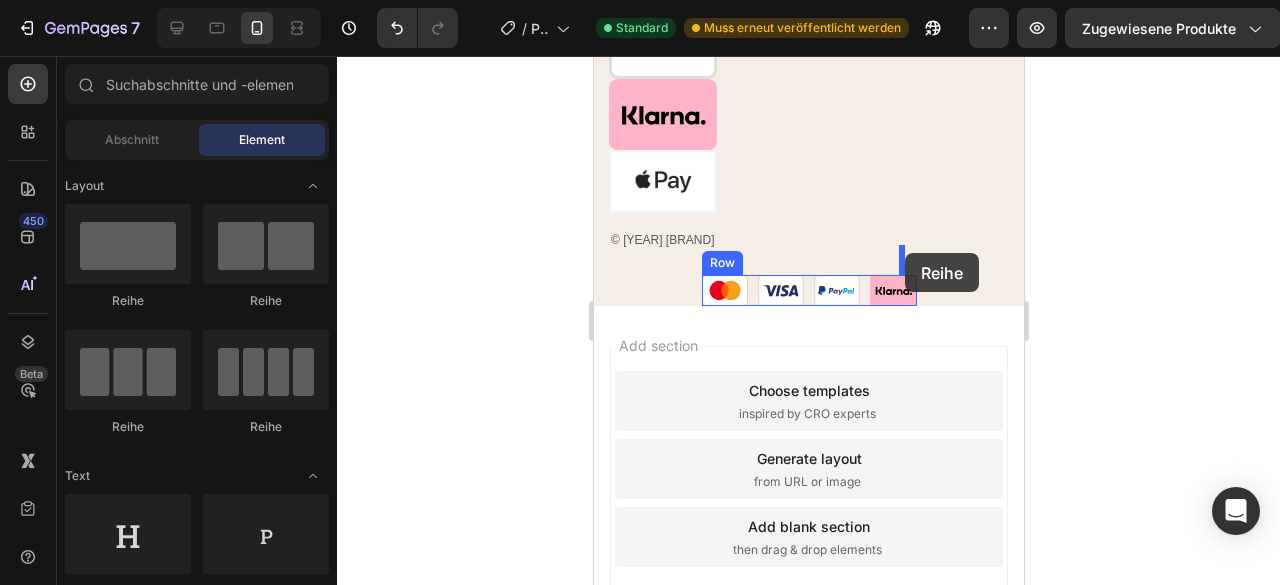 drag, startPoint x: 745, startPoint y: 311, endPoint x: 923, endPoint y: 253, distance: 187.2111 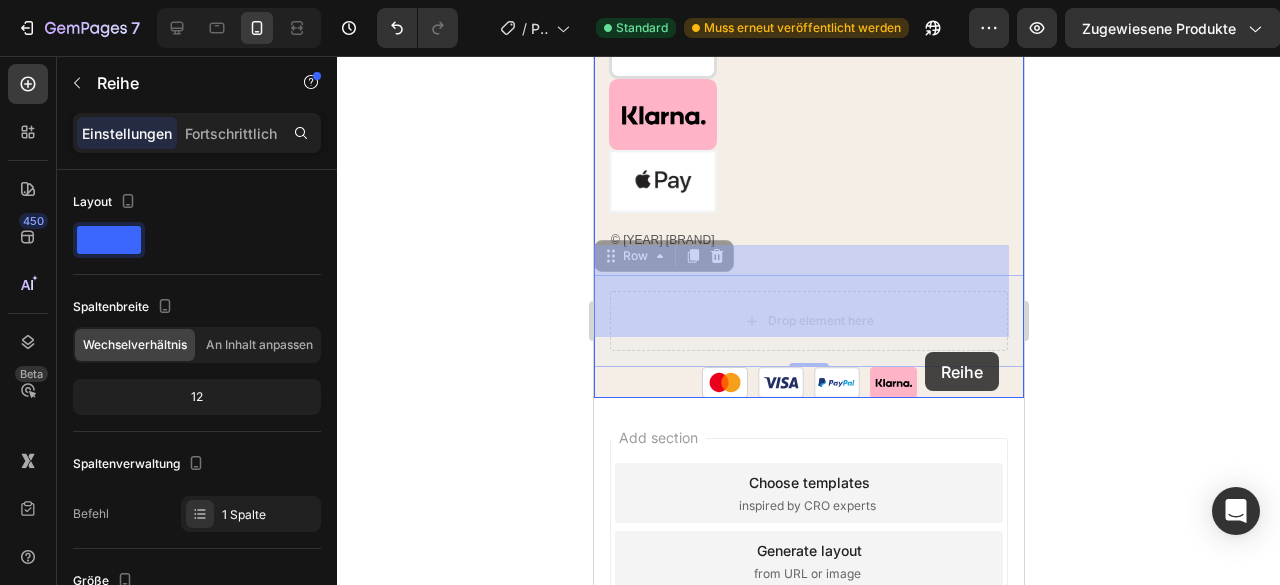 drag, startPoint x: 708, startPoint y: 255, endPoint x: 924, endPoint y: 350, distance: 235.96822 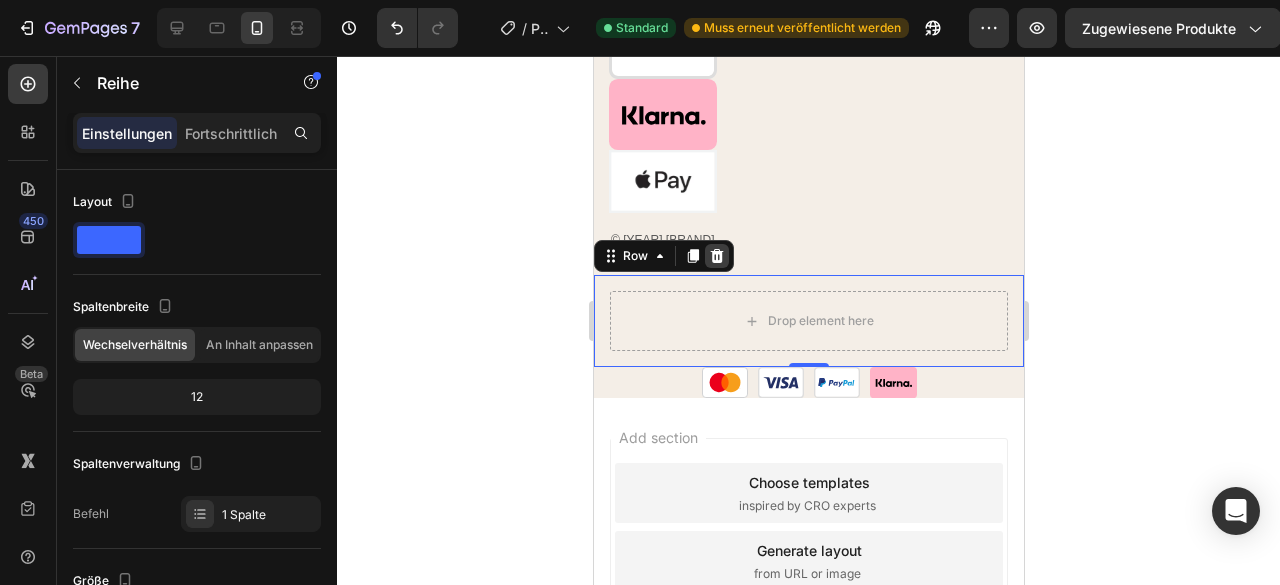 click at bounding box center [716, 256] 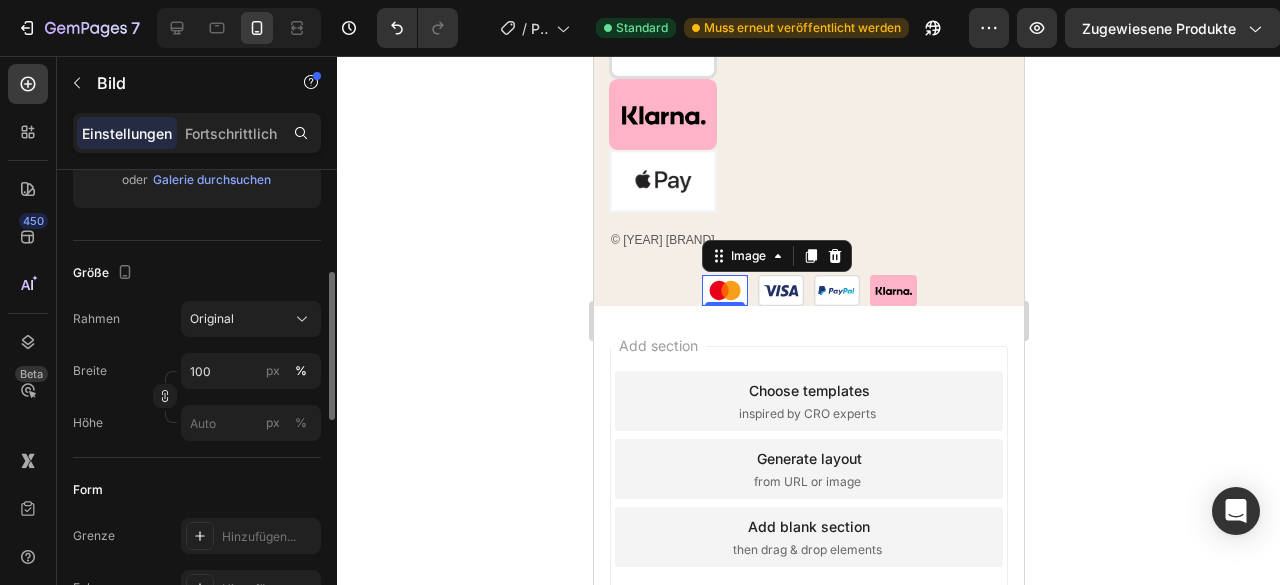 scroll, scrollTop: 338, scrollLeft: 0, axis: vertical 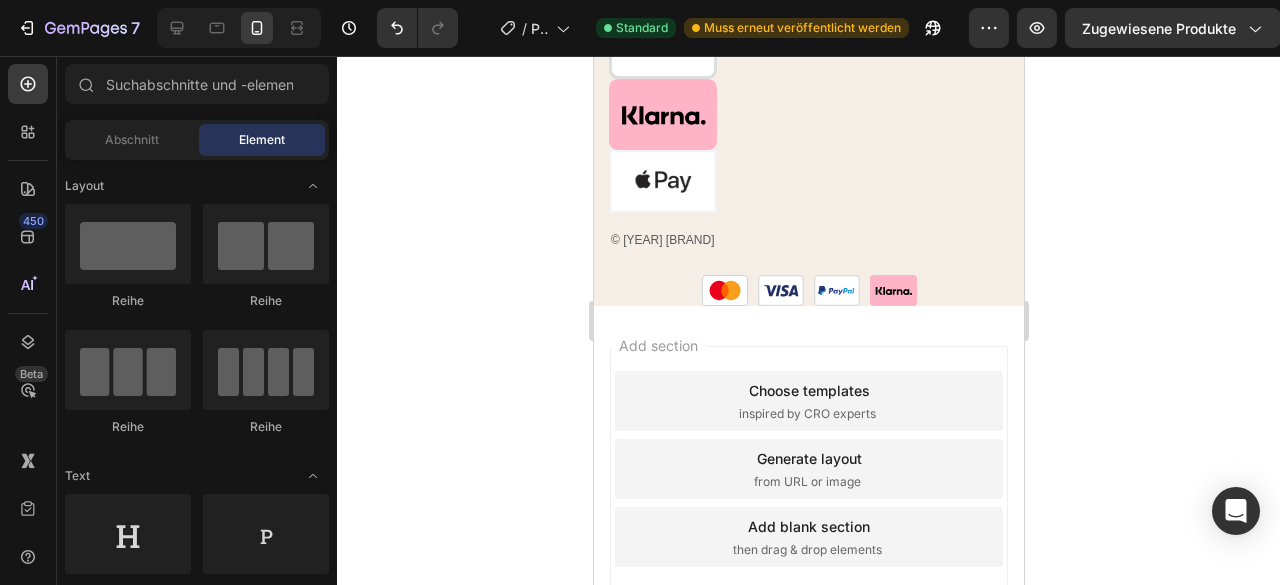 click on "Add section Choose templates inspired by CRO experts Generate layout from URL or image Add blank section then drag & drop elements" at bounding box center (808, 497) 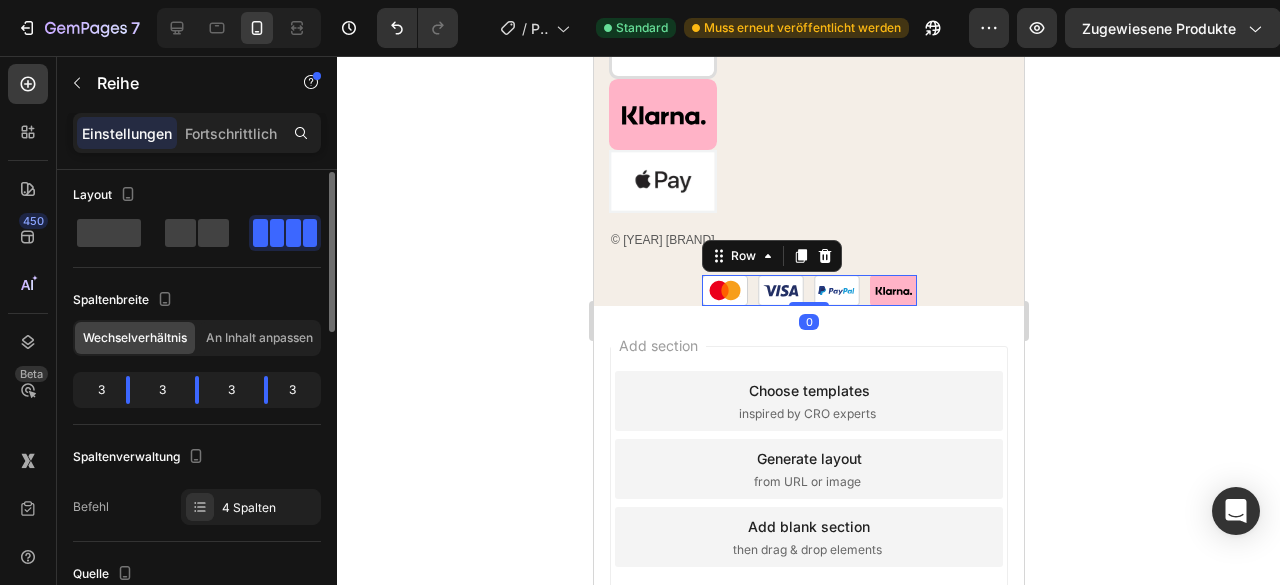 scroll, scrollTop: 0, scrollLeft: 0, axis: both 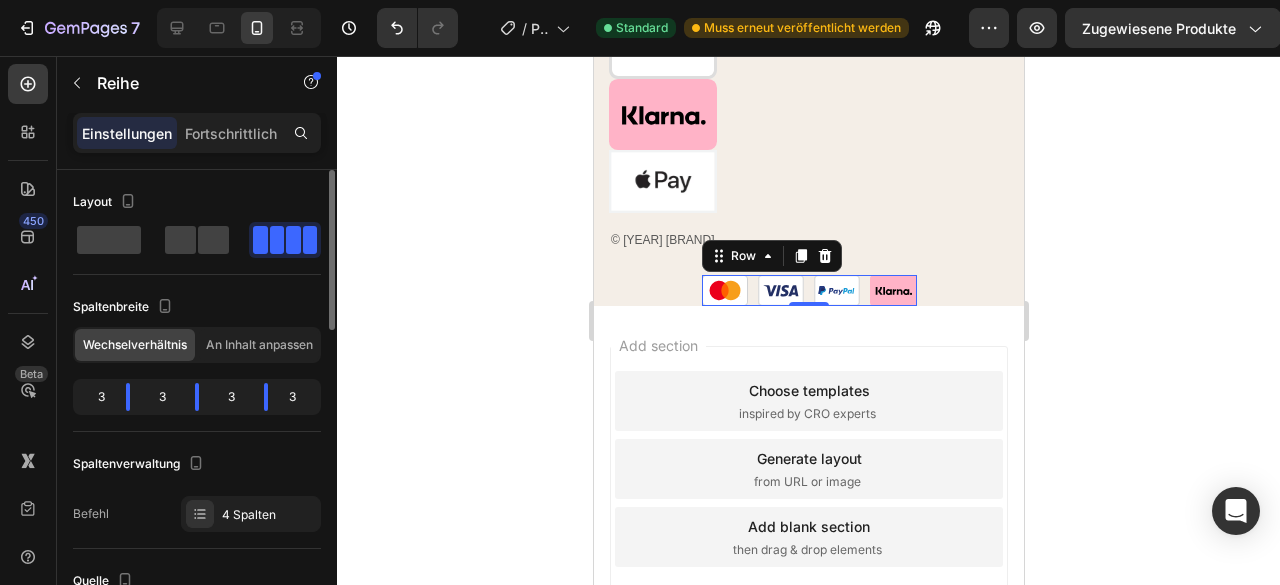 click on "Layout" at bounding box center (197, 202) 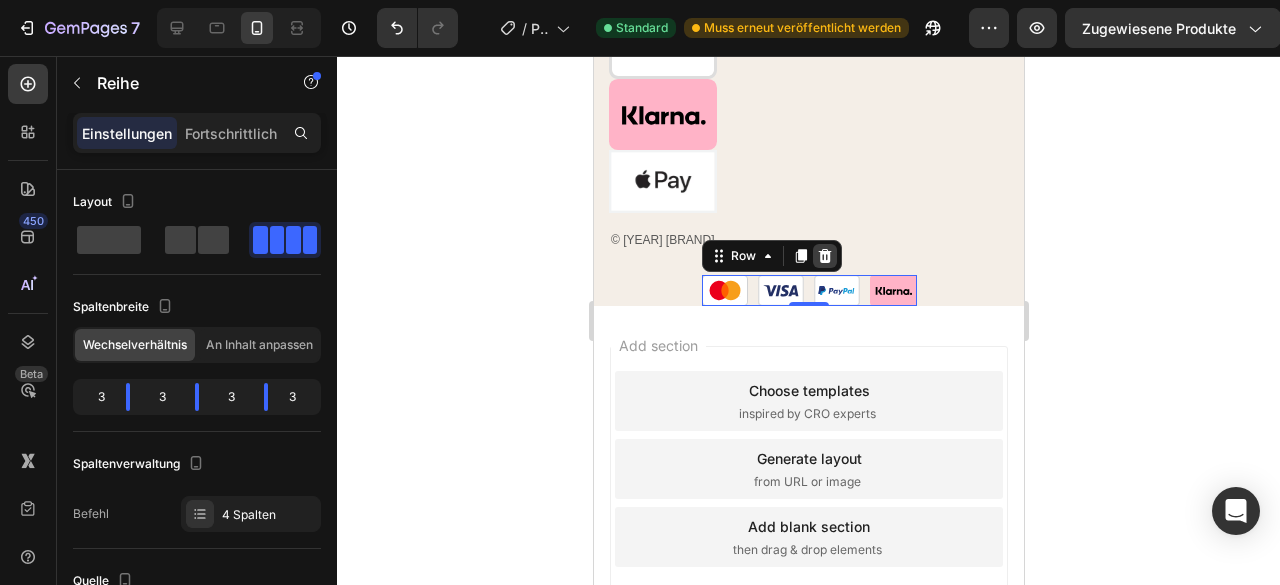 click at bounding box center (824, 256) 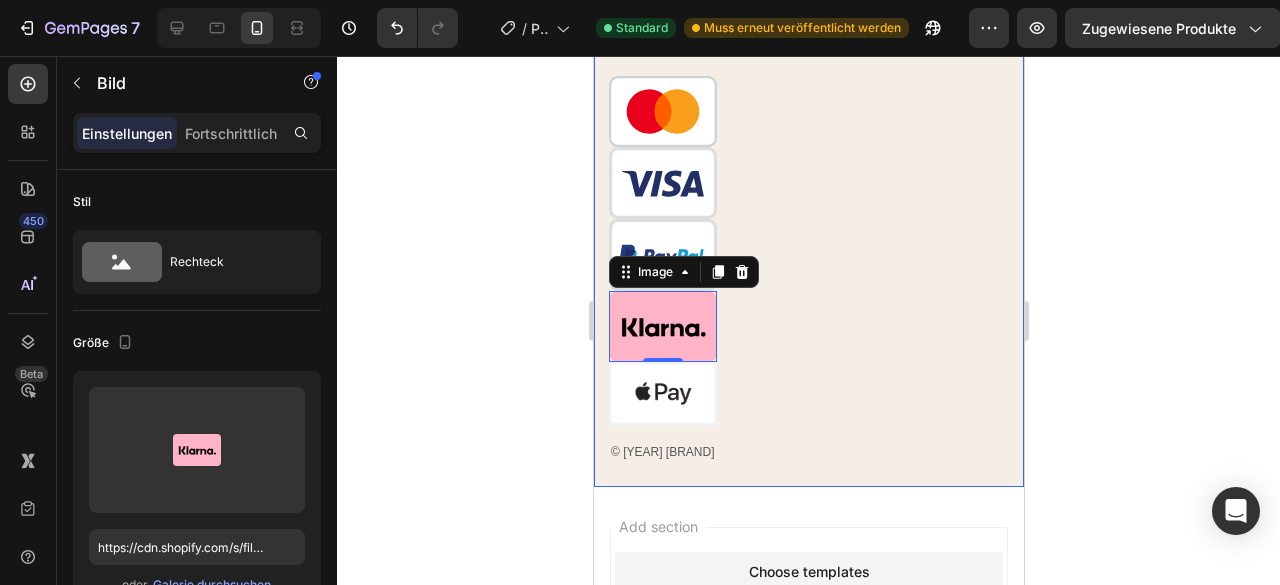 scroll, scrollTop: 6168, scrollLeft: 0, axis: vertical 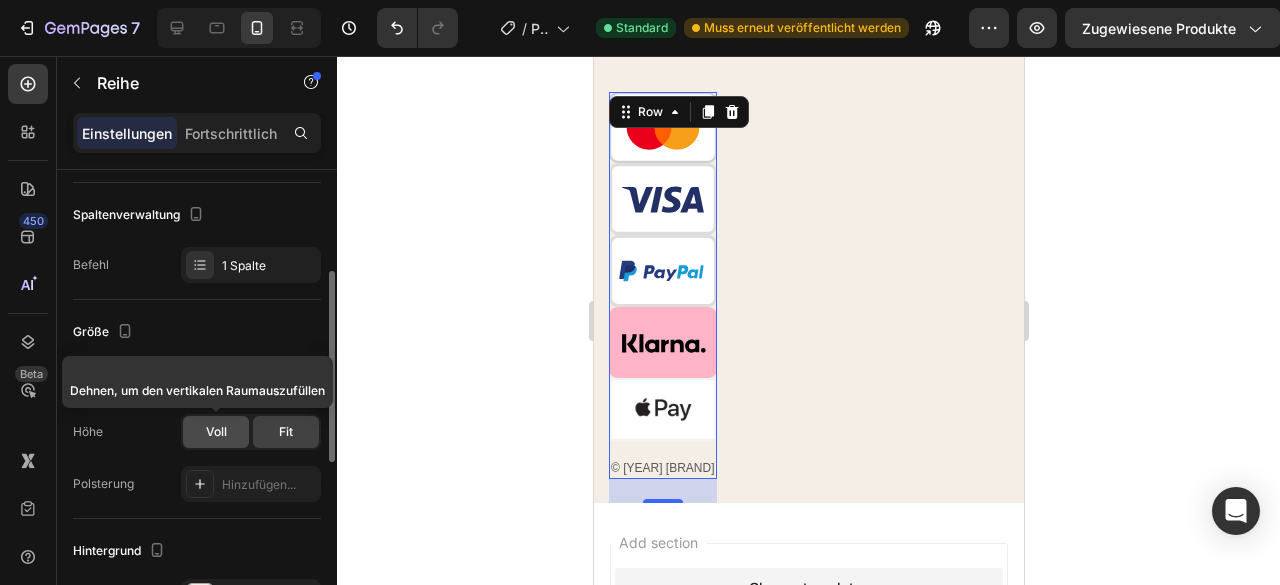 click on "Voll" 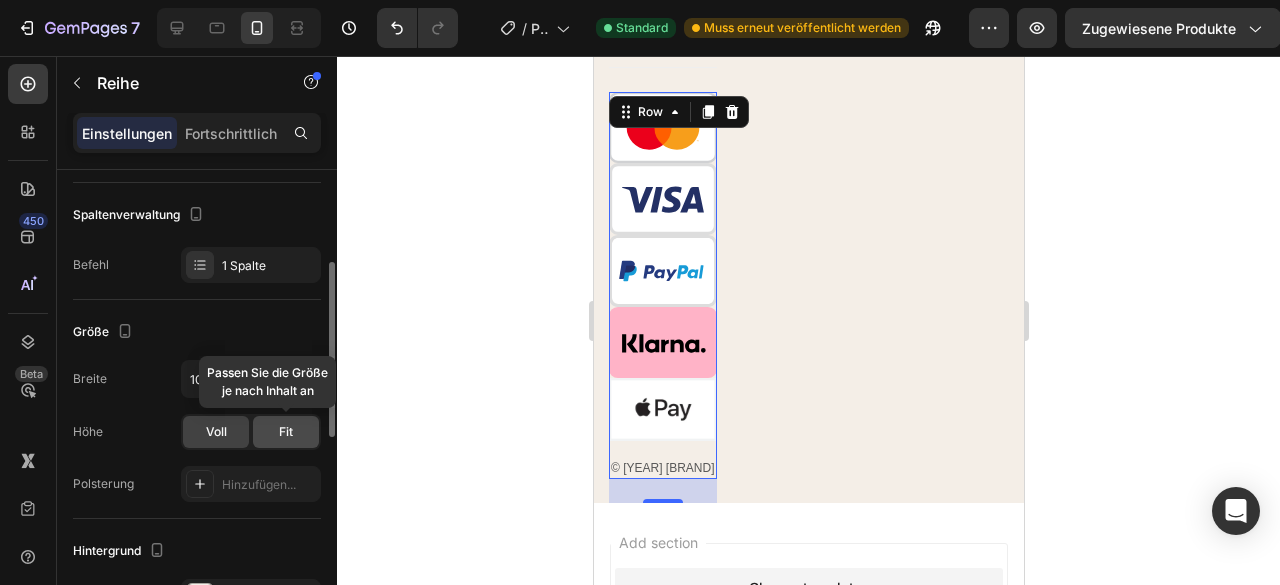 click on "Fit" 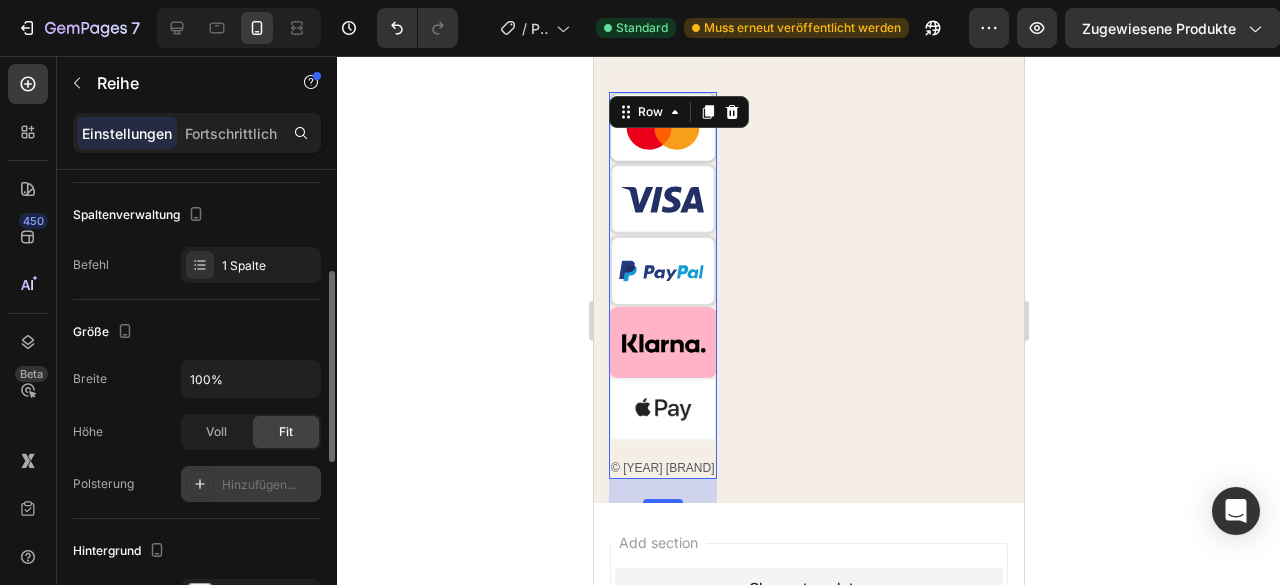 click on "Hinzufügen..." at bounding box center (259, 484) 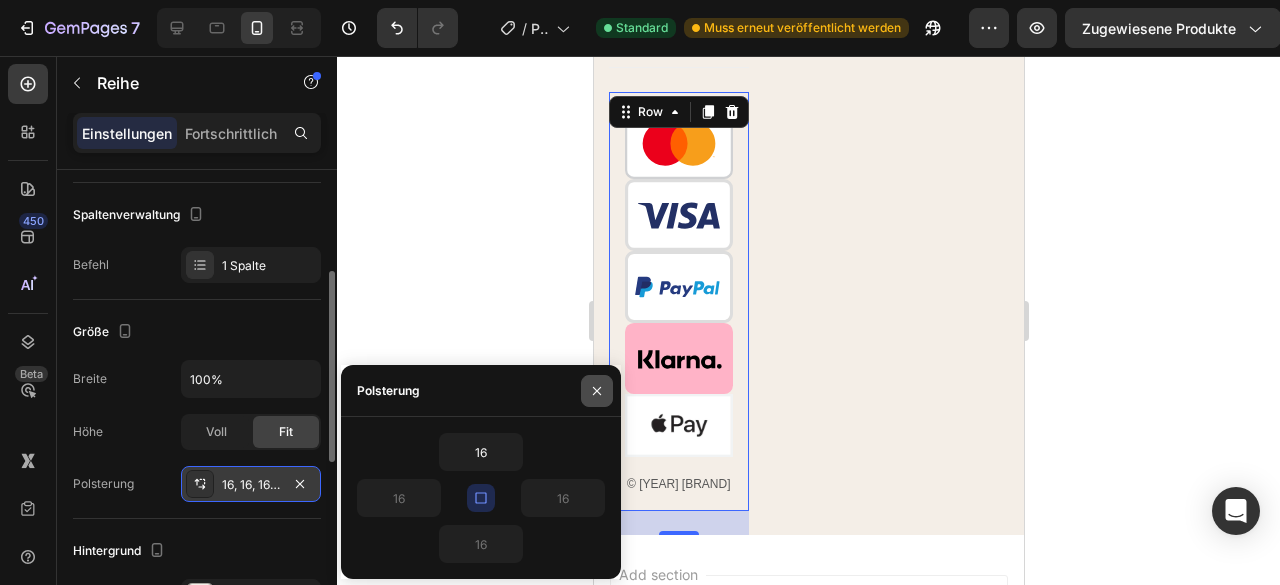 click 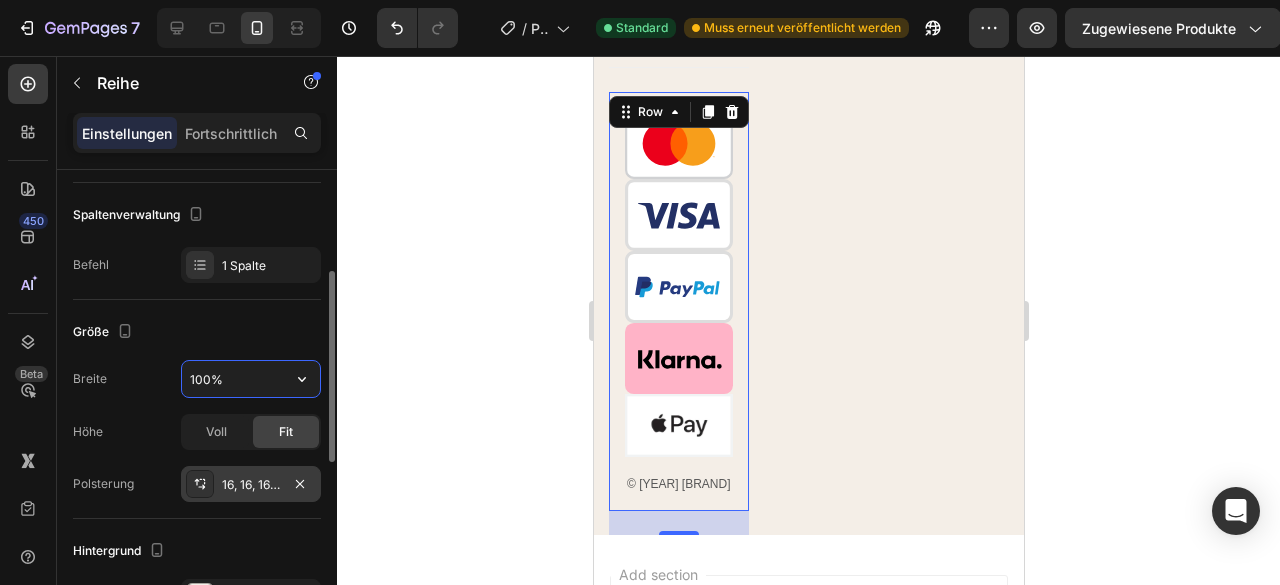 click on "100%" at bounding box center (251, 379) 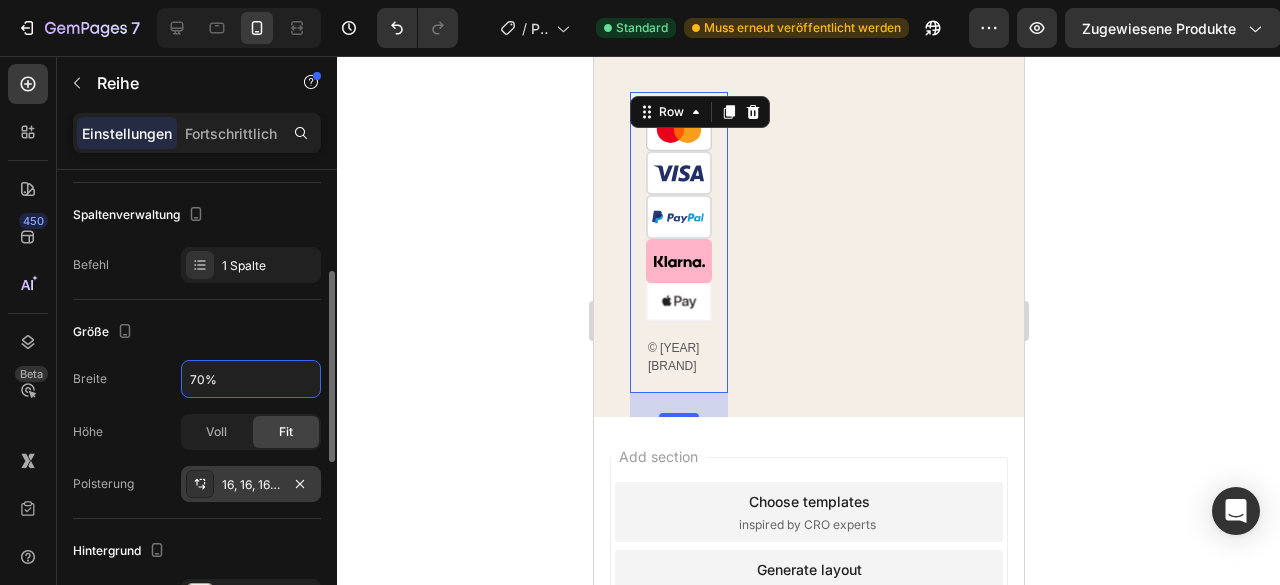 type on "70%" 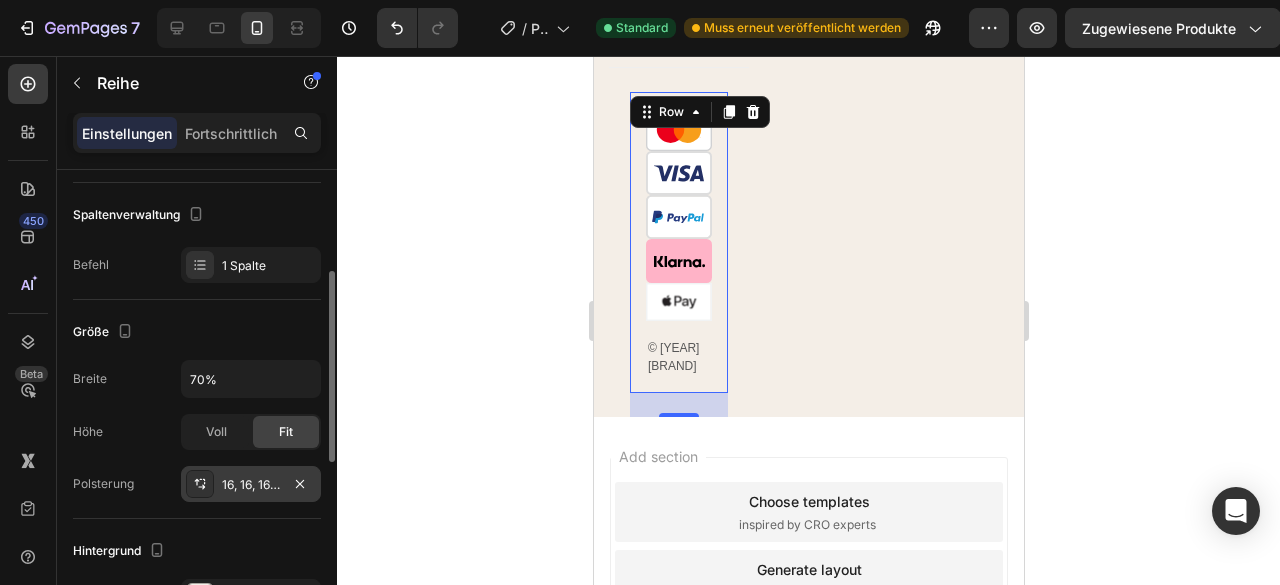 click on "Größe" at bounding box center (197, 332) 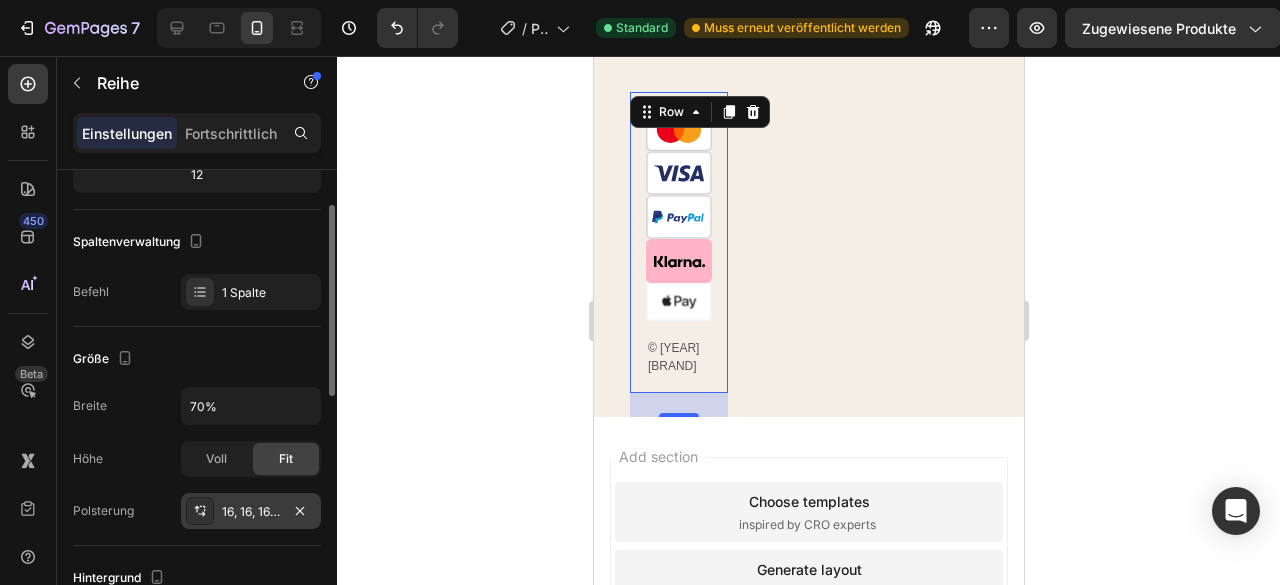 scroll, scrollTop: 225, scrollLeft: 0, axis: vertical 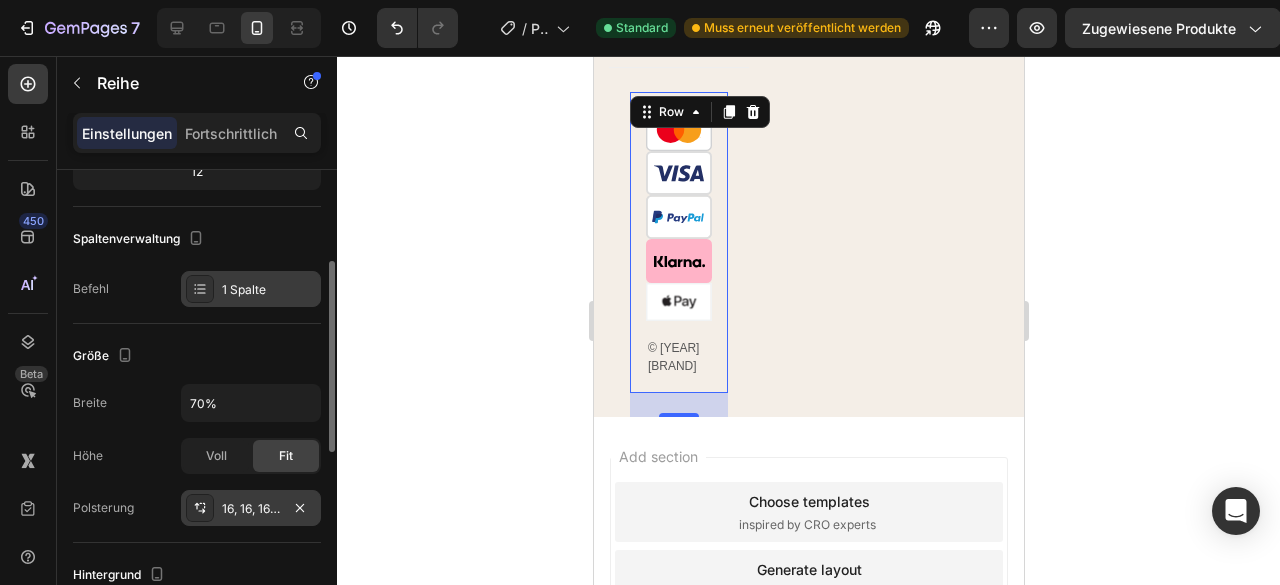 click 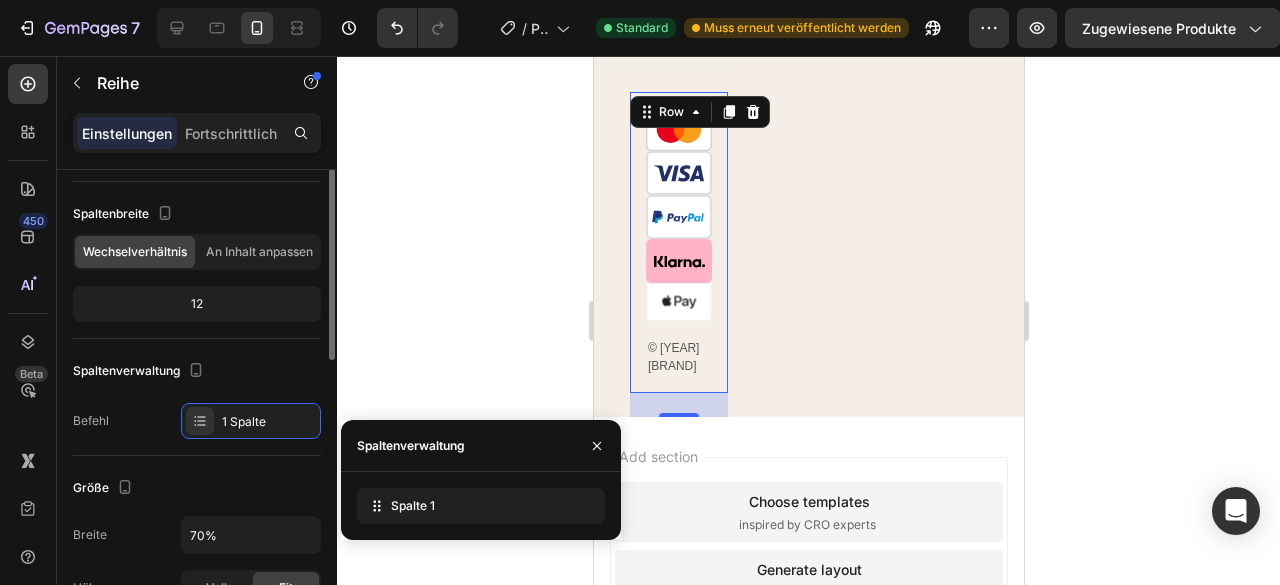 scroll, scrollTop: 0, scrollLeft: 0, axis: both 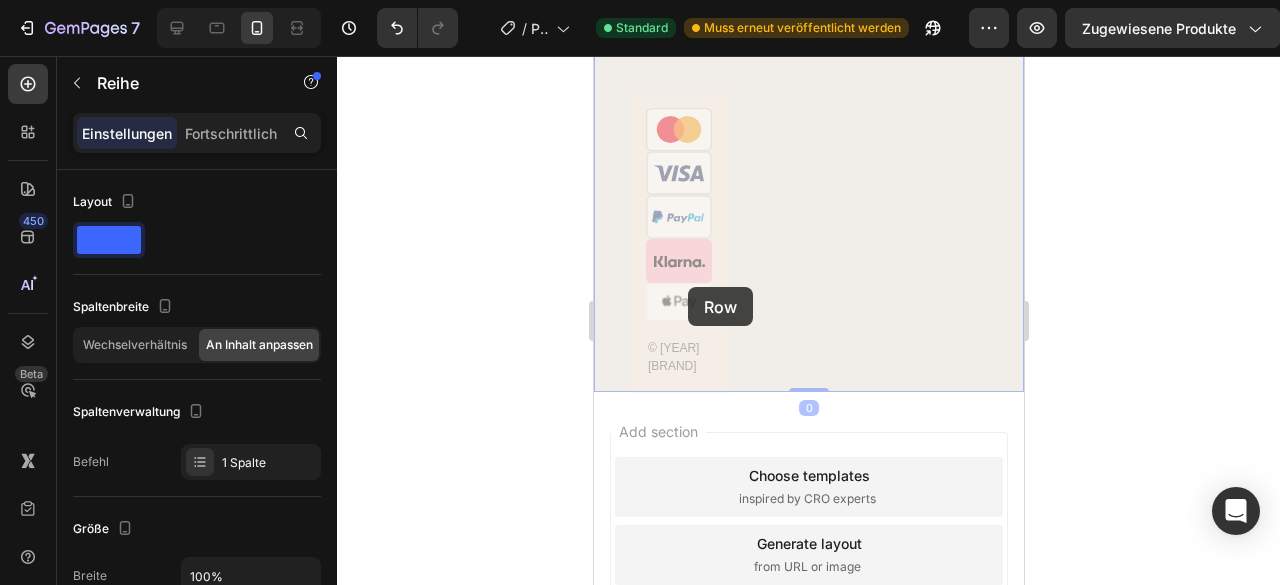drag, startPoint x: 767, startPoint y: 313, endPoint x: 677, endPoint y: 279, distance: 96.20811 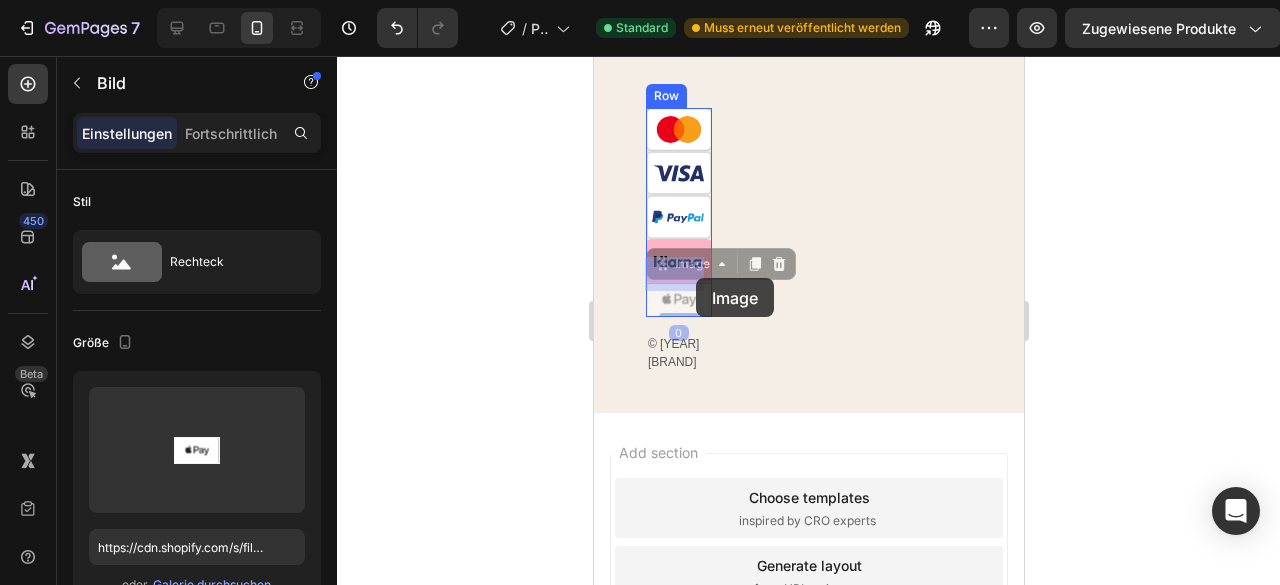 drag, startPoint x: 677, startPoint y: 279, endPoint x: 693, endPoint y: 278, distance: 16.03122 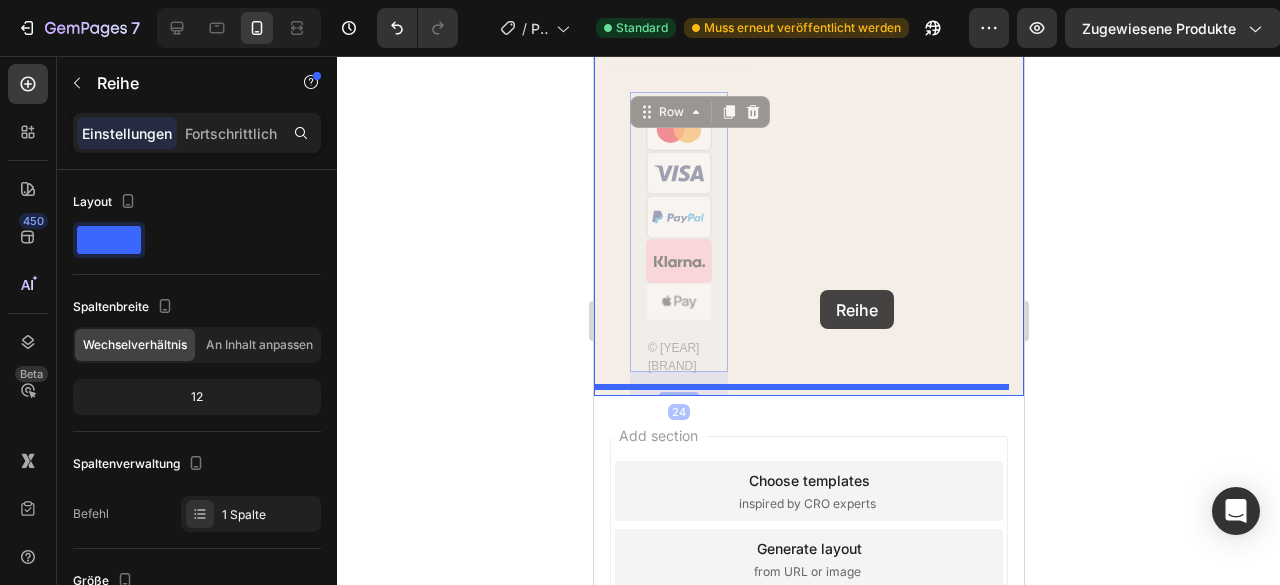drag, startPoint x: 690, startPoint y: 302, endPoint x: 821, endPoint y: 288, distance: 131.74597 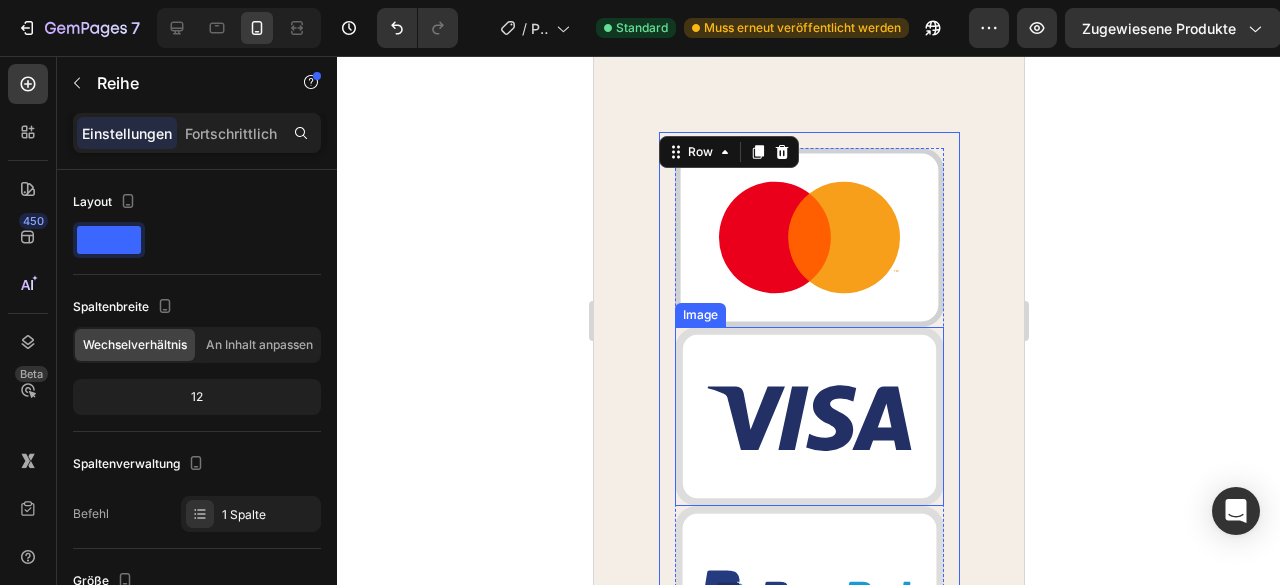 scroll, scrollTop: 6116, scrollLeft: 0, axis: vertical 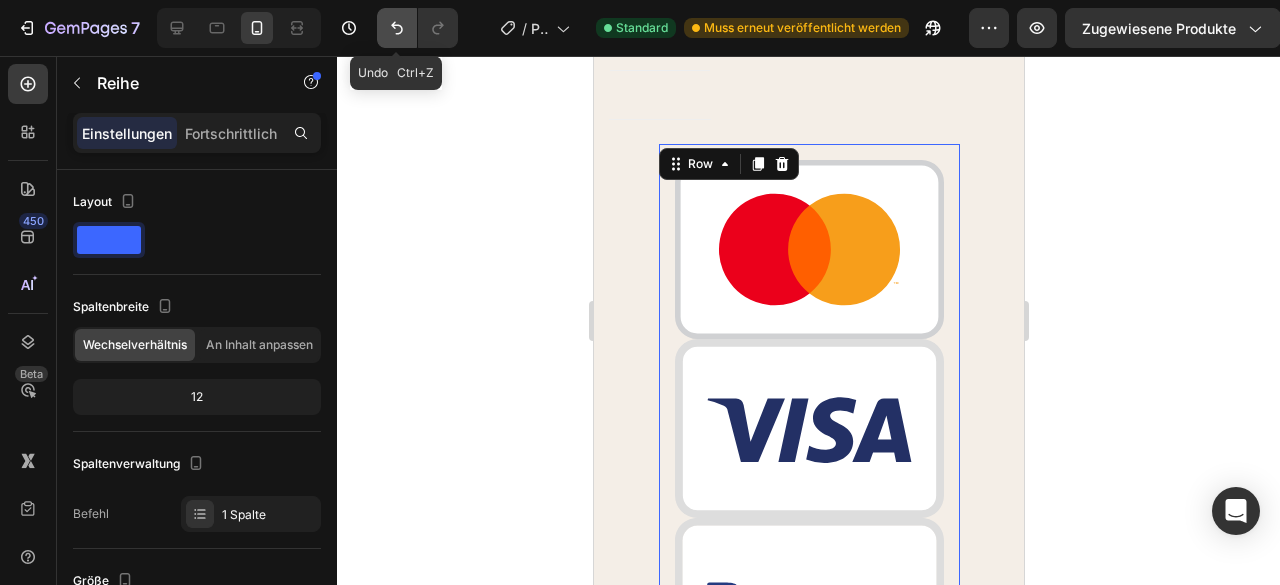 click 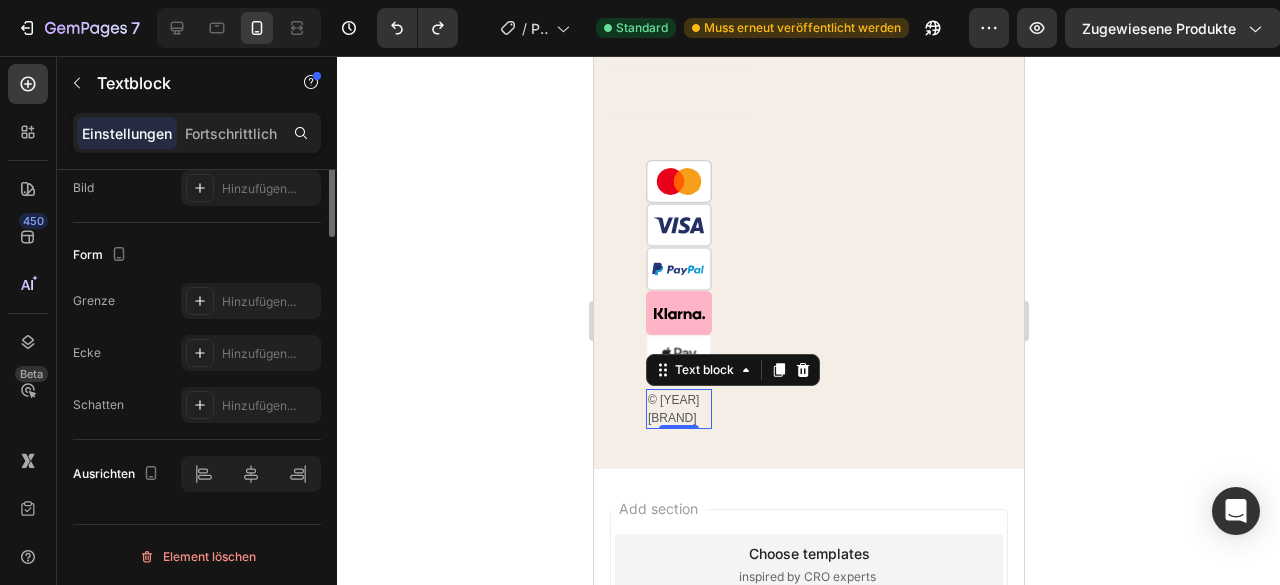 scroll, scrollTop: 0, scrollLeft: 0, axis: both 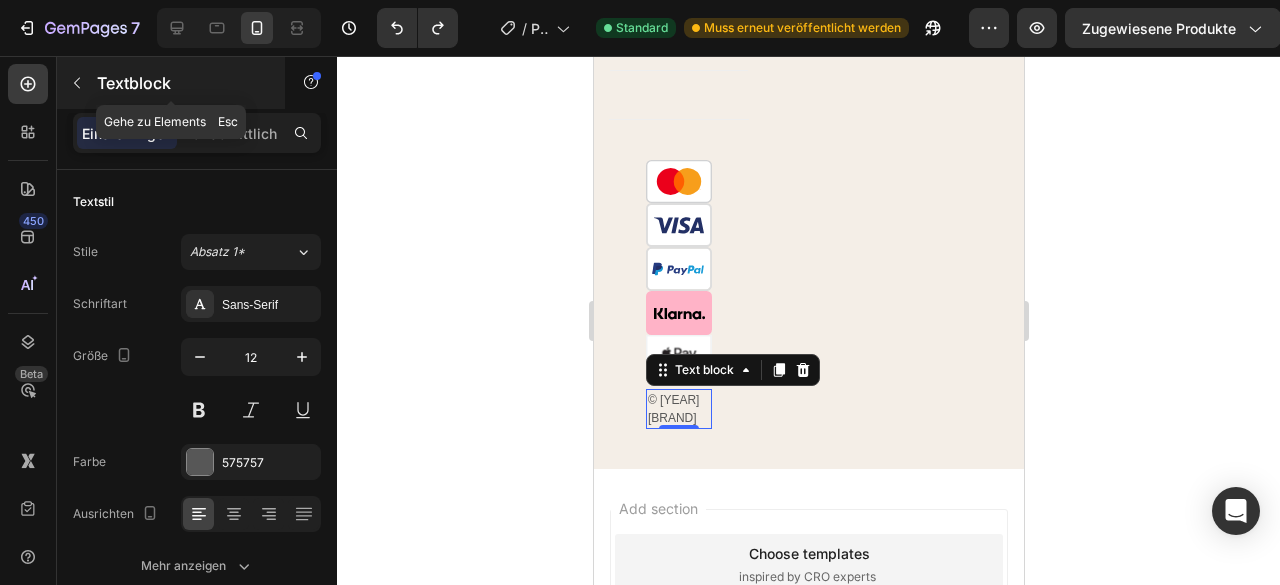 click at bounding box center [77, 83] 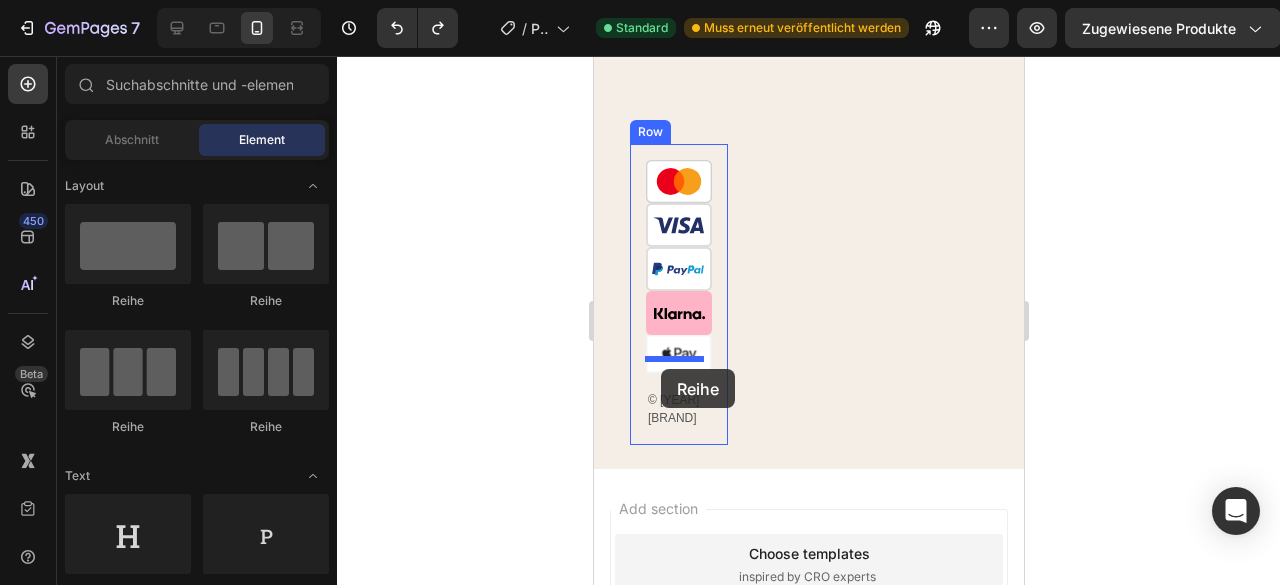 drag, startPoint x: 737, startPoint y: 299, endPoint x: 659, endPoint y: 369, distance: 104.80458 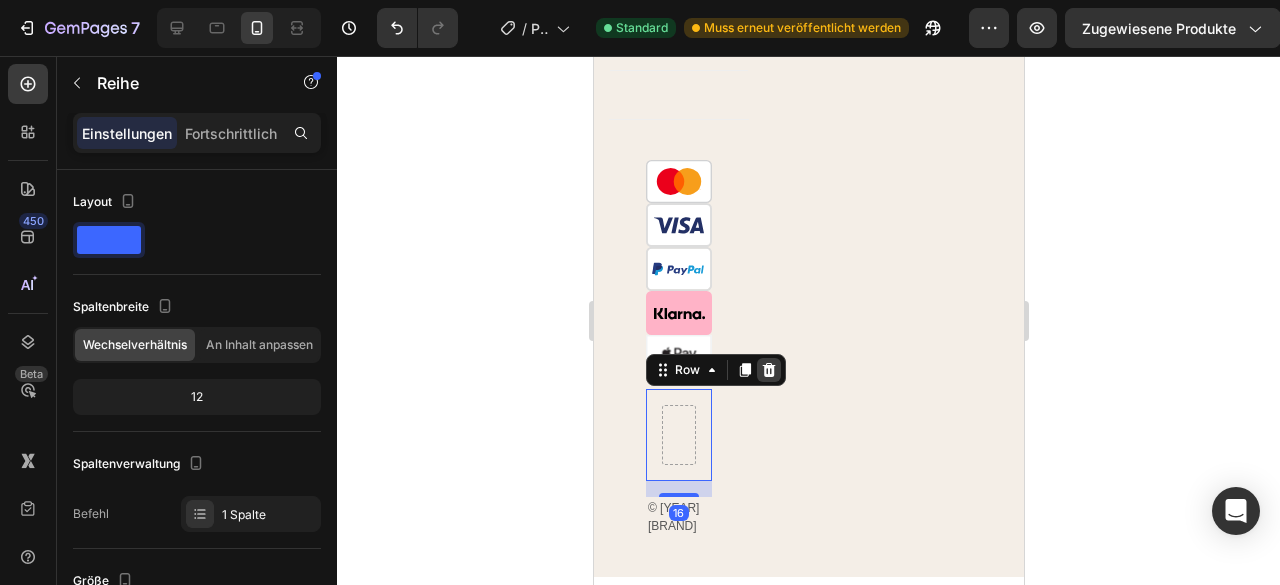click at bounding box center [768, 370] 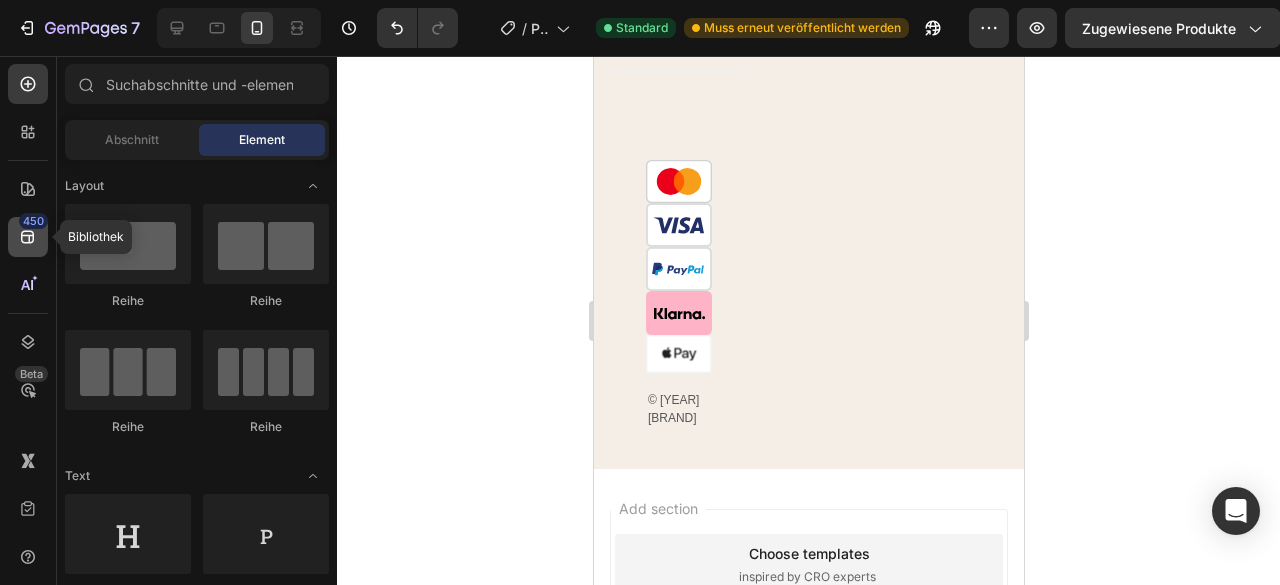 click on "450" at bounding box center [33, 221] 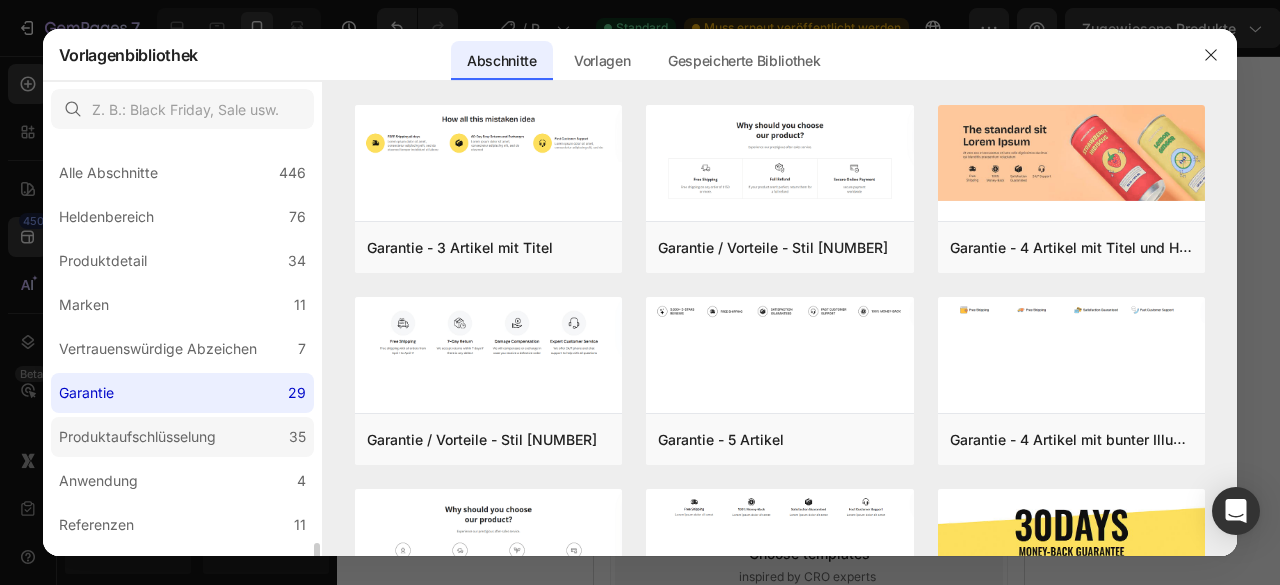 scroll, scrollTop: 561, scrollLeft: 0, axis: vertical 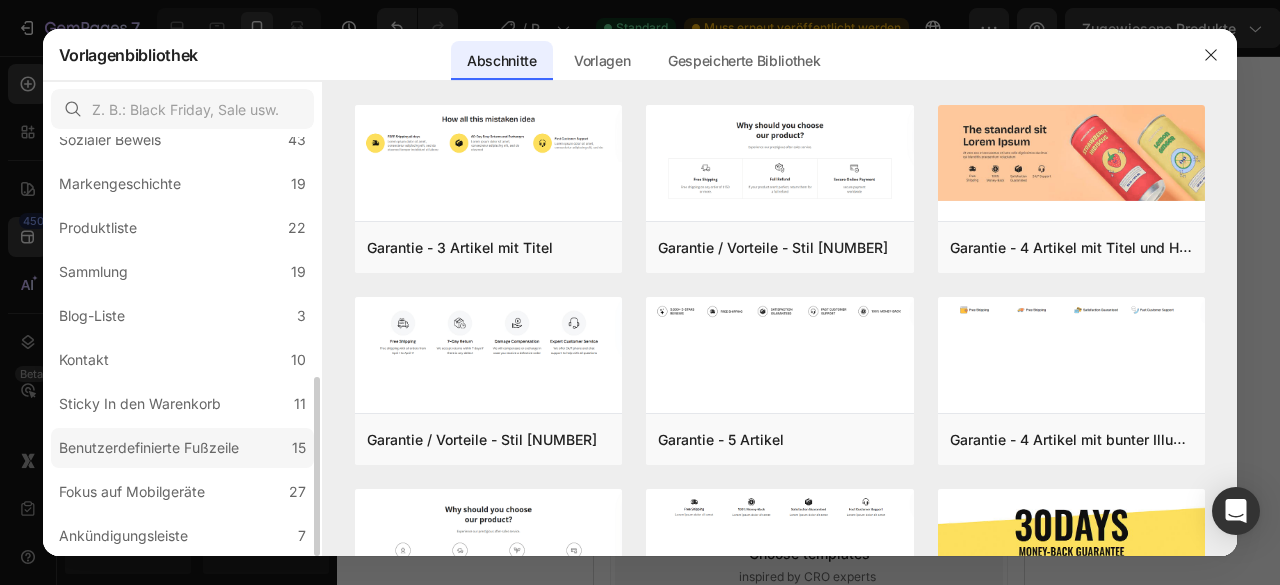 click on "Benutzerdefinierte Fußzeile" at bounding box center (149, 447) 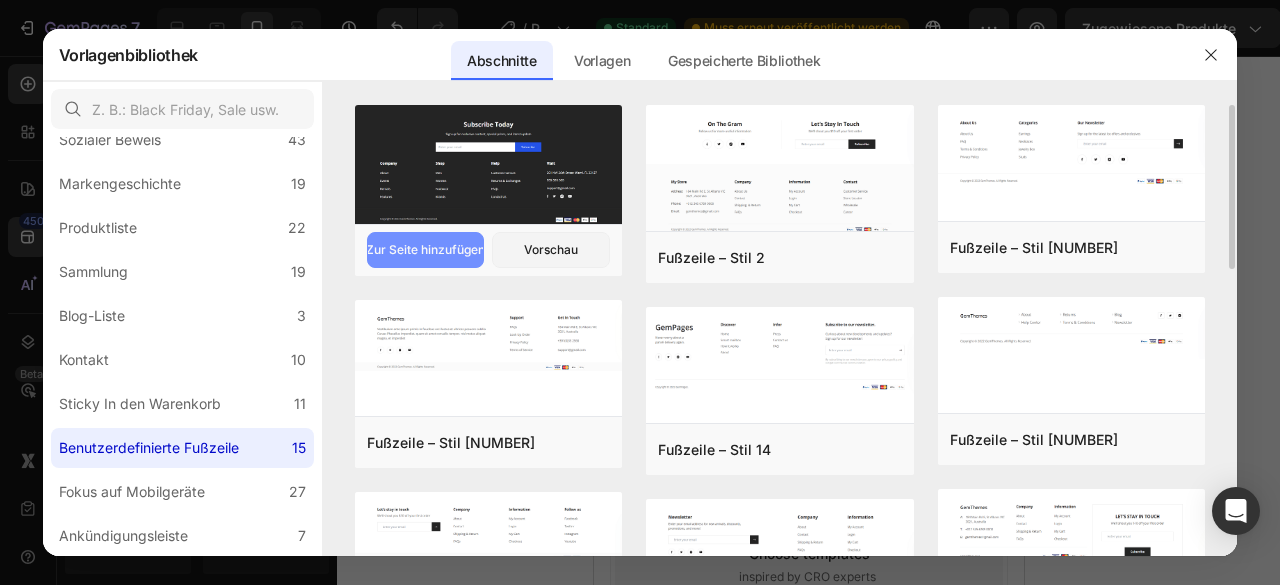 click on "Zur Seite hinzufügen" at bounding box center (425, 249) 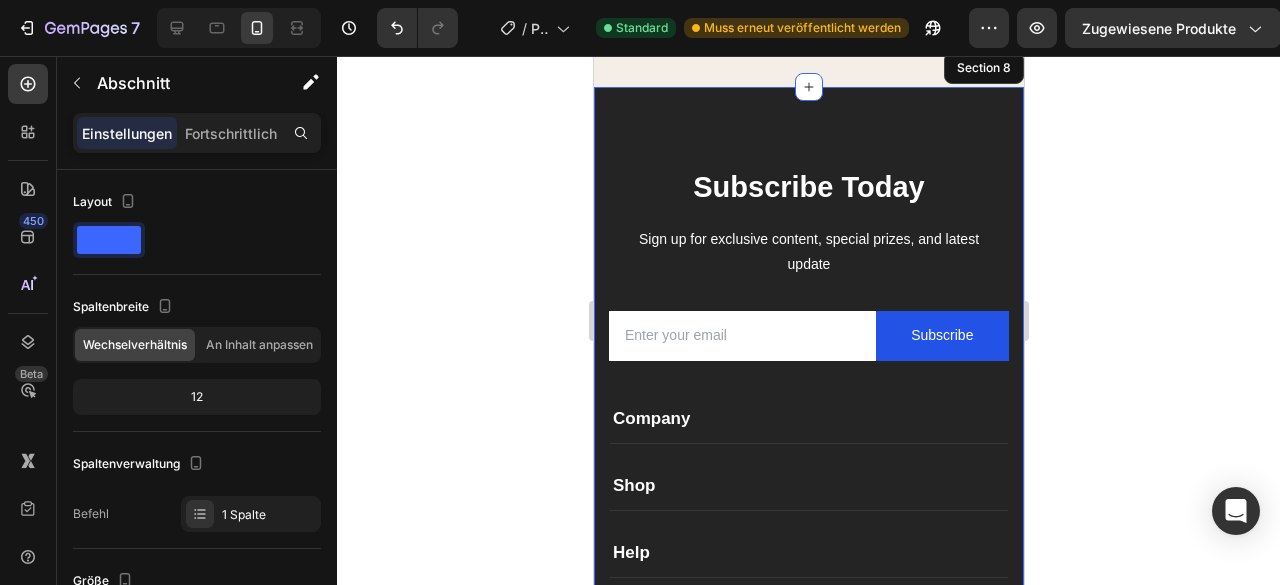 scroll, scrollTop: 6499, scrollLeft: 0, axis: vertical 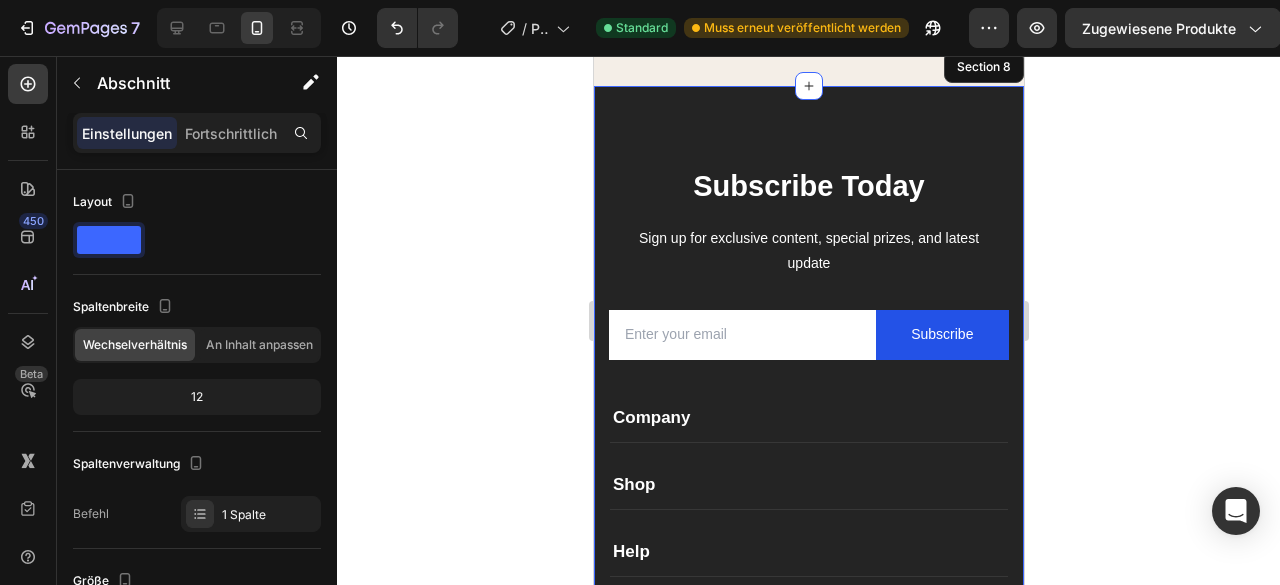 click 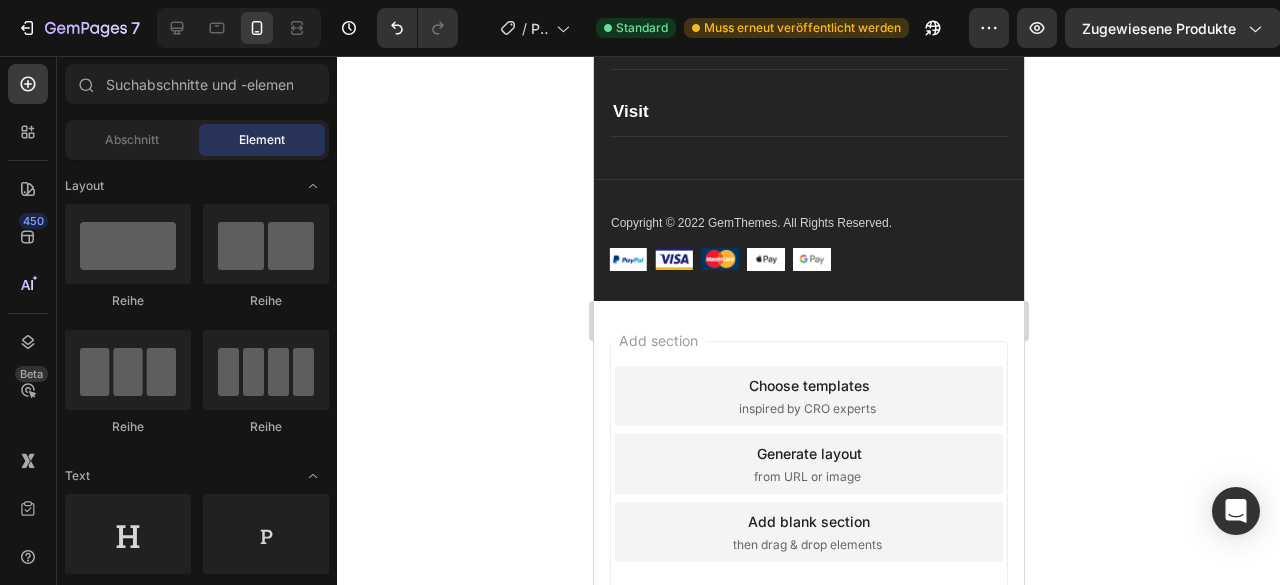 scroll, scrollTop: 6891, scrollLeft: 0, axis: vertical 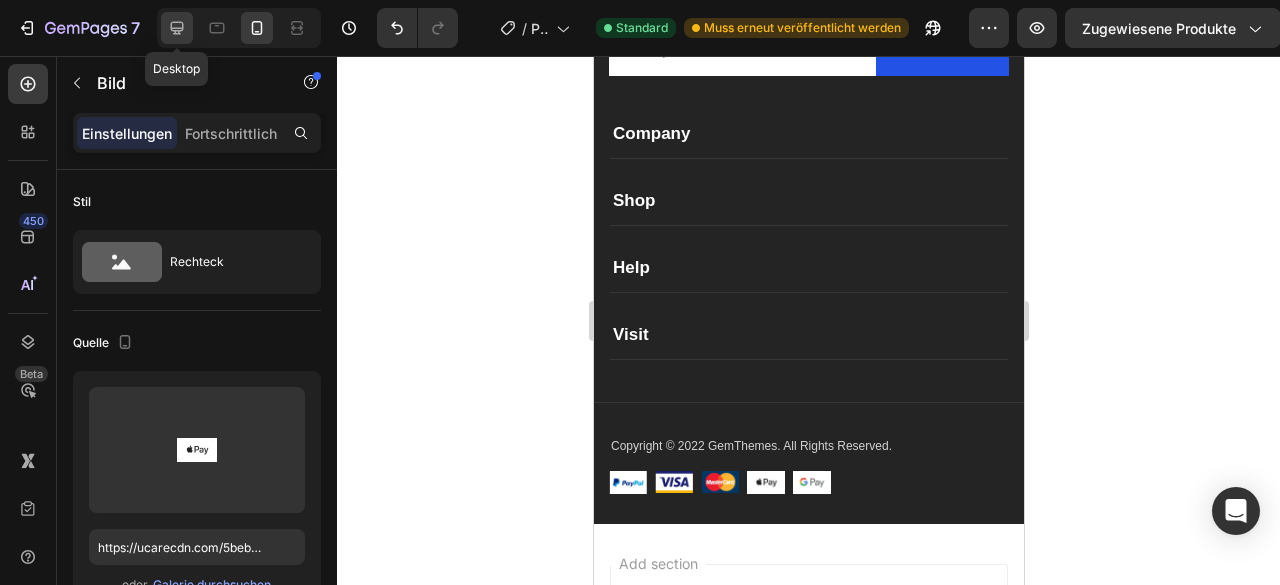click 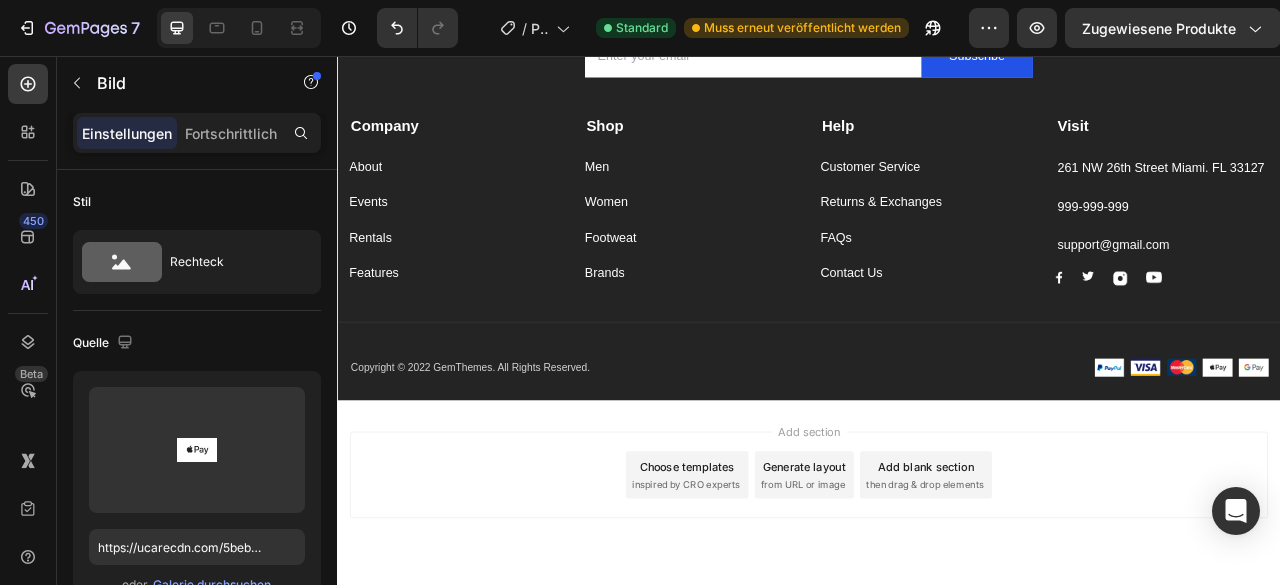 scroll, scrollTop: 4804, scrollLeft: 0, axis: vertical 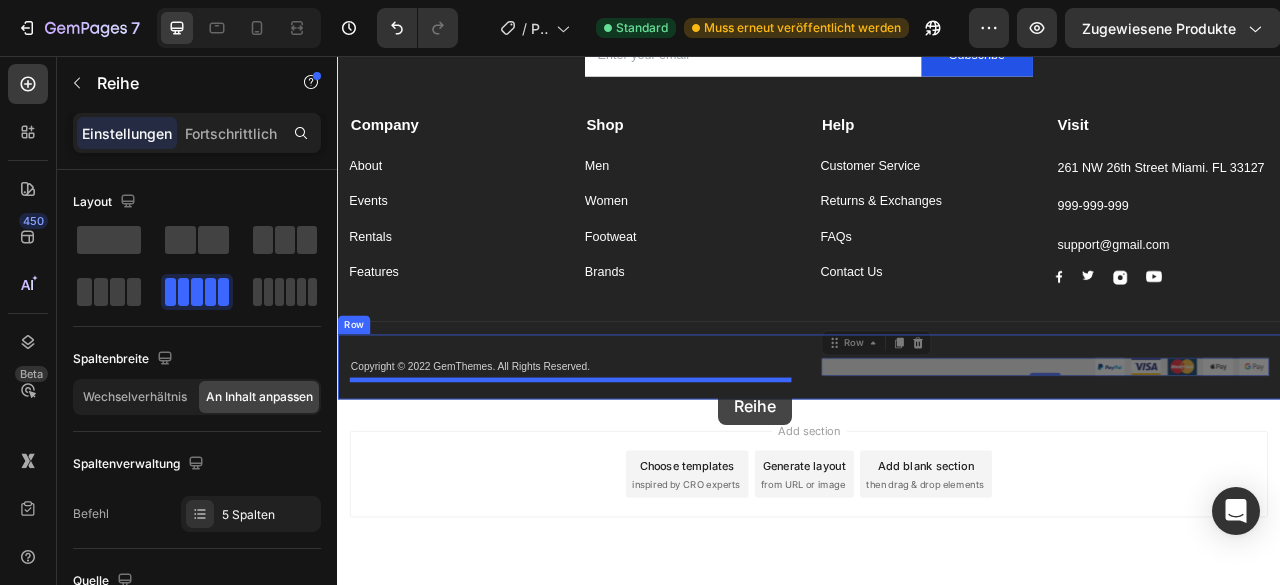 drag, startPoint x: 1280, startPoint y: 486, endPoint x: 822, endPoint y: 476, distance: 458.10916 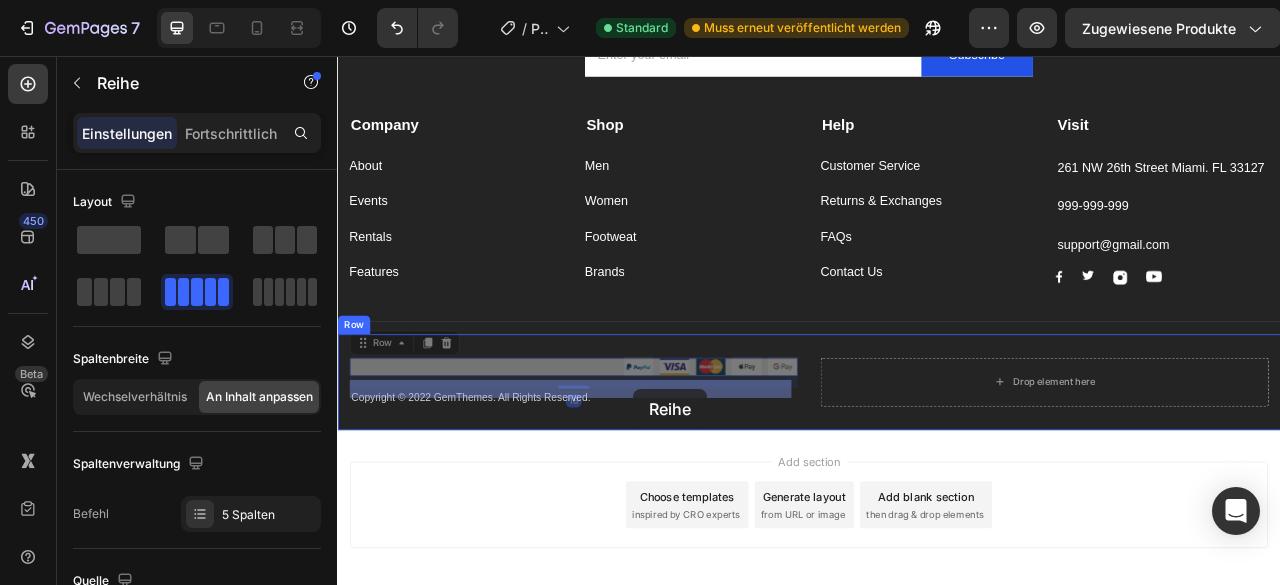drag, startPoint x: 665, startPoint y: 472, endPoint x: 714, endPoint y: 480, distance: 49.648766 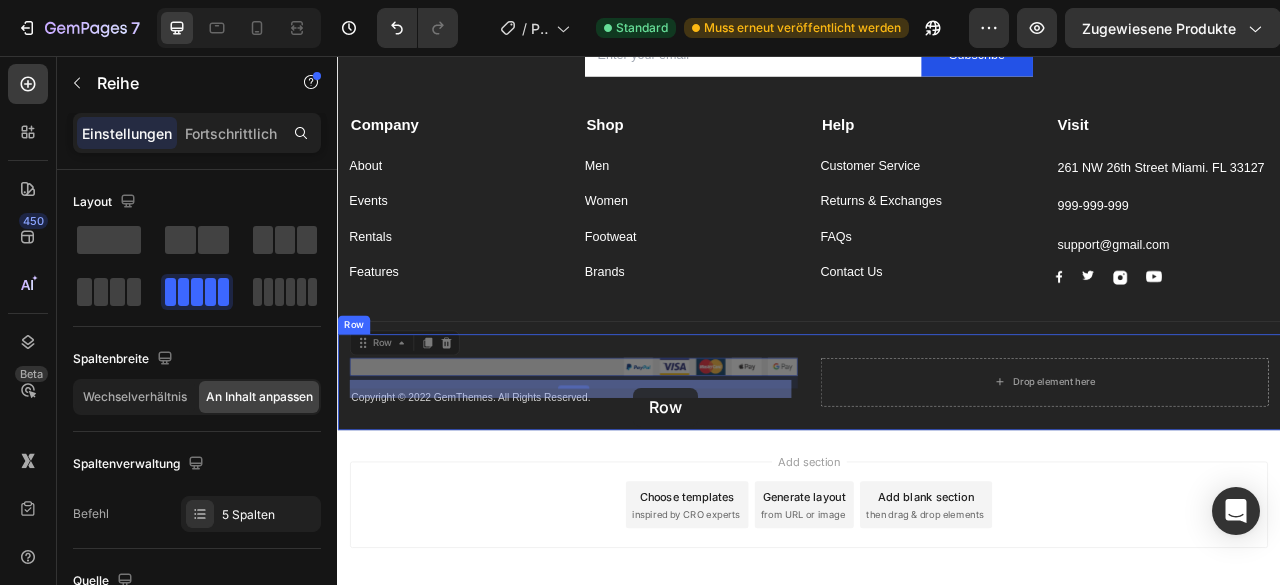 drag, startPoint x: 673, startPoint y: 478, endPoint x: 722, endPoint y: 480, distance: 49.0408 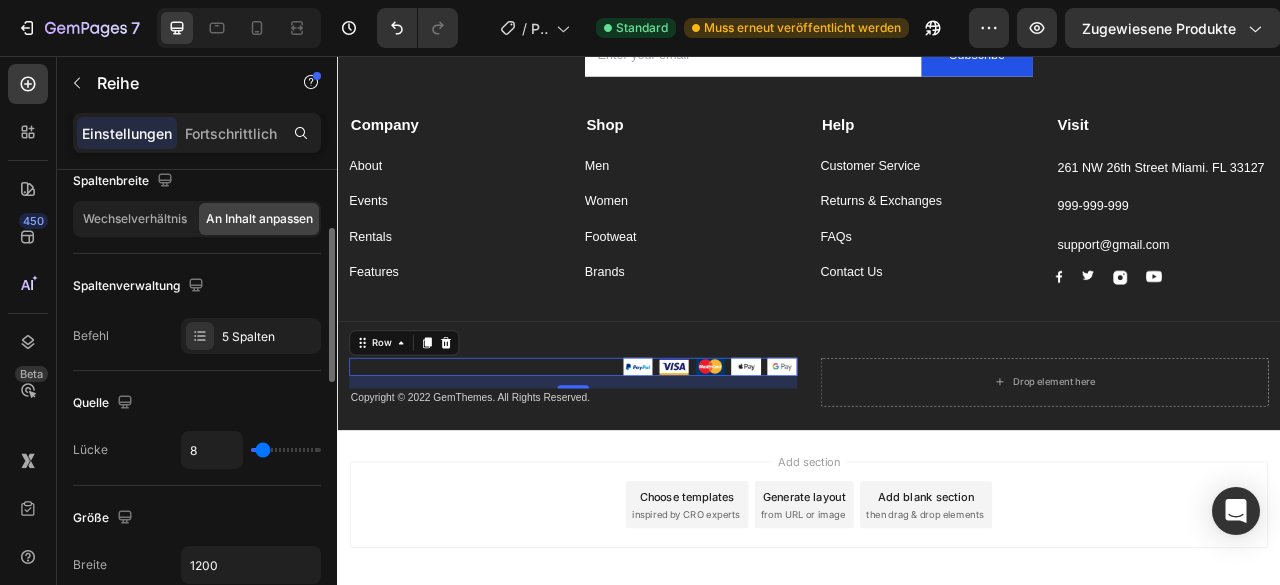 scroll, scrollTop: 179, scrollLeft: 0, axis: vertical 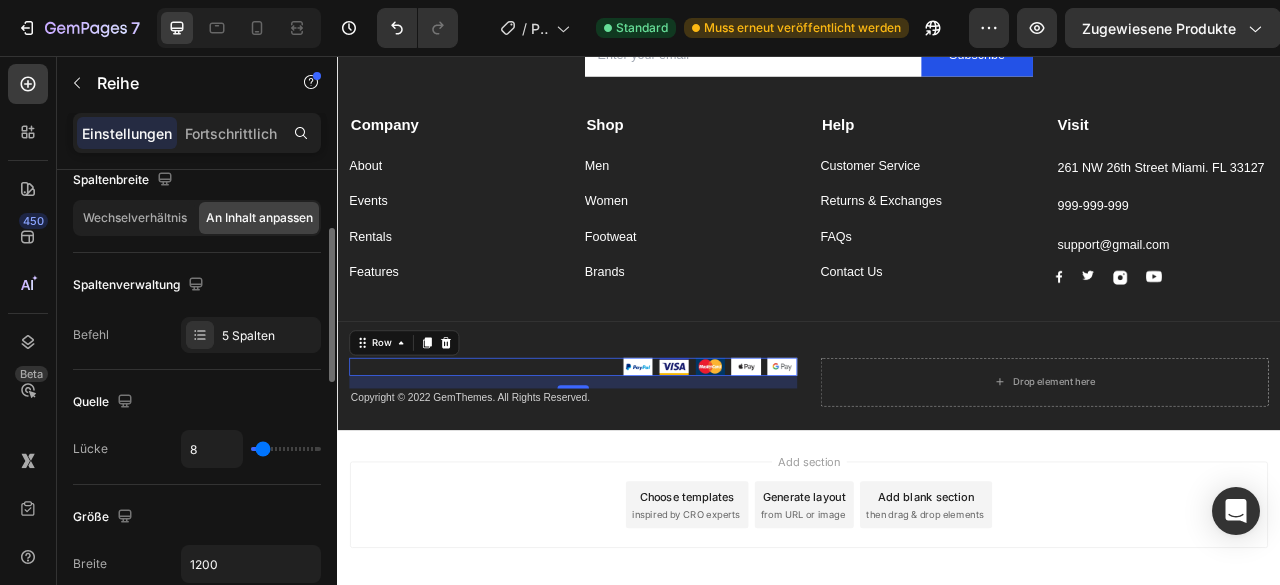 type on "5" 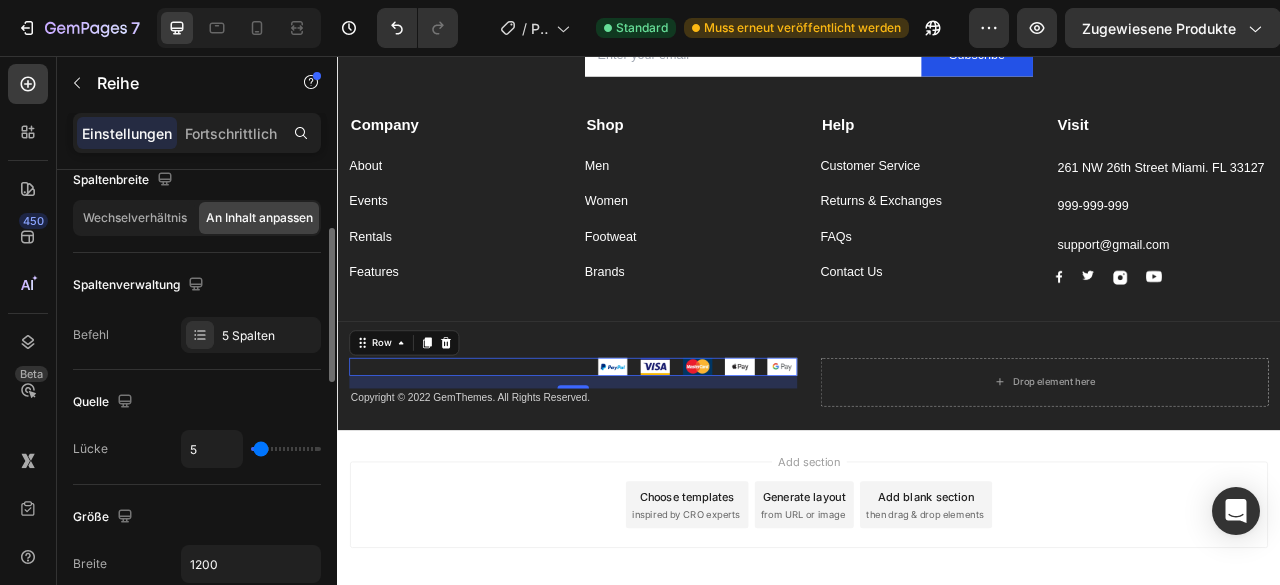 type on "19" 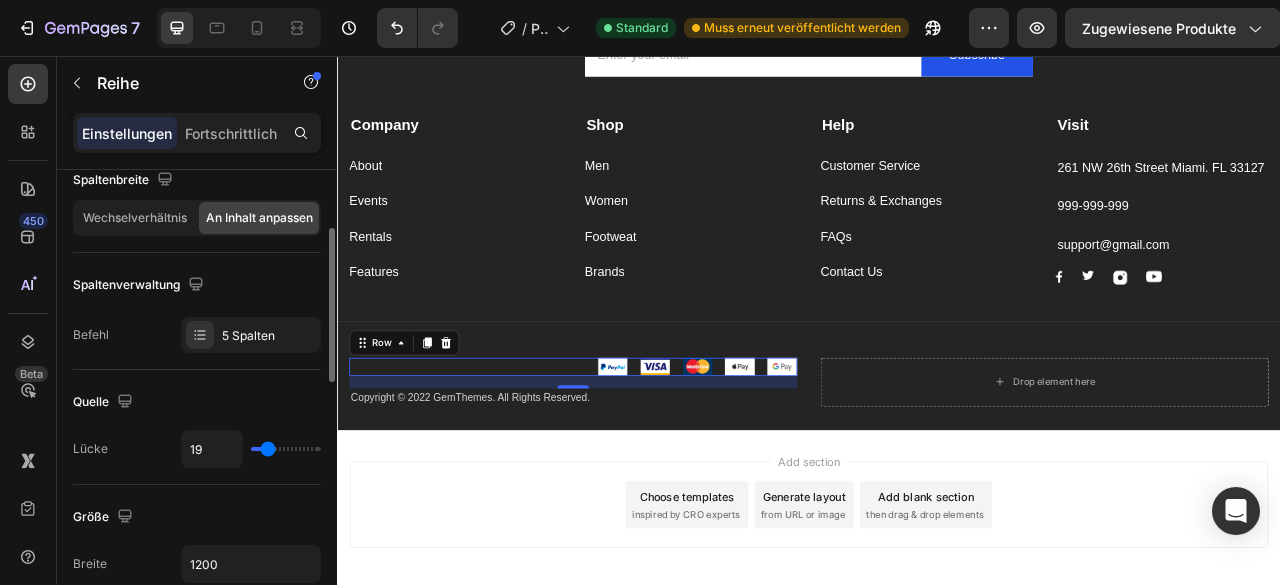 type on "26" 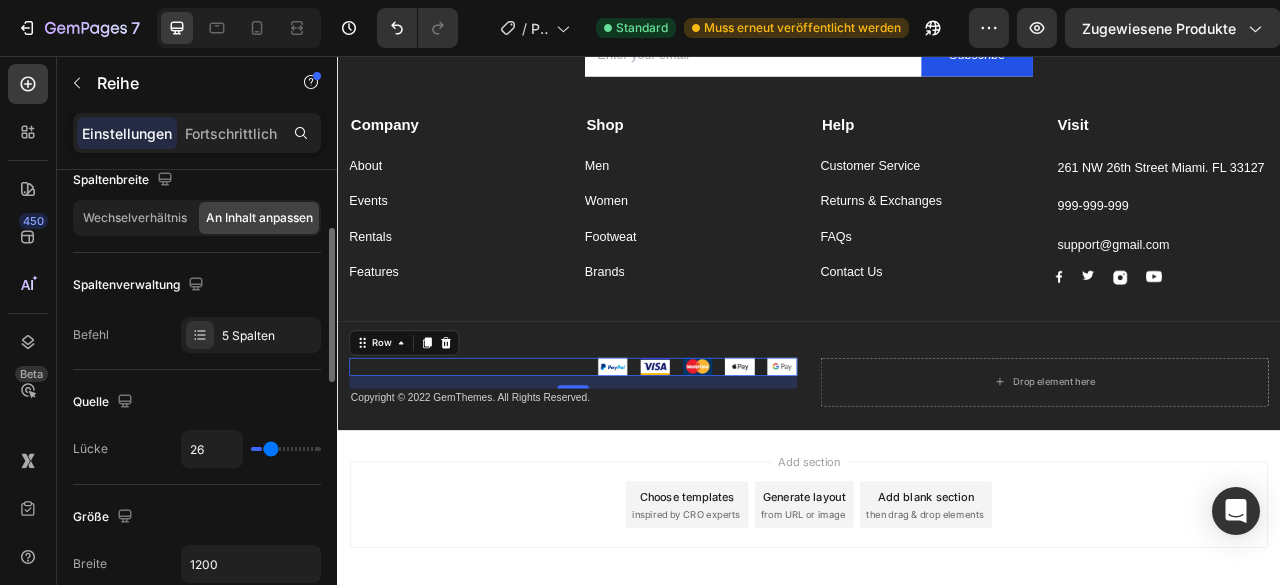 type on "32" 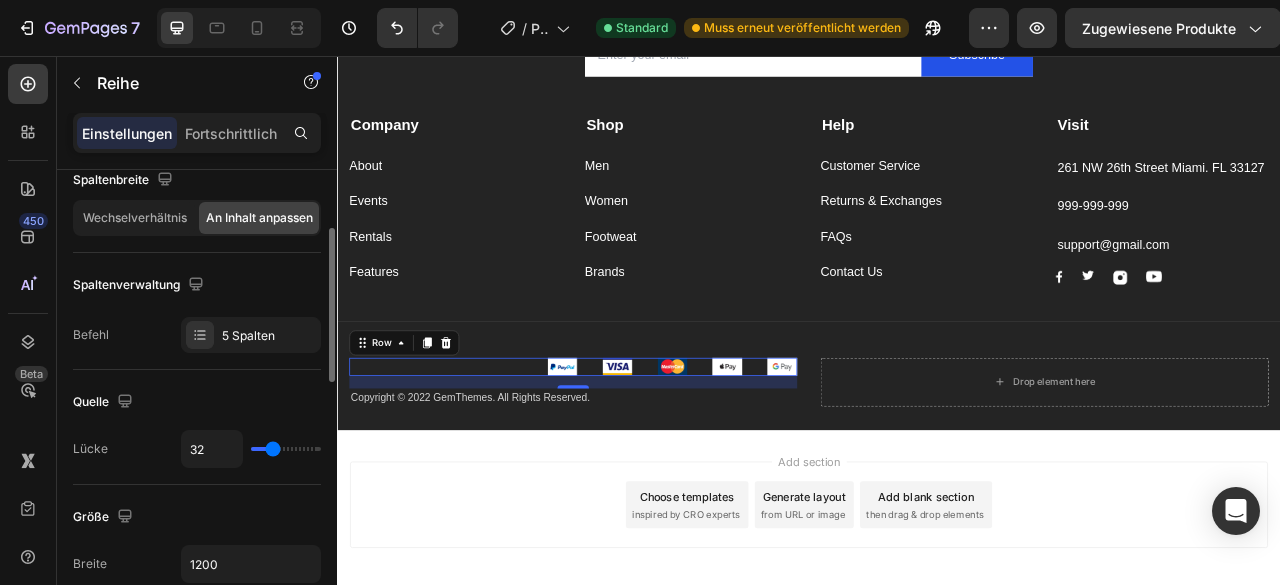 type on "30" 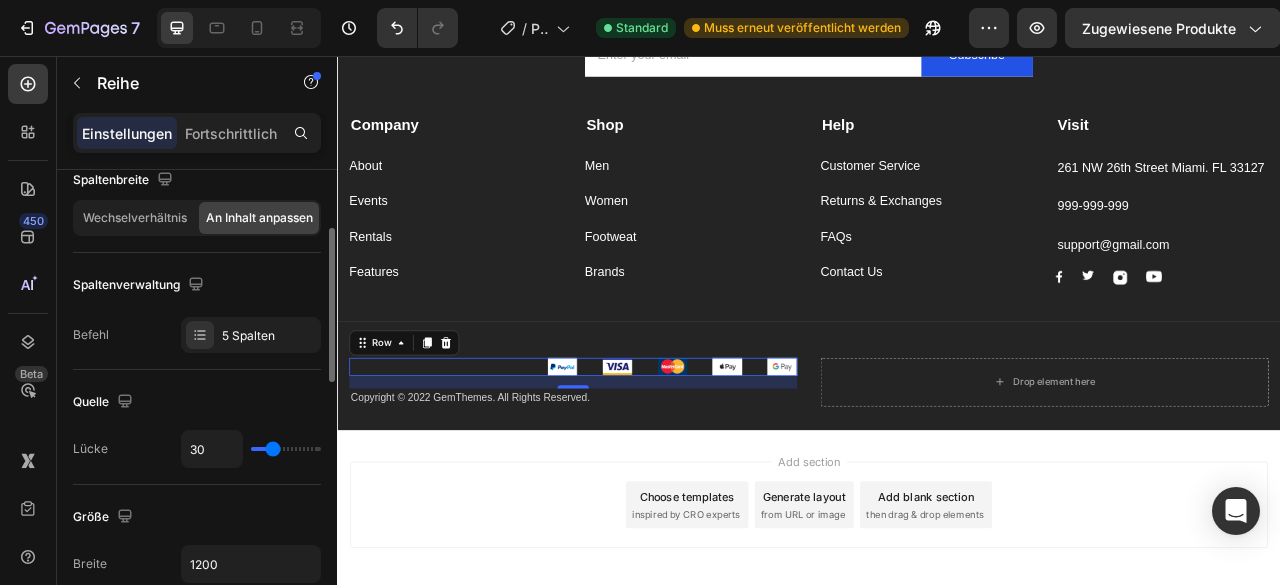 type on "29" 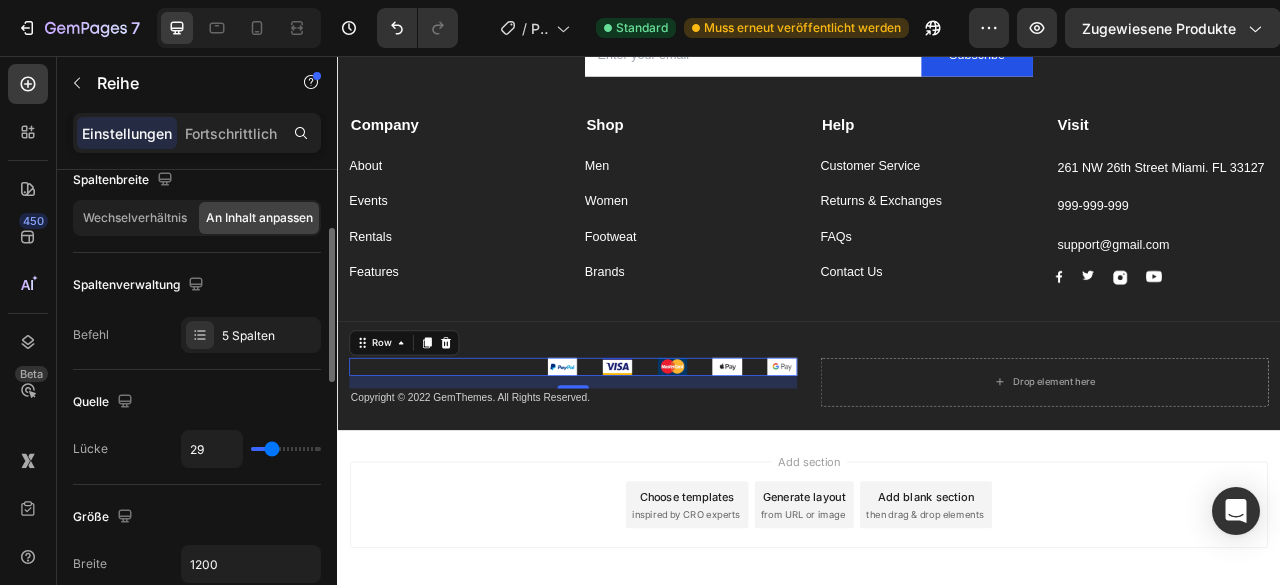 type on "24" 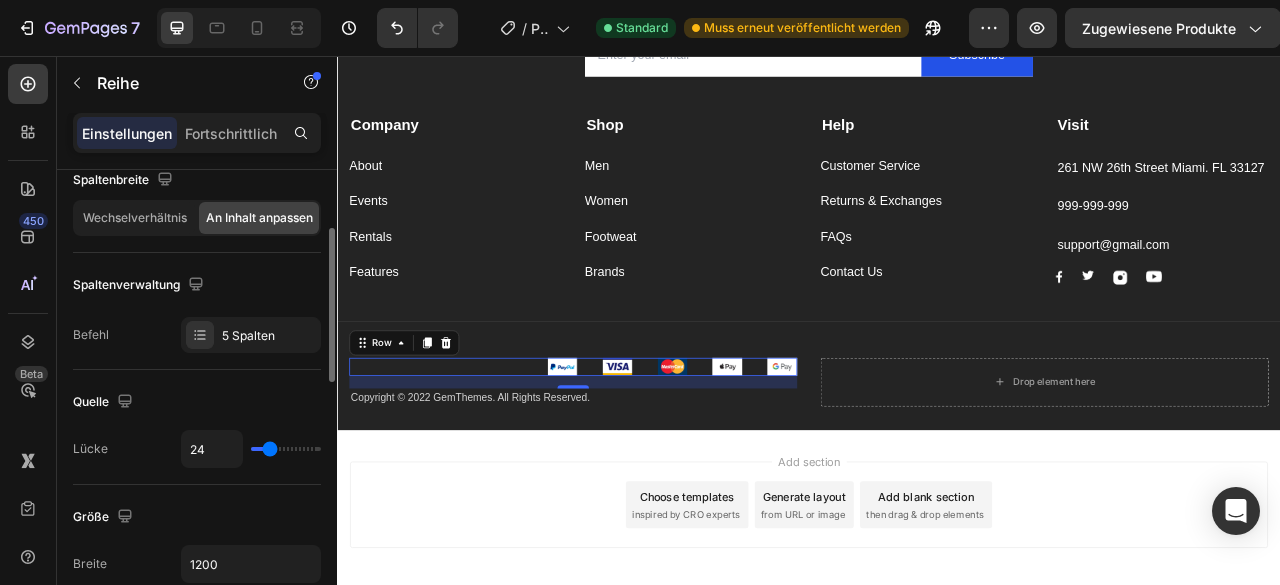 type on "13" 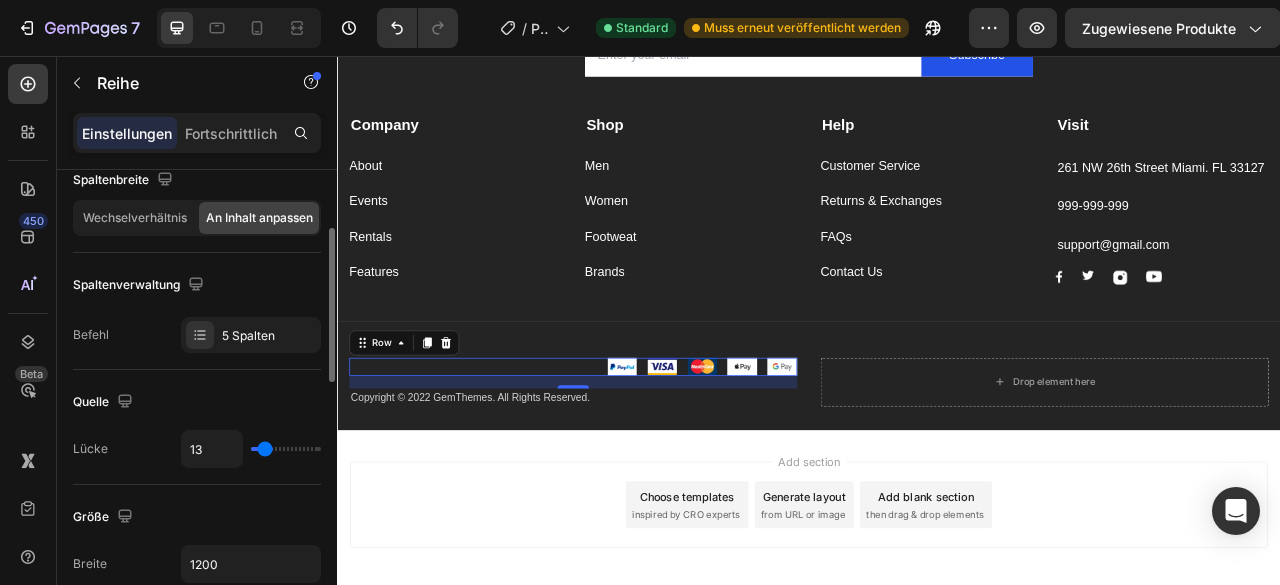 type on "11" 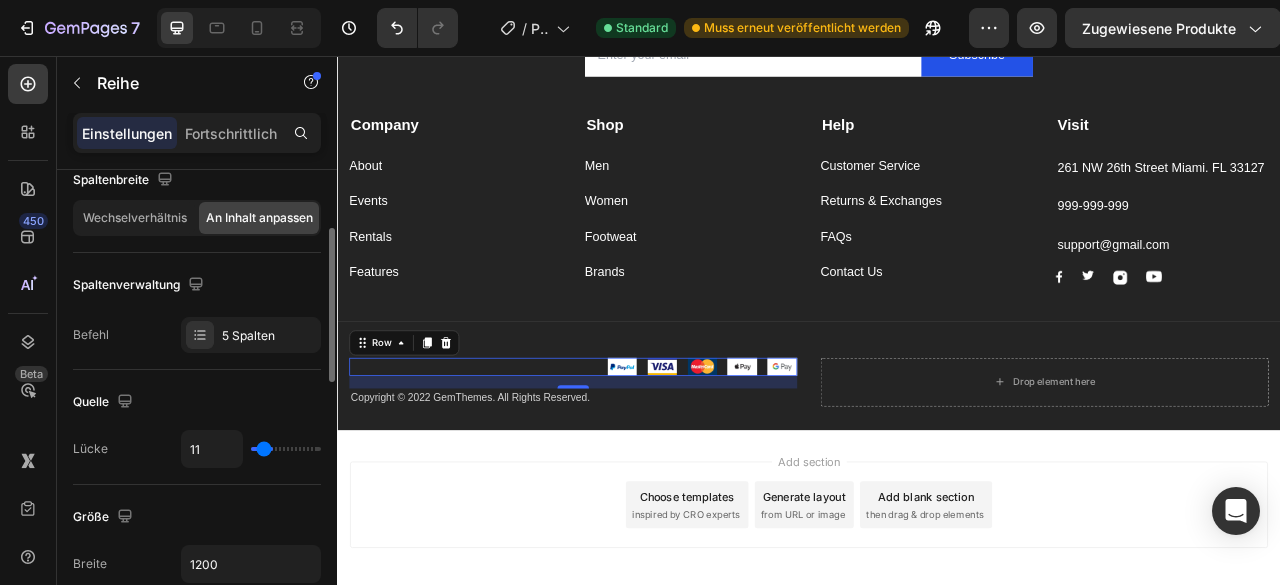 type on "8" 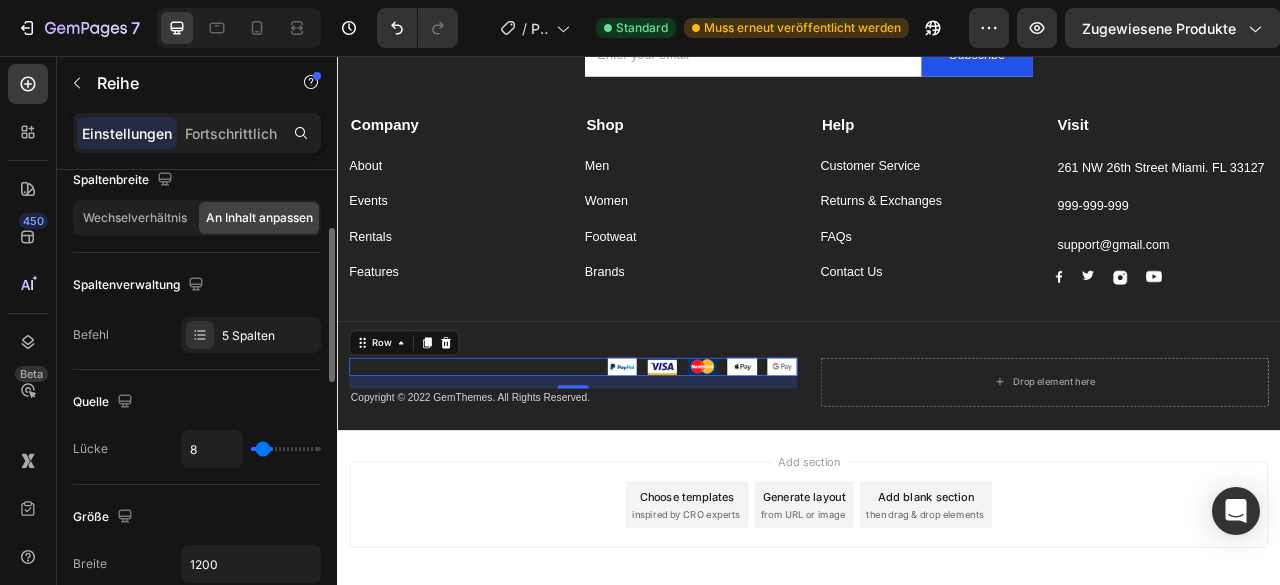 type on "7" 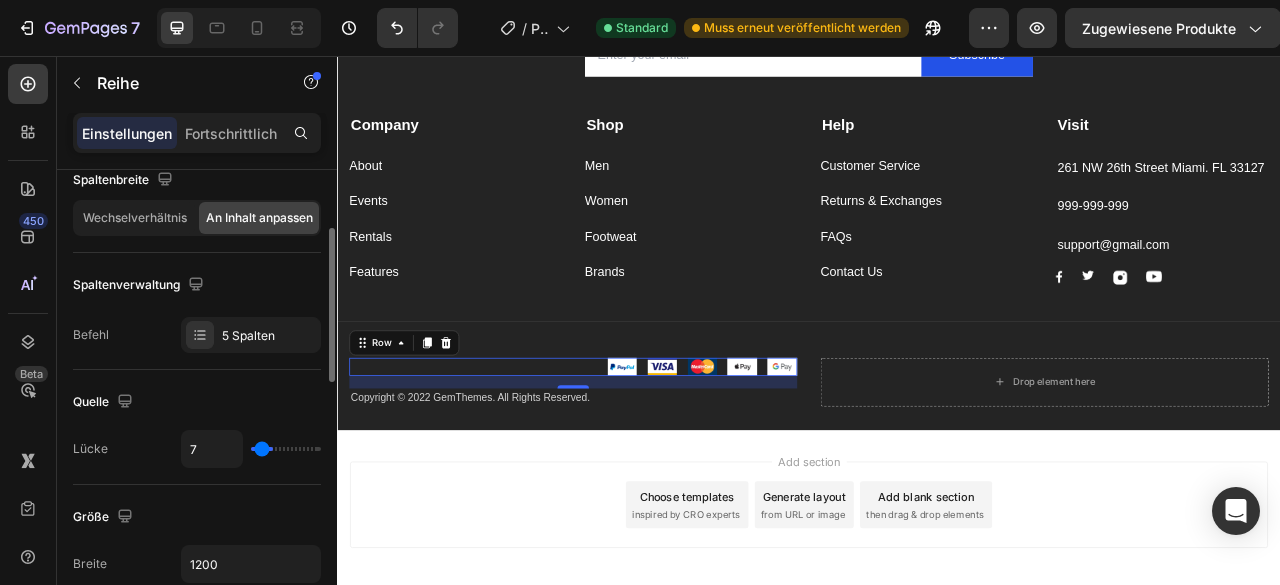 type on "5" 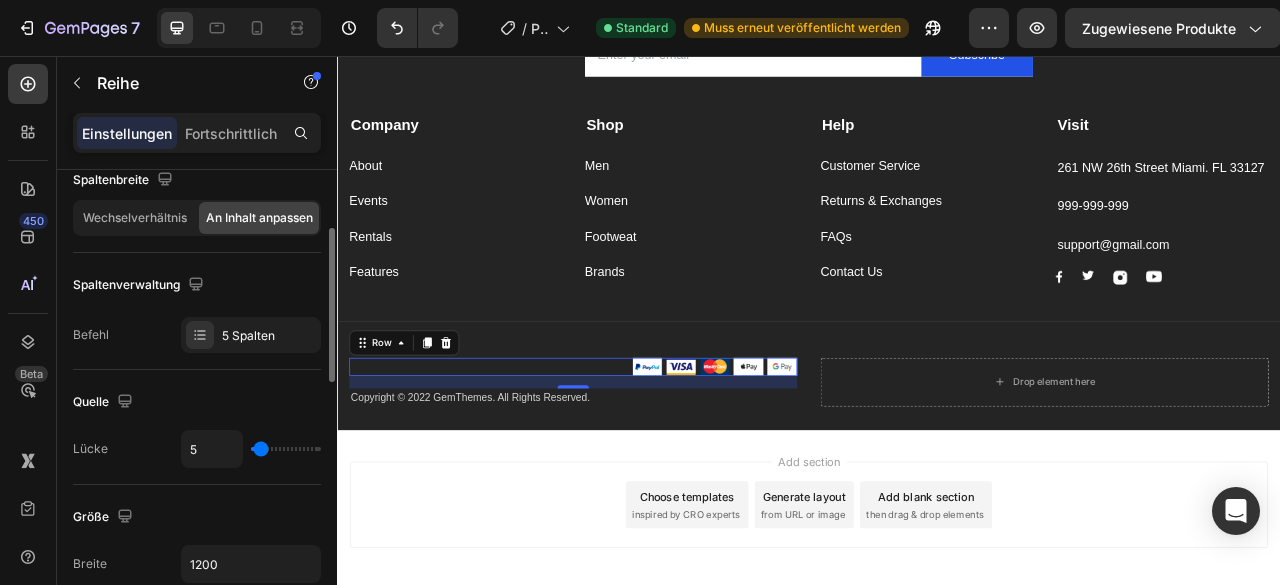 type on "2" 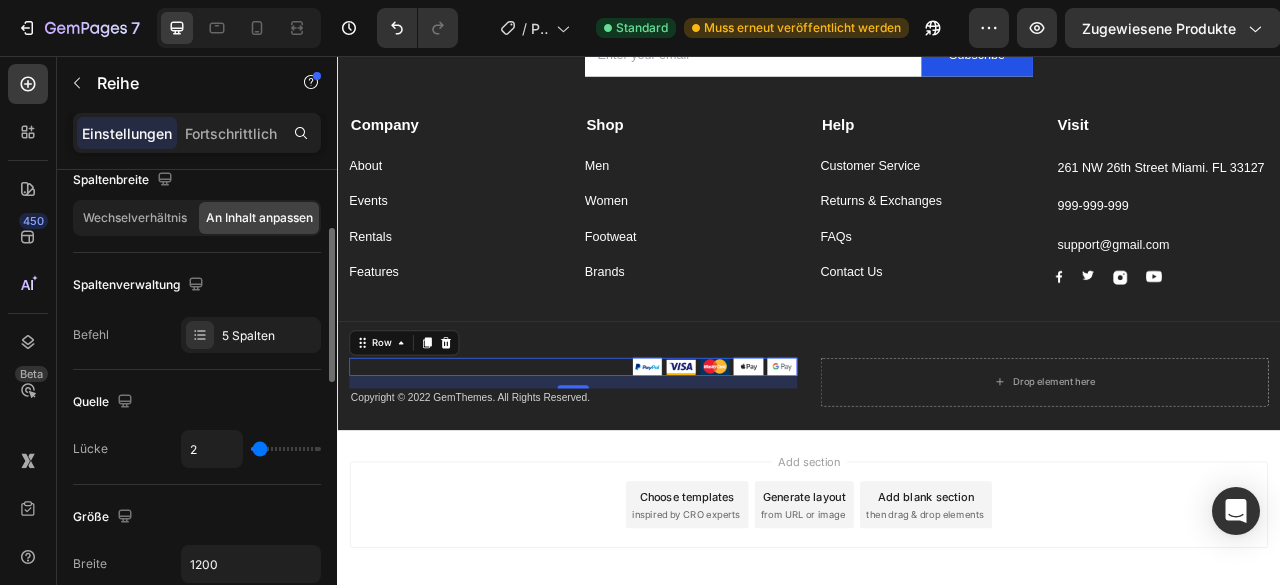 type on "4" 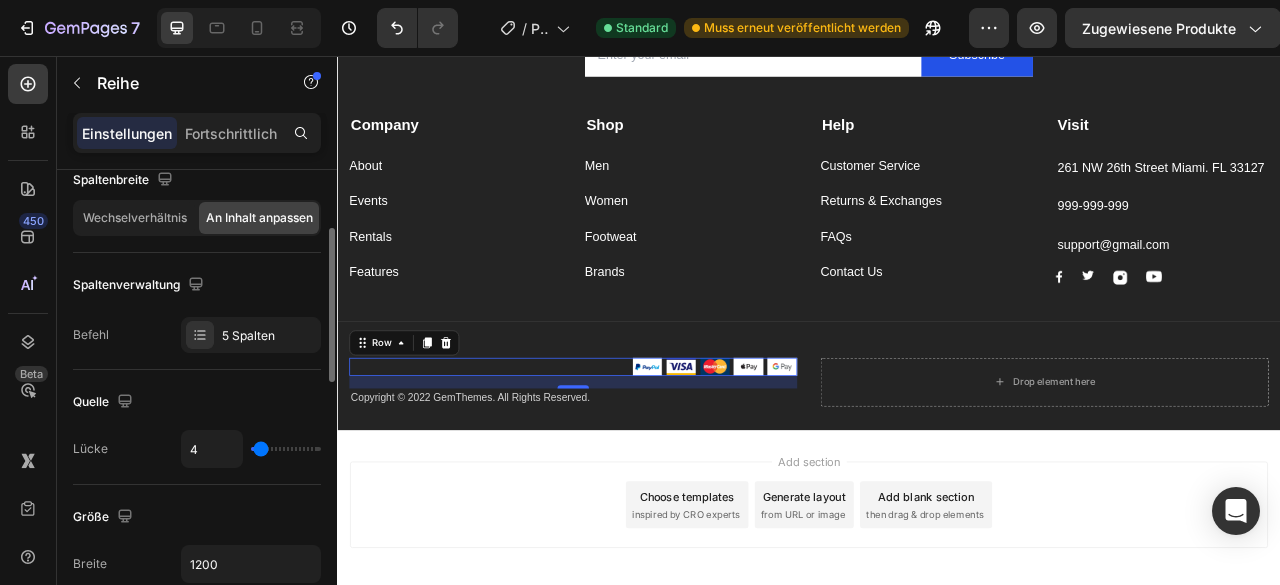 type on "7" 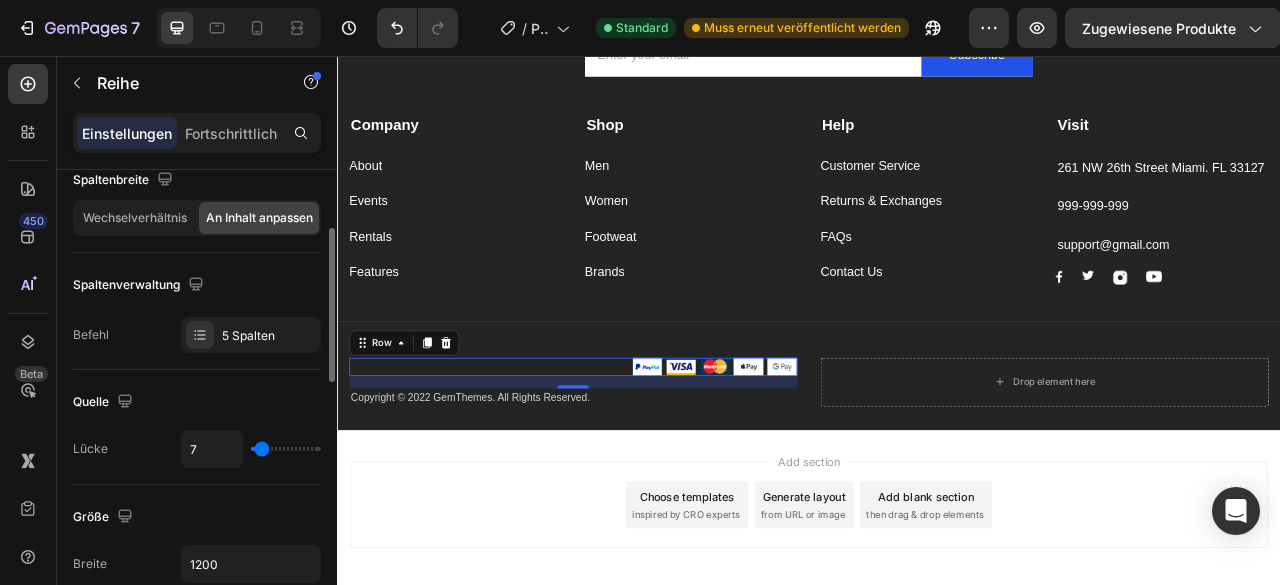 type on "11" 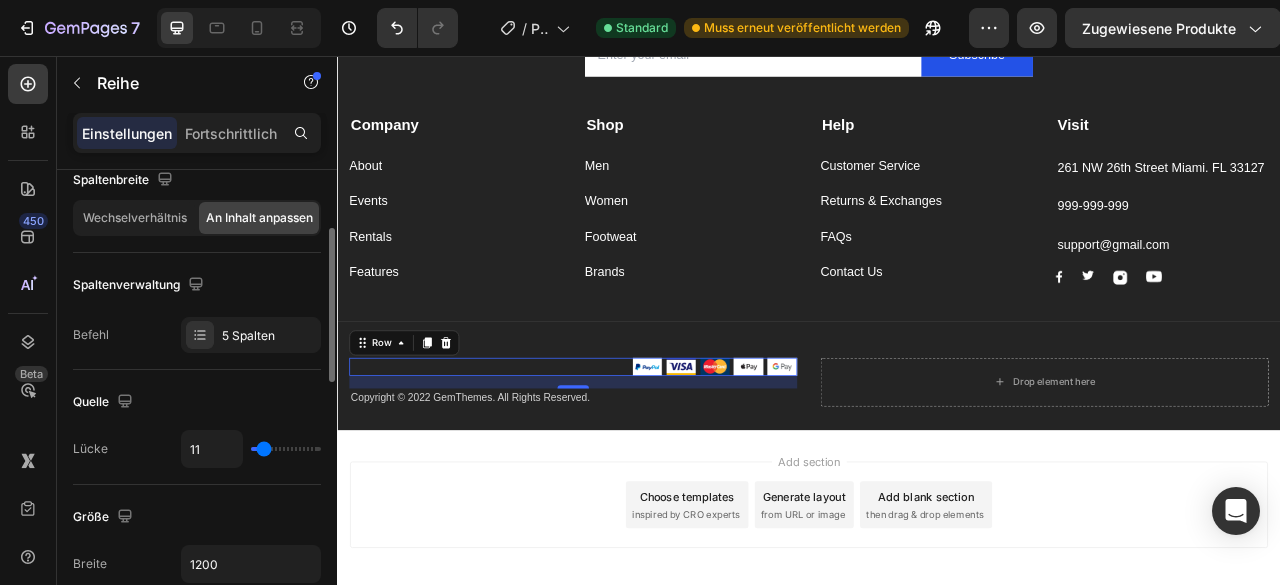 type on "16" 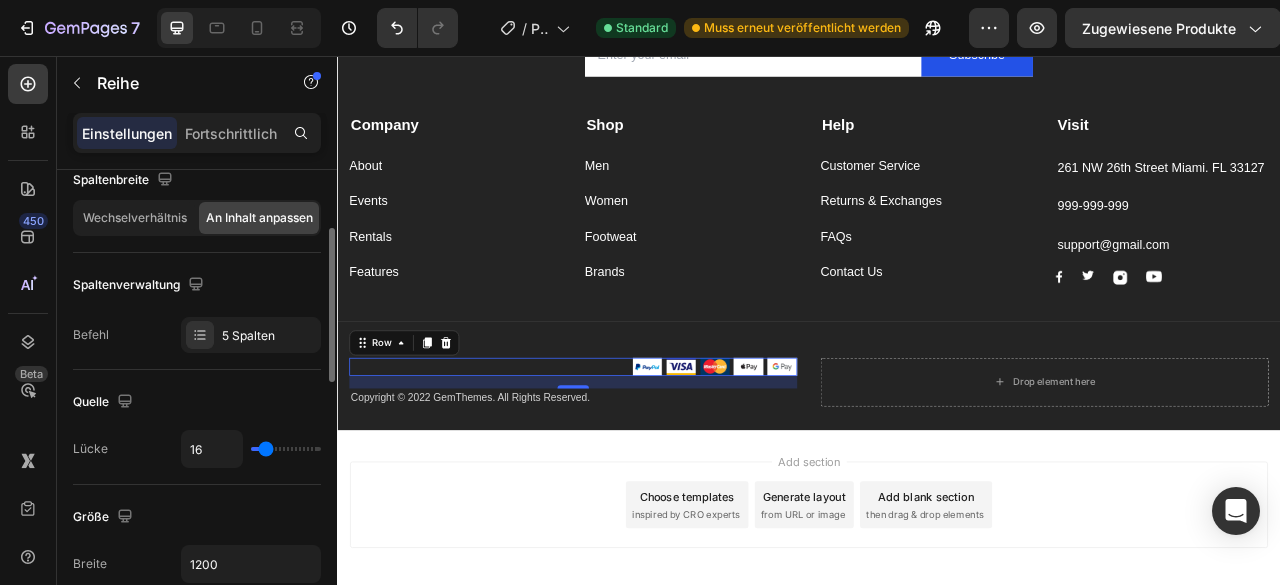 type on "21" 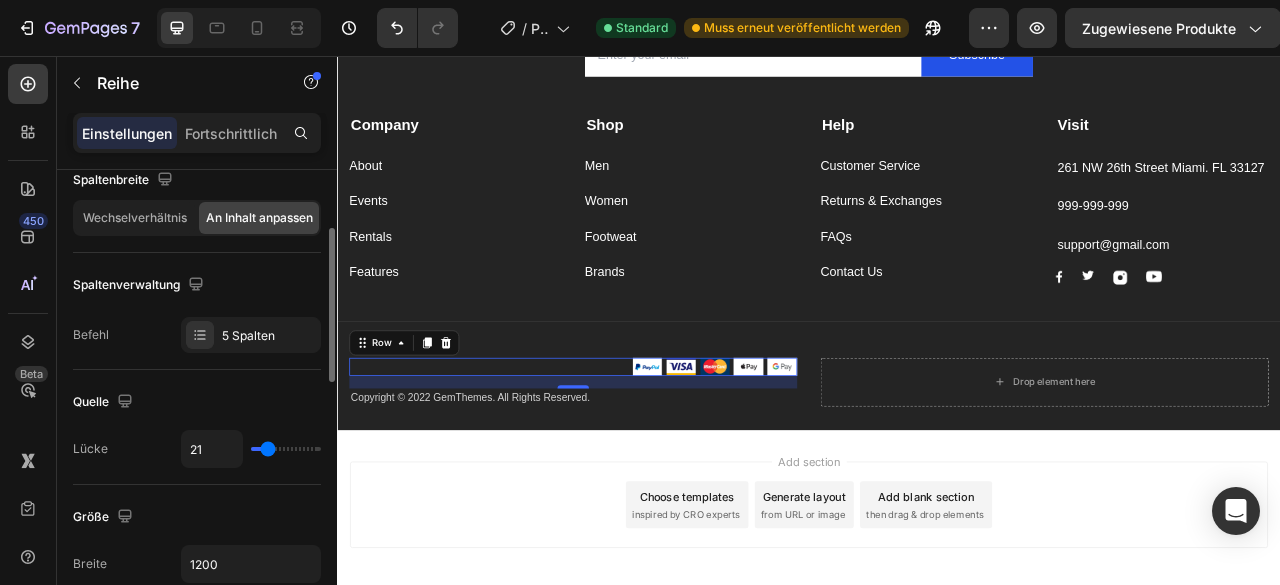 type on "24" 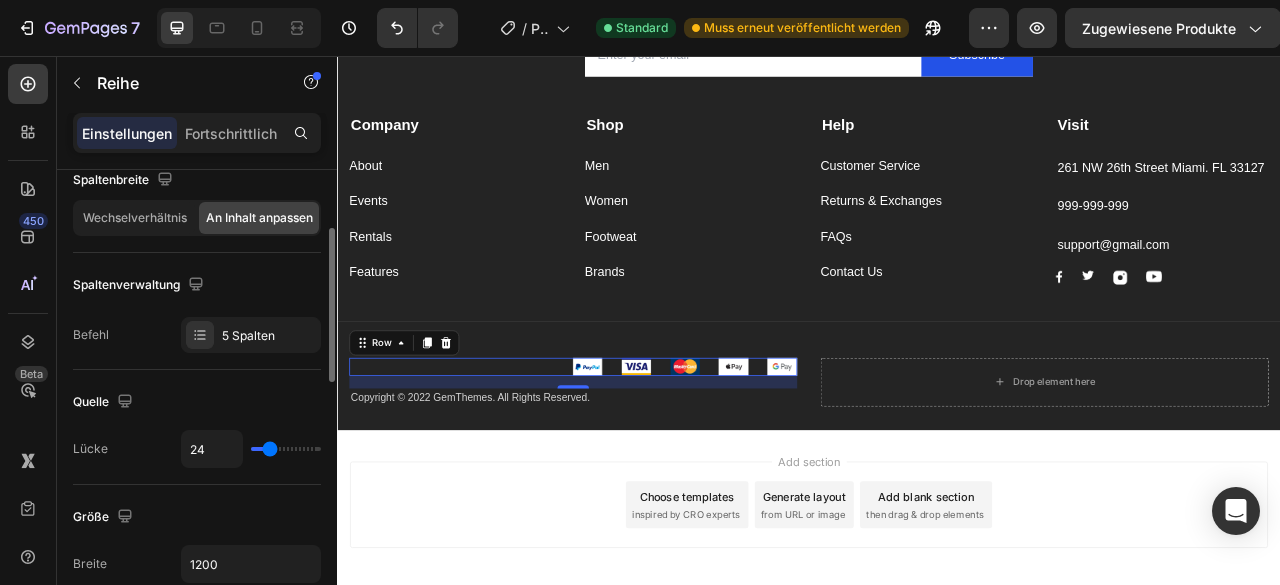 type on "23" 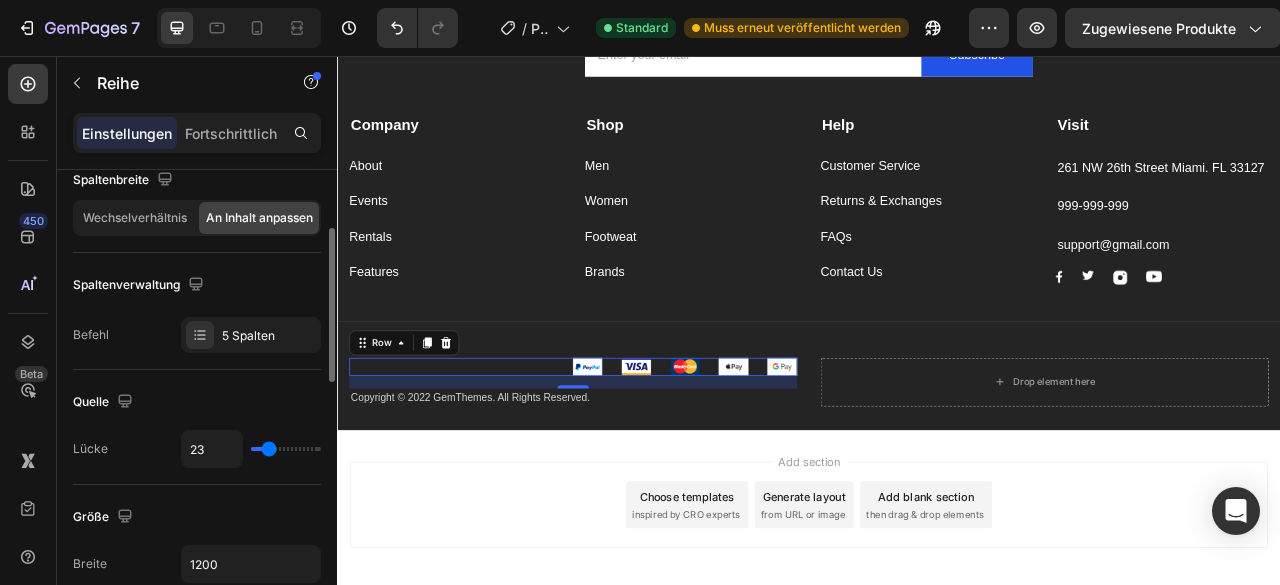 type on "19" 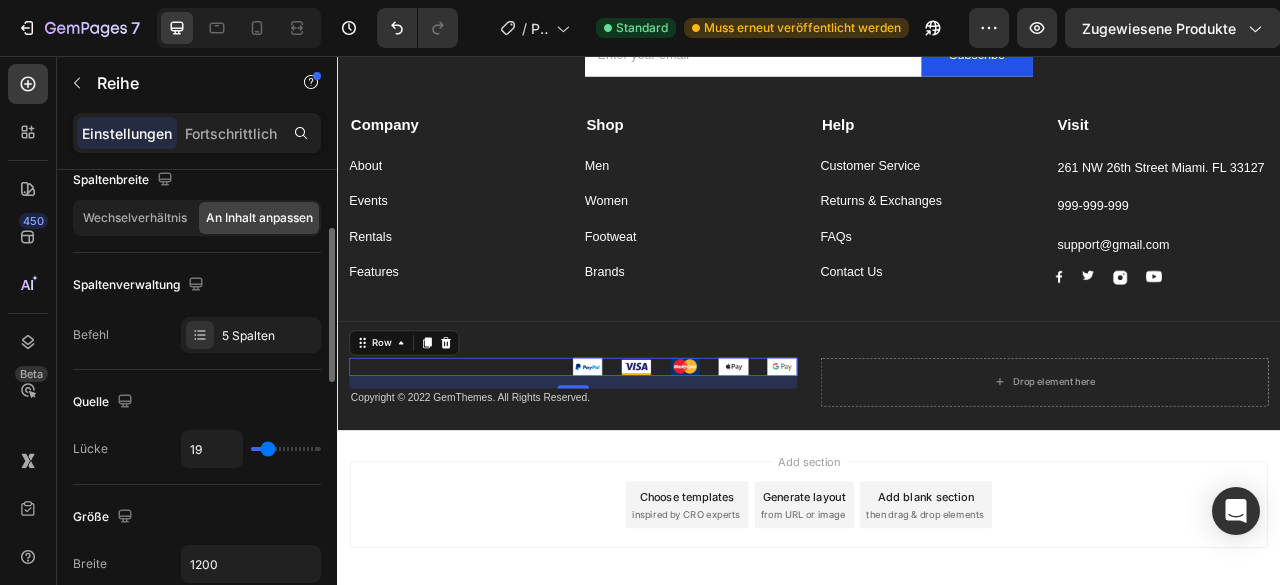 type on "17" 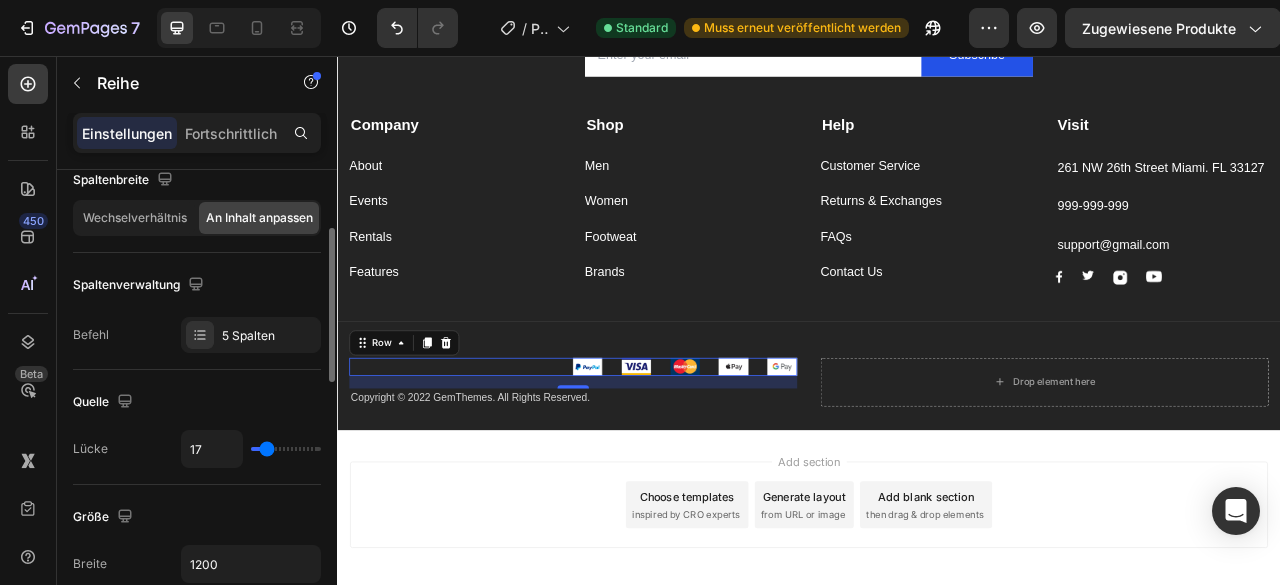 type on "16" 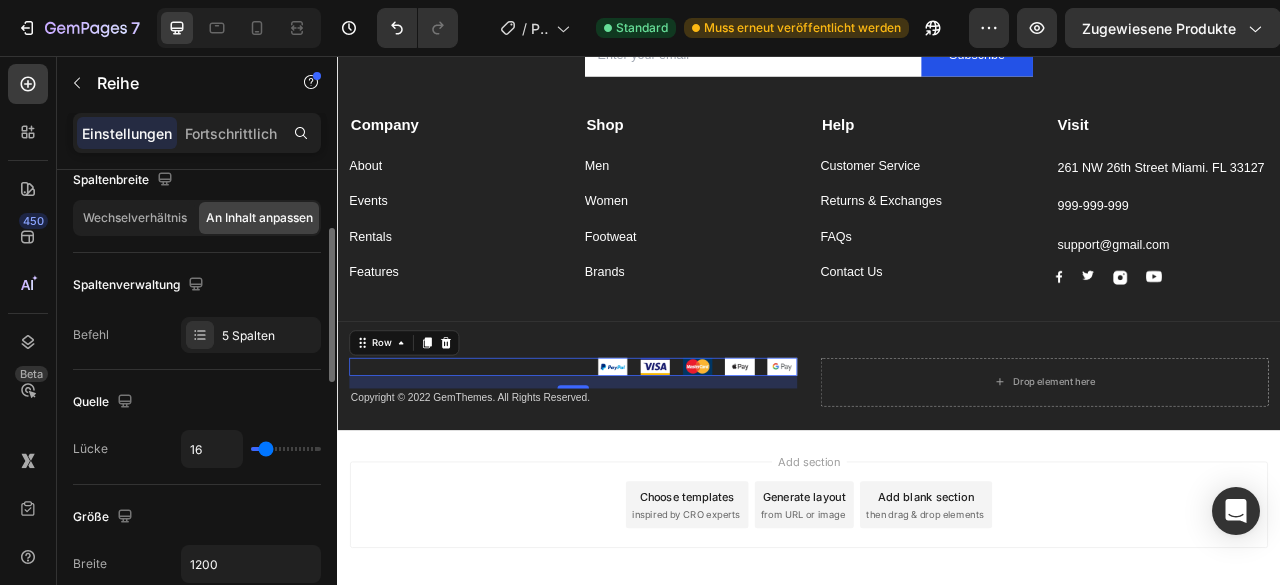 type on "14" 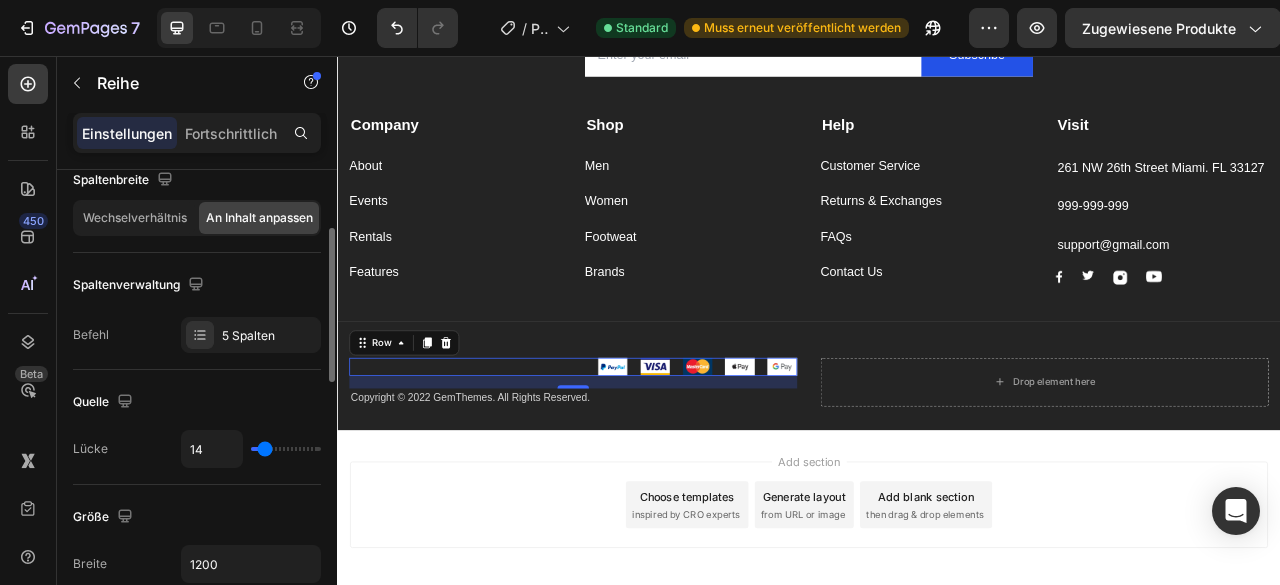 type on "13" 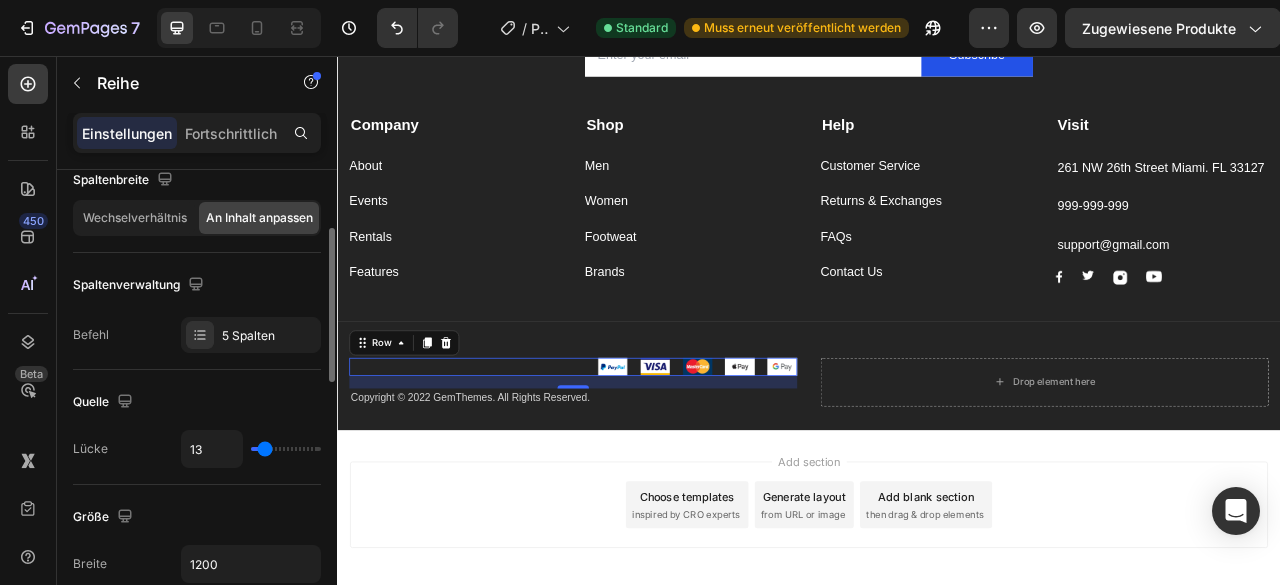 type on "8" 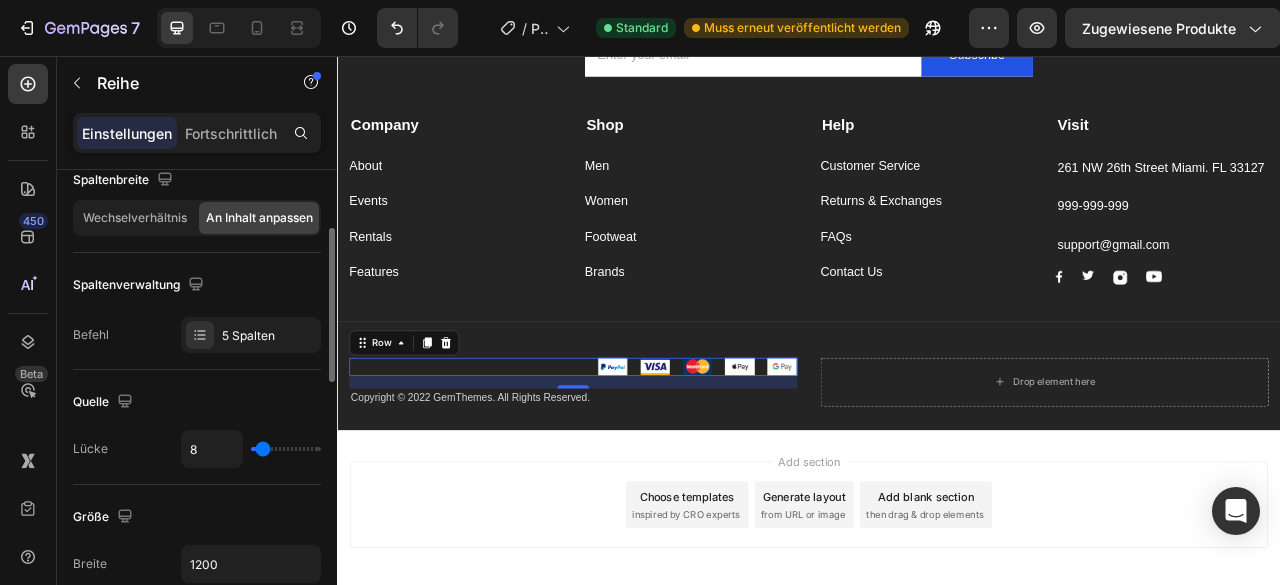 type on "7" 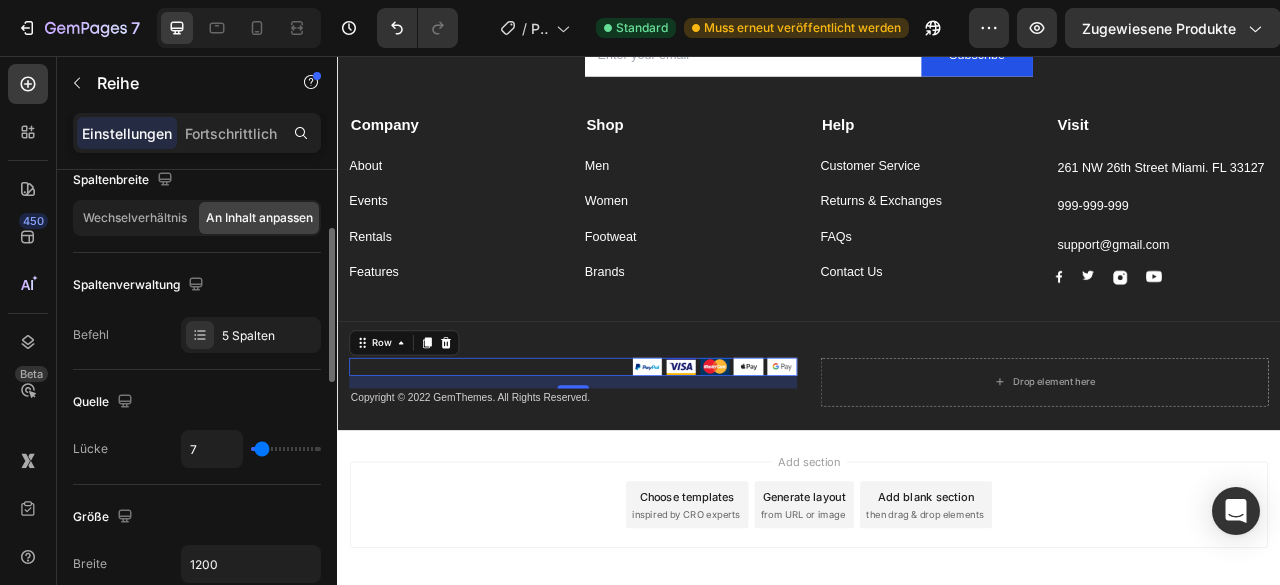 type on "5" 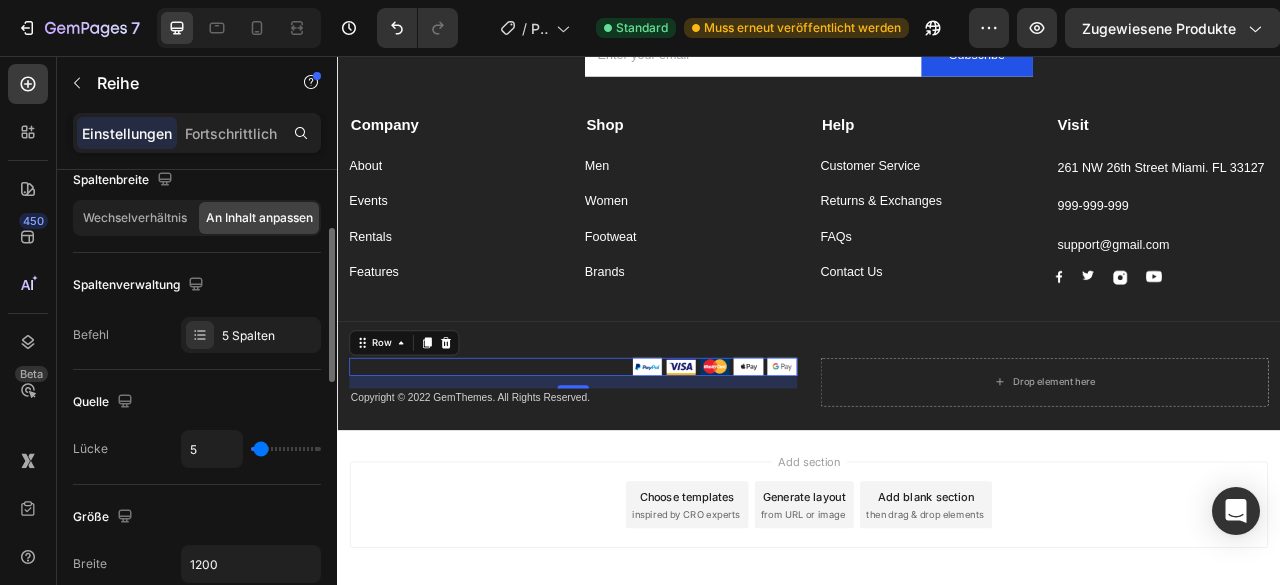 type on "7" 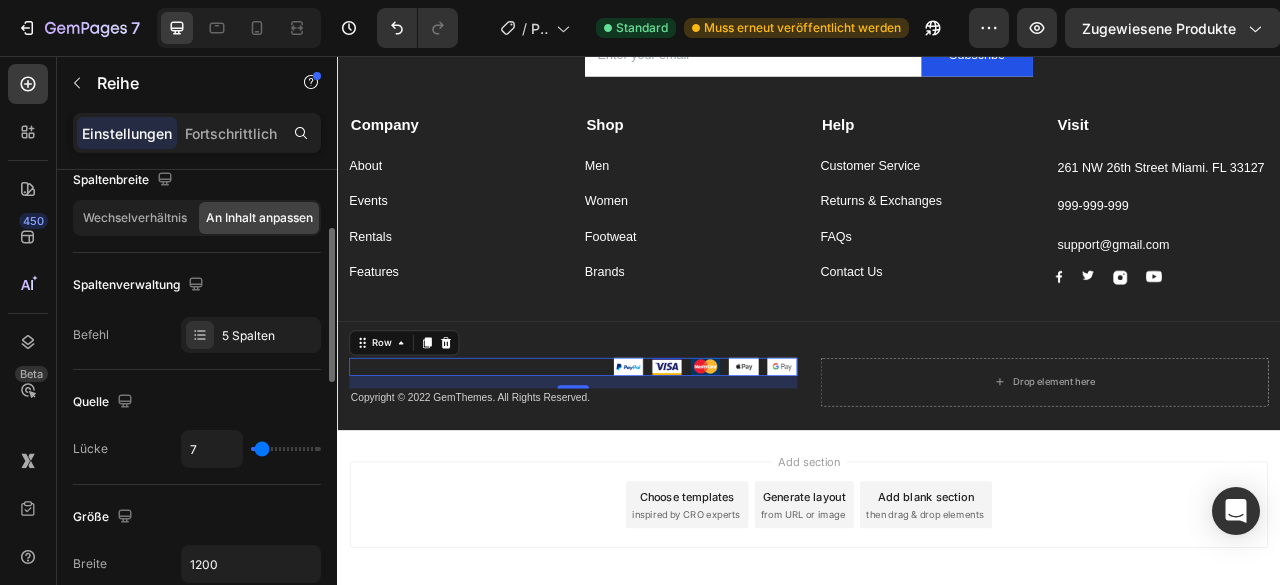 type on "11" 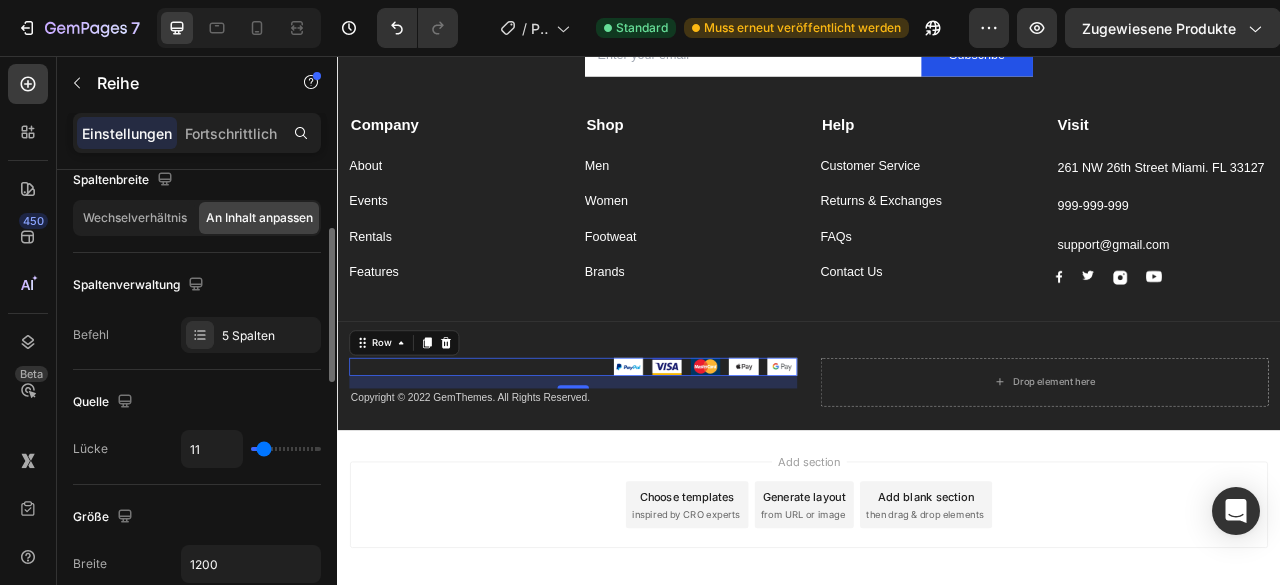 type on "13" 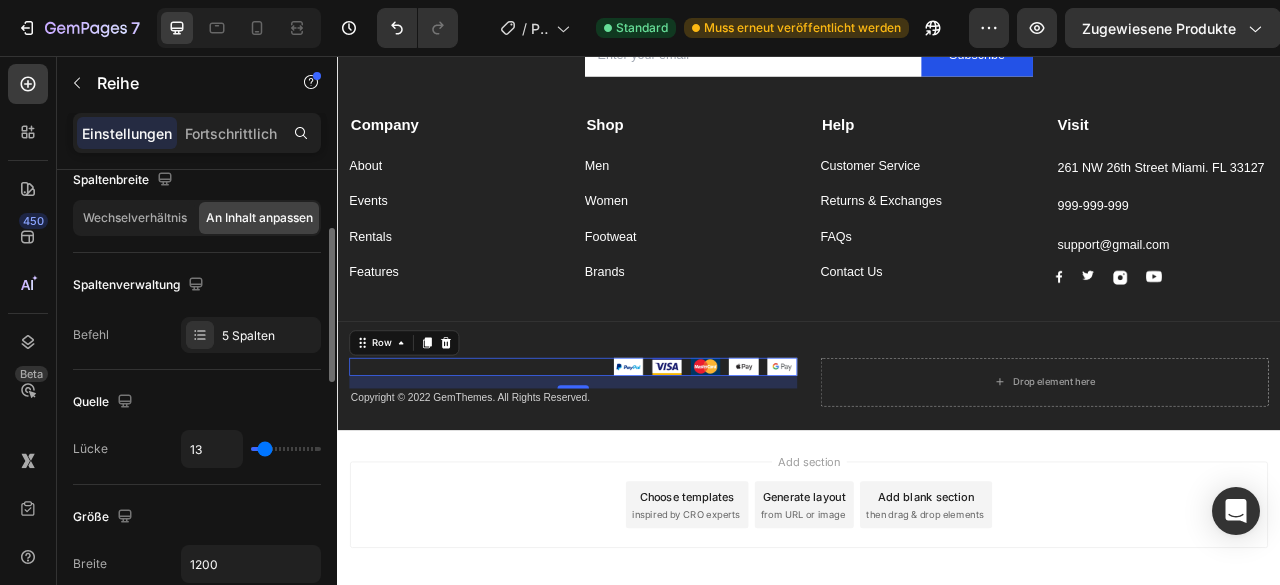 type on "14" 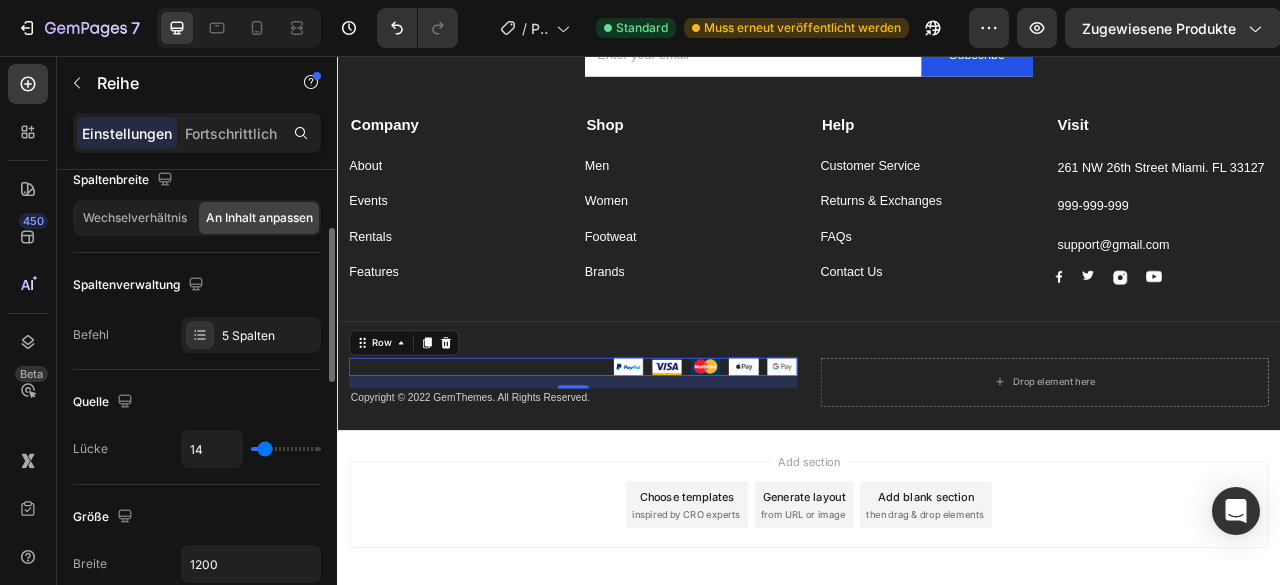 type on "16" 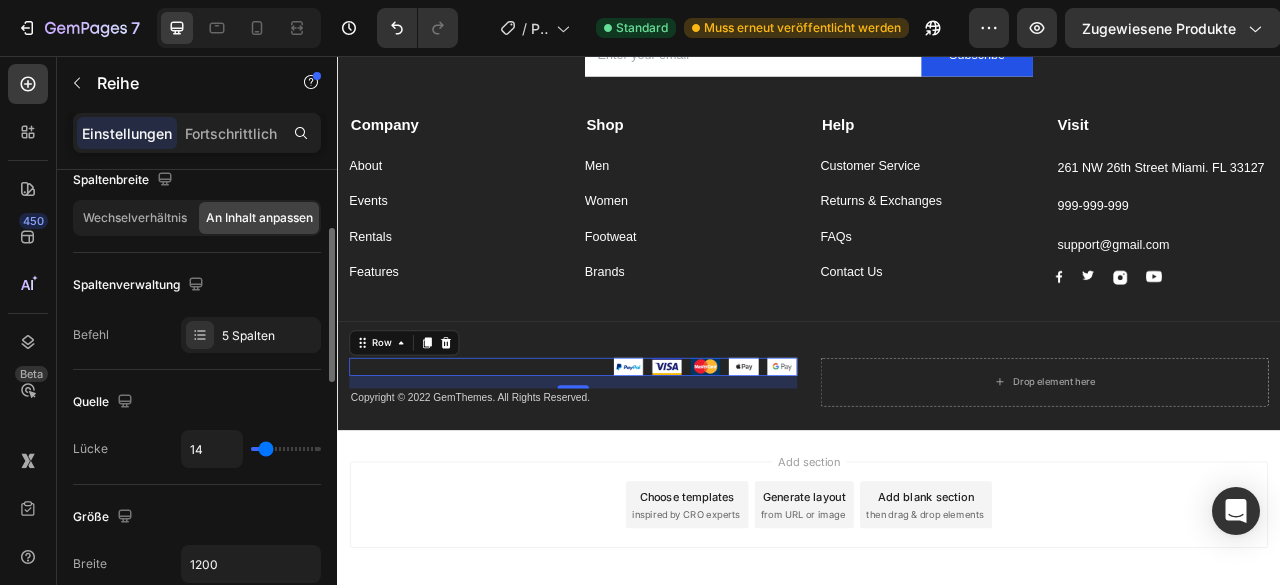 click at bounding box center [286, 449] 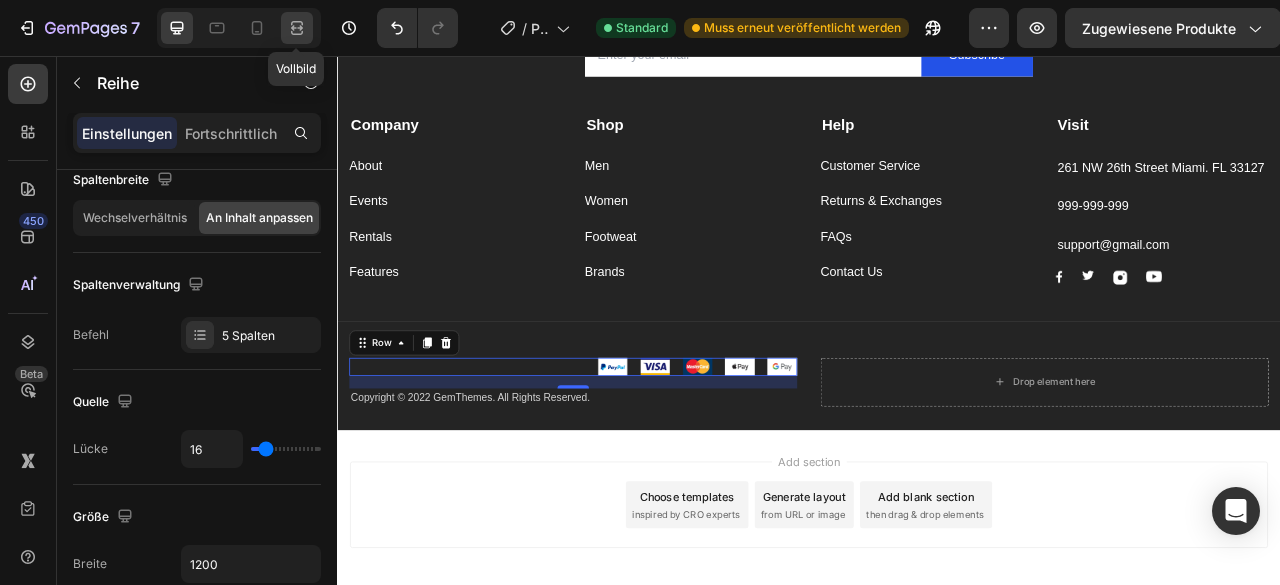 click 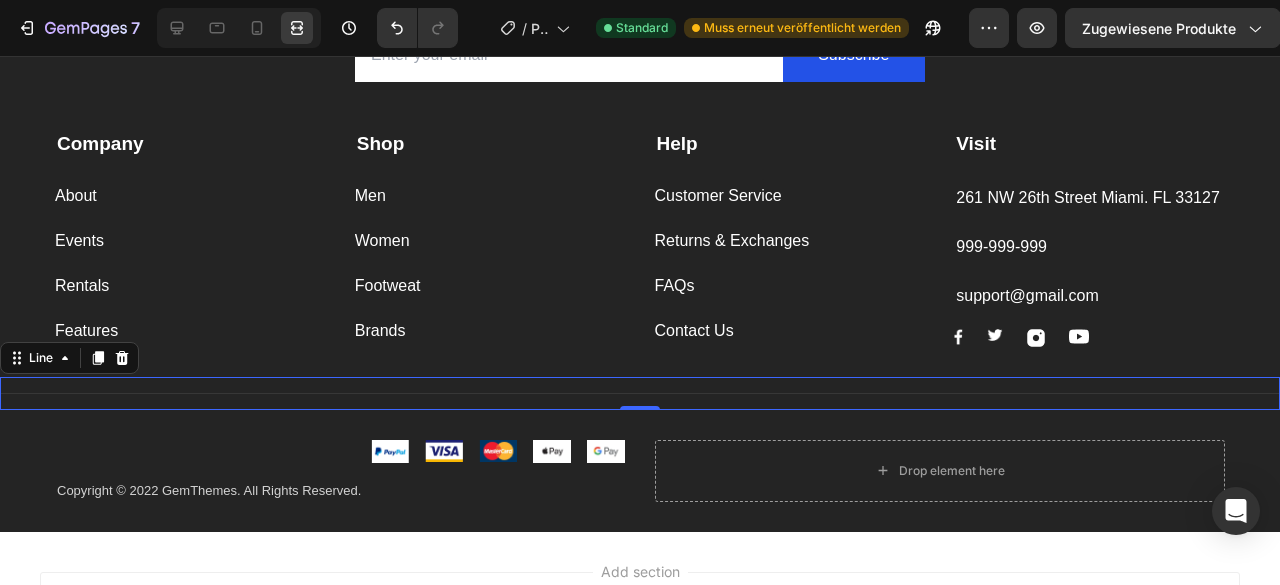 scroll, scrollTop: 0, scrollLeft: 0, axis: both 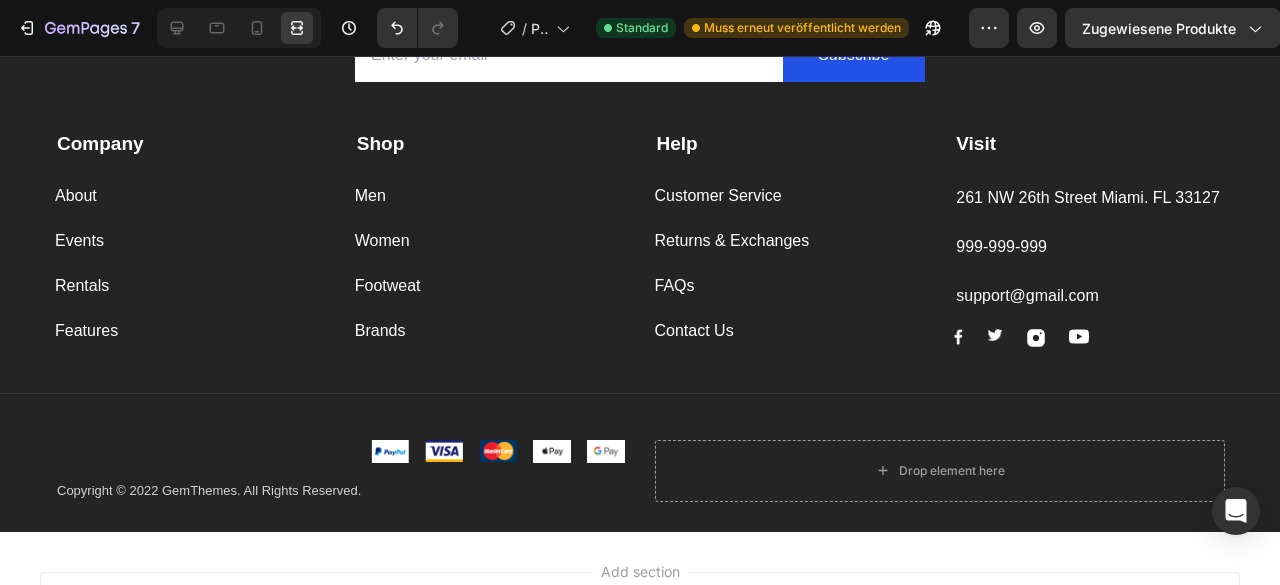 click on "Add section Choose templates inspired by CRO experts Generate layout from URL or image Add blank section then drag & drop elements" at bounding box center (640, 655) 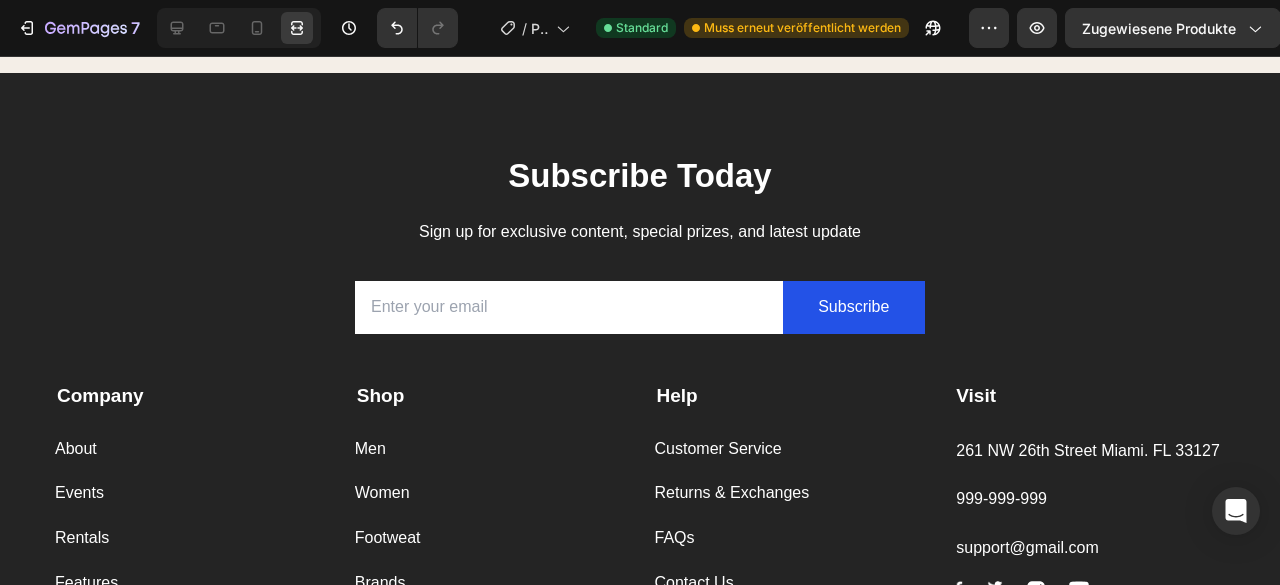 scroll, scrollTop: 5796, scrollLeft: 0, axis: vertical 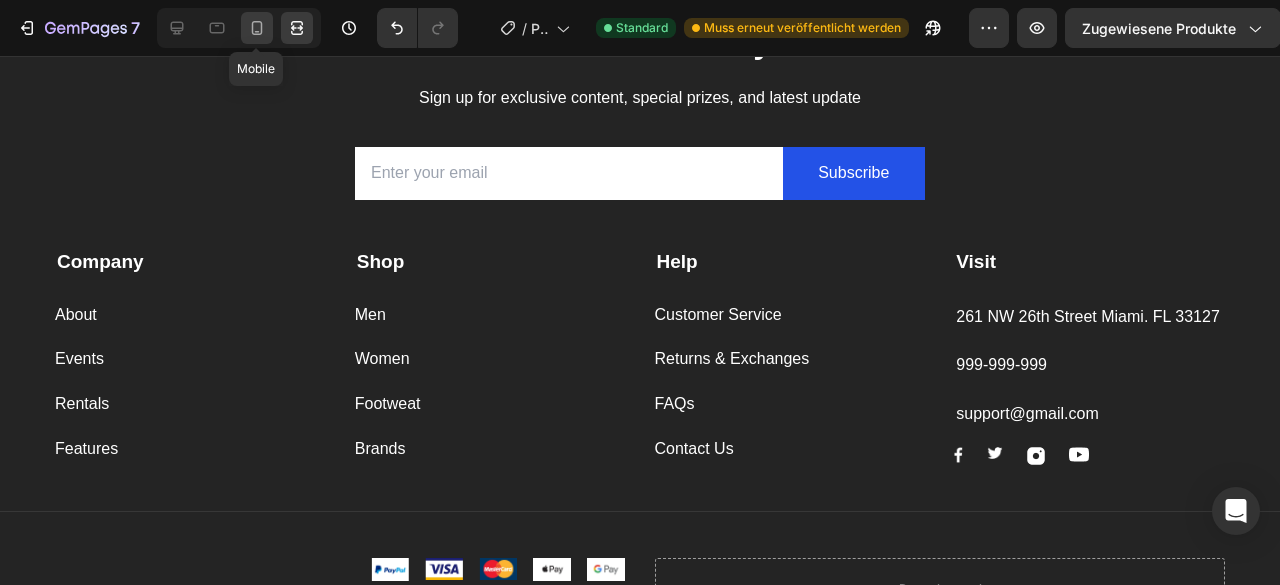 click 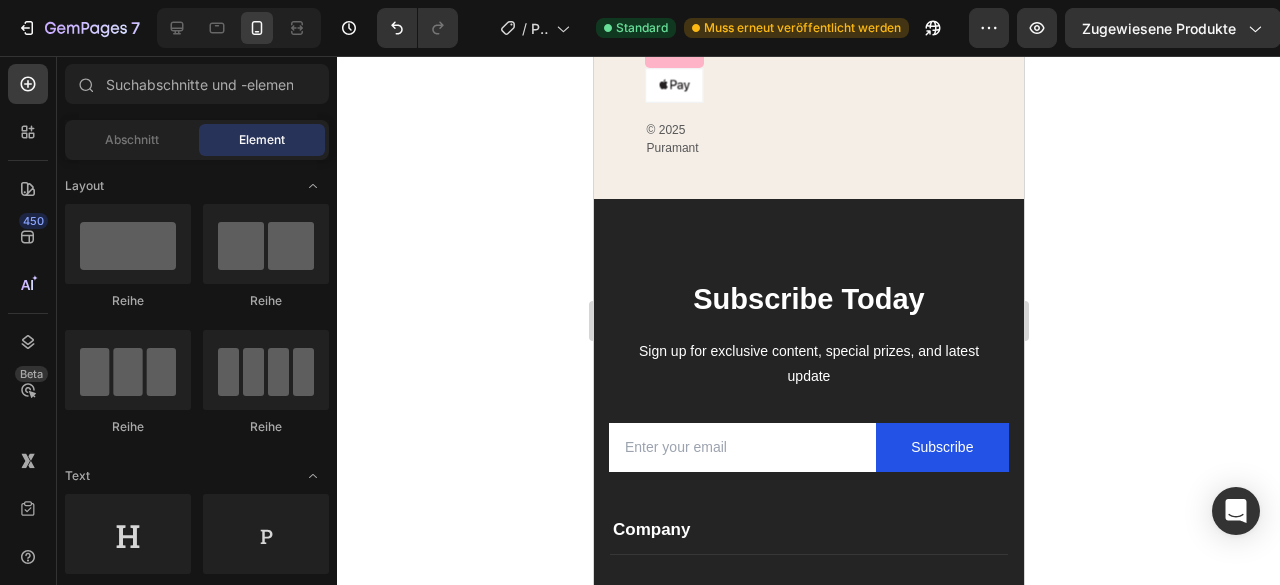 scroll, scrollTop: 5814, scrollLeft: 0, axis: vertical 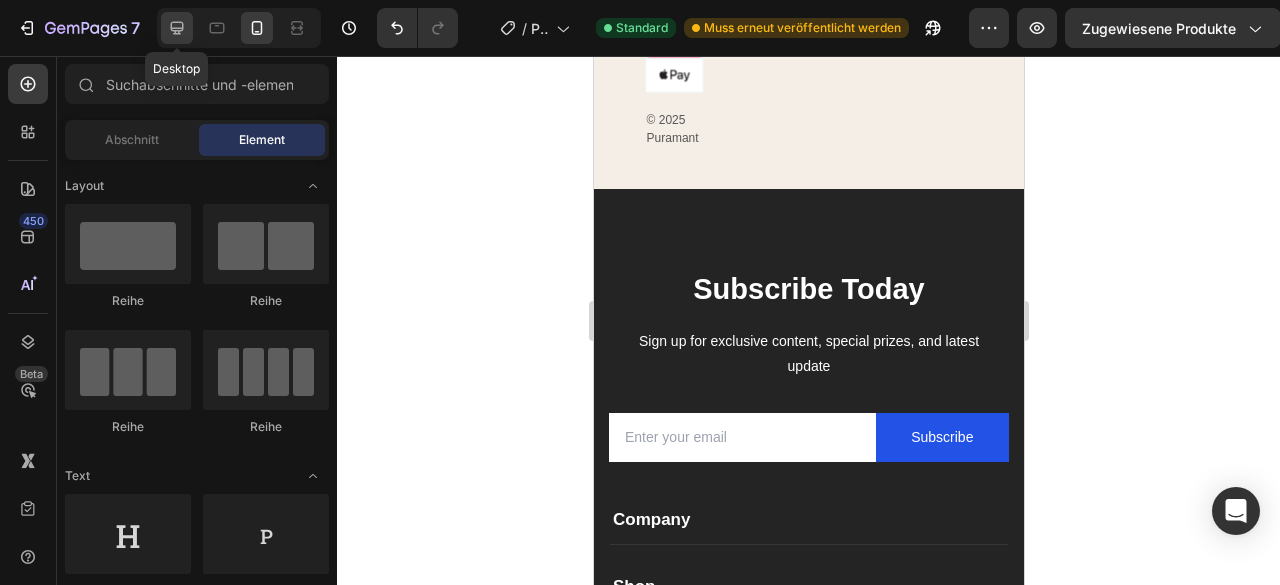 click 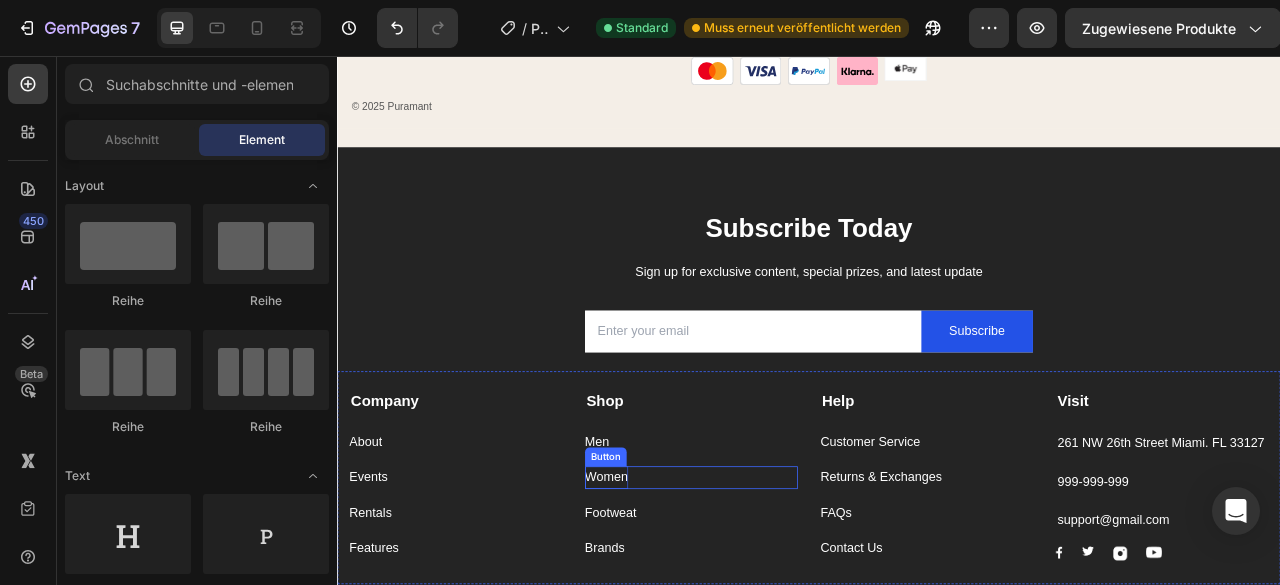 scroll, scrollTop: 4484, scrollLeft: 0, axis: vertical 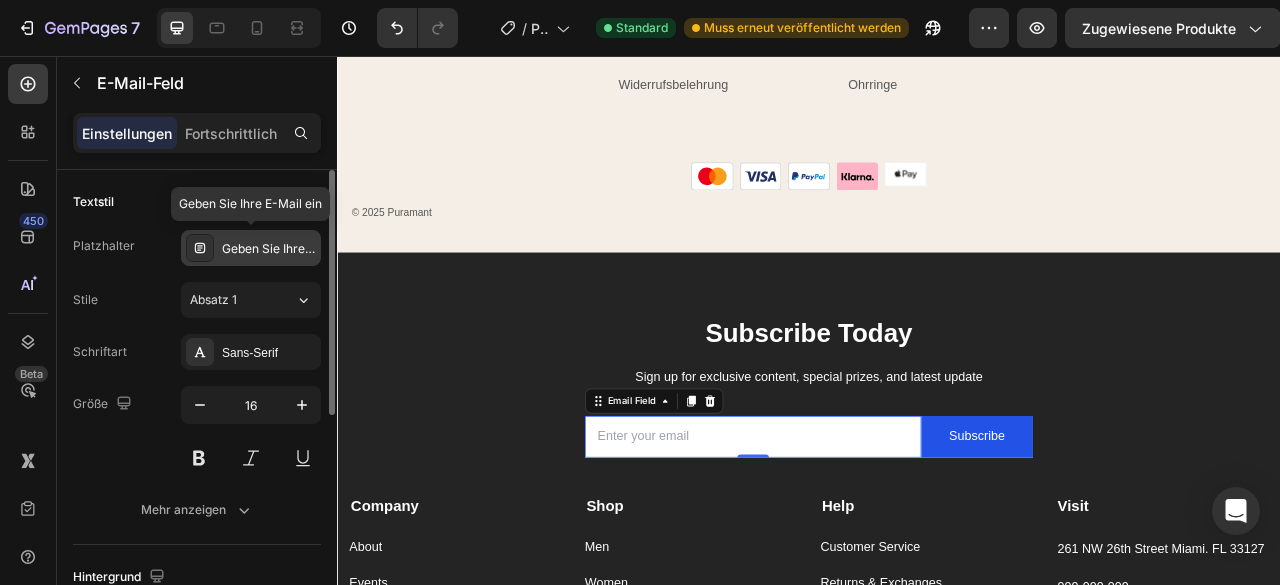click on "Geben Sie Ihre E-Mail ein" at bounding box center (293, 248) 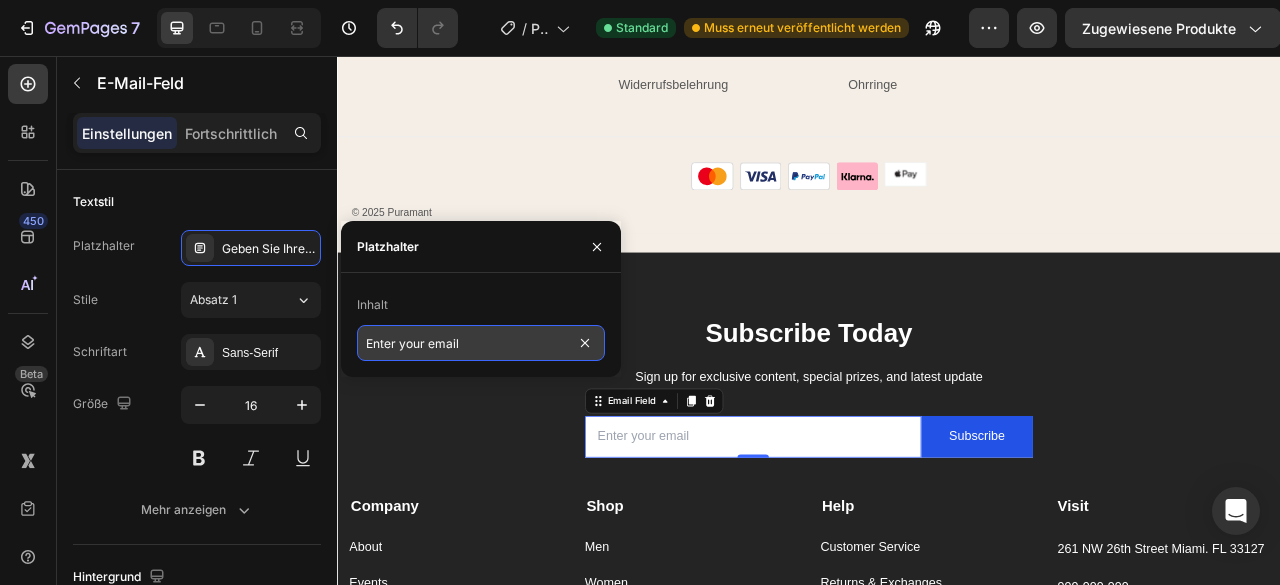 click on "Enter your email" at bounding box center [481, 343] 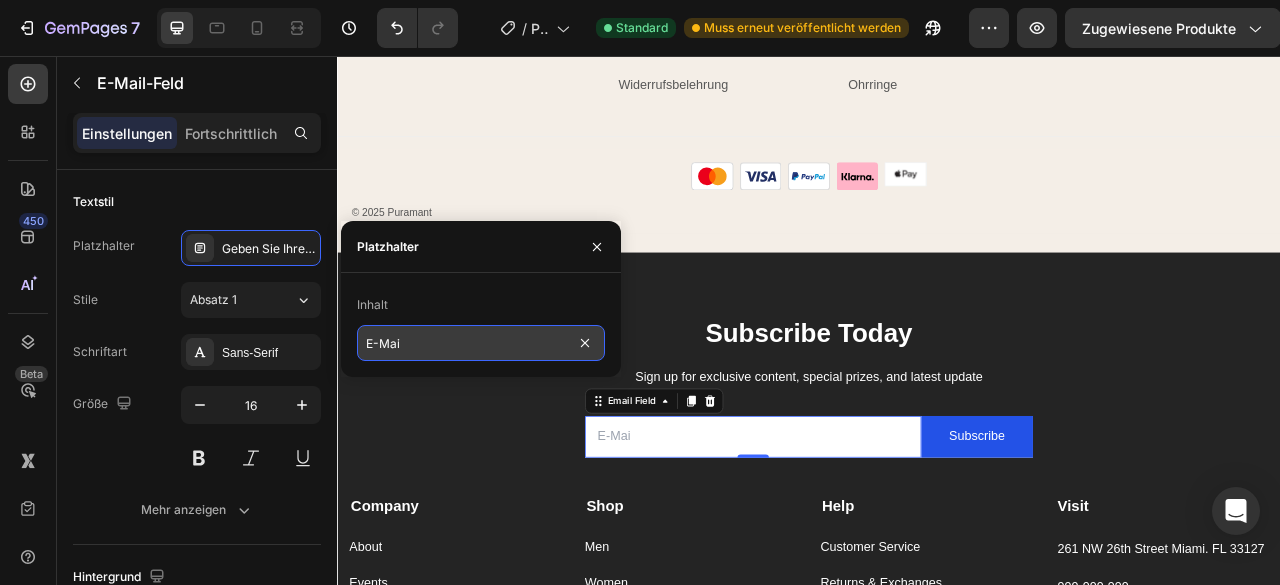 type on "E-Mail" 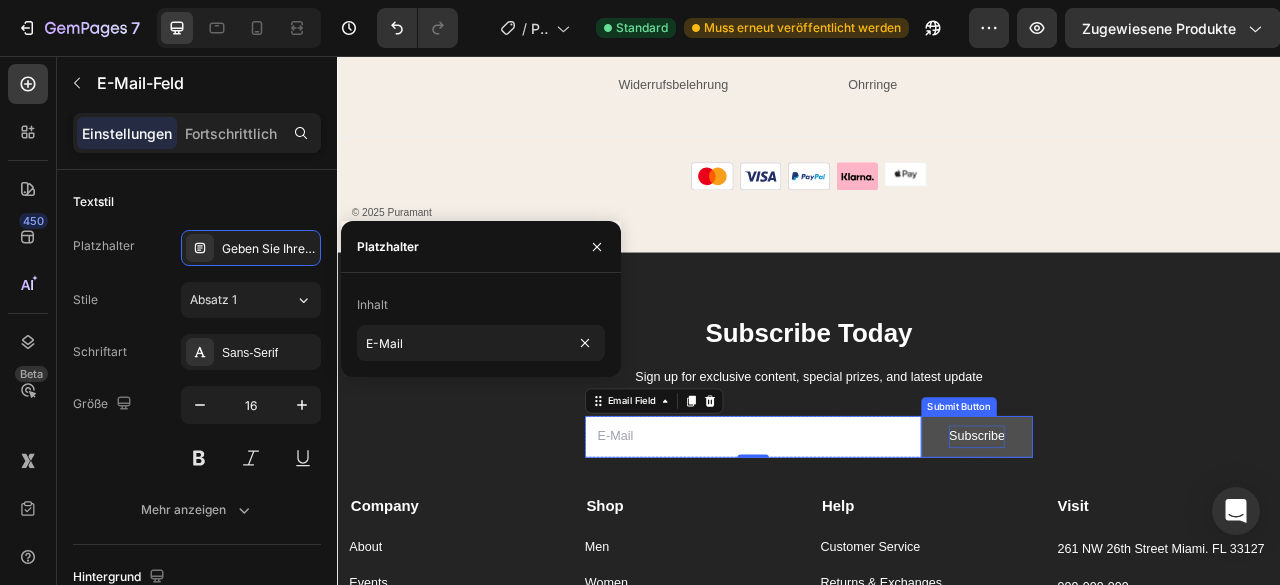 click on "Subscribe" at bounding box center (1150, 540) 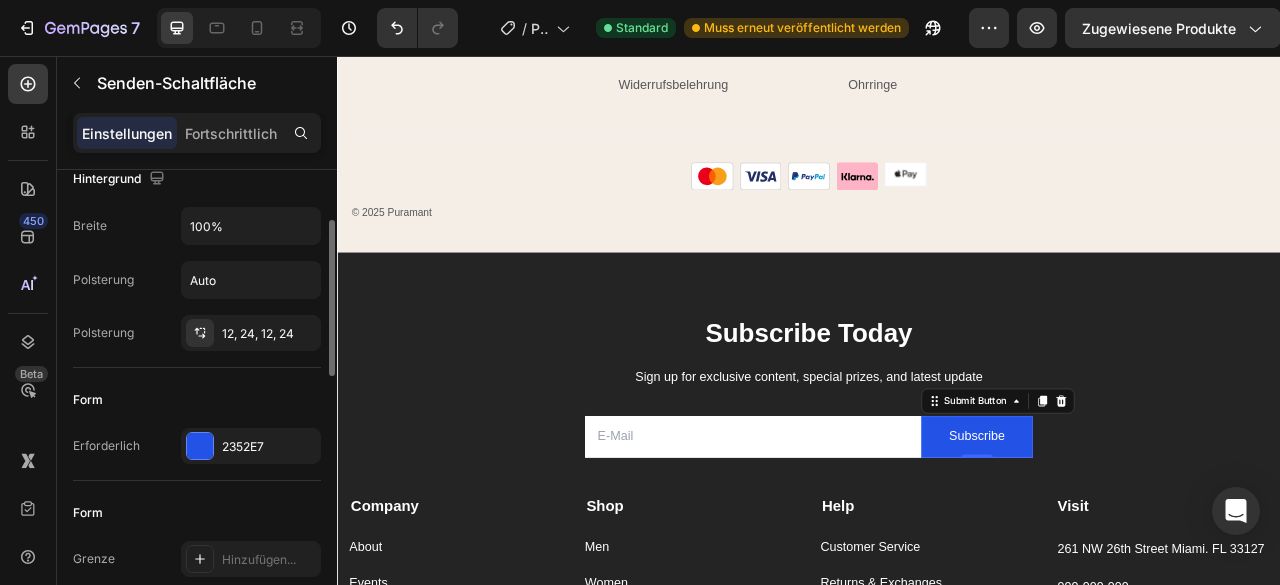 scroll, scrollTop: 151, scrollLeft: 0, axis: vertical 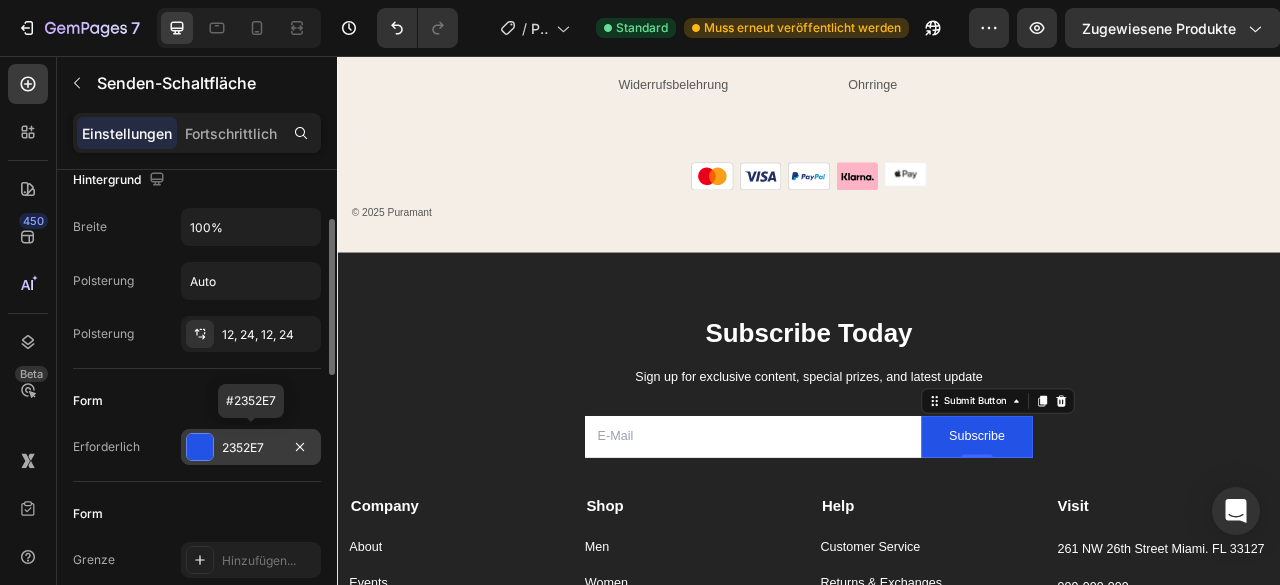click on "2352E7" at bounding box center [251, 448] 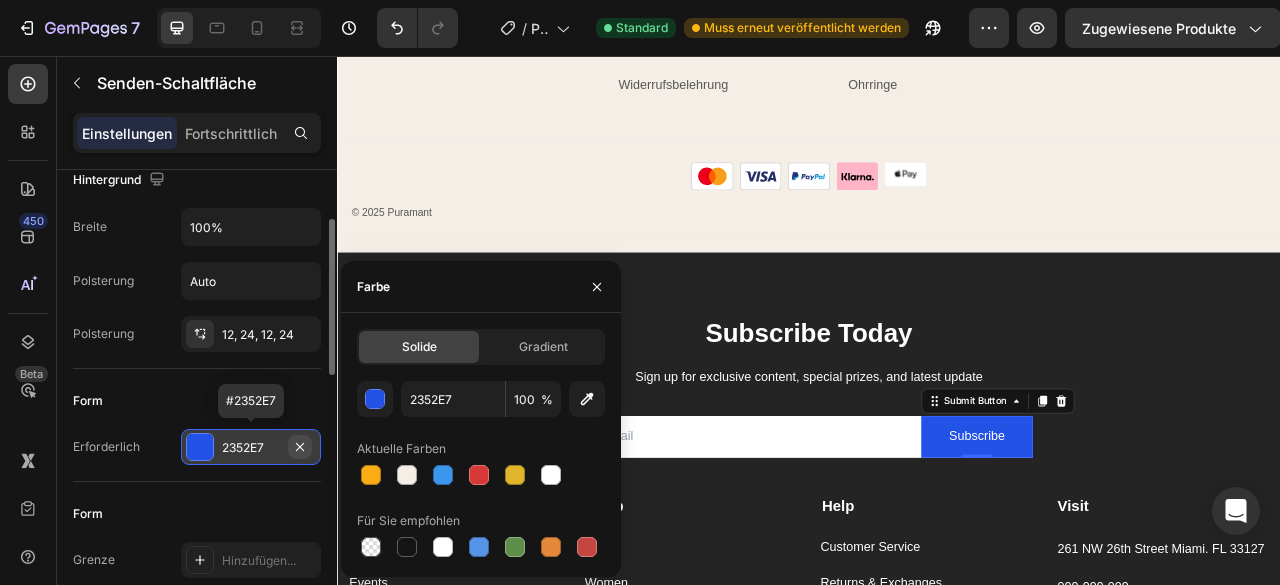 click 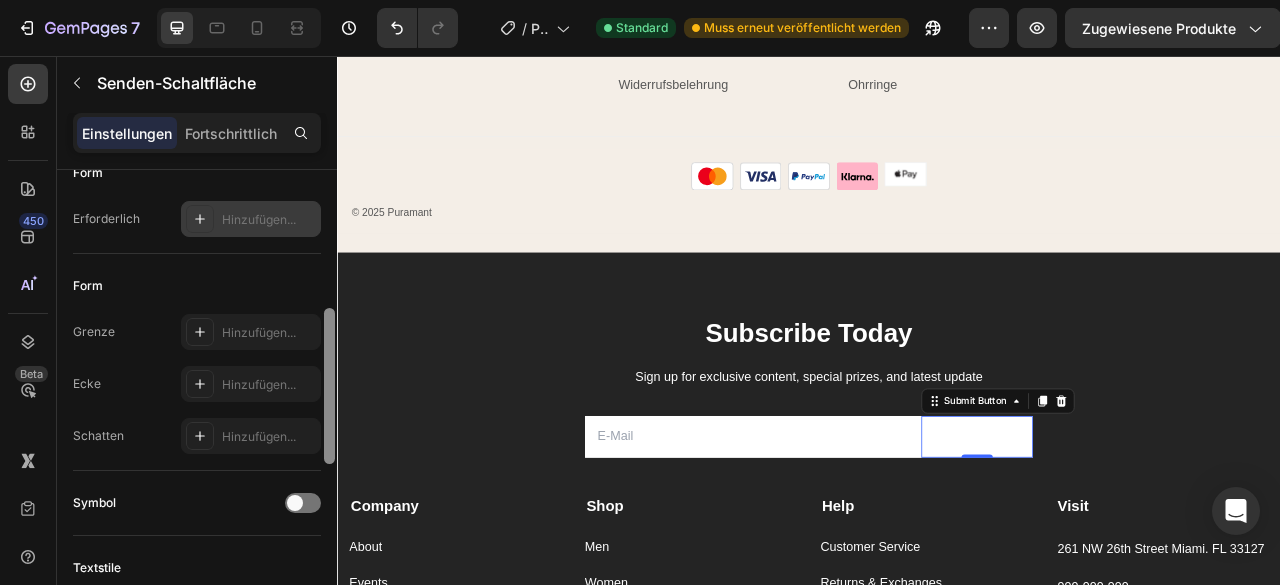 scroll, scrollTop: 390, scrollLeft: 0, axis: vertical 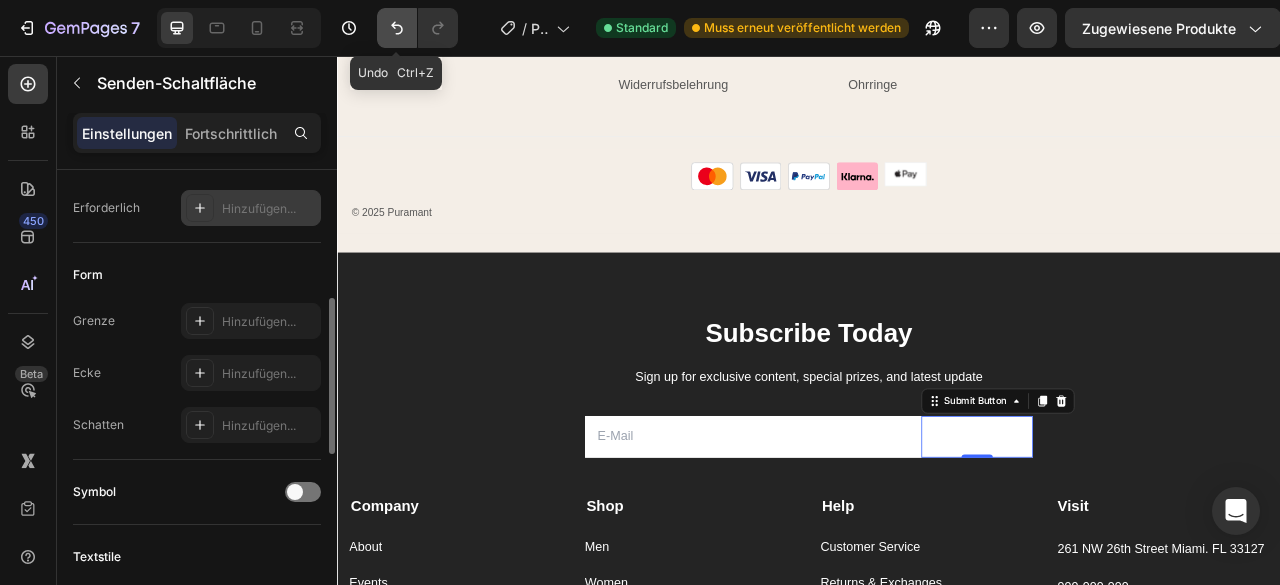 click 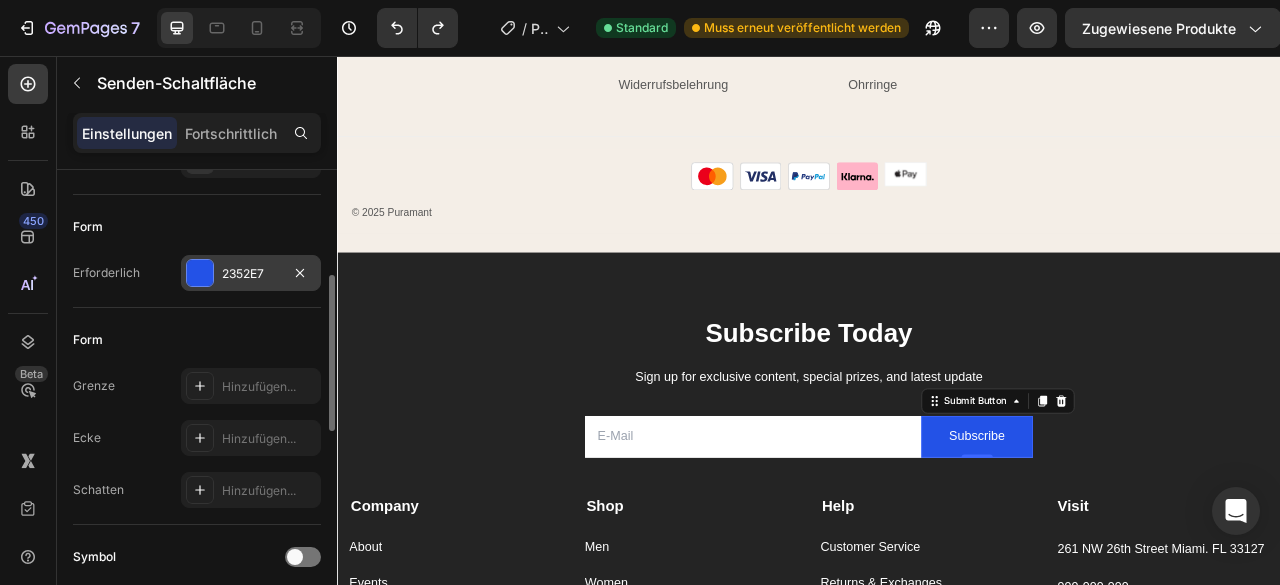 scroll, scrollTop: 323, scrollLeft: 0, axis: vertical 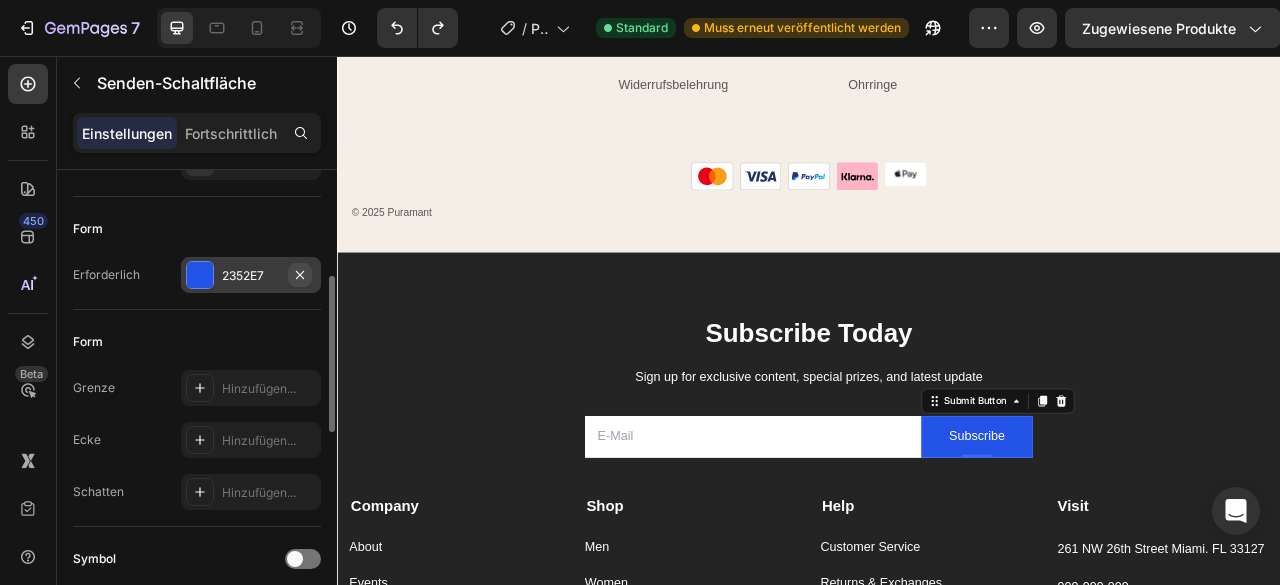 click 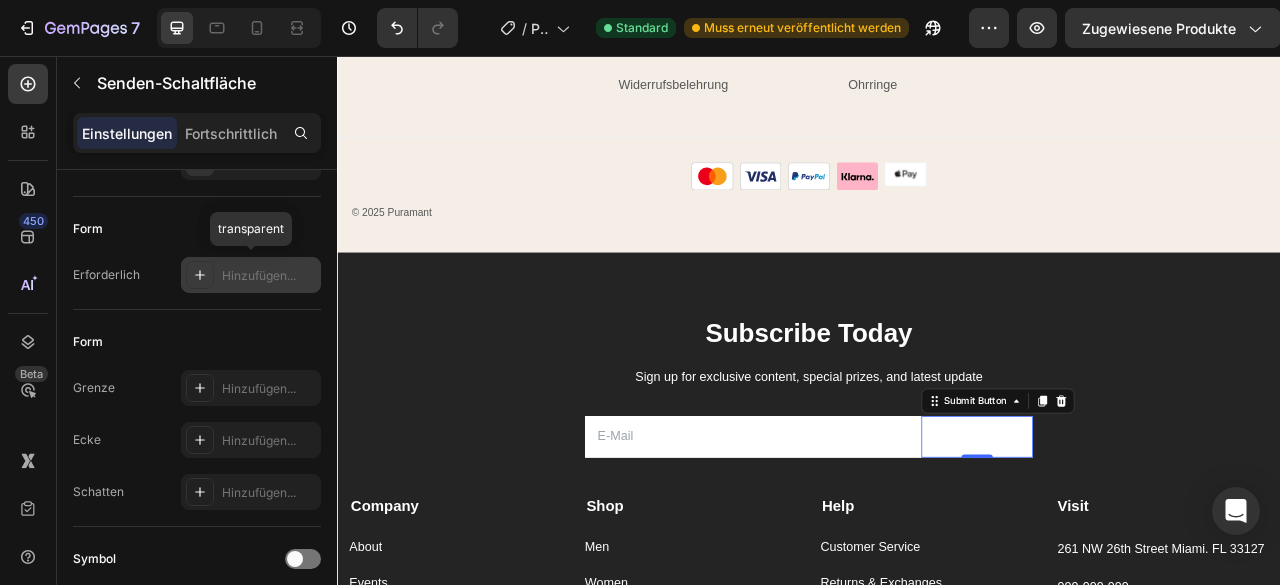click at bounding box center (200, 275) 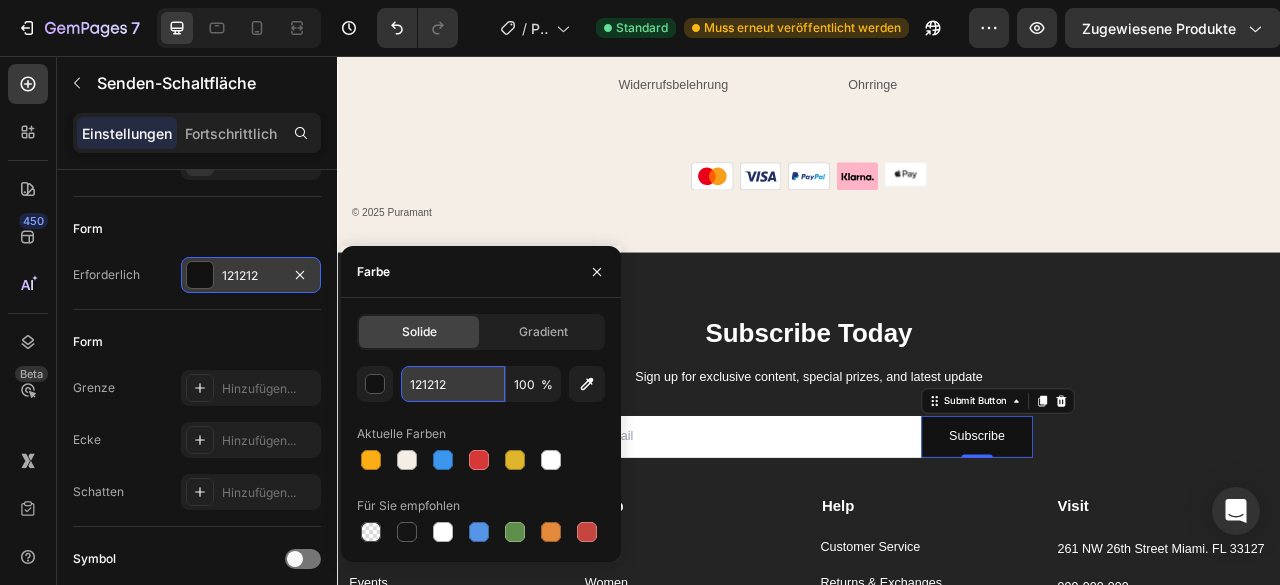 click on "121212" at bounding box center (453, 384) 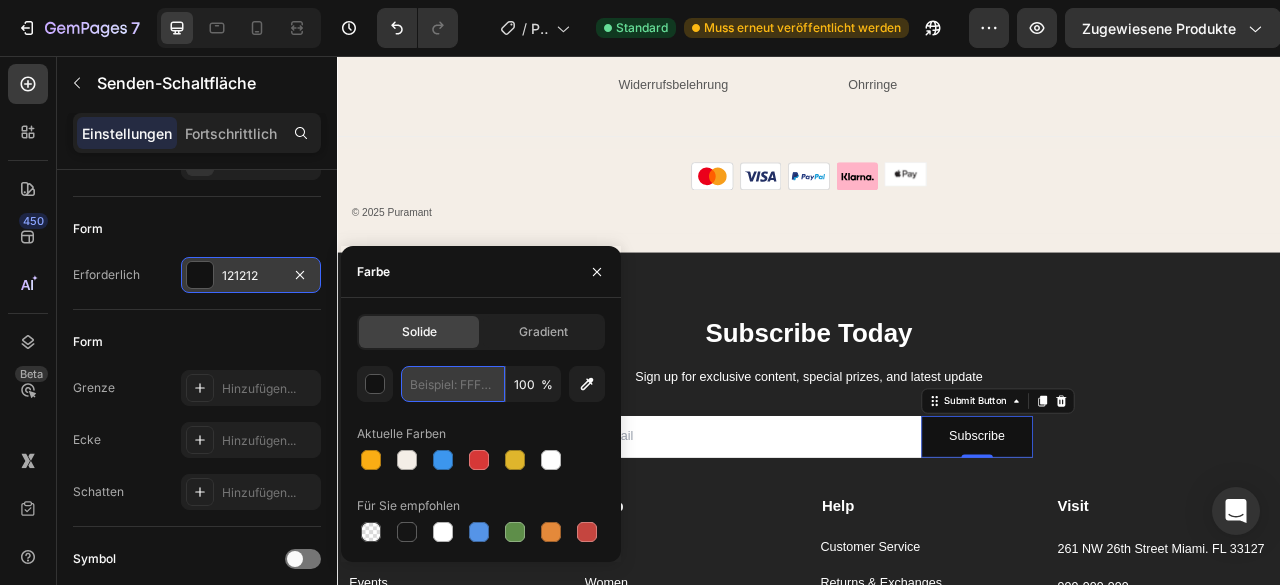 paste on "F4EEE7" 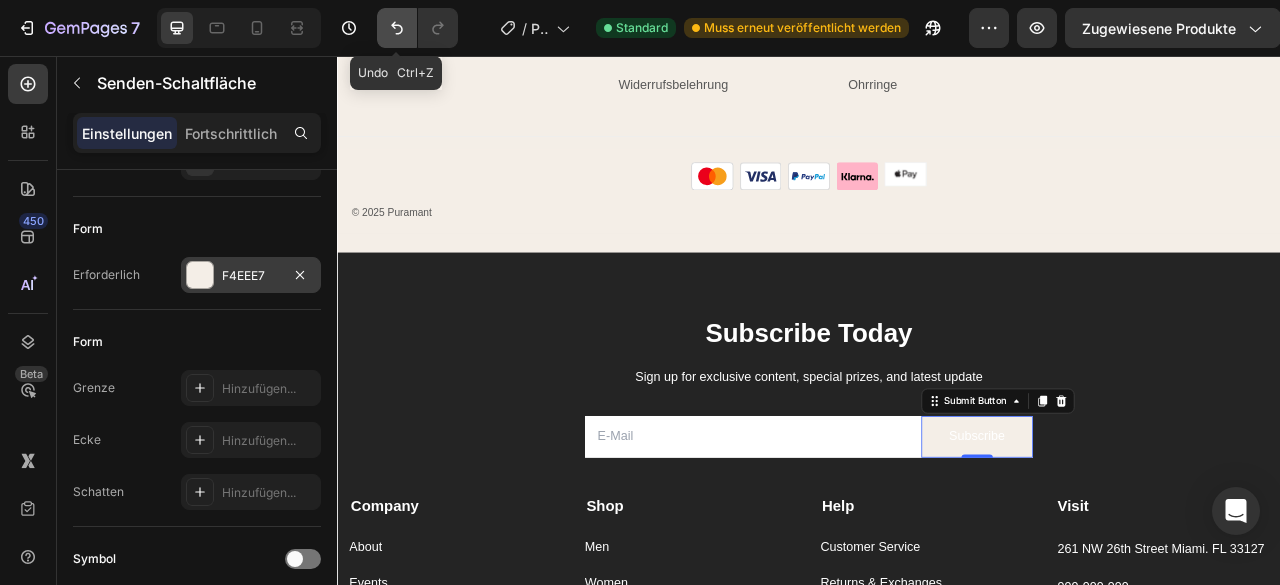 click 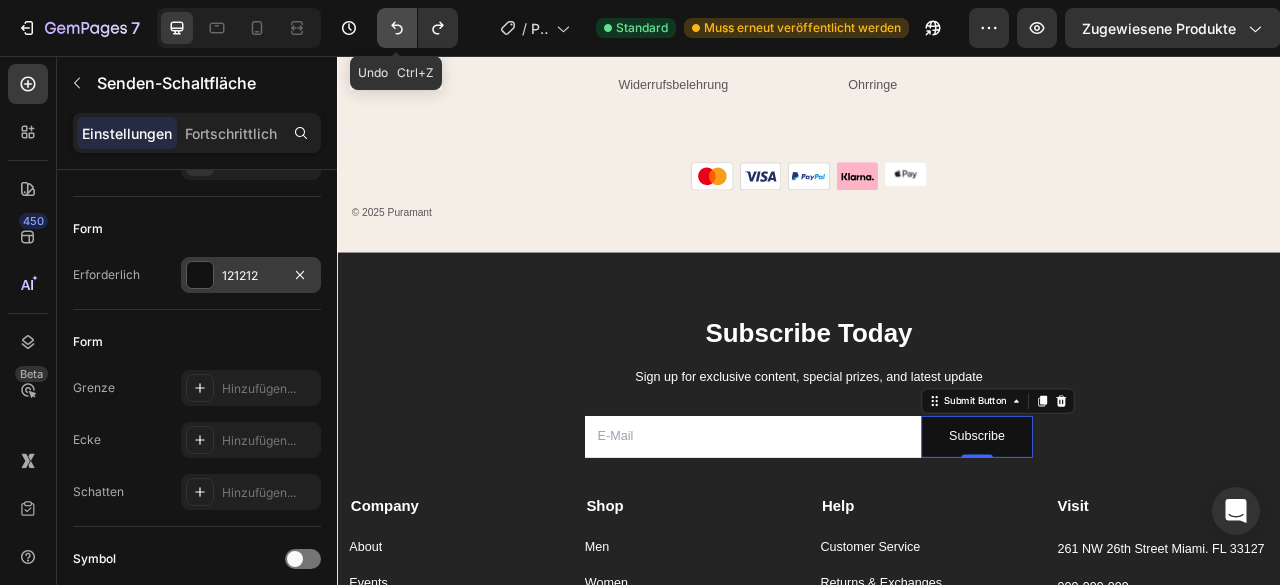 click 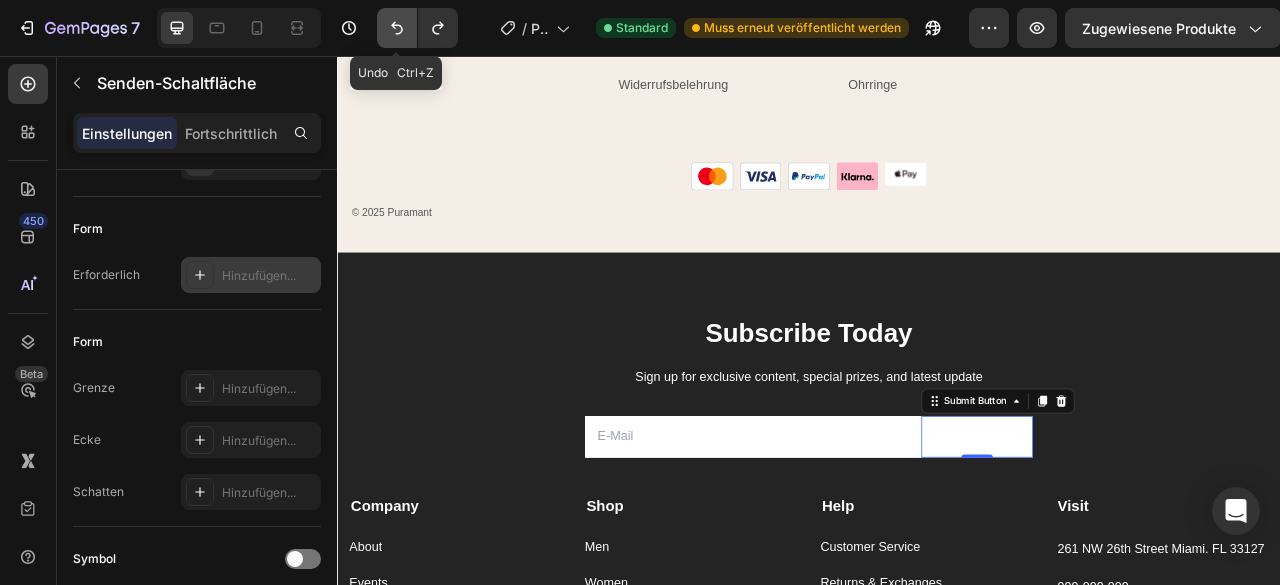 click 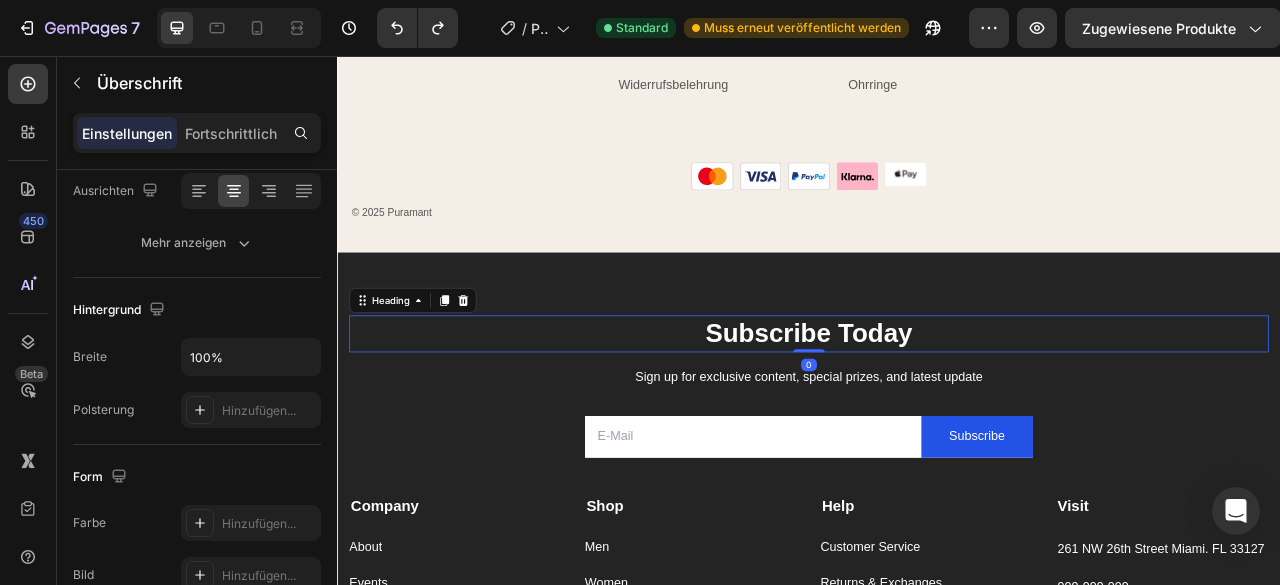 scroll, scrollTop: 0, scrollLeft: 0, axis: both 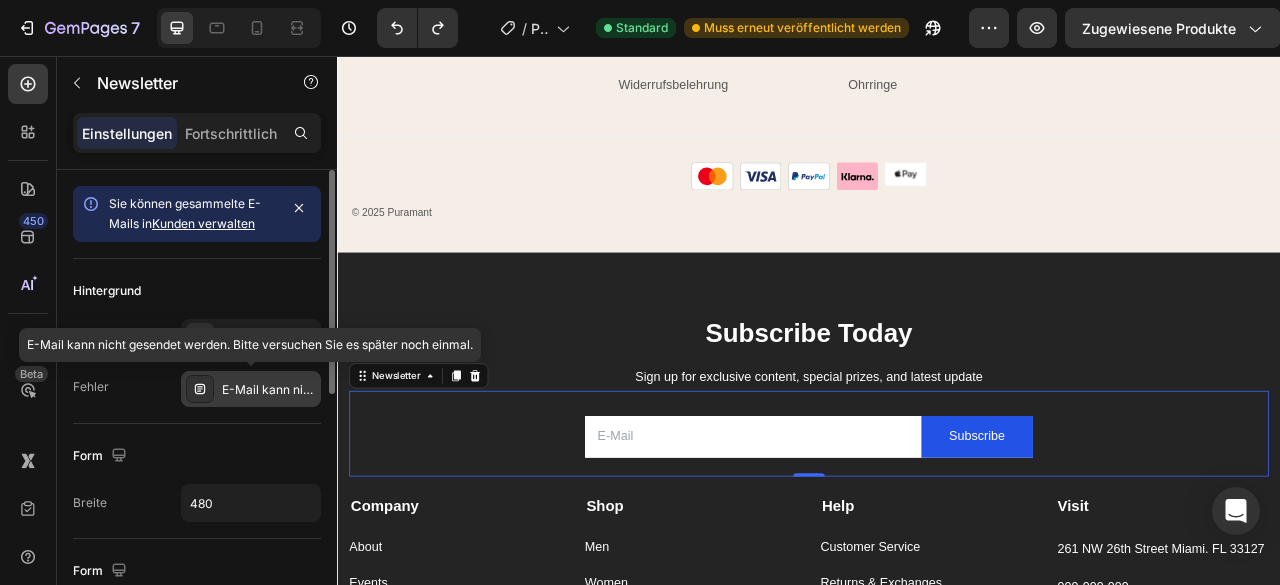 click on "E-Mail kann nicht gesendet werden. Bitte versuchen Sie es später noch einmal." at bounding box center [445, 389] 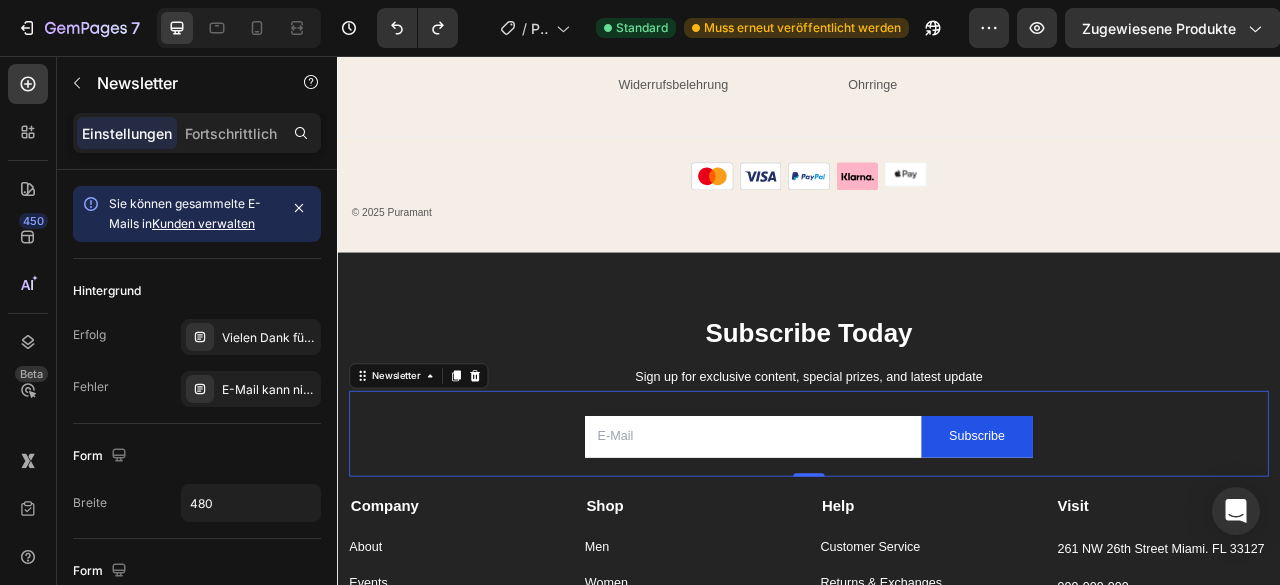 click on "Form" at bounding box center (197, 456) 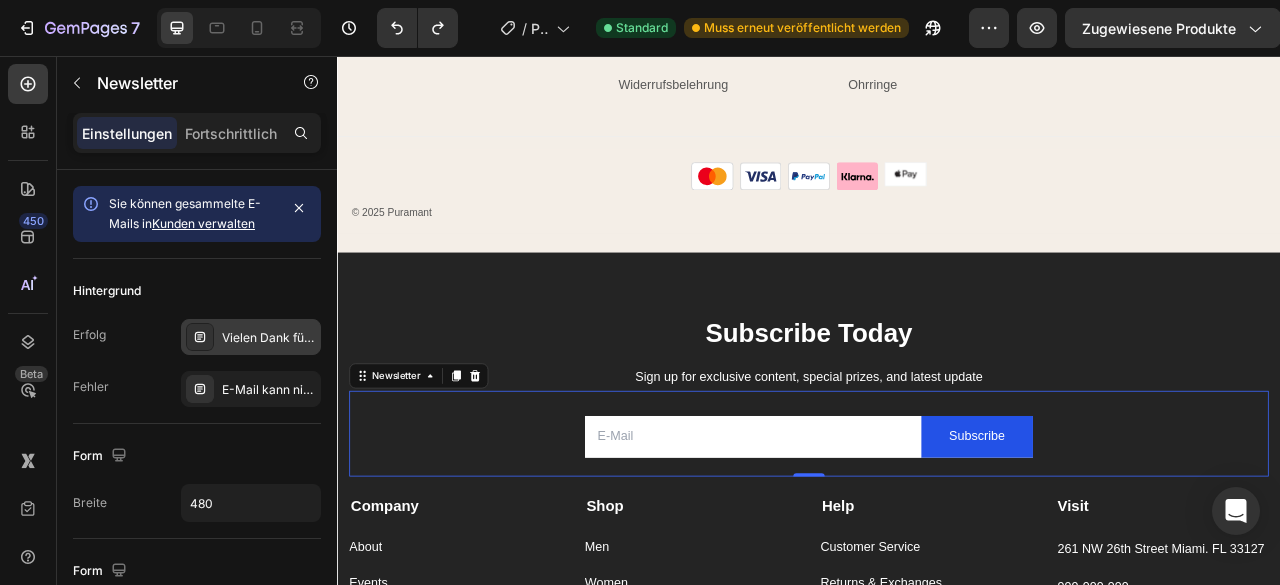 click on "Vielen Dank für Ihre Kontaktaufnahme. Wir werden uns schnellstmöglich bei Ihnen melden." at bounding box center [477, 337] 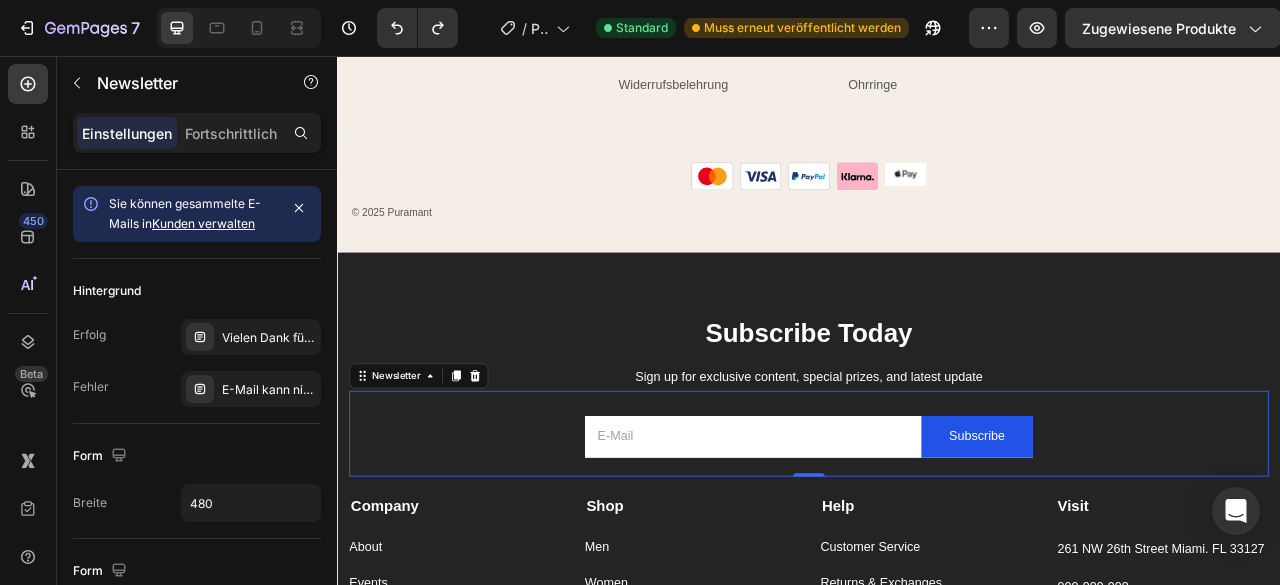 click on "Form Breite 480" 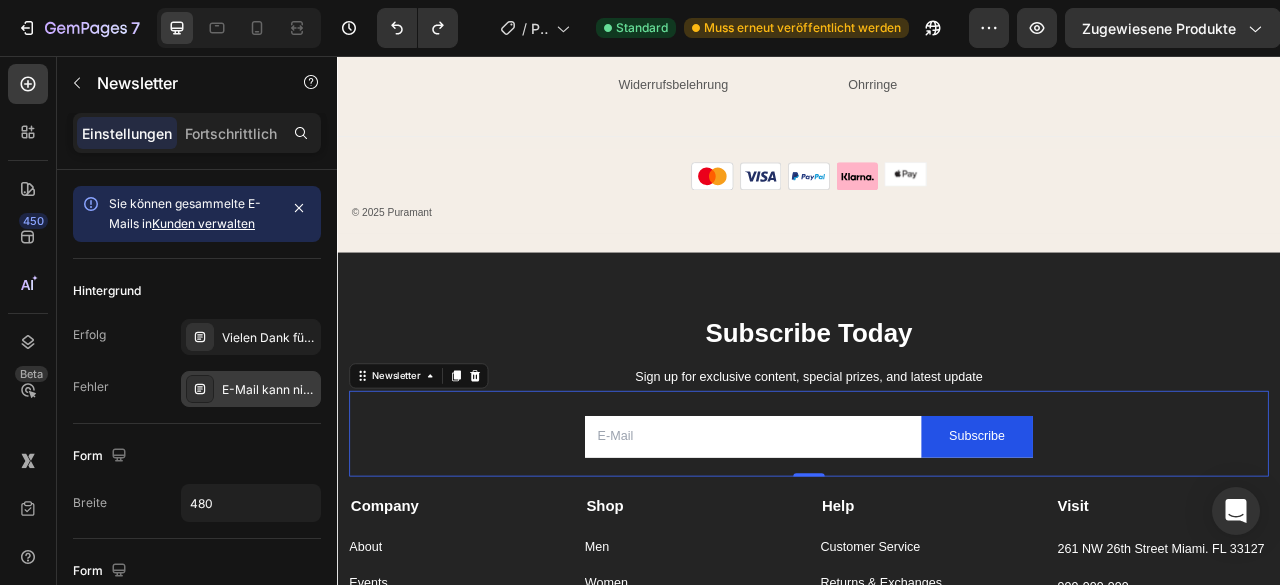 click on "E-Mail kann nicht gesendet werden. Bitte versuchen Sie es später noch einmal." at bounding box center [251, 389] 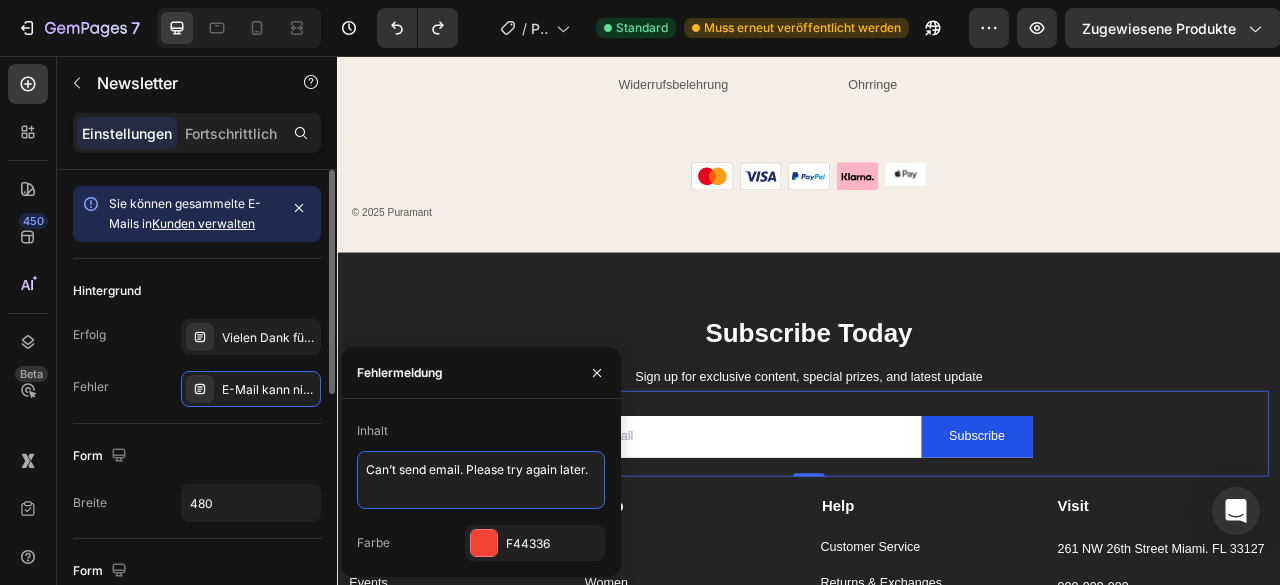drag, startPoint x: 587, startPoint y: 471, endPoint x: 310, endPoint y: 454, distance: 277.52118 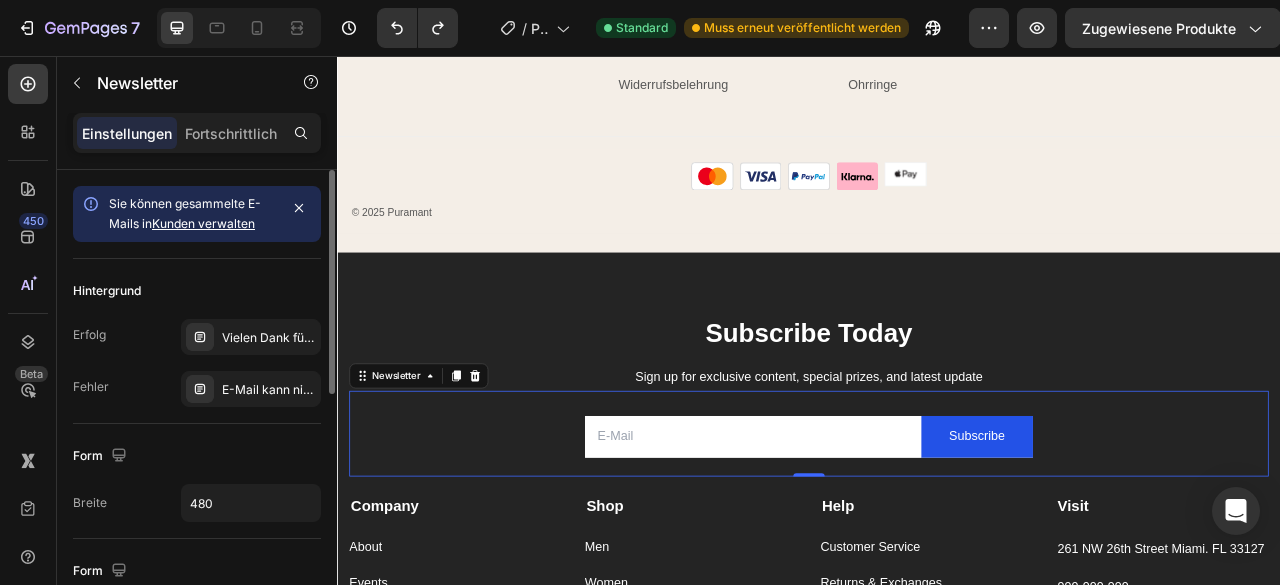 click on "Form" at bounding box center (197, 456) 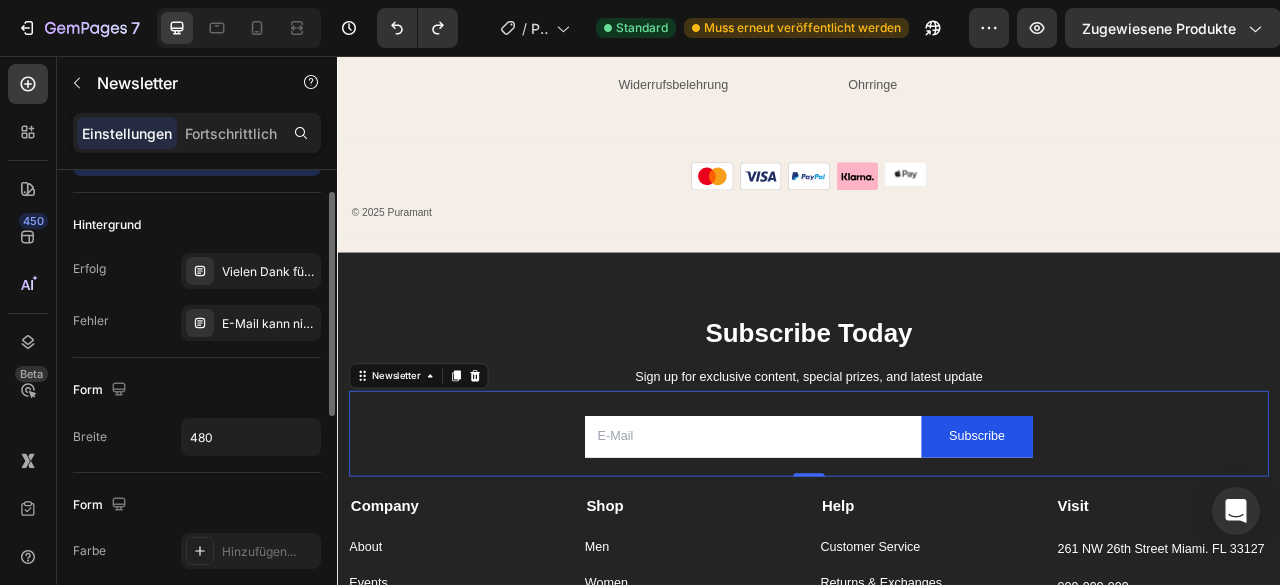scroll, scrollTop: 58, scrollLeft: 0, axis: vertical 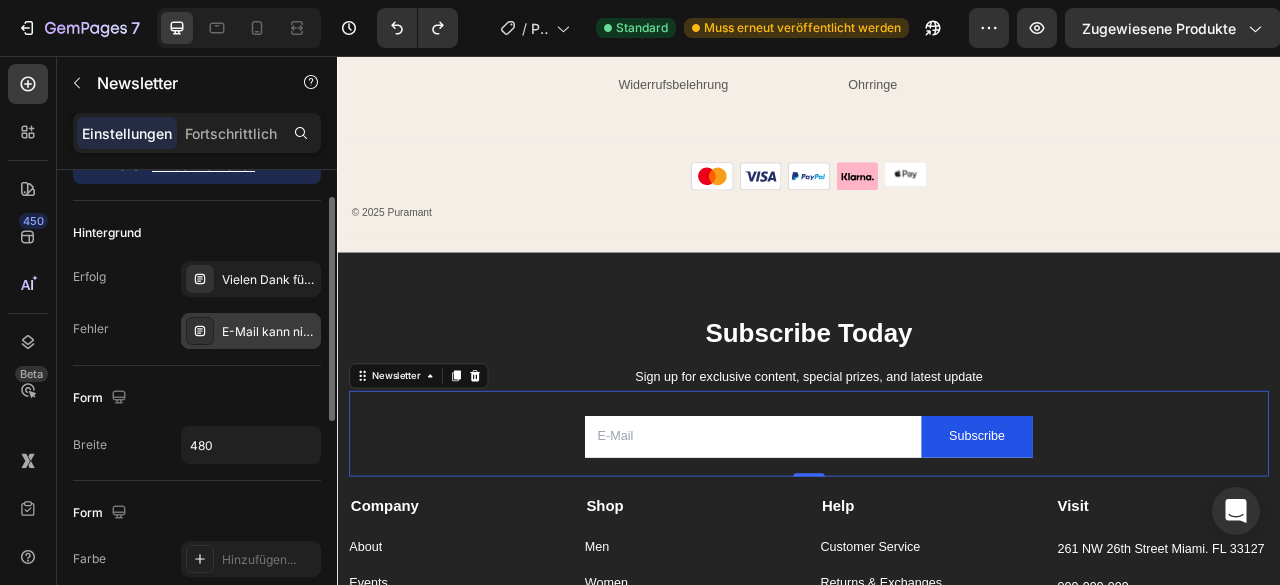 click on "E-Mail kann nicht gesendet werden. Bitte versuchen Sie es später noch einmal." at bounding box center [269, 332] 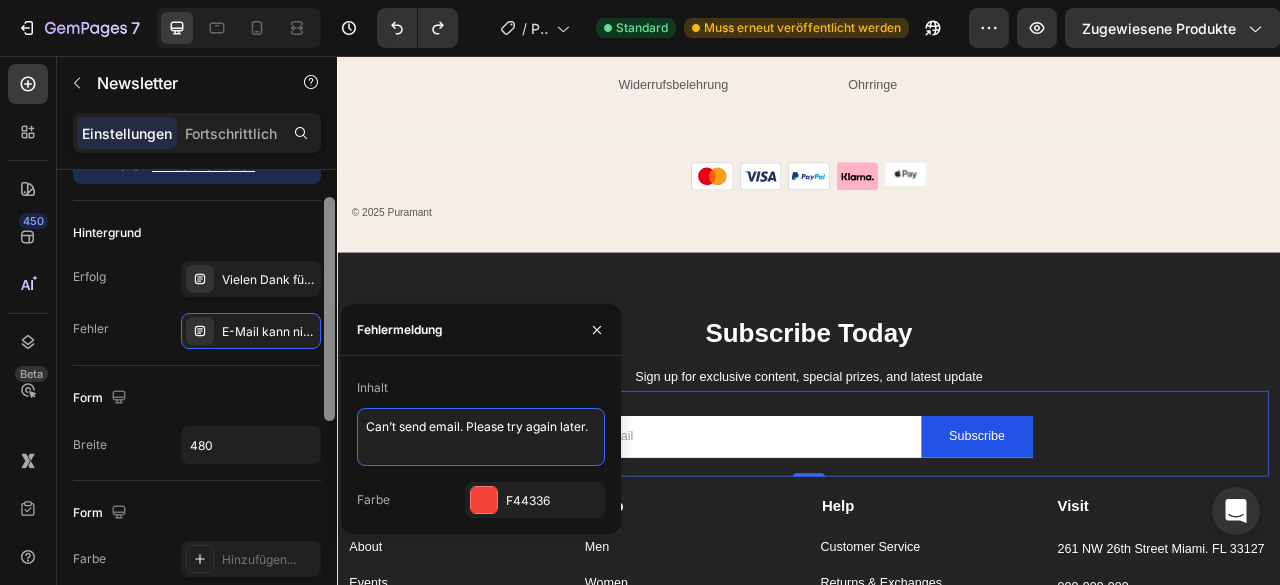 drag, startPoint x: 590, startPoint y: 427, endPoint x: 332, endPoint y: 410, distance: 258.55948 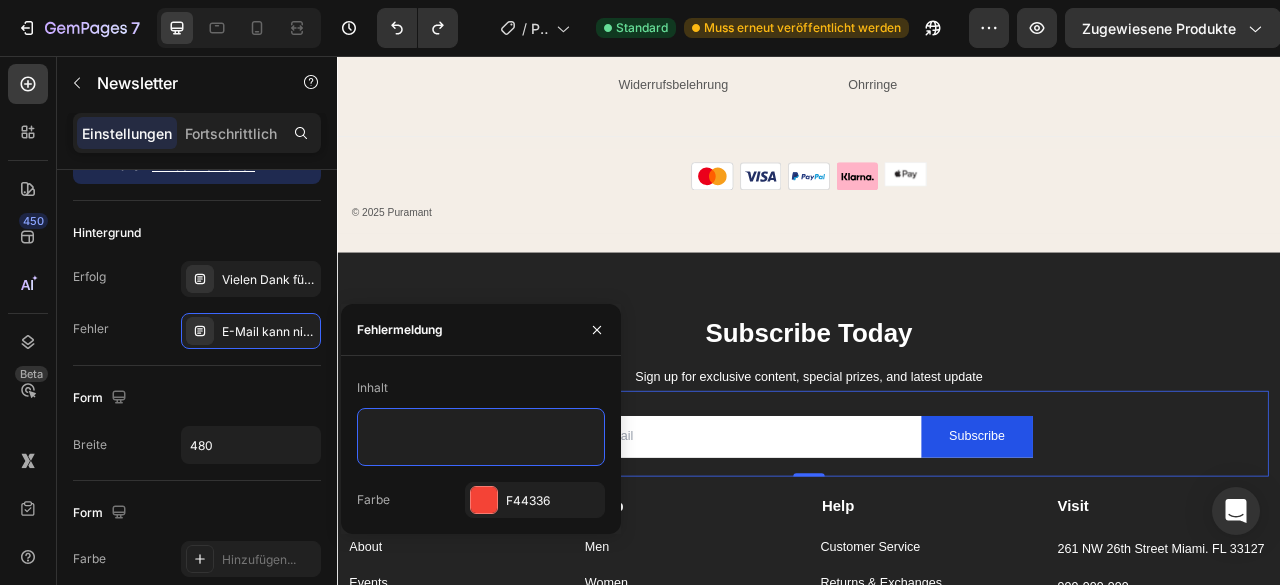 paste on "E-Mail kann nicht gesendet werden. Bitte versuchen Sie es noch einmal." 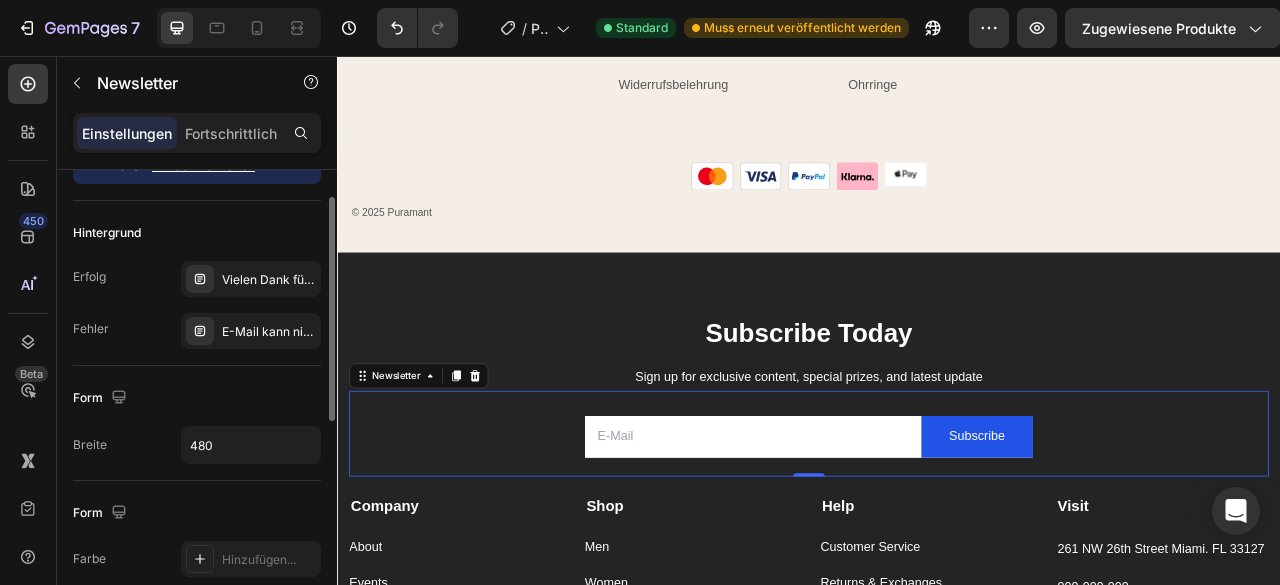 click on "Form" at bounding box center [197, 398] 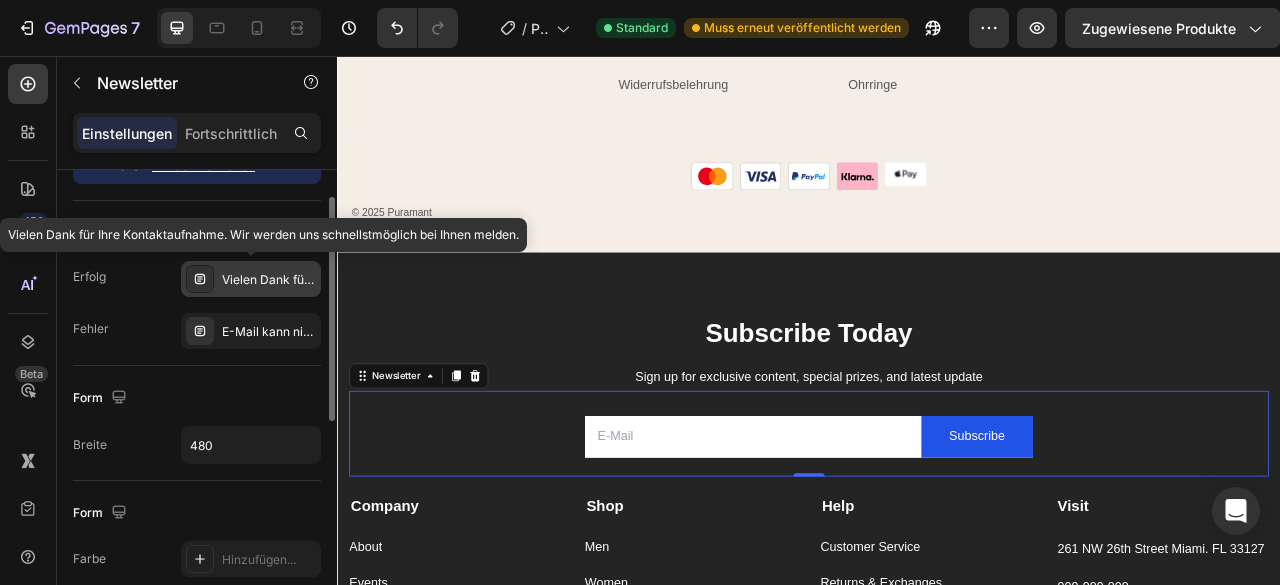 click on "Vielen Dank für Ihre Kontaktaufnahme. Wir werden uns schnellstmöglich bei Ihnen melden." at bounding box center [477, 279] 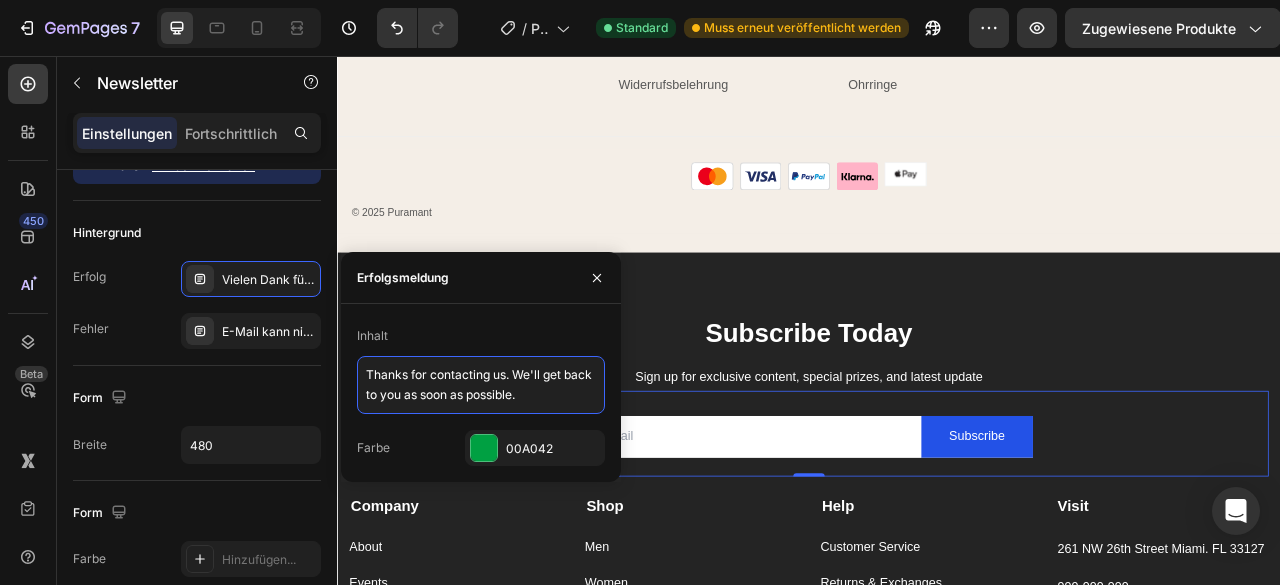 drag, startPoint x: 540, startPoint y: 399, endPoint x: 359, endPoint y: 371, distance: 183.15294 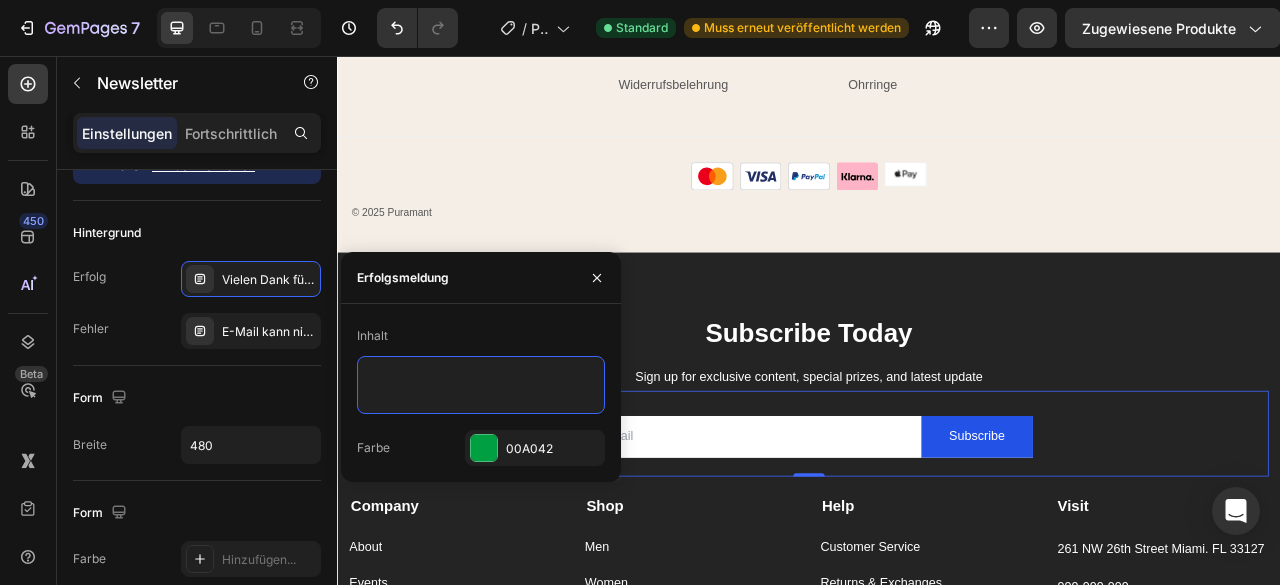 paste on "nt.
JETZT SICHERN
Sicher dir einen 10,00 Euro Willkommensgutschein im Puramant Newsletter.
Thanks for Subscribing. Coupon code: XXX-555" 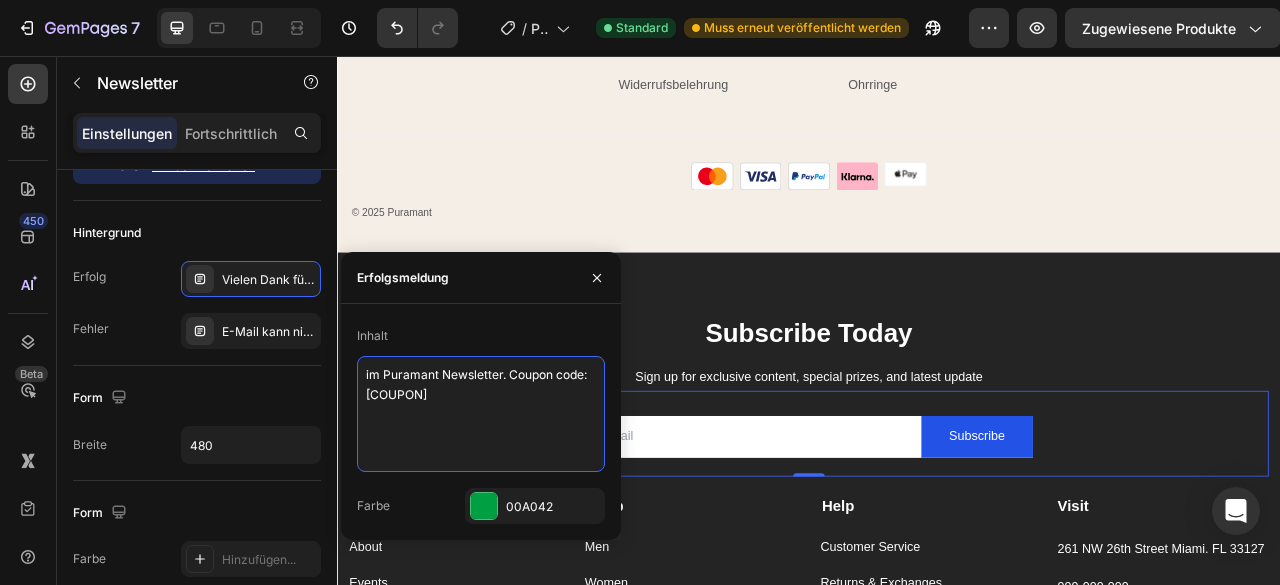 scroll, scrollTop: 61, scrollLeft: 0, axis: vertical 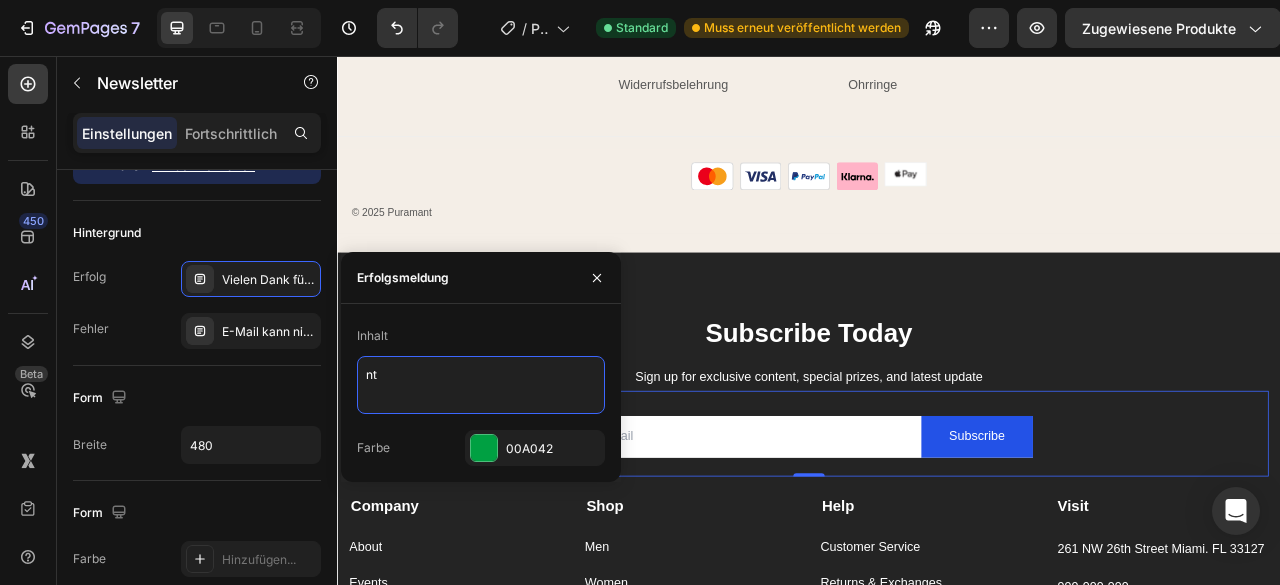 type on "n" 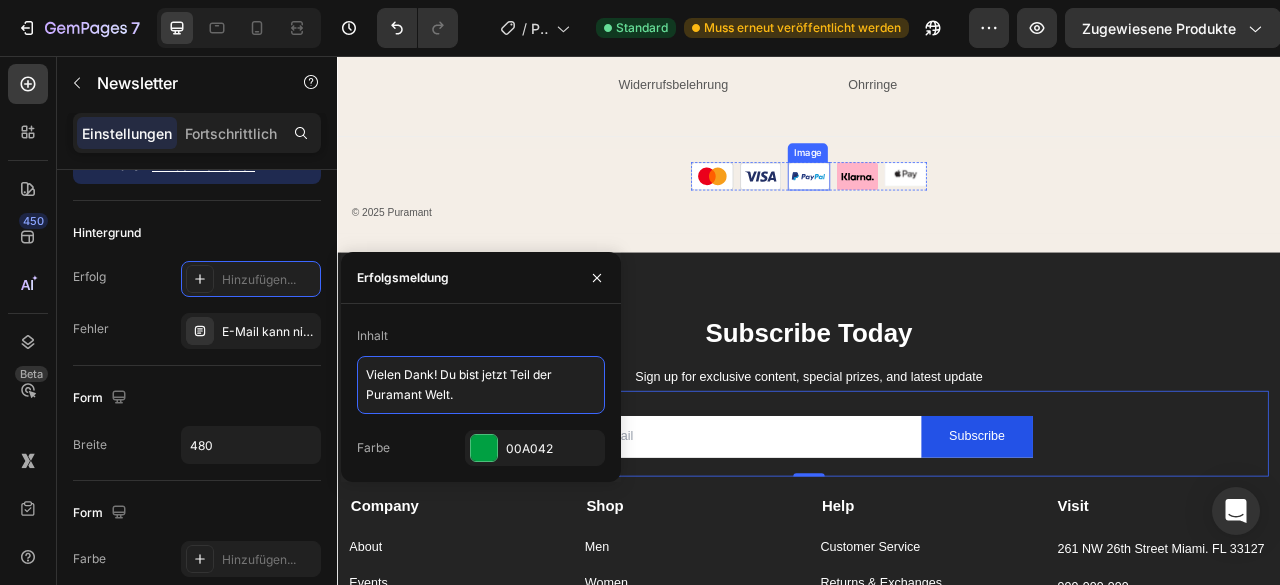 scroll, scrollTop: 6, scrollLeft: 0, axis: vertical 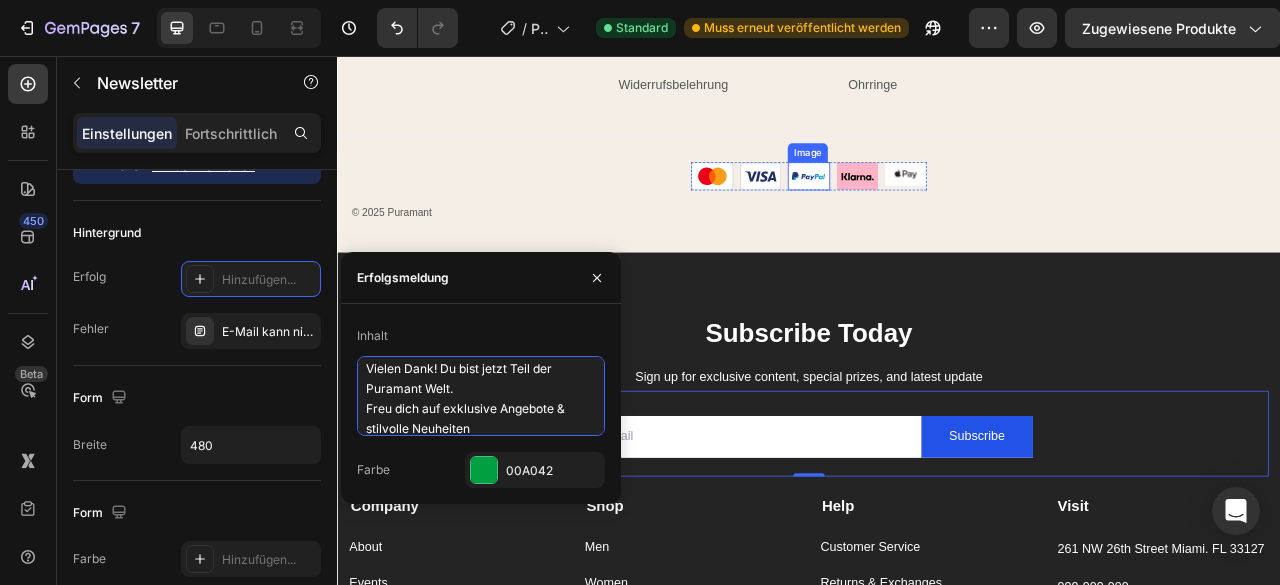 type on "Vielen Dank! Du bist jetzt Teil der Puramant Welt.
Freu dich auf exklusive Angebote & stilvolle Neuheiten." 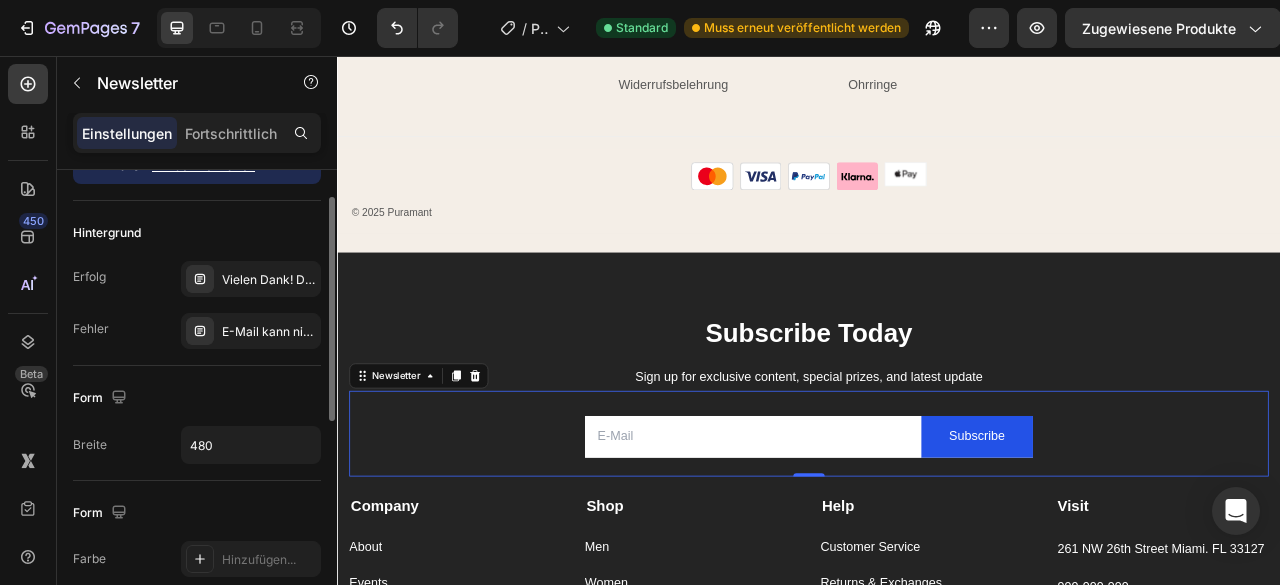 click on "Form" at bounding box center [197, 398] 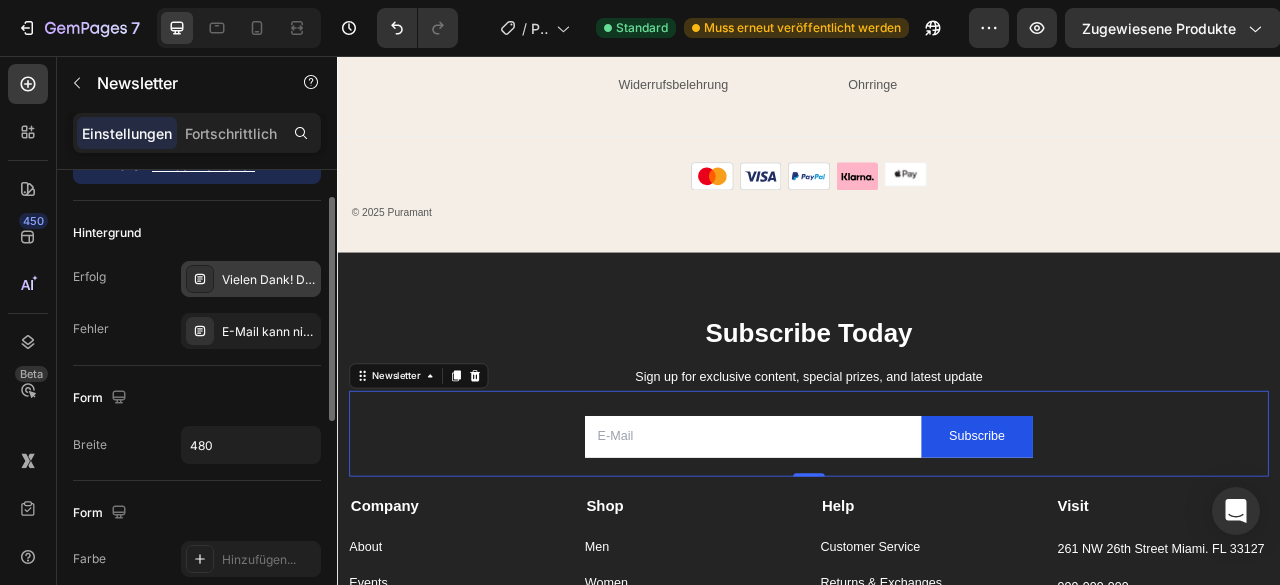 click on "Vielen Dank! Du bist jetzt Teil der Puramant Welt. Freu dich auf exklusive Angebote & stilvolle Neuheiten." at bounding box center (251, 279) 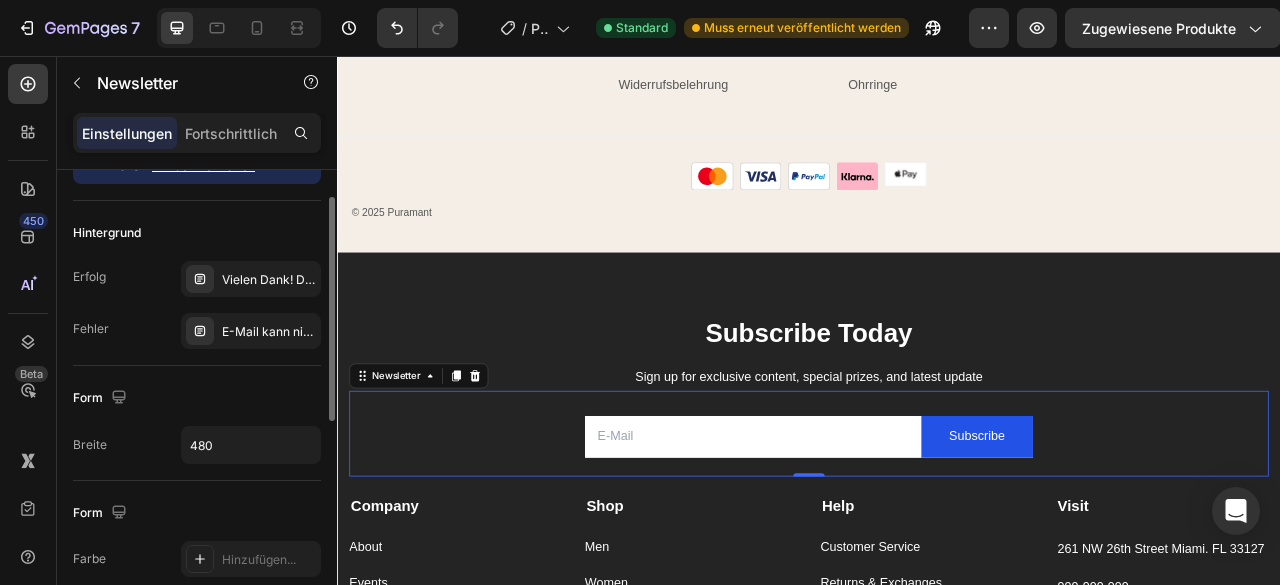 click on "Form" at bounding box center [197, 398] 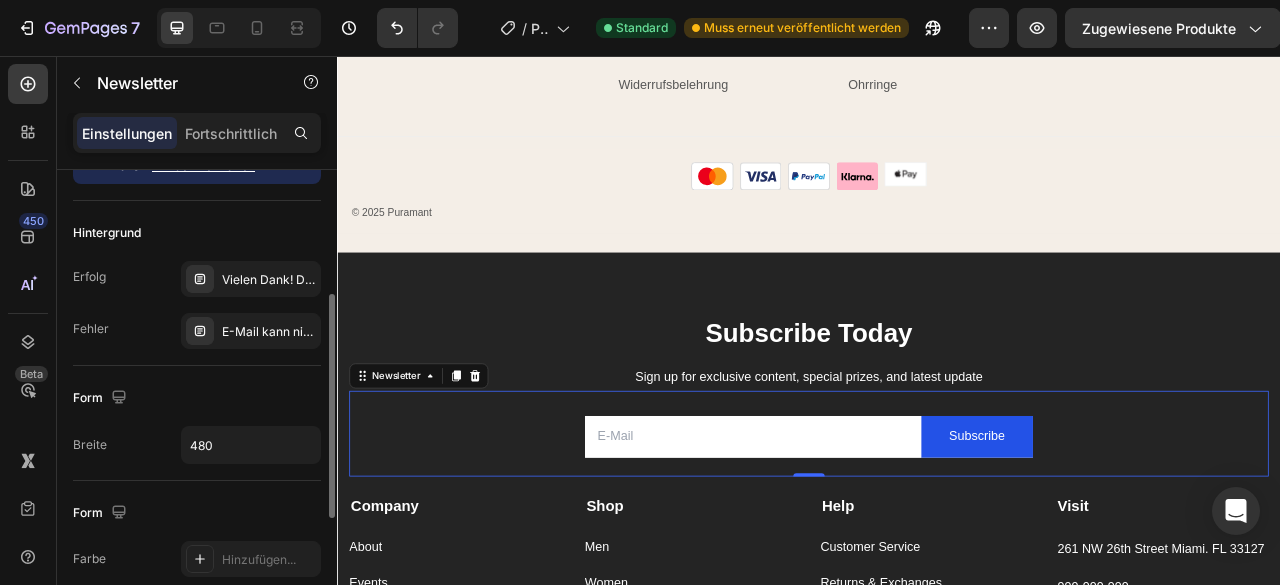 scroll, scrollTop: 135, scrollLeft: 0, axis: vertical 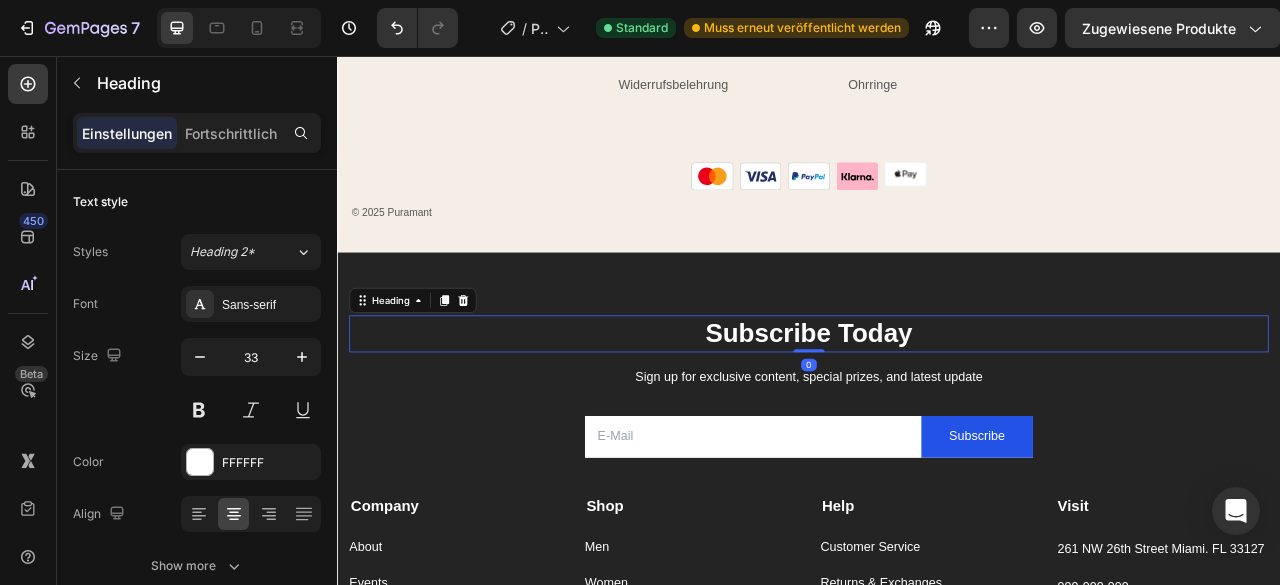 click on "Subscribe Today" at bounding box center (937, 409) 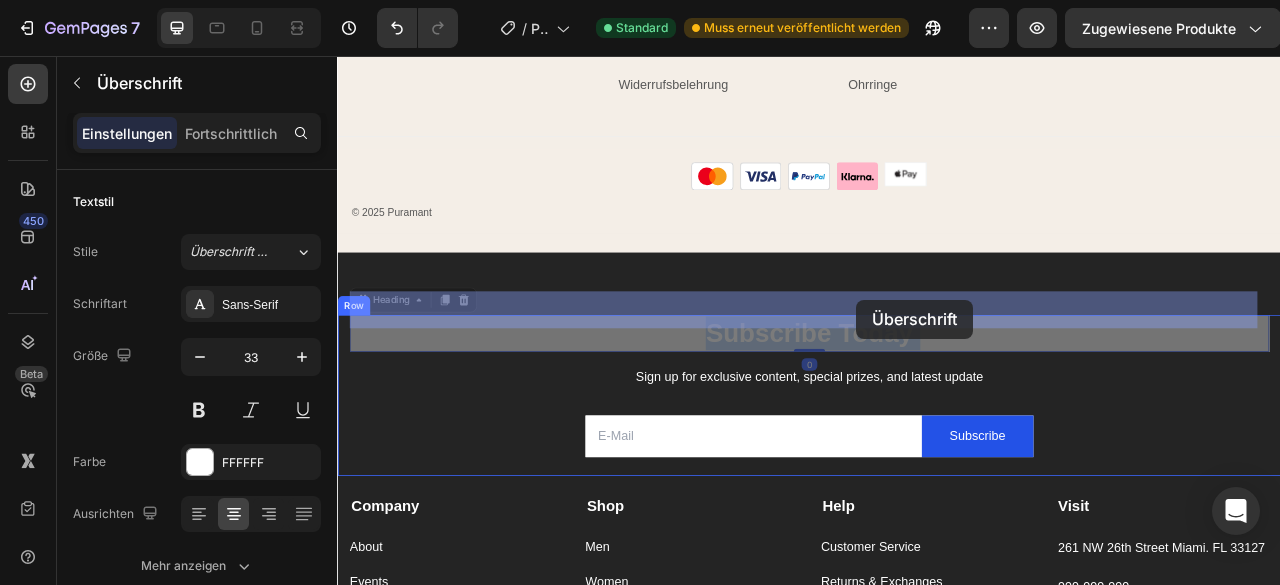 drag, startPoint x: 1077, startPoint y: 367, endPoint x: 998, endPoint y: 366, distance: 79.00633 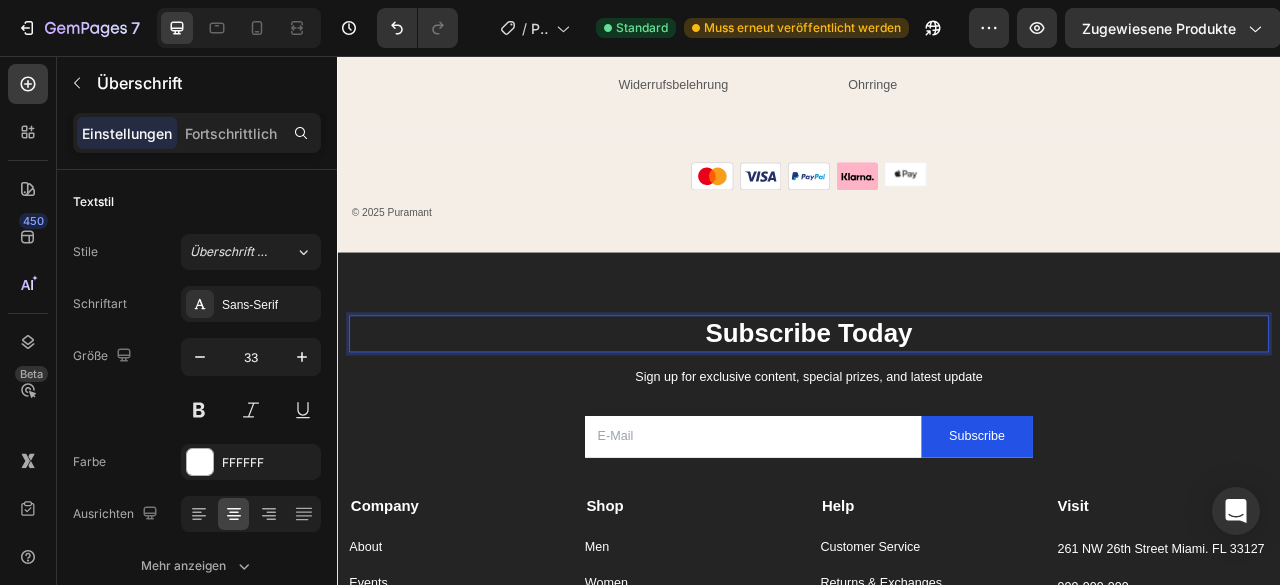 click on "Subscribe Today" at bounding box center [937, 409] 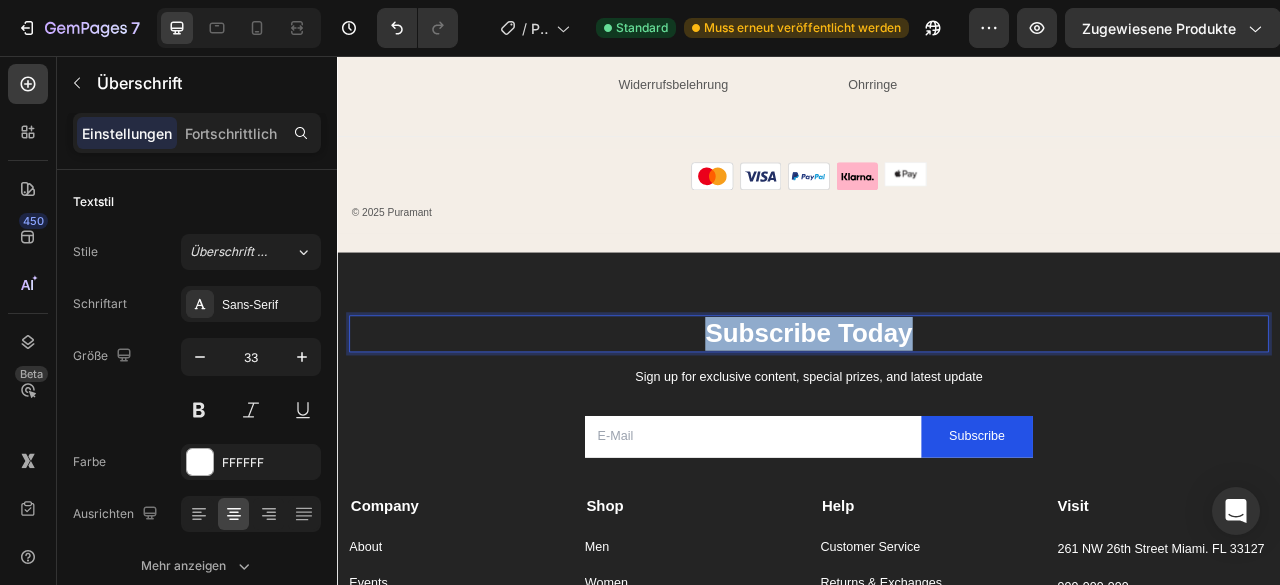 drag, startPoint x: 1055, startPoint y: 373, endPoint x: 786, endPoint y: 371, distance: 269.00745 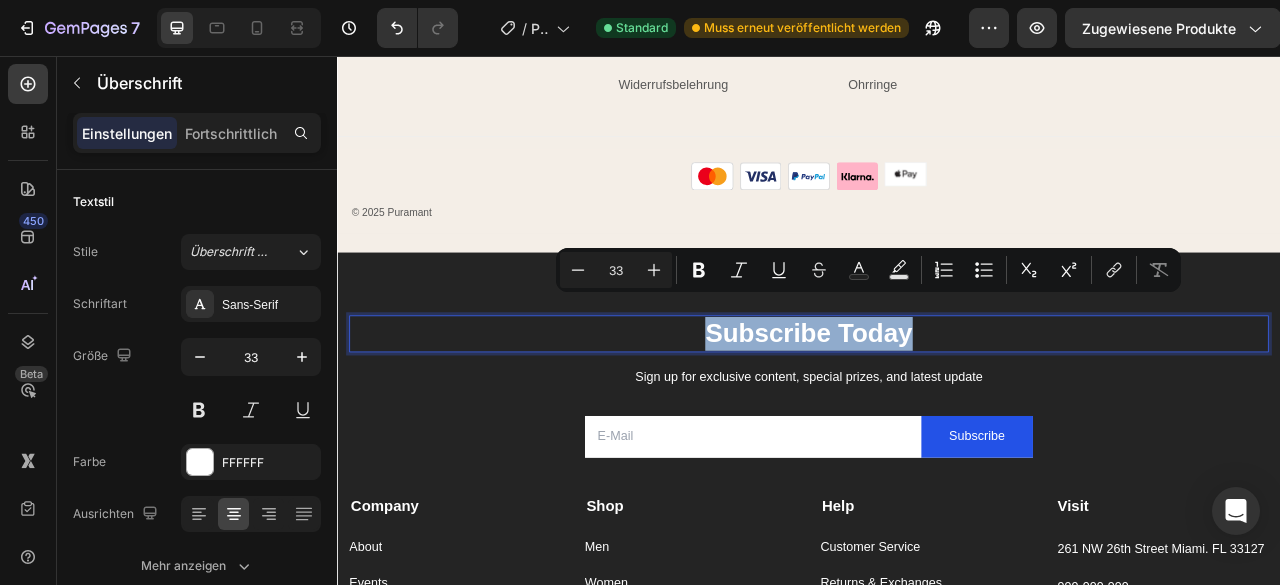 copy on "Subscribe Today" 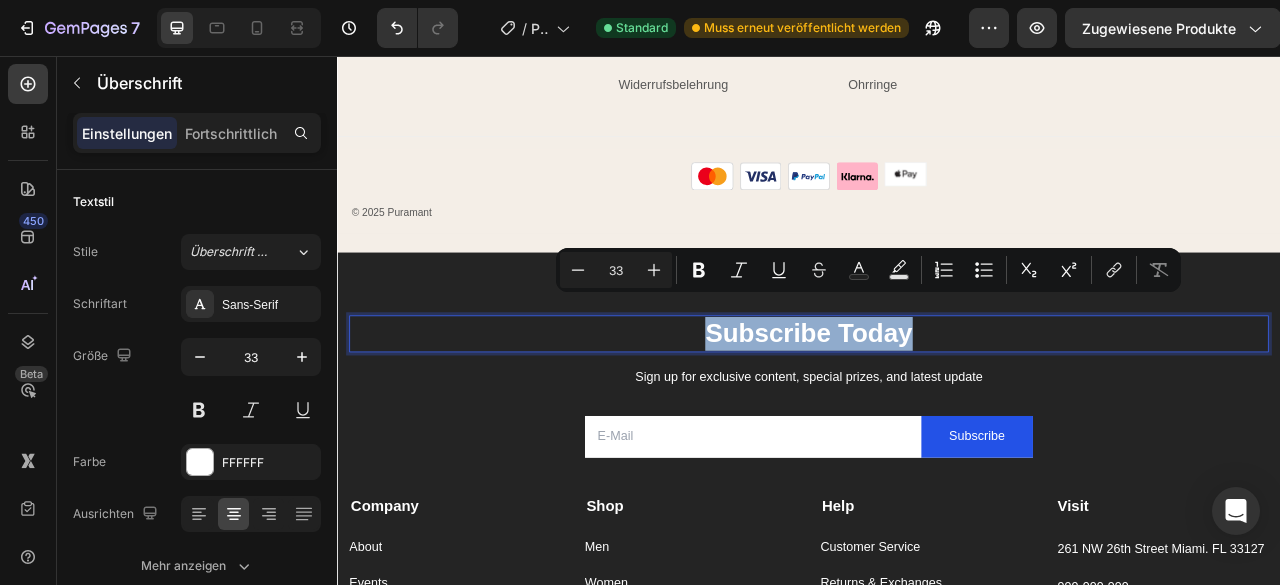 click on "Subscribe Today" at bounding box center (937, 409) 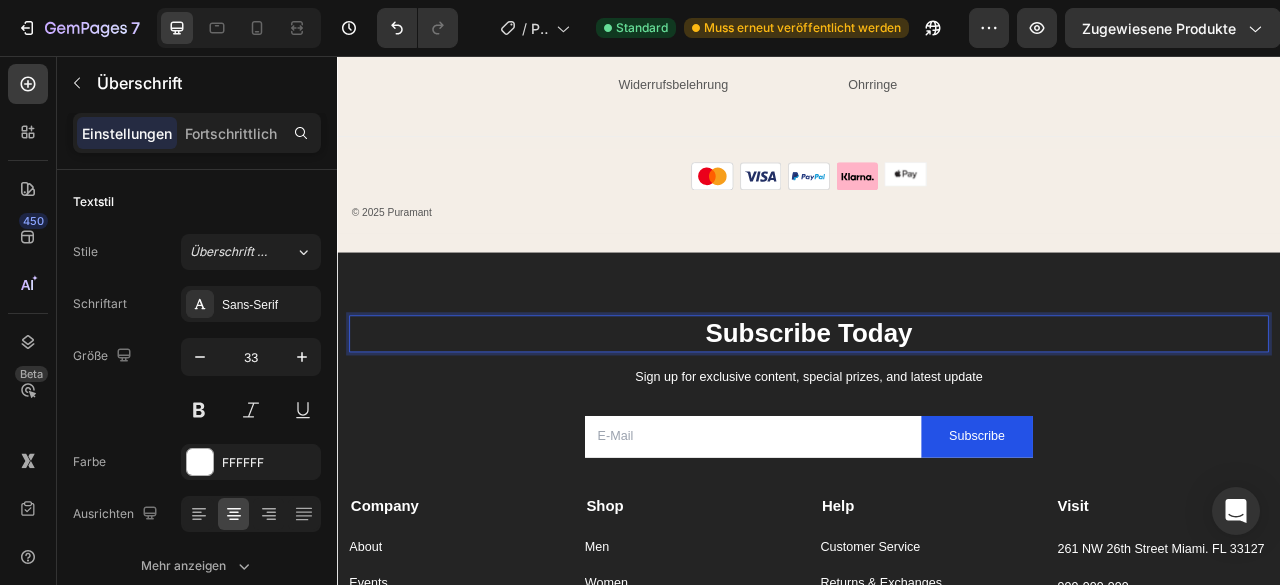 click on "Subscribe Today" at bounding box center [937, 409] 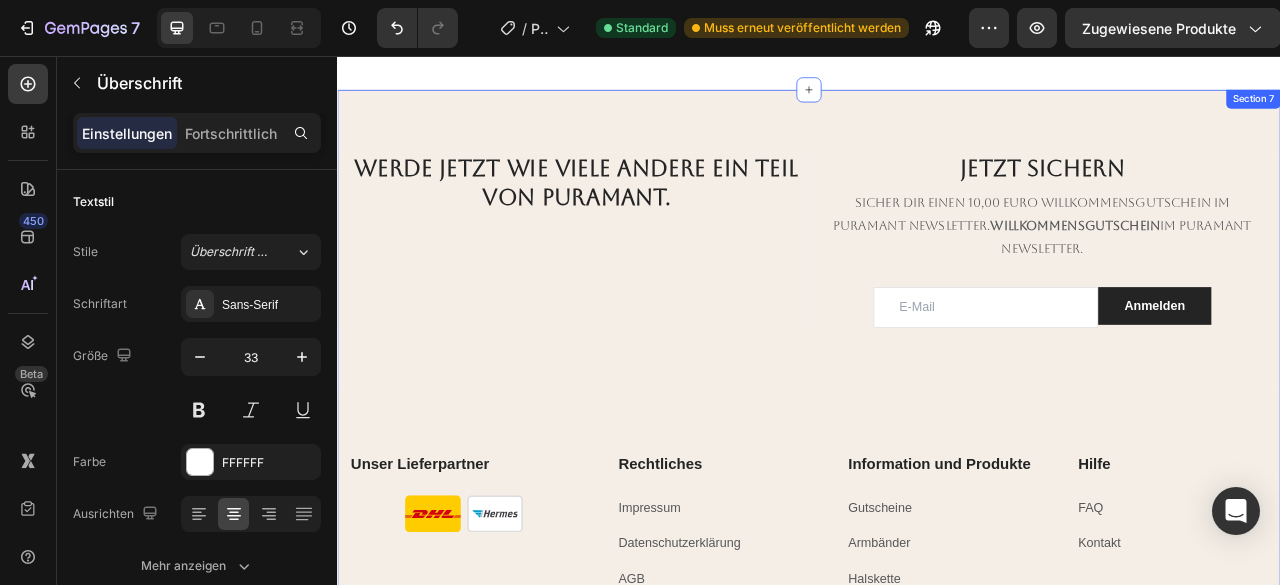 scroll, scrollTop: 4778, scrollLeft: 0, axis: vertical 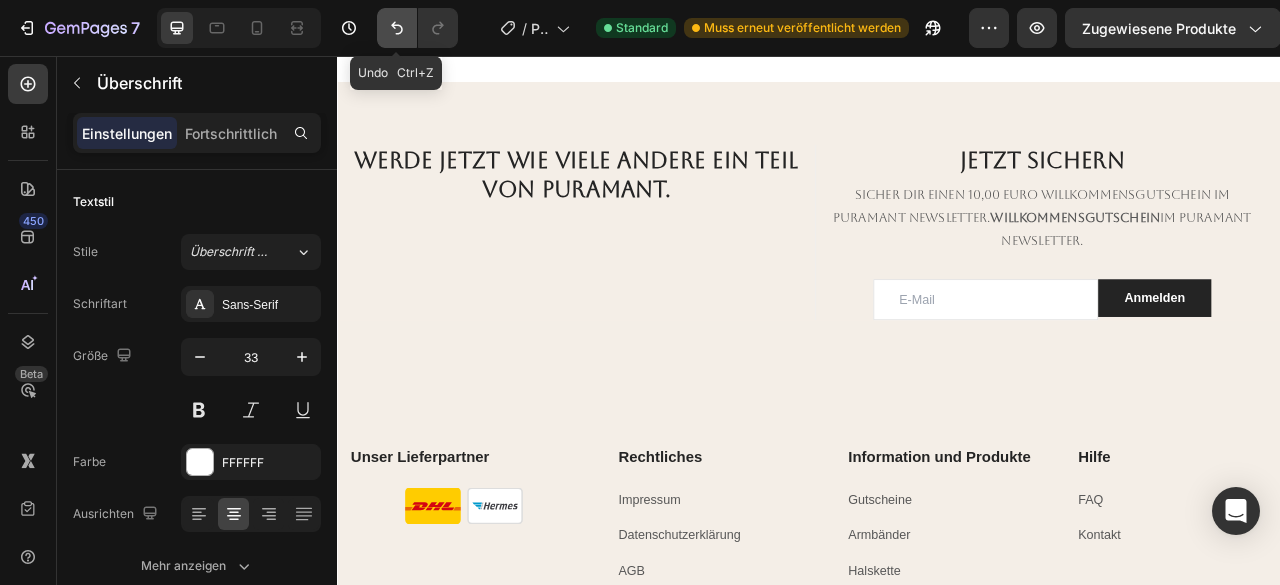 click 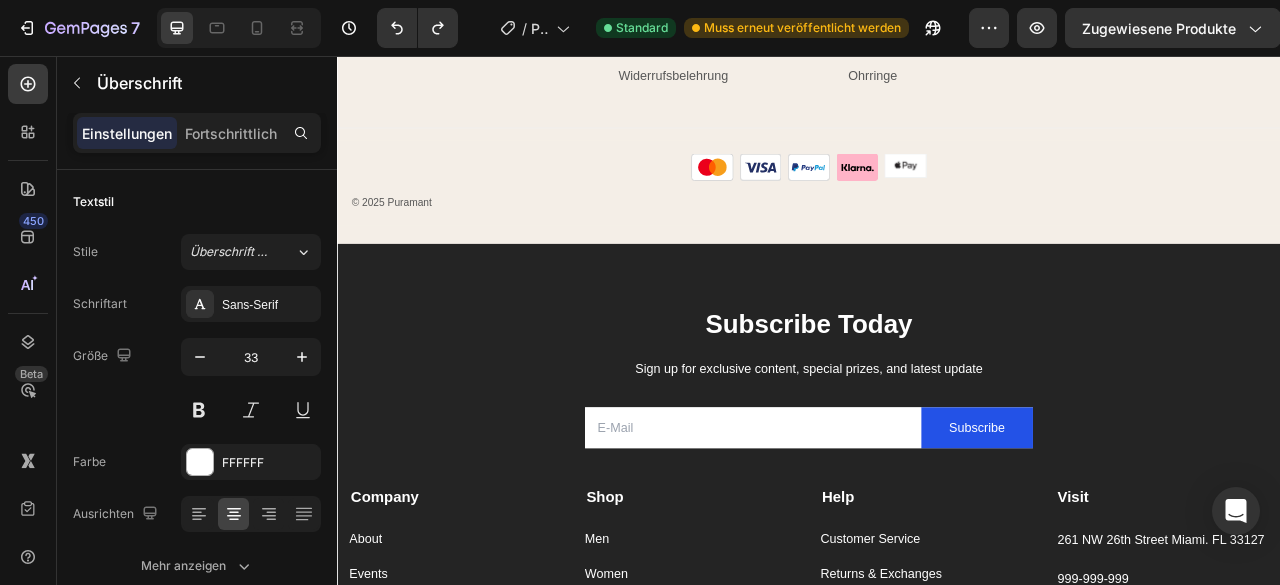 scroll, scrollTop: 5422, scrollLeft: 0, axis: vertical 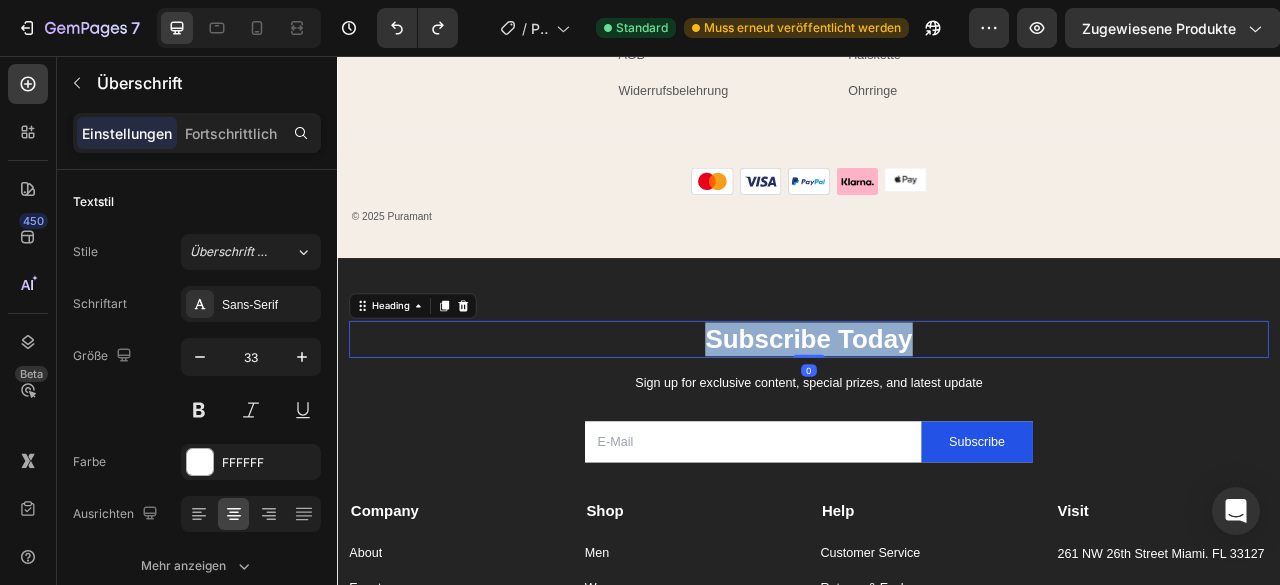 drag, startPoint x: 1068, startPoint y: 379, endPoint x: 782, endPoint y: 392, distance: 286.2953 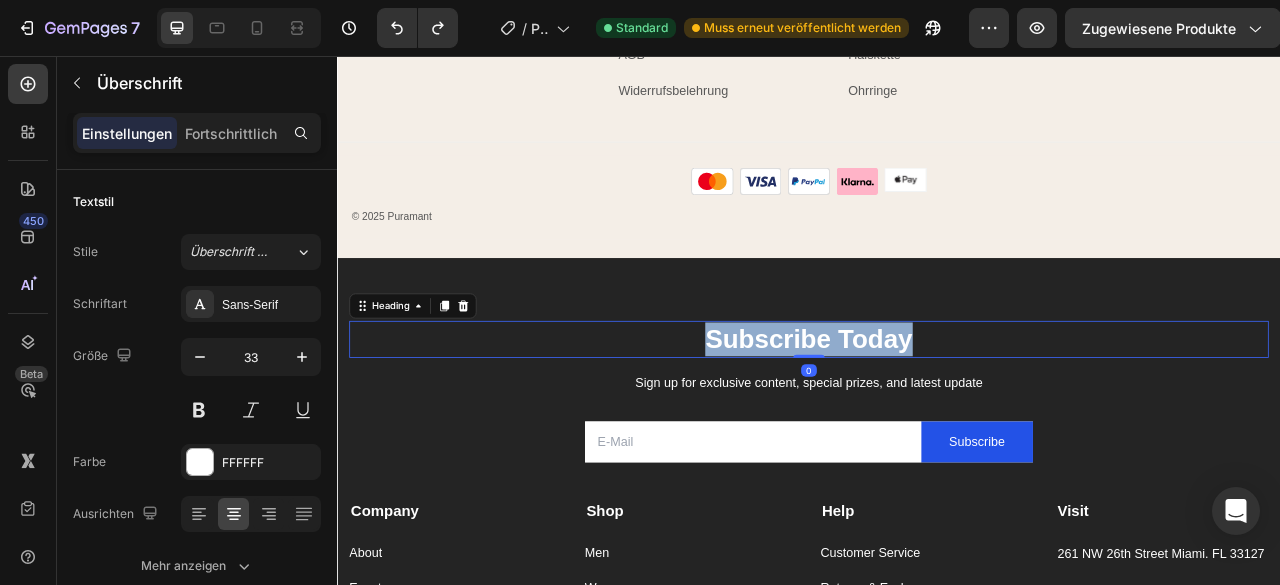 click on "Subscribe Today" at bounding box center (937, 416) 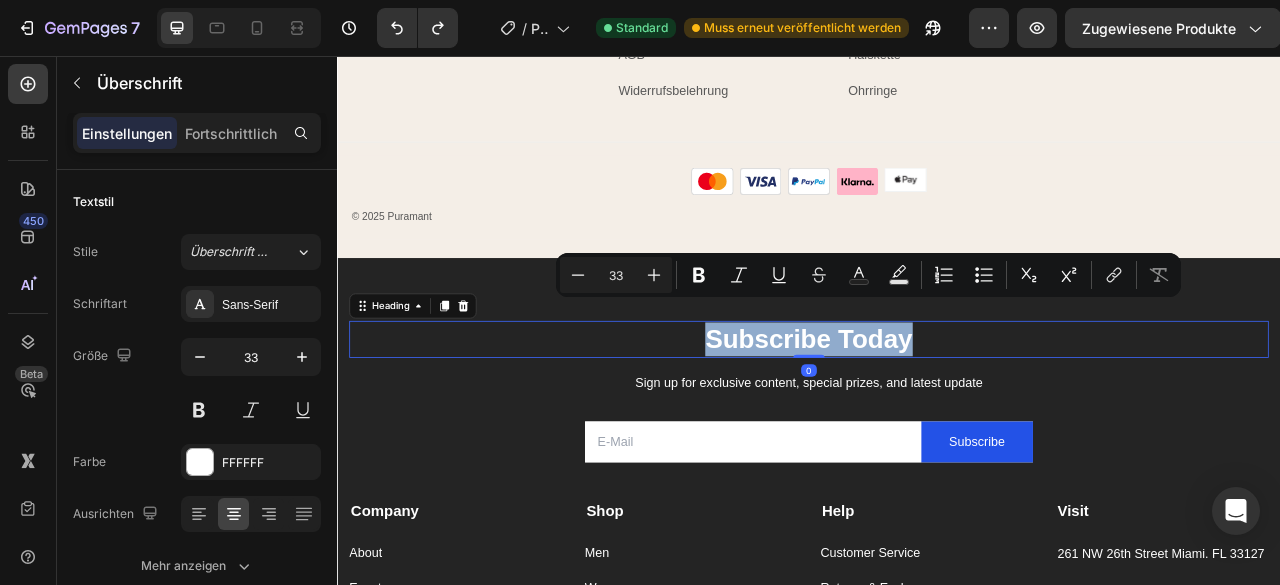 copy on "Subscribe Today" 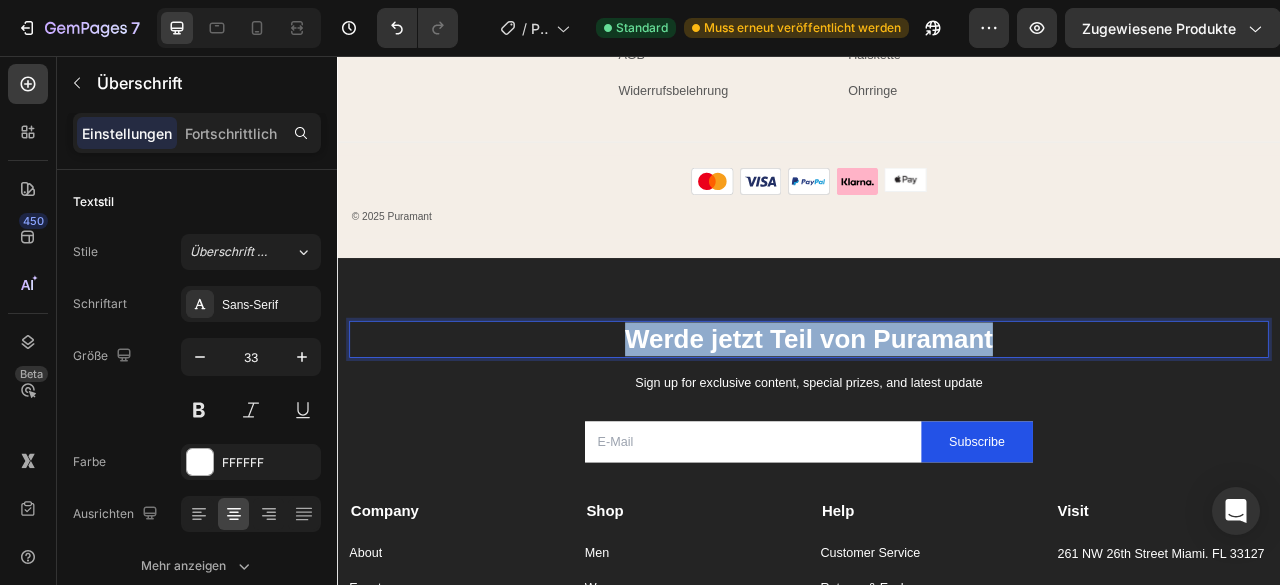 drag, startPoint x: 1192, startPoint y: 375, endPoint x: 682, endPoint y: 372, distance: 510.00882 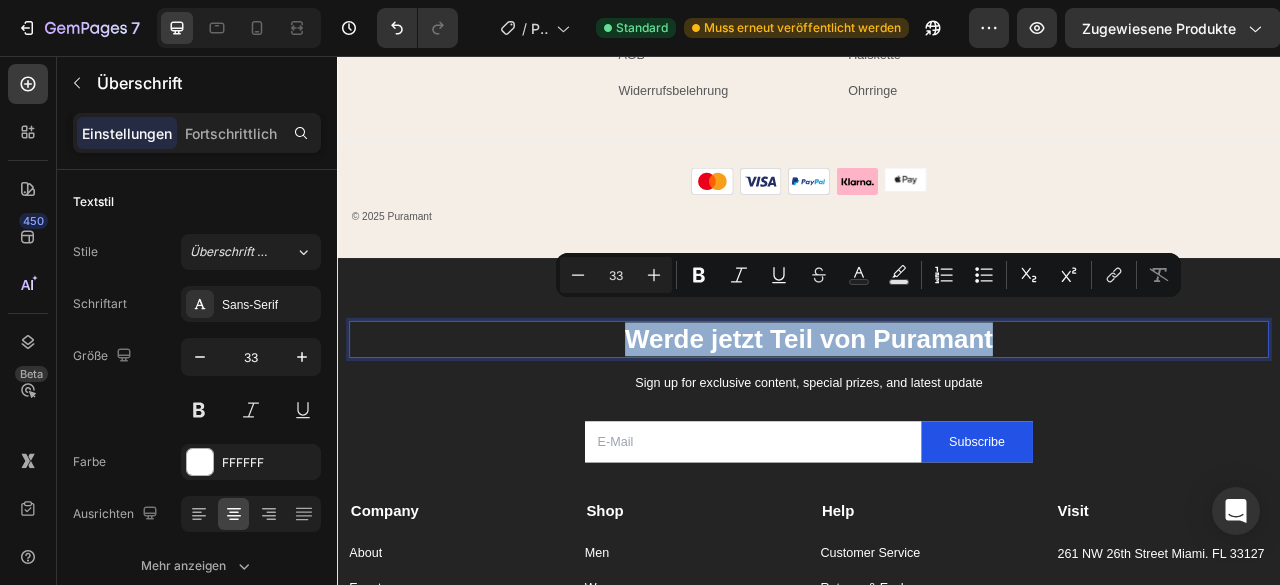 copy on "Werde jetzt Teil von Puramant" 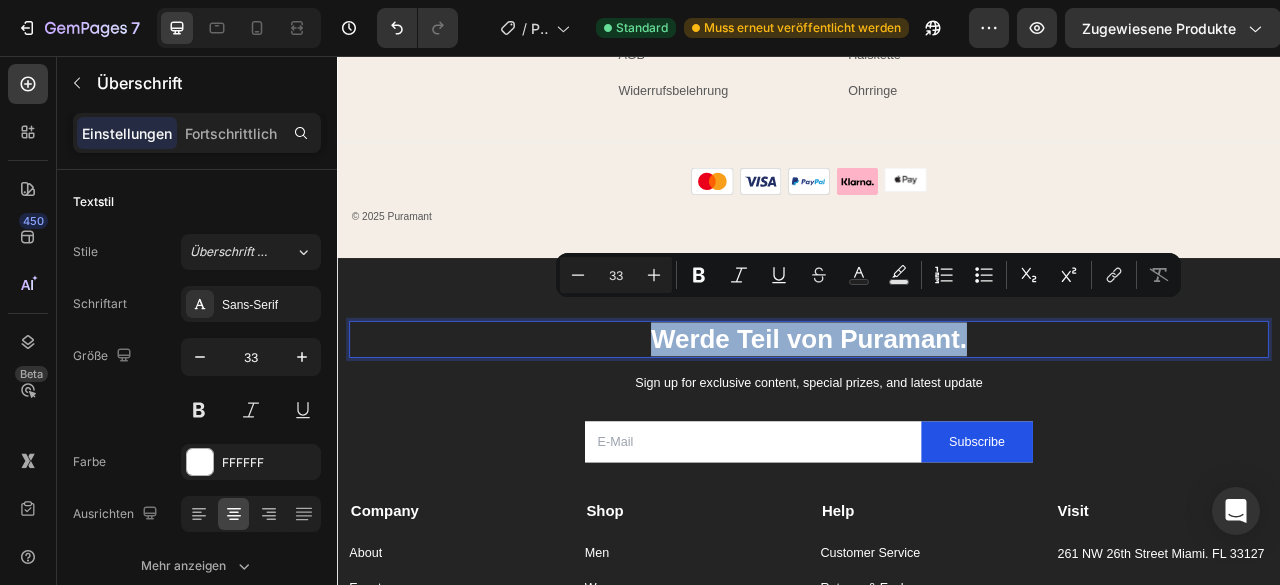 drag, startPoint x: 1141, startPoint y: 388, endPoint x: 720, endPoint y: 383, distance: 421.0297 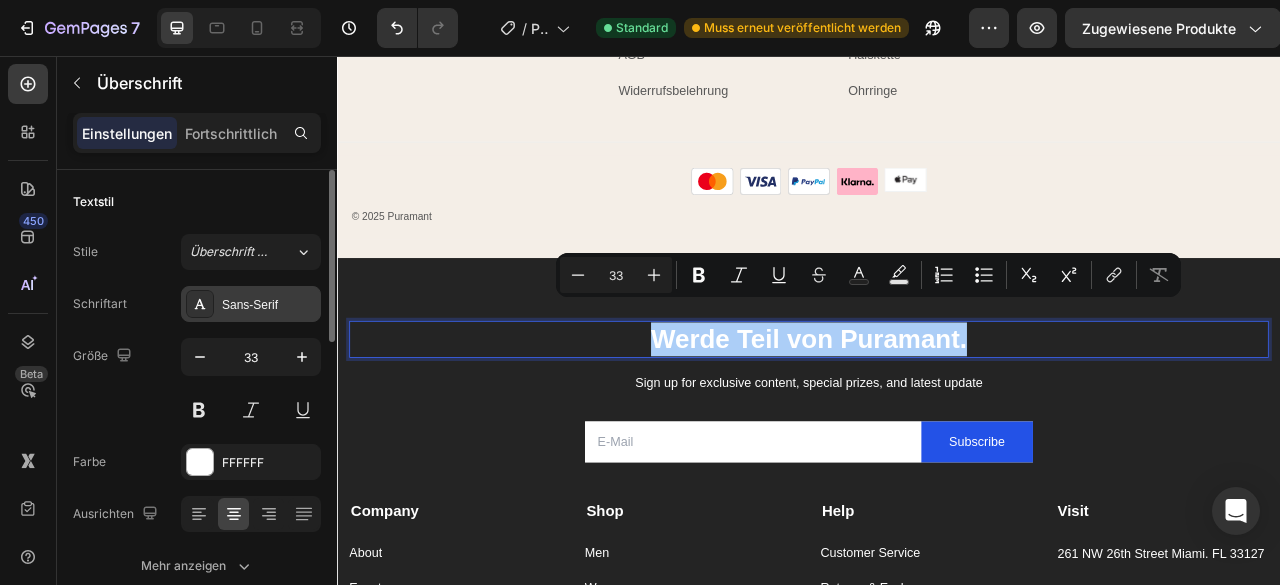 click on "Sans-Serif" at bounding box center [269, 305] 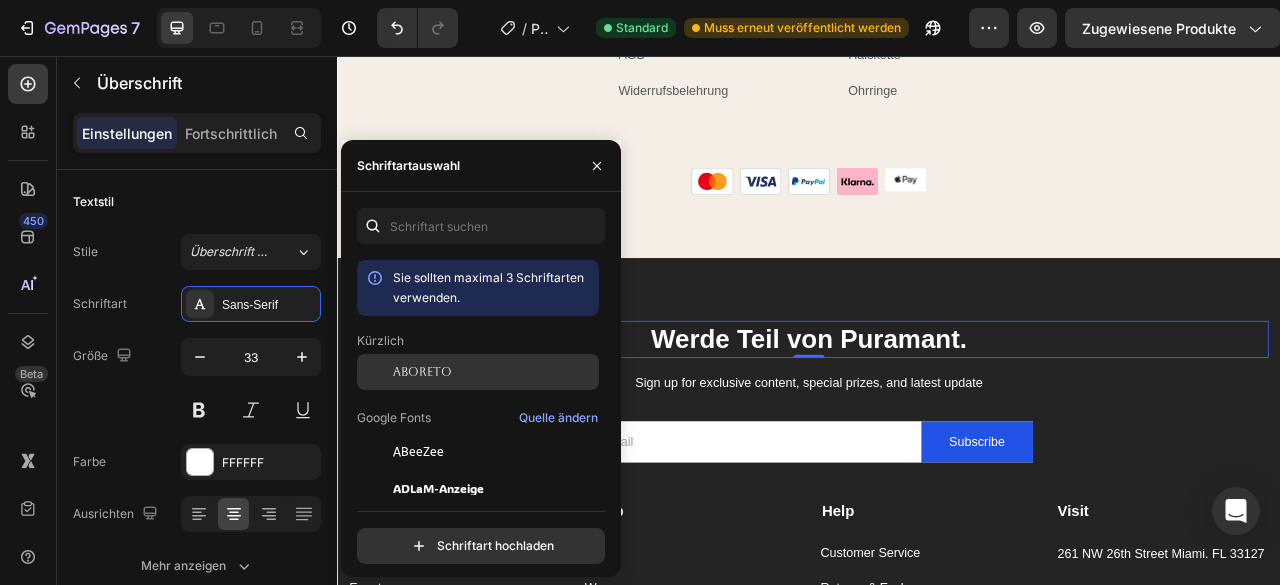 click on "Aboreto" at bounding box center (422, 372) 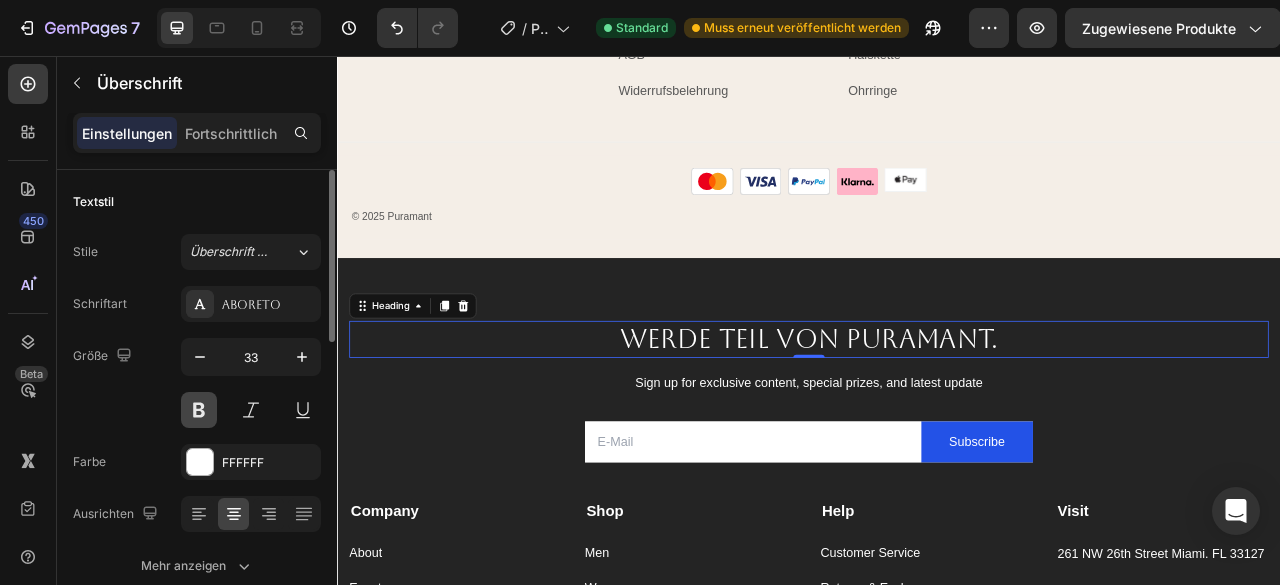 click at bounding box center (199, 410) 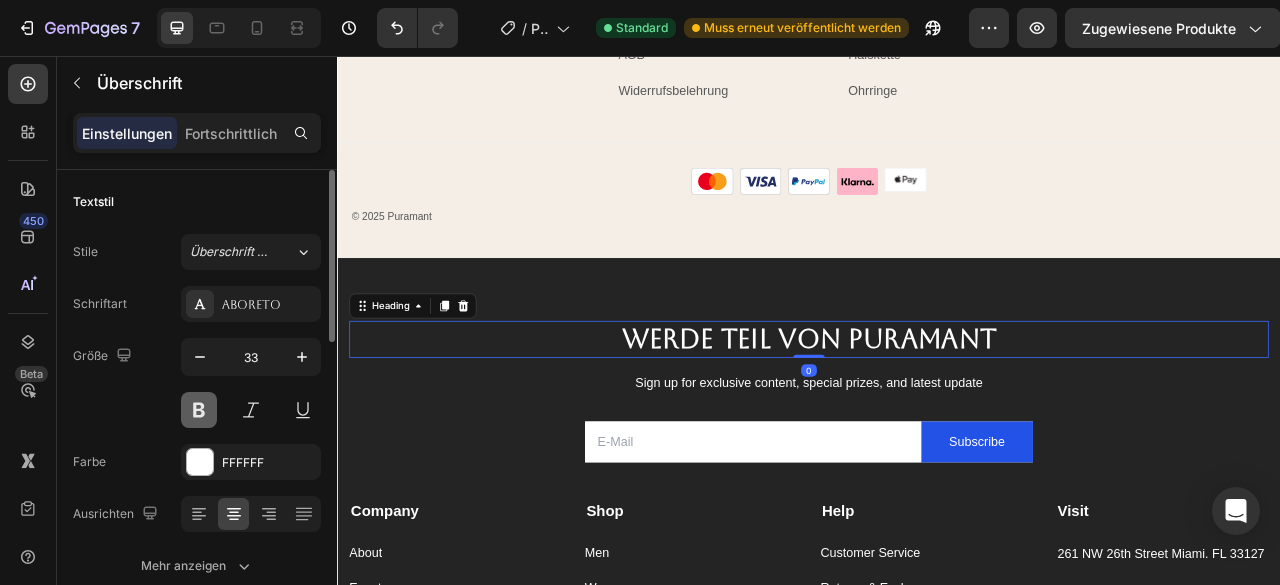 click at bounding box center (199, 410) 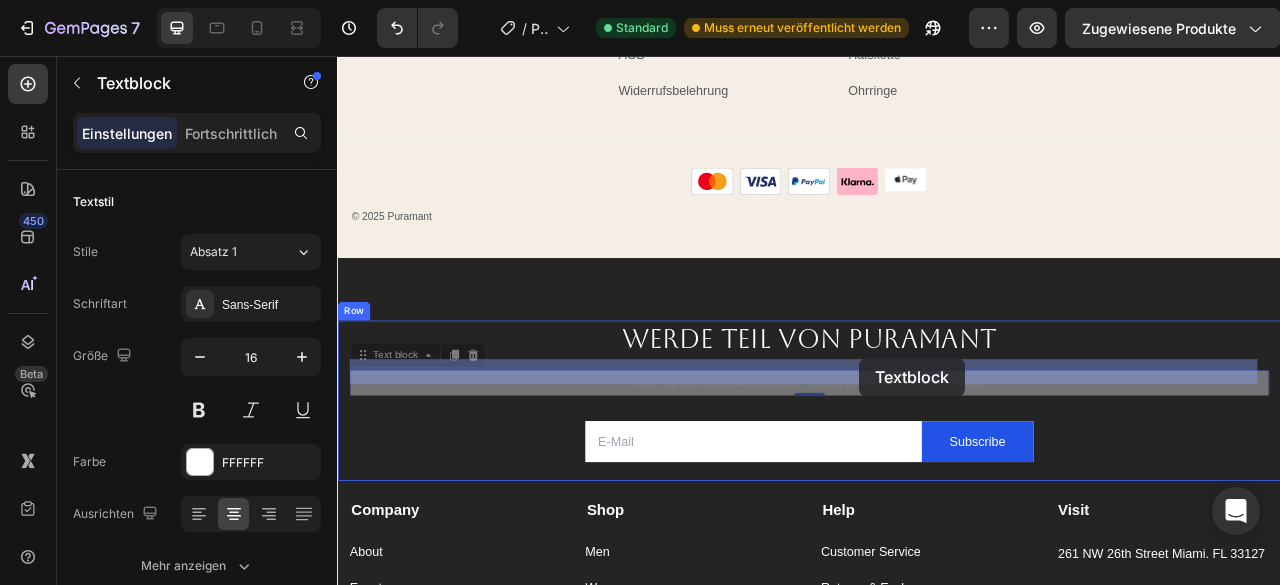 drag, startPoint x: 1201, startPoint y: 437, endPoint x: 1001, endPoint y: 440, distance: 200.02249 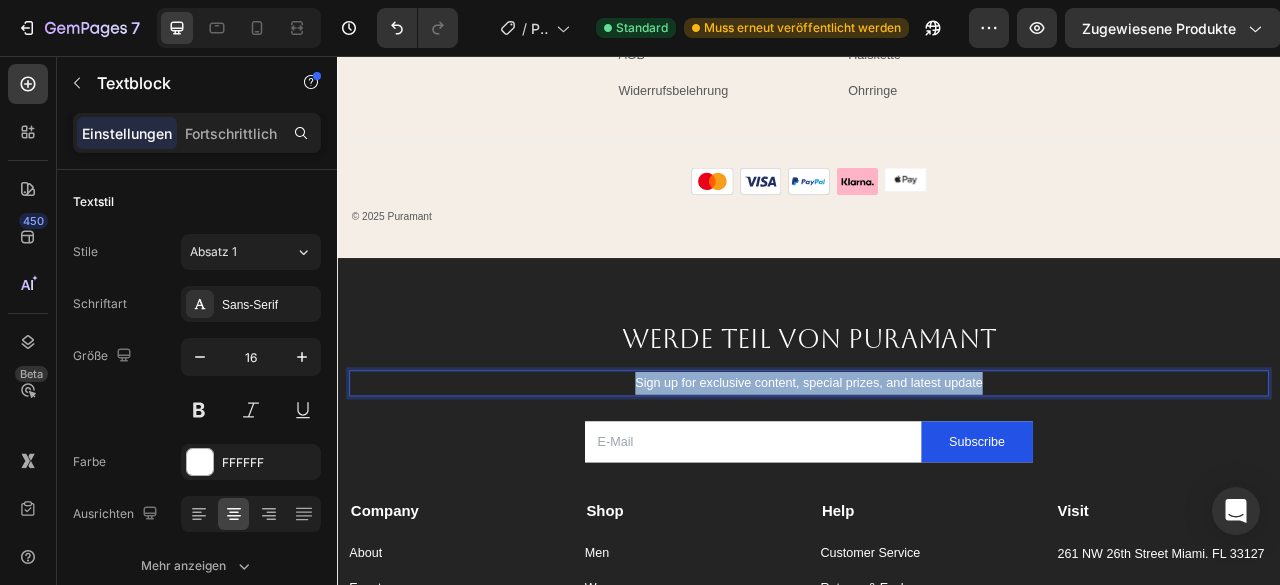 drag, startPoint x: 1190, startPoint y: 438, endPoint x: 686, endPoint y: 431, distance: 504.0486 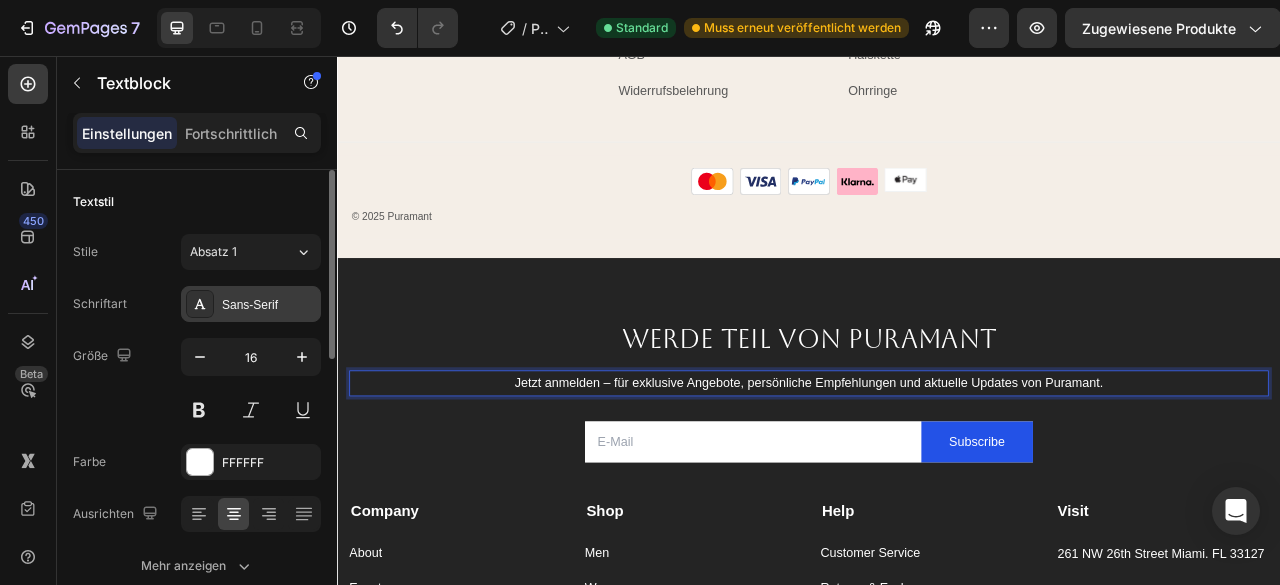 click on "Sans-Serif" at bounding box center [269, 305] 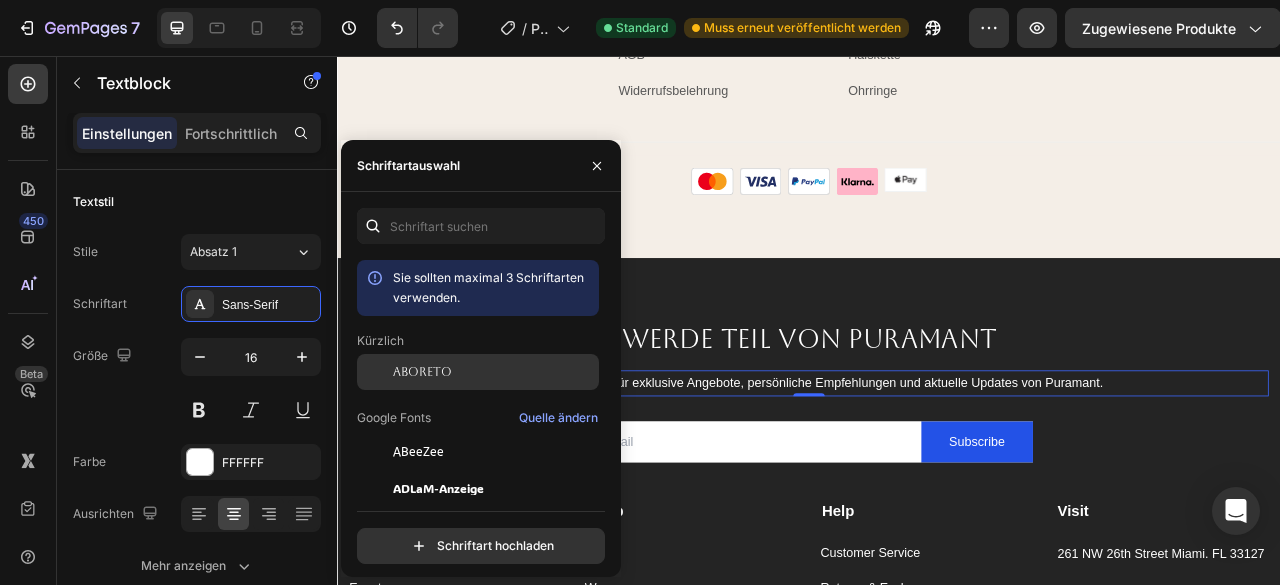 click on "Aboreto" at bounding box center [494, 372] 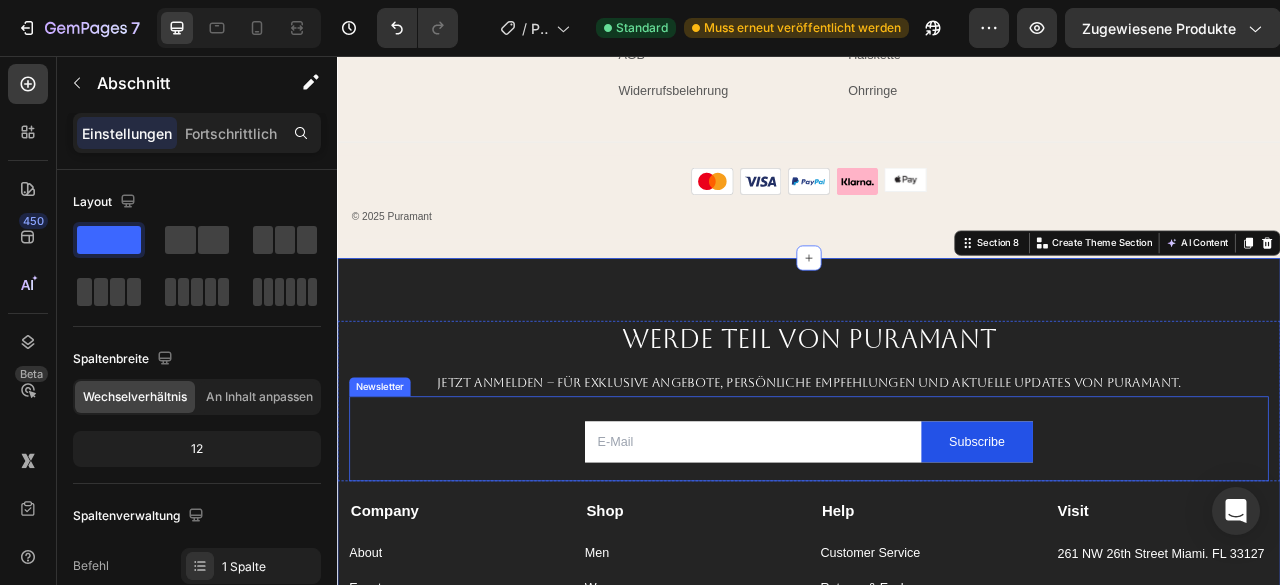 scroll, scrollTop: 5462, scrollLeft: 0, axis: vertical 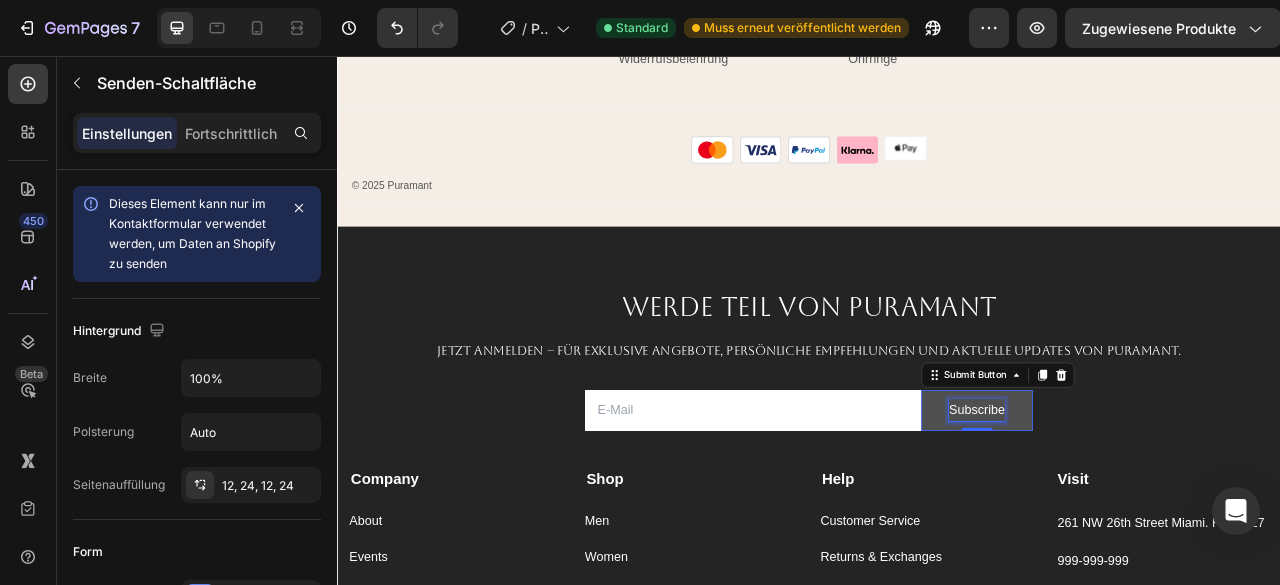 click on "Subscribe" at bounding box center [1150, 507] 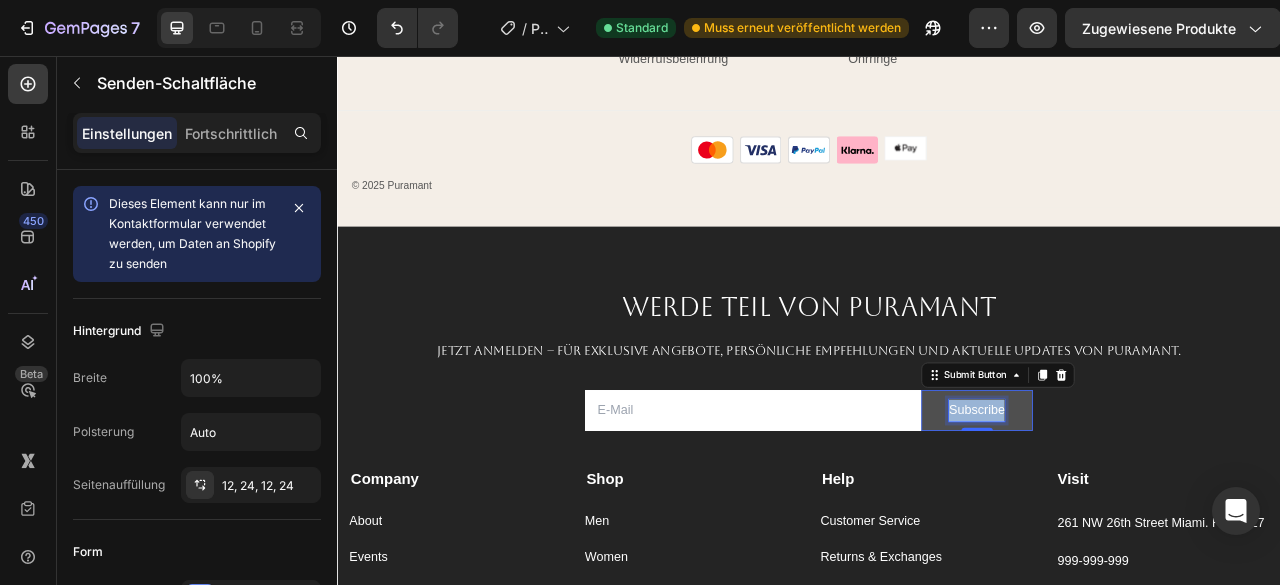 click on "Subscribe" at bounding box center [1150, 507] 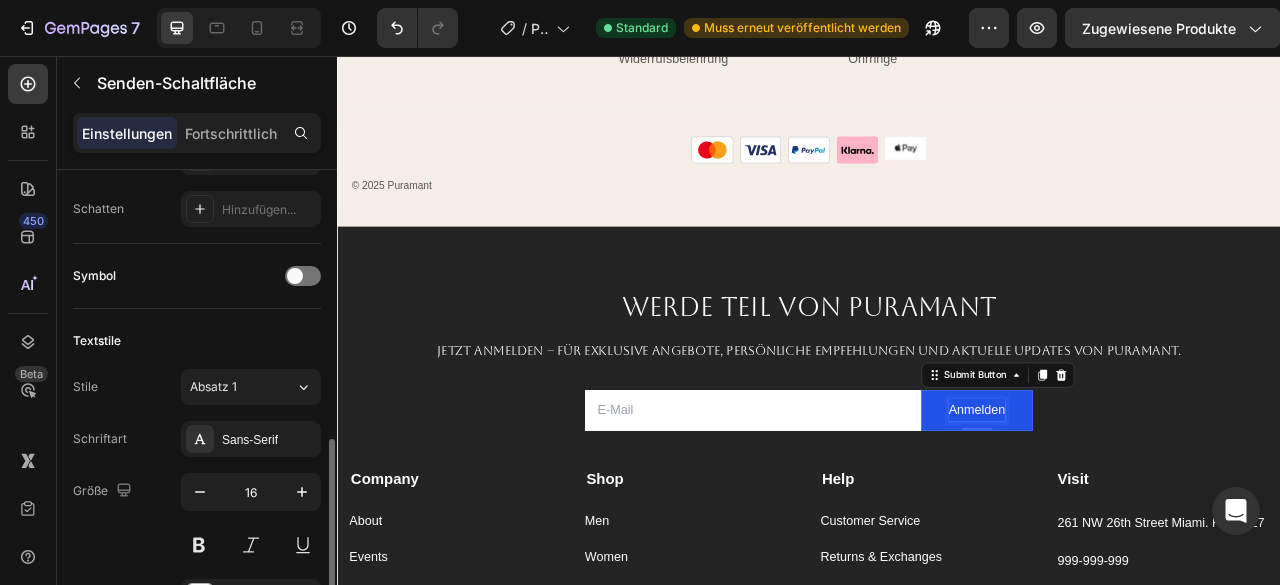 scroll, scrollTop: 689, scrollLeft: 0, axis: vertical 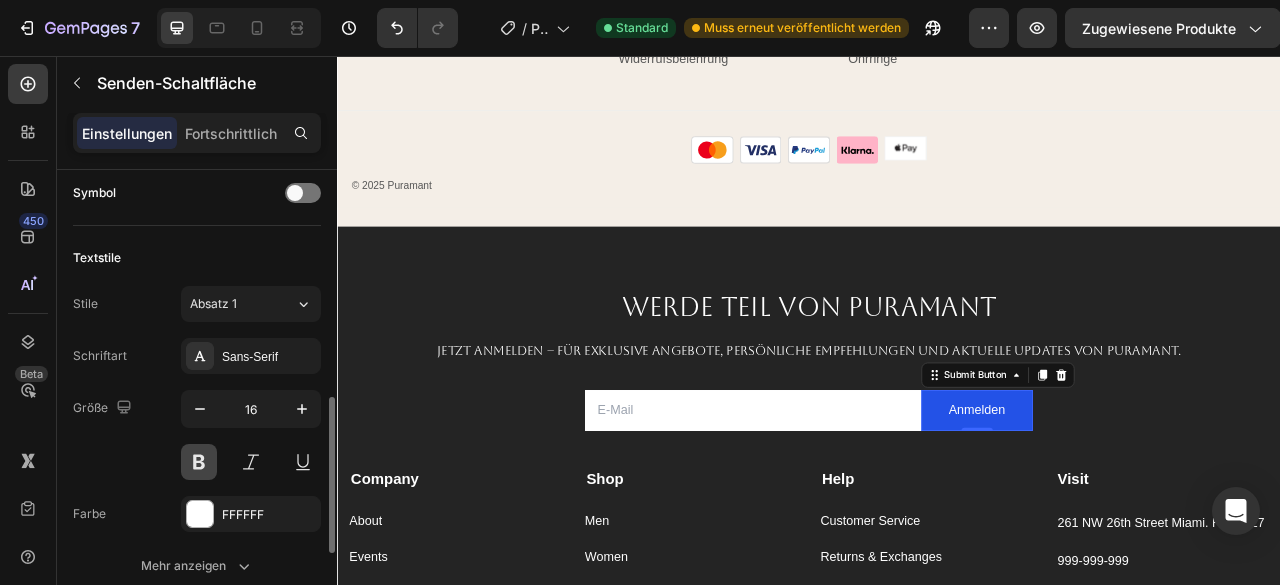 click at bounding box center (199, 462) 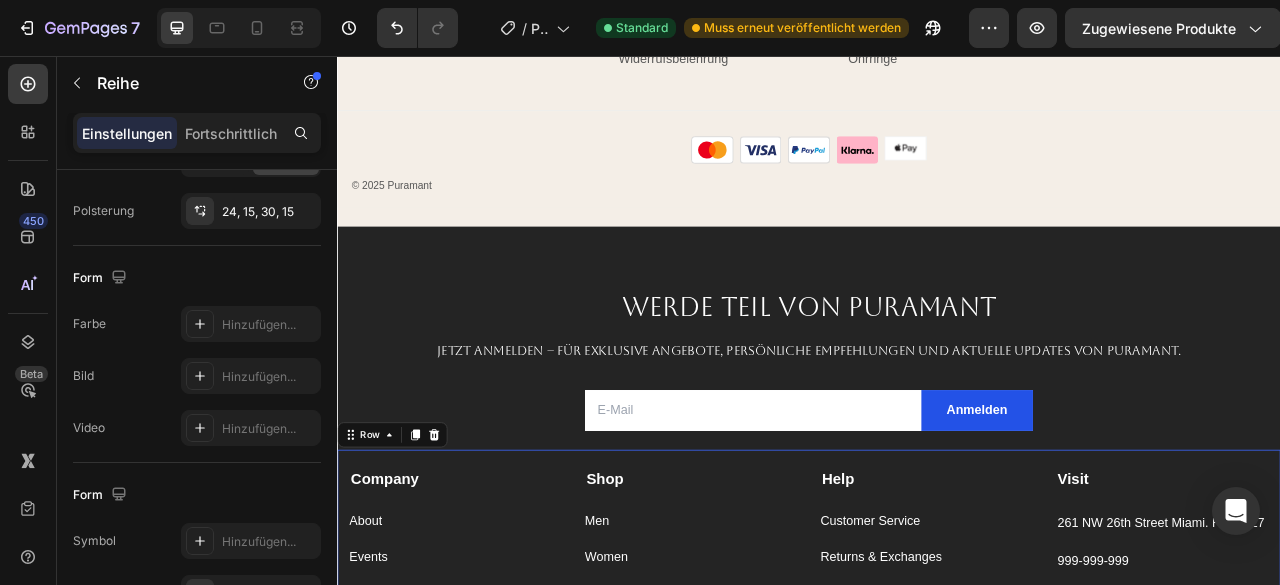 scroll, scrollTop: 0, scrollLeft: 0, axis: both 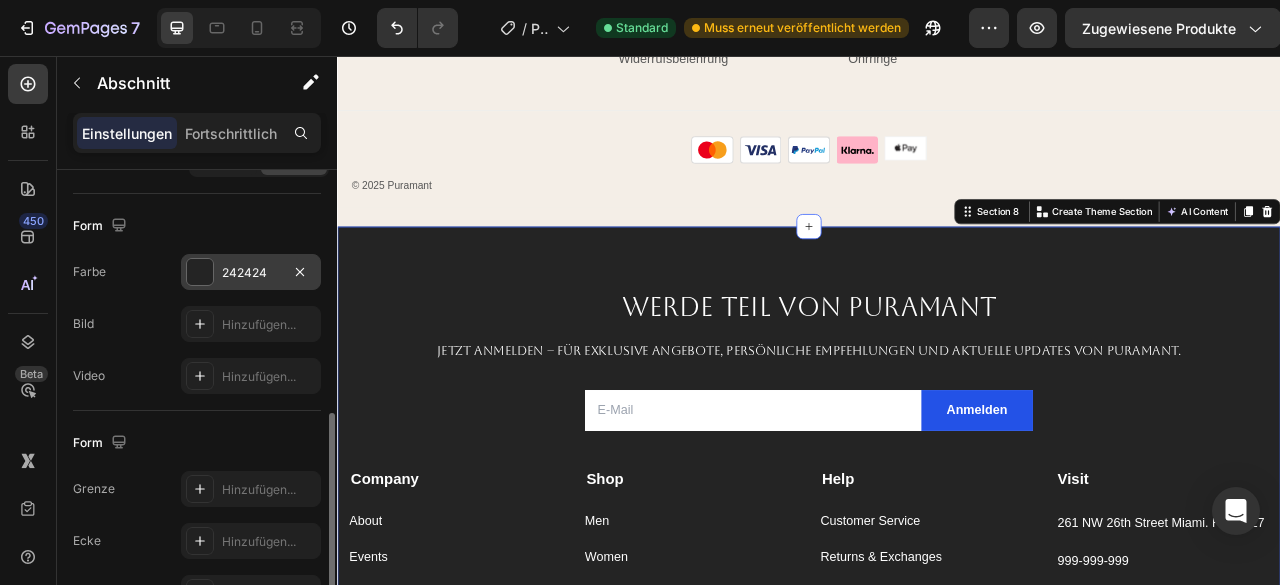 click on "242424" at bounding box center [251, 273] 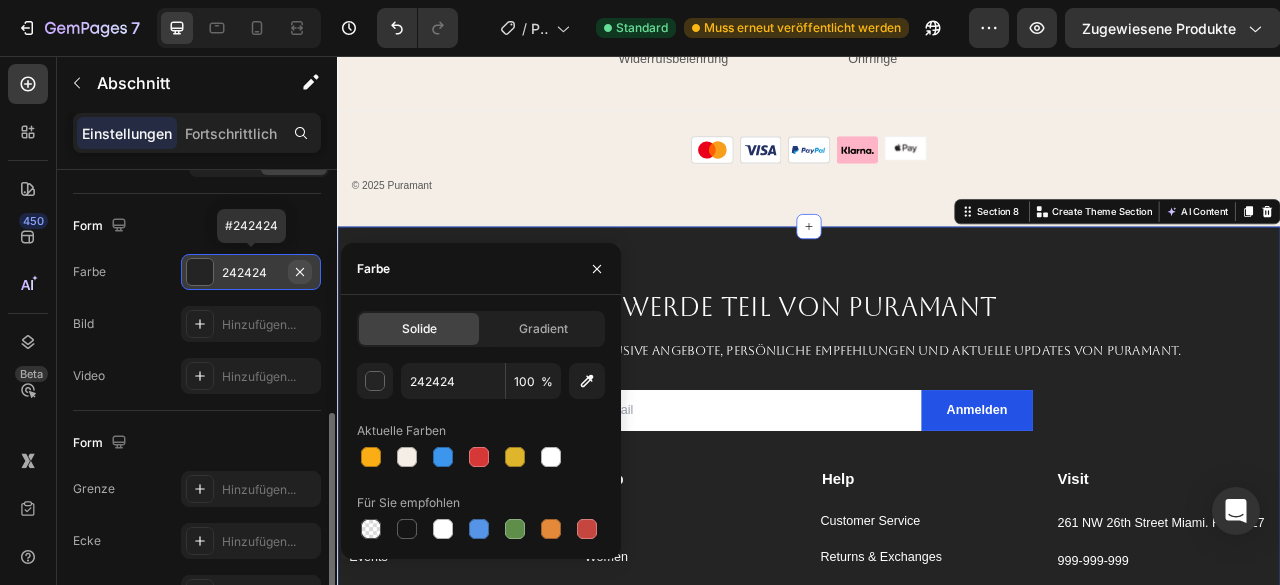 click 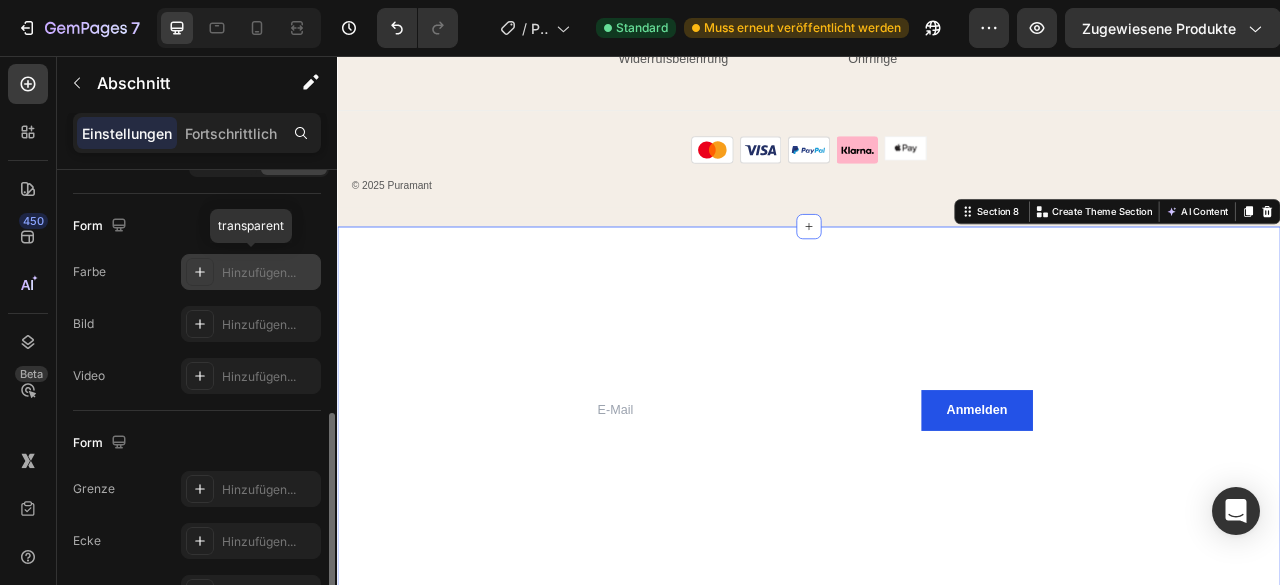 click on "Hinzufügen..." at bounding box center (259, 272) 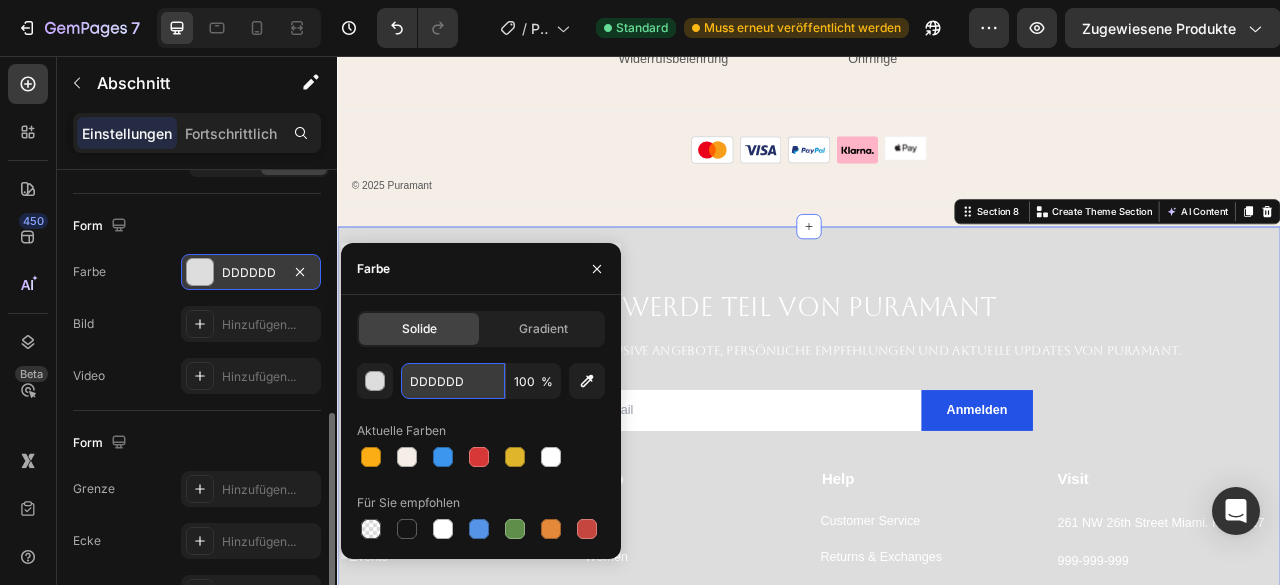 click on "DDDDDD" at bounding box center (453, 381) 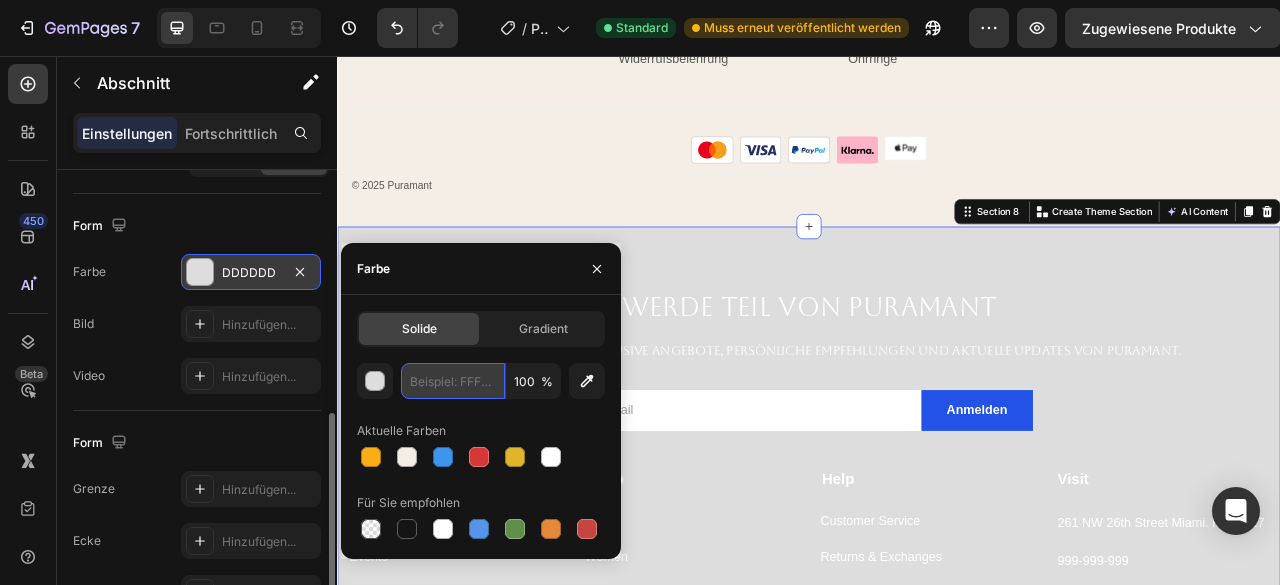 paste on "F4EEE7" 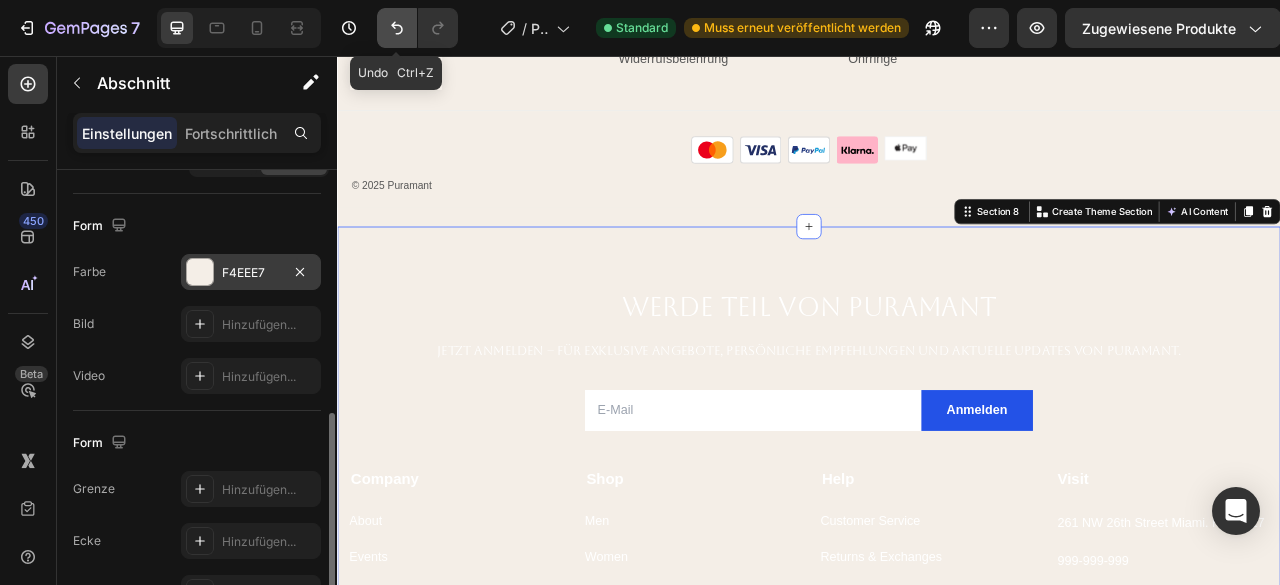 click 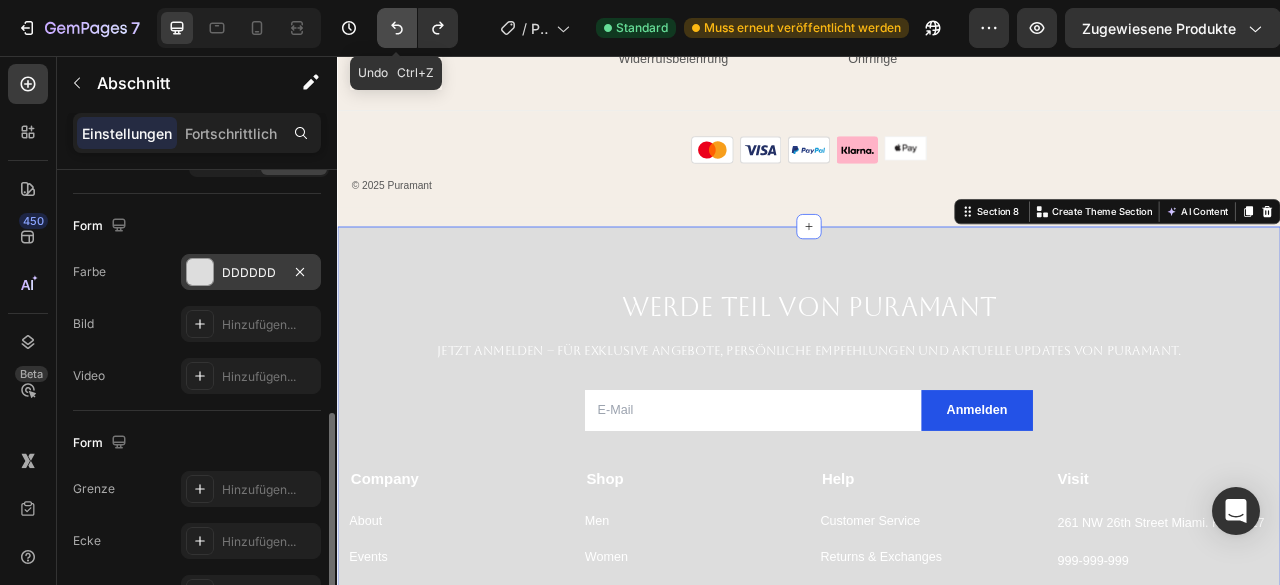 click 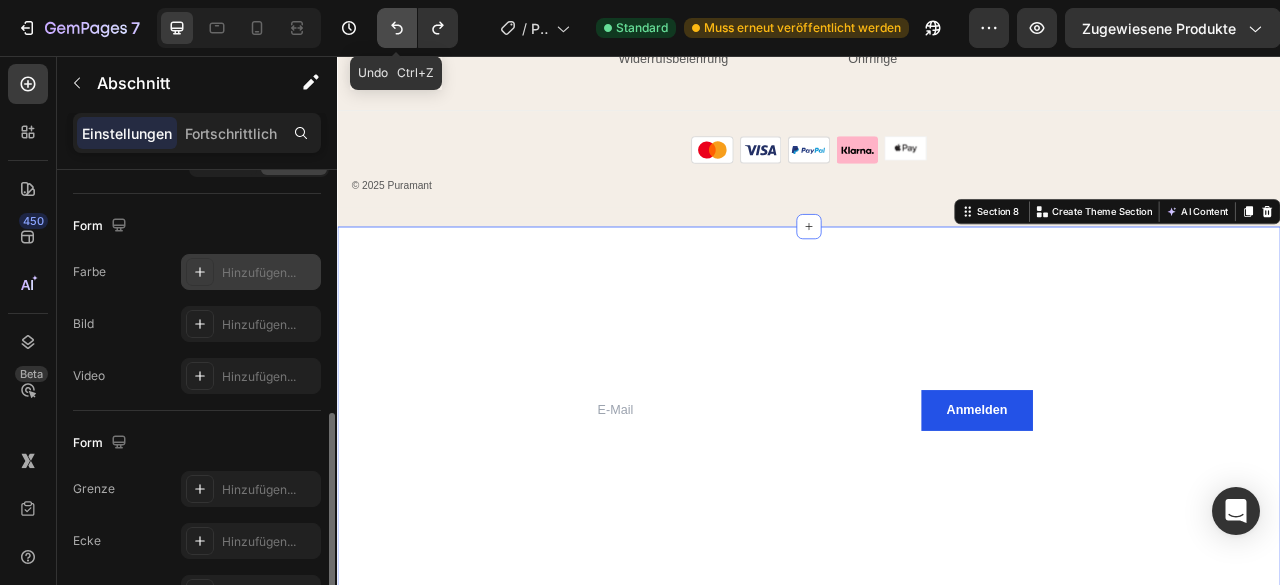 click 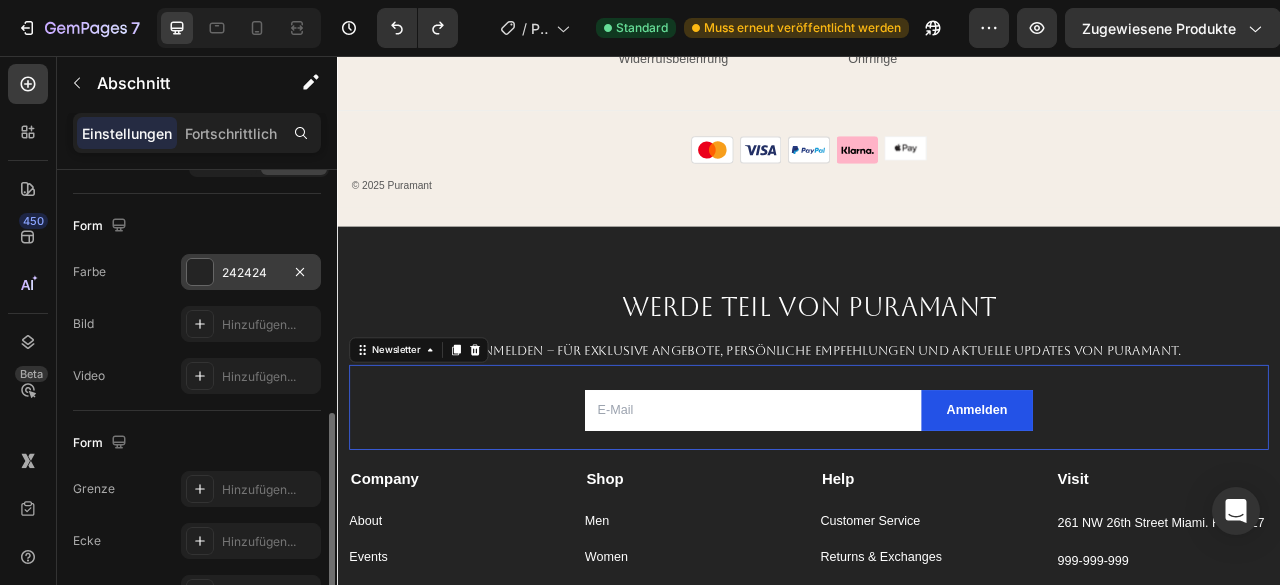 scroll, scrollTop: 0, scrollLeft: 0, axis: both 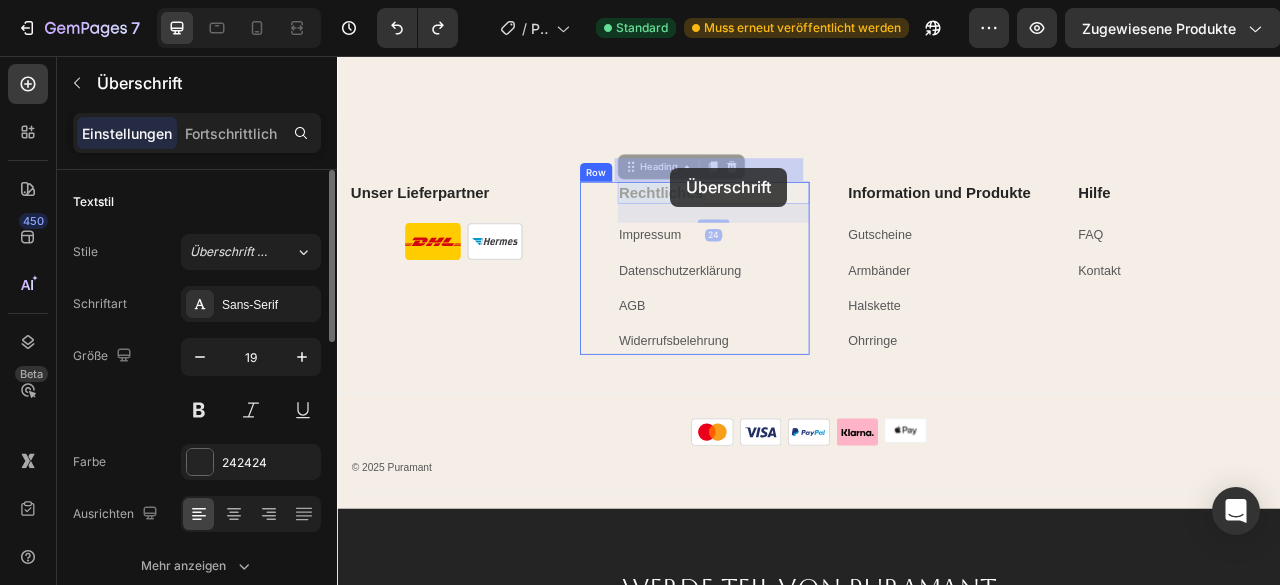 drag, startPoint x: 825, startPoint y: 201, endPoint x: 787, endPoint y: 200, distance: 38.013157 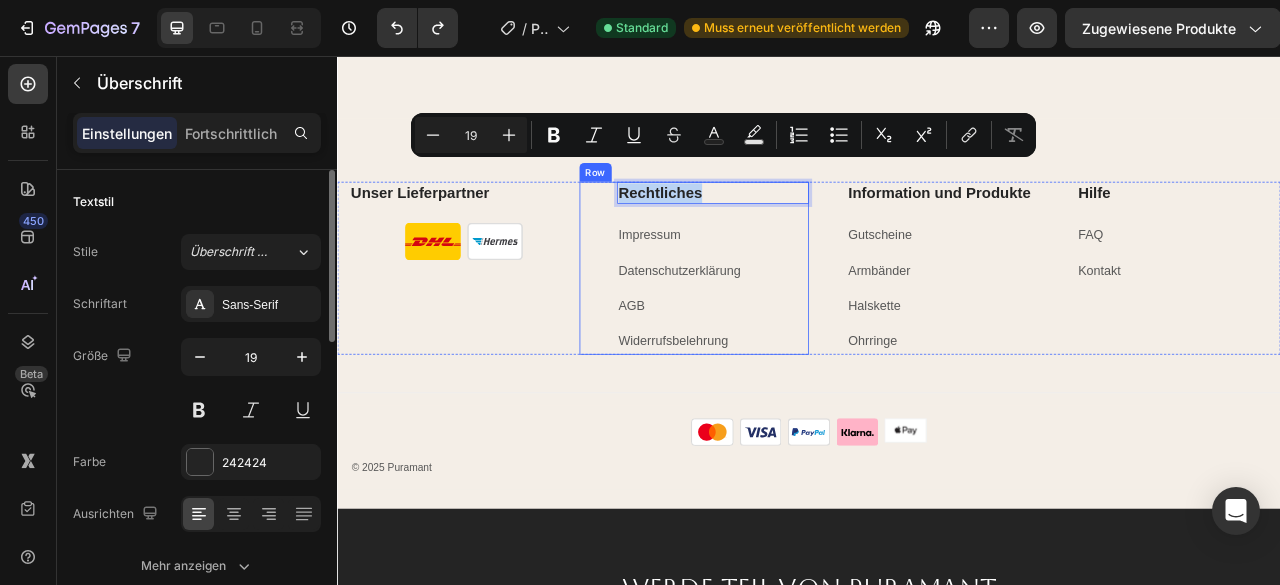 drag, startPoint x: 824, startPoint y: 200, endPoint x: 686, endPoint y: 203, distance: 138.03261 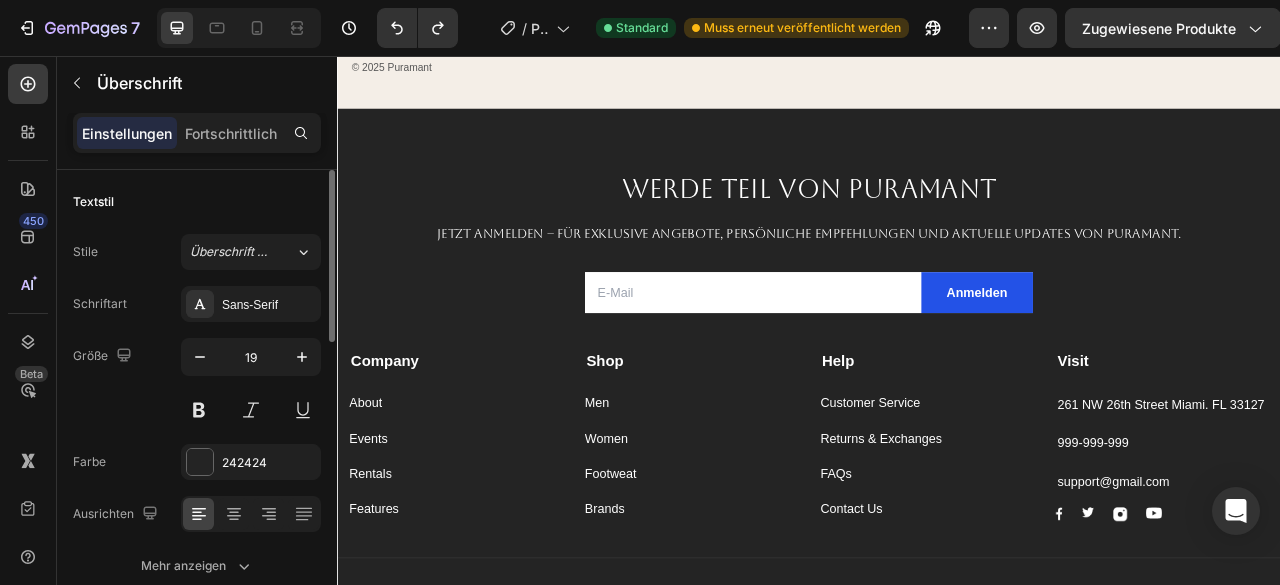 scroll, scrollTop: 5613, scrollLeft: 0, axis: vertical 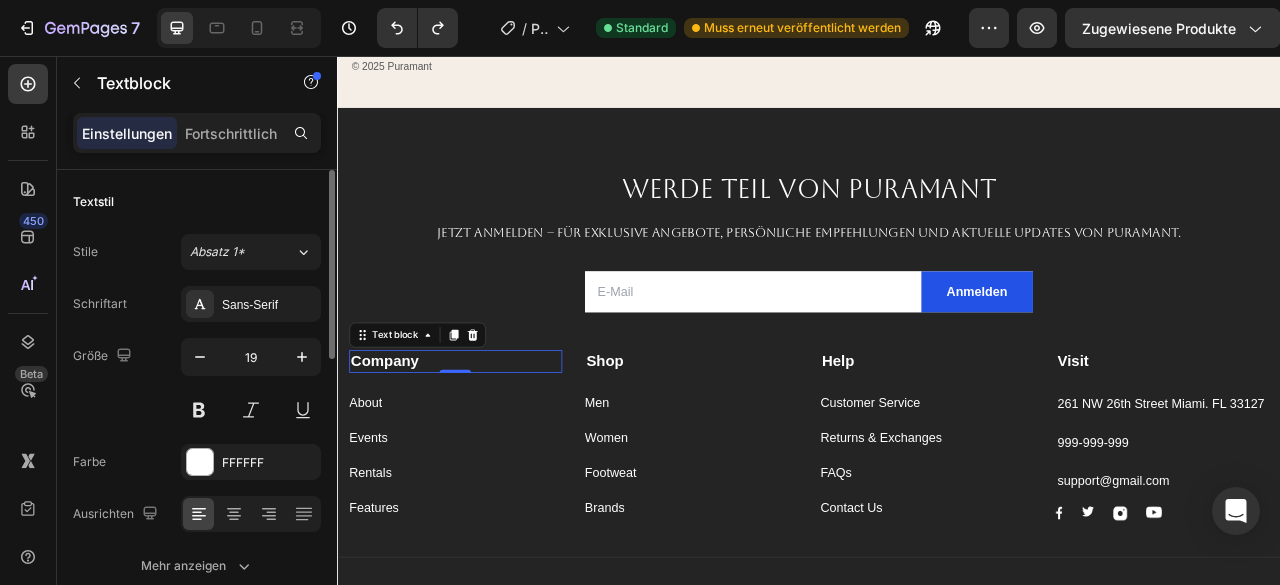 click on "Company" at bounding box center (487, 444) 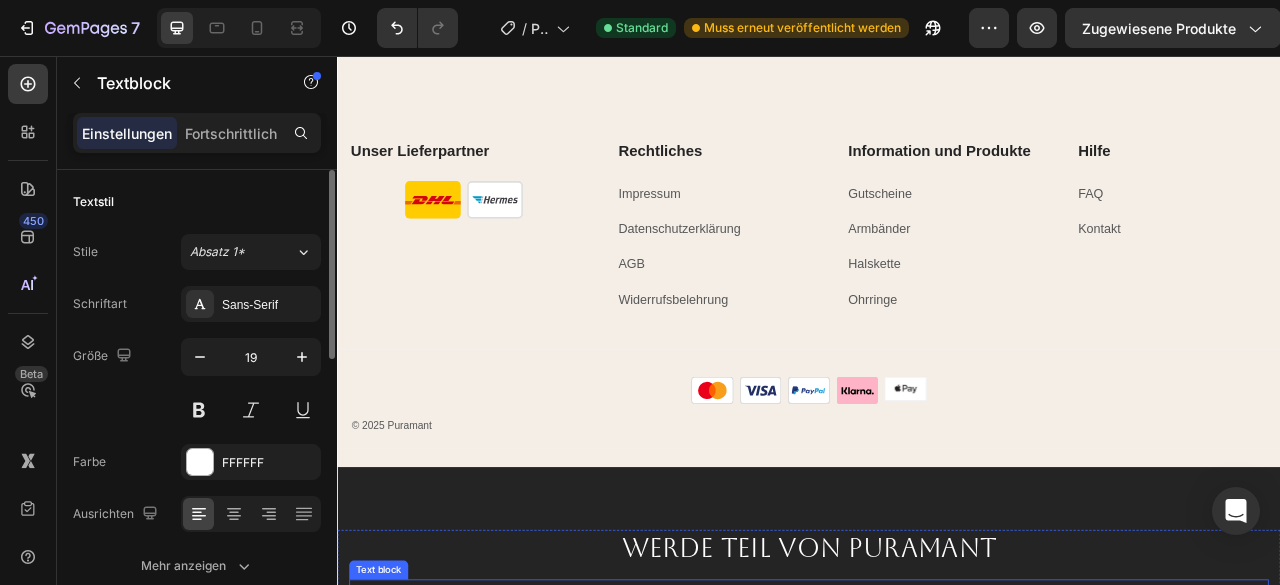 scroll, scrollTop: 5155, scrollLeft: 0, axis: vertical 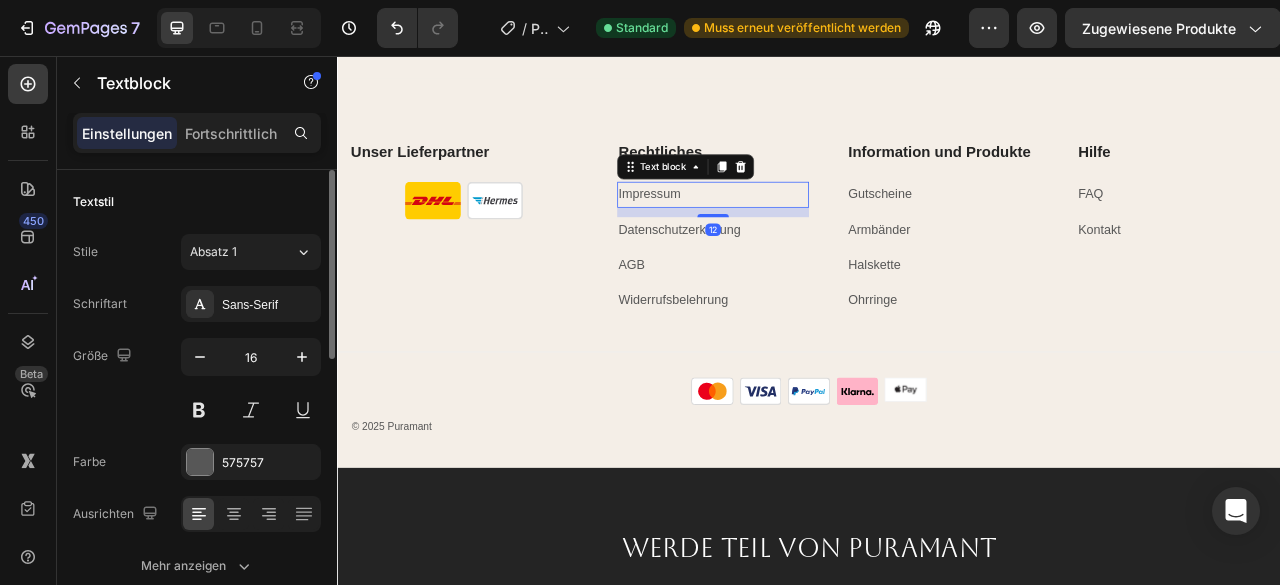 click on "Impressum" at bounding box center [815, 232] 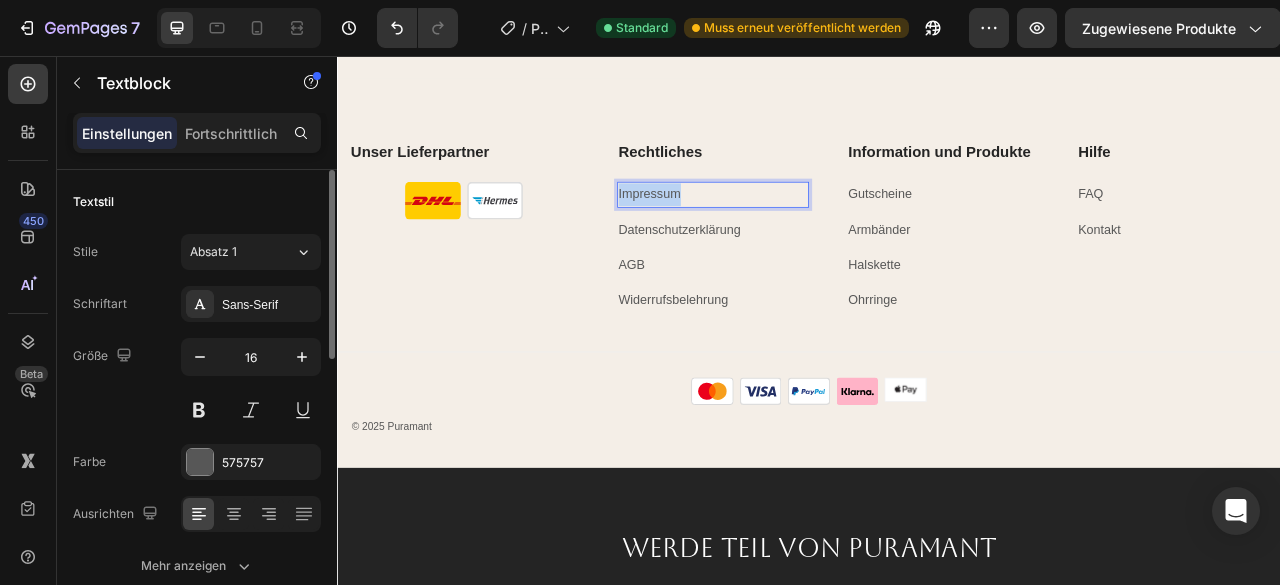 click on "Impressum" at bounding box center [815, 232] 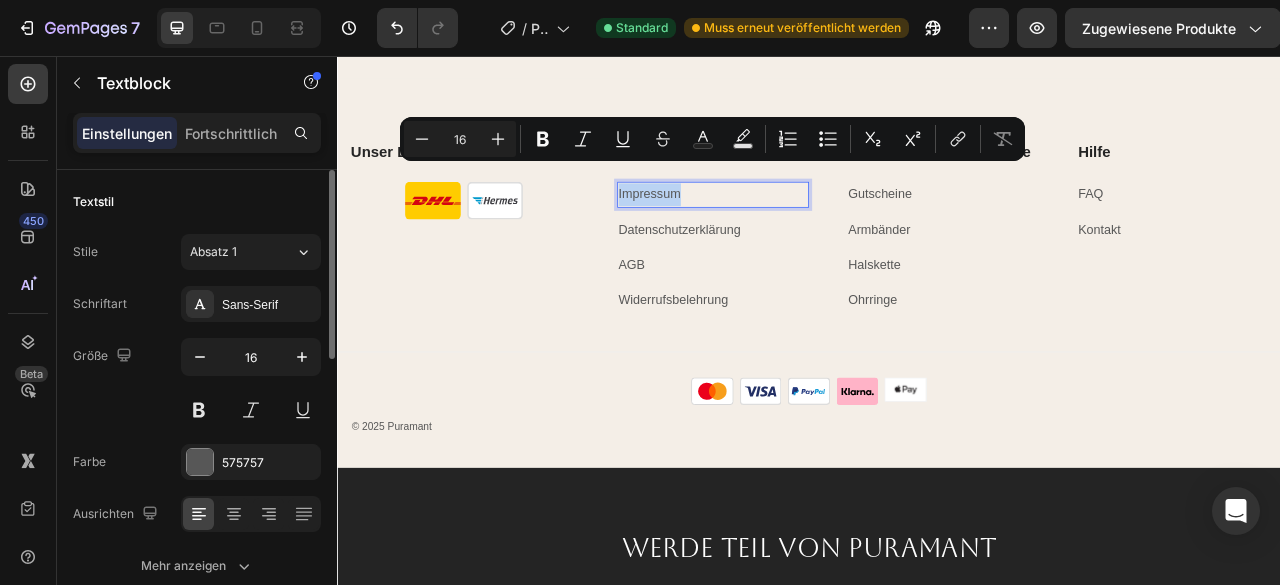 copy on "Impressum" 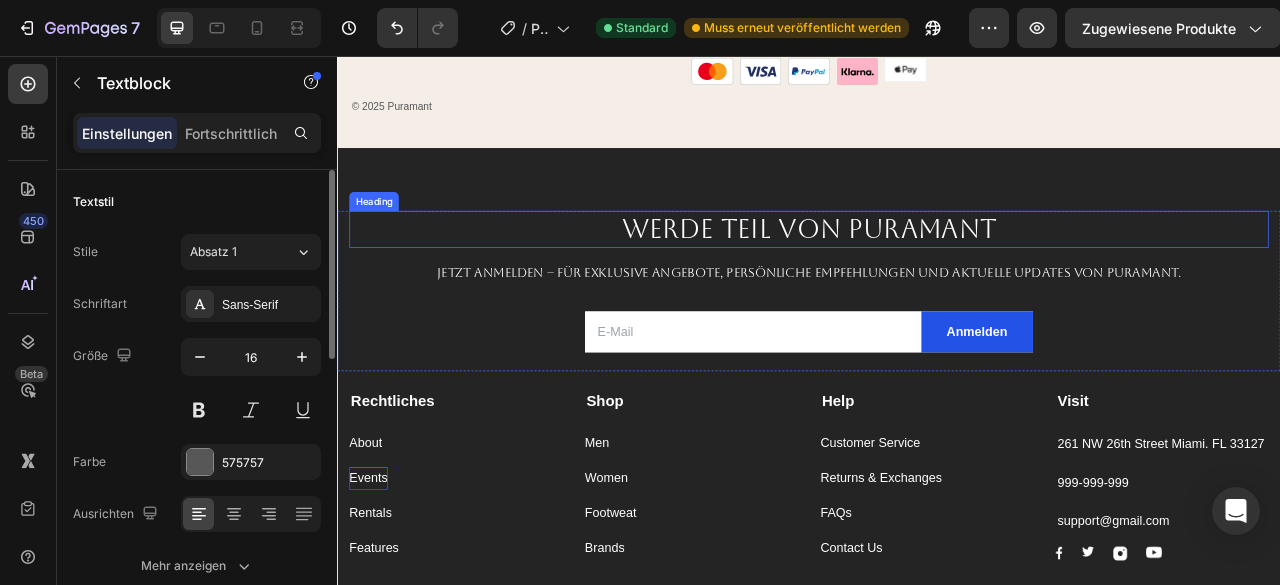 scroll, scrollTop: 5563, scrollLeft: 0, axis: vertical 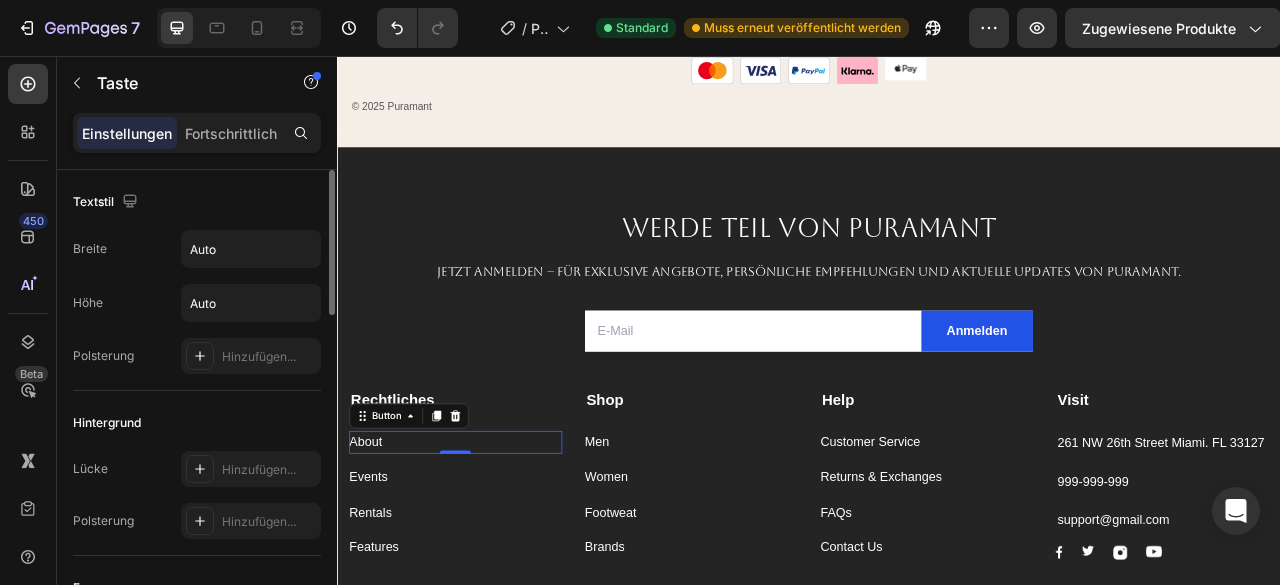 click on "About Button   0" at bounding box center (487, 547) 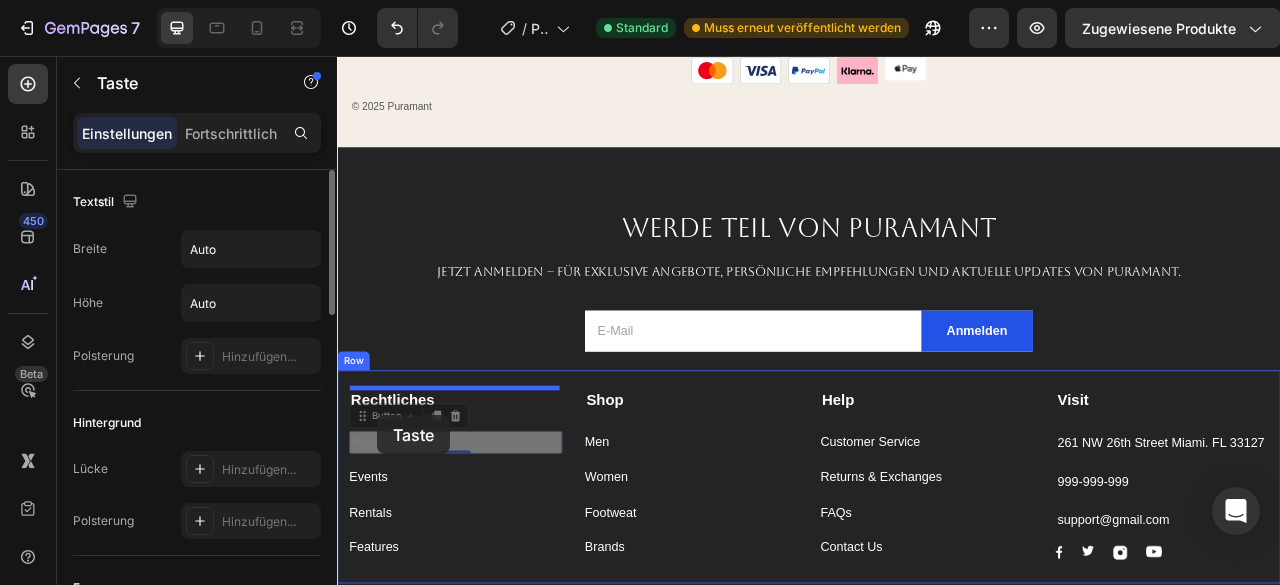 drag, startPoint x: 400, startPoint y: 516, endPoint x: 388, endPoint y: 513, distance: 12.369317 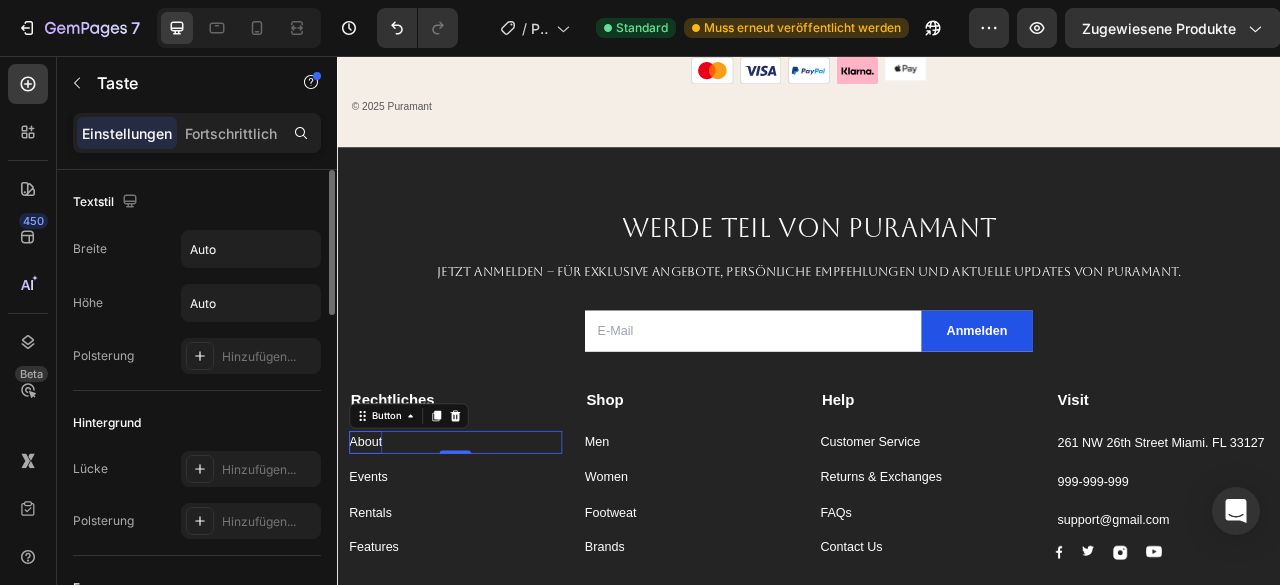 scroll, scrollTop: 5575, scrollLeft: 0, axis: vertical 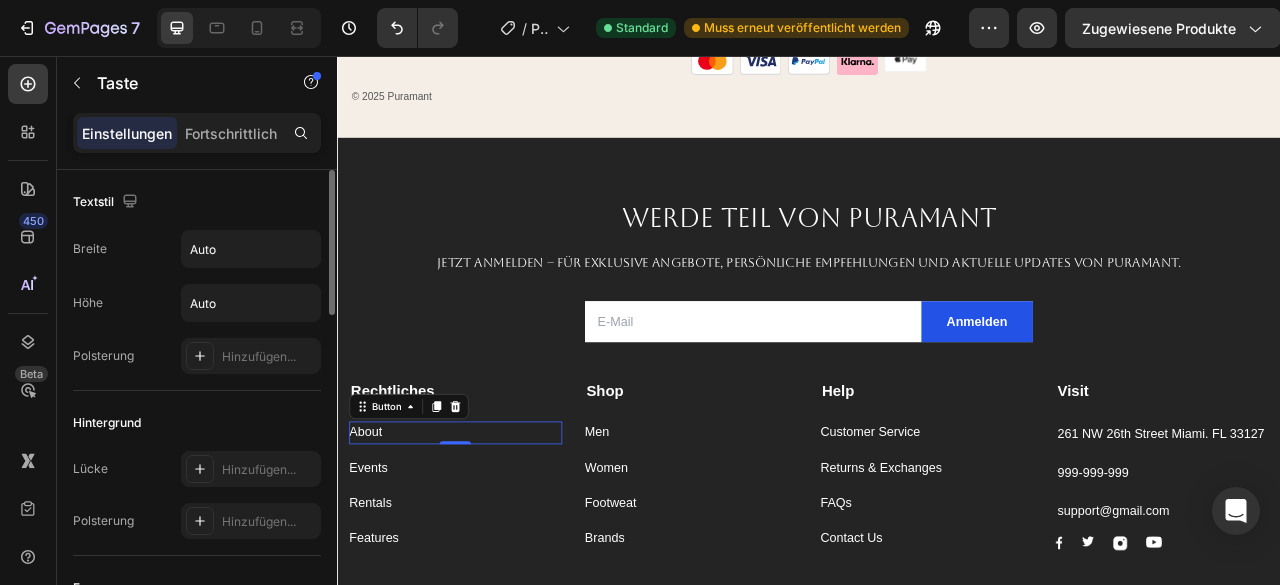 click on "About Button   0" at bounding box center (487, 535) 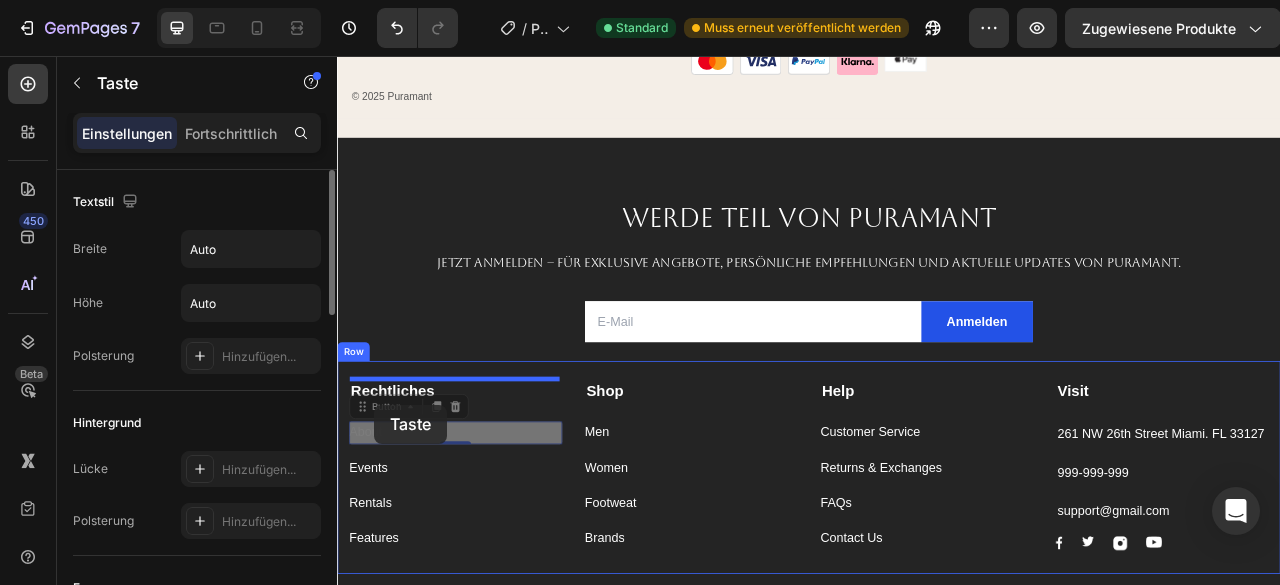 click on "Header Werde jetzt wie viele andere ein Teil von Puramant. Heading                Title Line JETZT SICHERN Heading Sicher dir einen 10,00 Euro  Willkommensgutschein  im Puramant Newsletter. Text block Email Field Anmelden Submit Button Row Newsletter Row JETZT SICHERN Heading Sicher dir einen 10,00 Euro  Willkommensgutschein  im Puramant Newsletter. Text block Email Field Anmelden Submit Button Row Newsletter Row Row            Unser Lieferpartner Heading Image Image Row Rechtliches Heading Impressum Text block Datenschutzerklärung Text block AGB Text block Widerrufsbelehrung Text block Row Information und Produkte Heading Gutscheine Text block Armbänder Text block Halskette Text block Ohrringe Text block Row Hilfe Heading FAQ Text block Kontakt Text block Row Row My Store Company Information Contact Accordion                Title Line Row Image Image Image Image Image Row © 2025 Puramant Text block Row Row Section 7 Werde Teil von Puramant Heading Text block Email Field Anmelden Submit Button Row" at bounding box center [937, -2180] 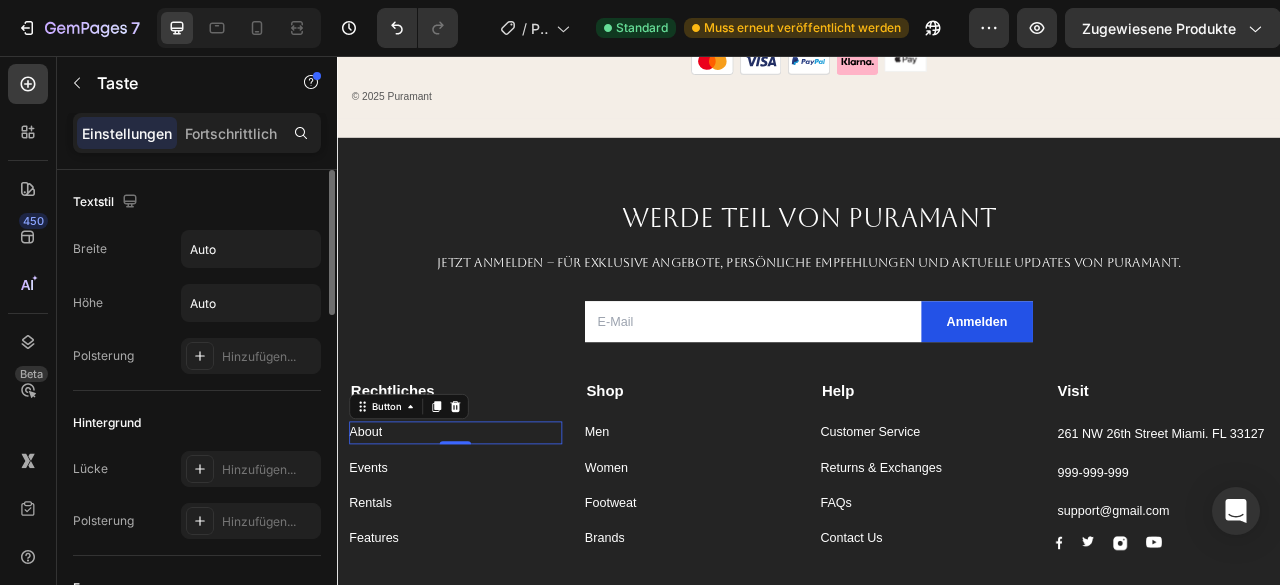 click on "About Button   0" at bounding box center [487, 535] 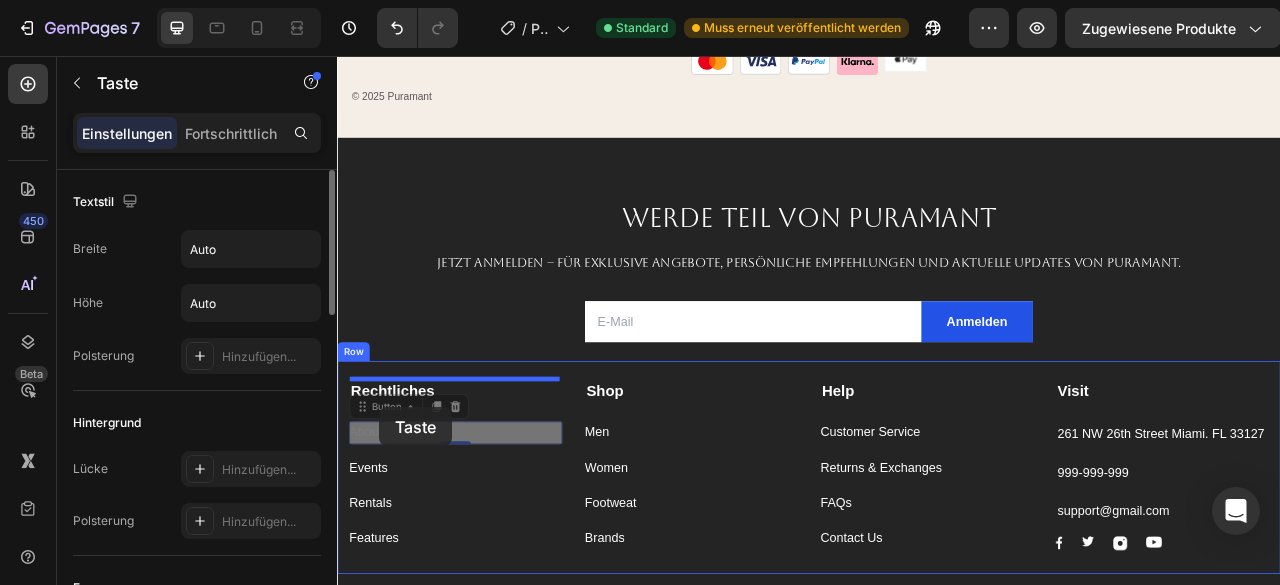 click on "Header Werde jetzt wie viele andere ein Teil von Puramant. Heading                Title Line JETZT SICHERN Heading Sicher dir einen 10,00 Euro  Willkommensgutschein  im Puramant Newsletter. Text block Email Field Anmelden Submit Button Row Newsletter Row JETZT SICHERN Heading Sicher dir einen 10,00 Euro  Willkommensgutschein  im Puramant Newsletter. Text block Email Field Anmelden Submit Button Row Newsletter Row Row            Unser Lieferpartner Heading Image Image Row Rechtliches Heading Impressum Text block Datenschutzerklärung Text block AGB Text block Widerrufsbelehrung Text block Row Information und Produkte Heading Gutscheine Text block Armbänder Text block Halskette Text block Ohrringe Text block Row Hilfe Heading FAQ Text block Kontakt Text block Row Row My Store Company Information Contact Accordion                Title Line Row Image Image Image Image Image Row © 2025 Puramant Text block Row Row Section 7 Werde Teil von Puramant Heading Text block Email Field Anmelden Submit Button Row" at bounding box center [937, -2180] 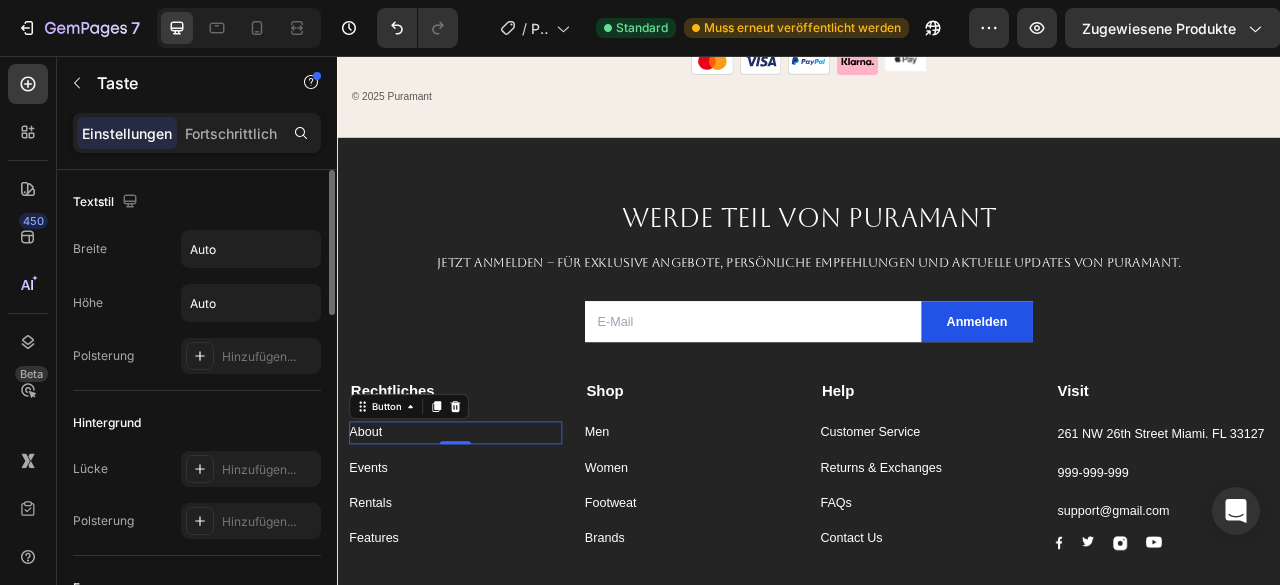 click on "About Button   0" at bounding box center (487, 535) 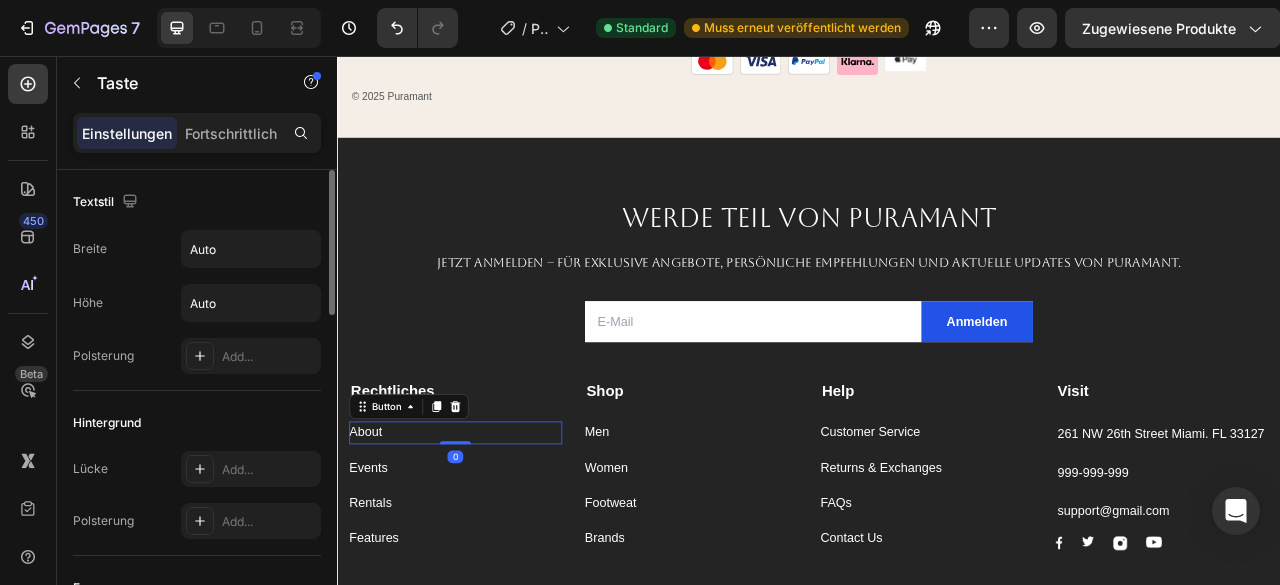 click on "About Button   0" at bounding box center (487, 535) 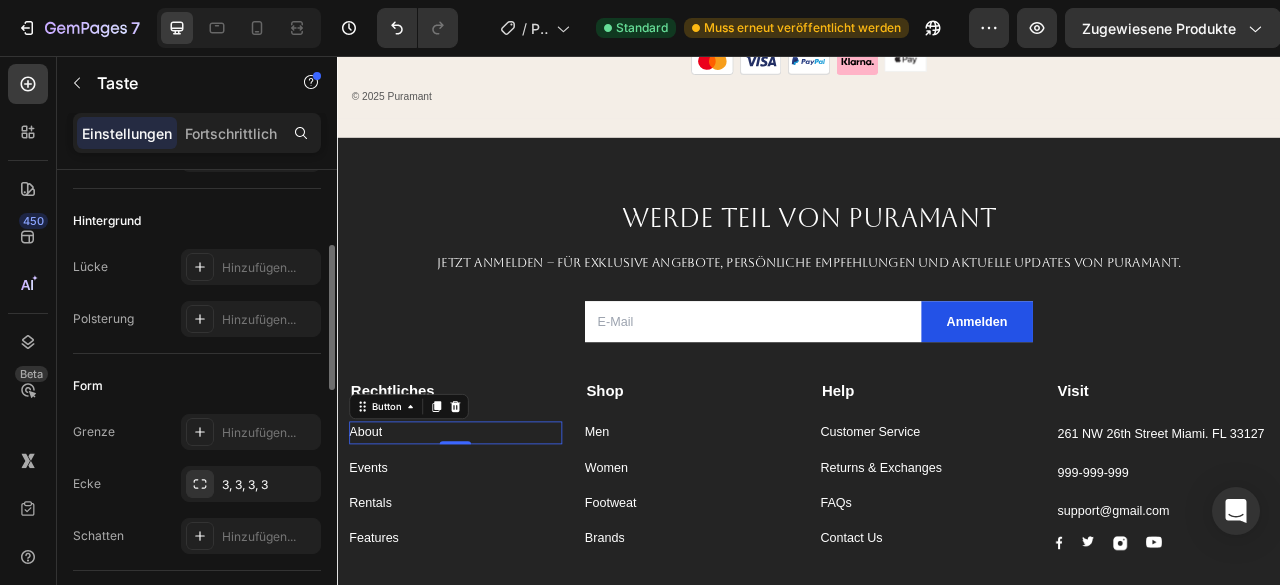 scroll, scrollTop: 0, scrollLeft: 0, axis: both 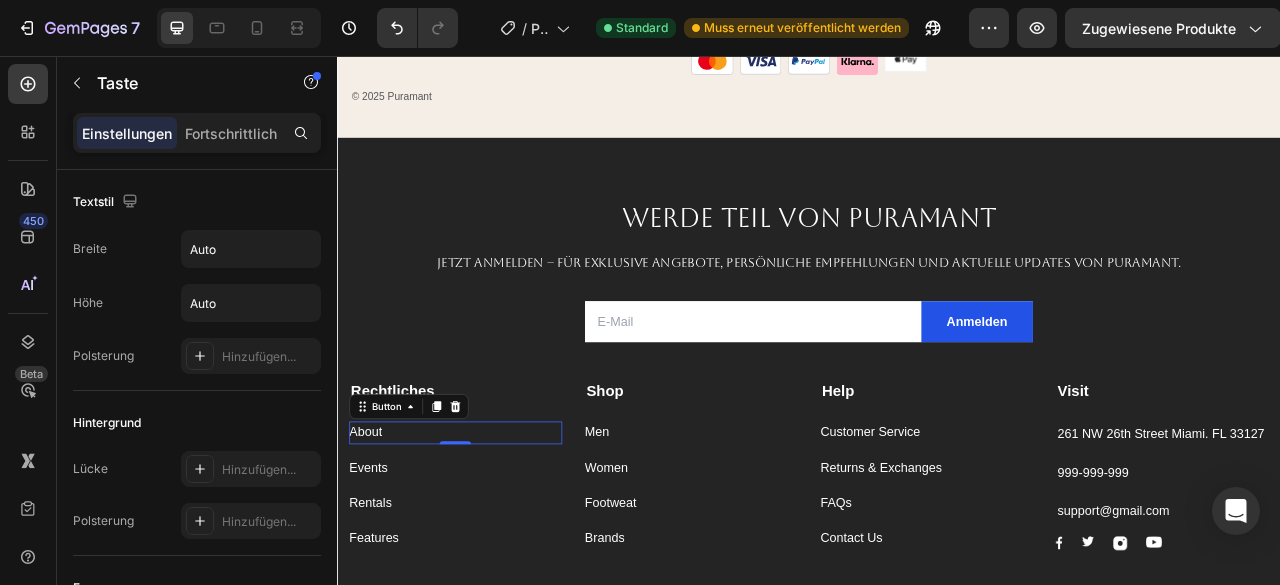 click on "About Button   0" at bounding box center (487, 535) 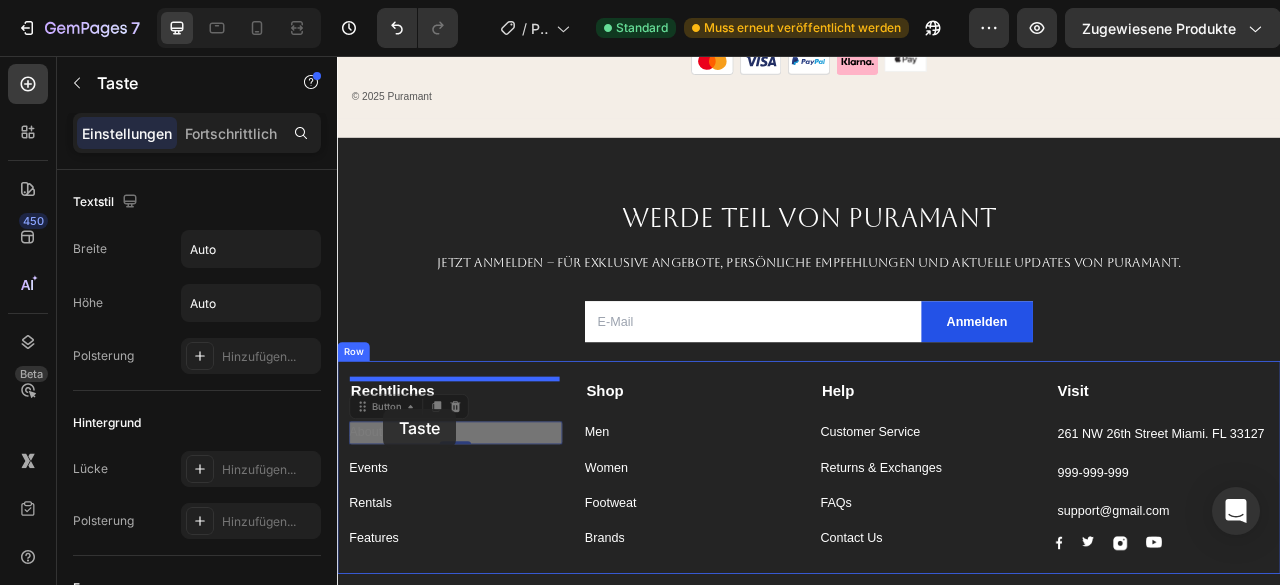 click on "Header Werde jetzt wie viele andere ein Teil von Puramant. Heading                Title Line JETZT SICHERN Heading Sicher dir einen 10,00 Euro  Willkommensgutschein  im Puramant Newsletter. Text block Email Field Anmelden Submit Button Row Newsletter Row JETZT SICHERN Heading Sicher dir einen 10,00 Euro  Willkommensgutschein  im Puramant Newsletter. Text block Email Field Anmelden Submit Button Row Newsletter Row Row            Unser Lieferpartner Heading Image Image Row Rechtliches Heading Impressum Text block Datenschutzerklärung Text block AGB Text block Widerrufsbelehrung Text block Row Information und Produkte Heading Gutscheine Text block Armbänder Text block Halskette Text block Ohrringe Text block Row Hilfe Heading FAQ Text block Kontakt Text block Row Row My Store Company Information Contact Accordion                Title Line Row Image Image Image Image Image Row © 2025 Puramant Text block Row Row Section 7 Werde Teil von Puramant Heading Text block Email Field Anmelden Submit Button Row" at bounding box center [937, -2180] 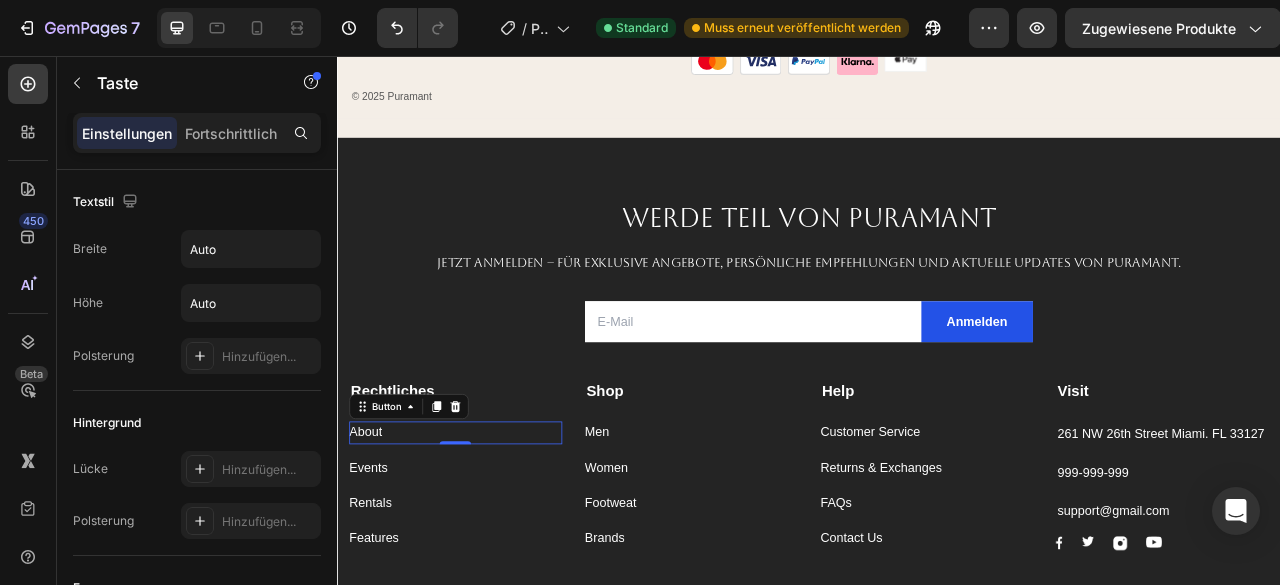 click on "About Button   0" at bounding box center [487, 535] 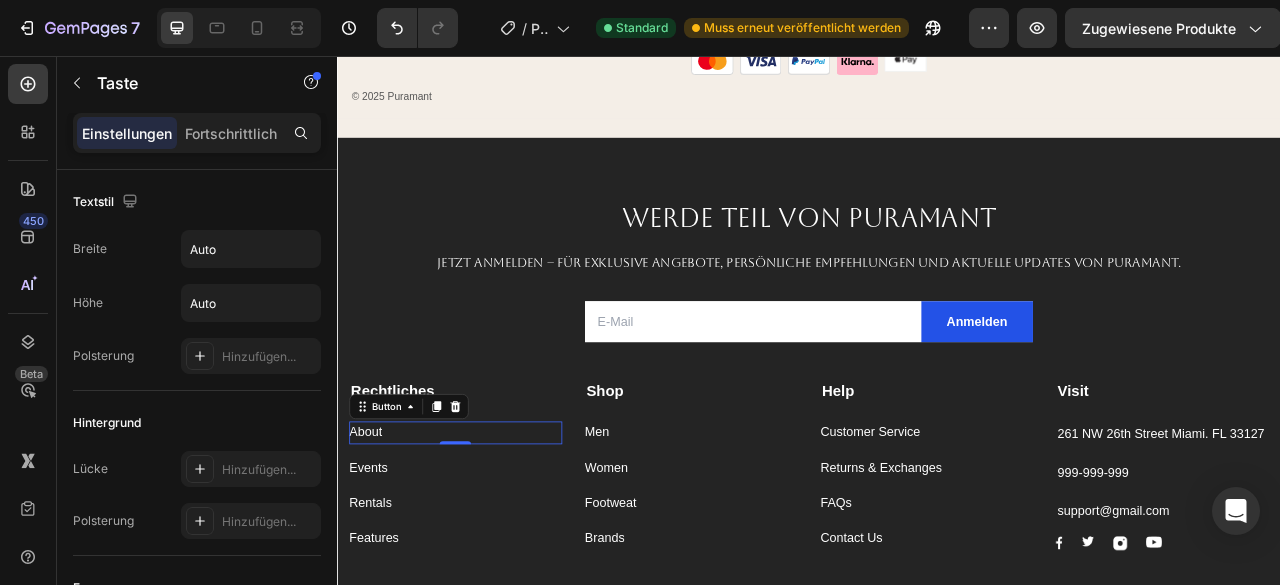 click on "About Button   0" at bounding box center [487, 535] 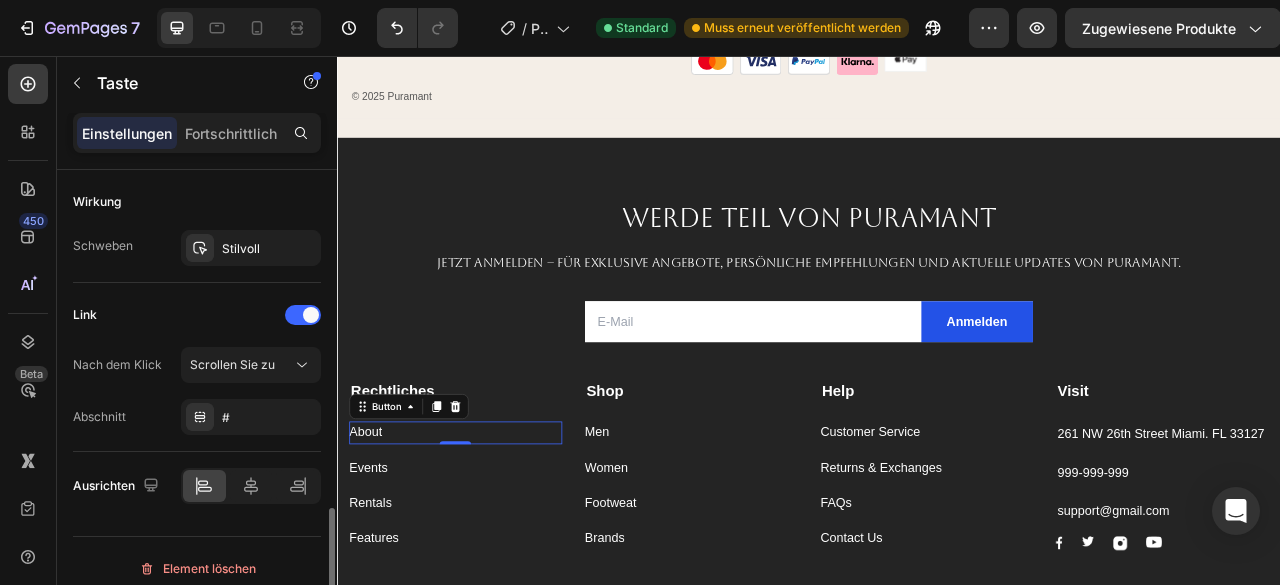 scroll, scrollTop: 1061, scrollLeft: 0, axis: vertical 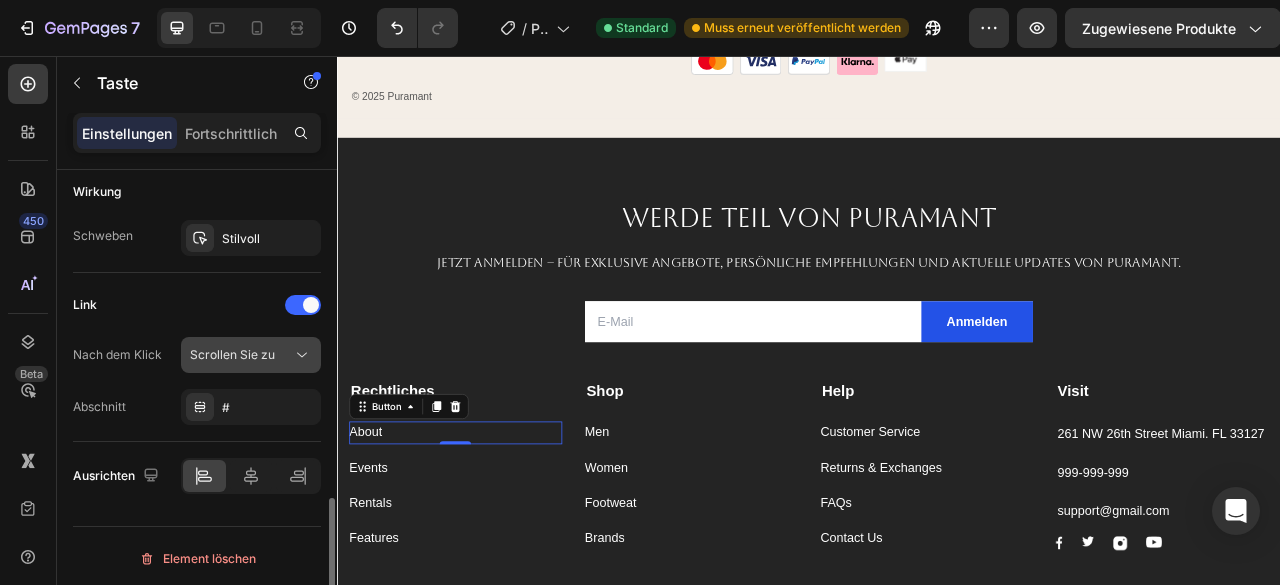 click on "Scrollen Sie zu" at bounding box center (232, 354) 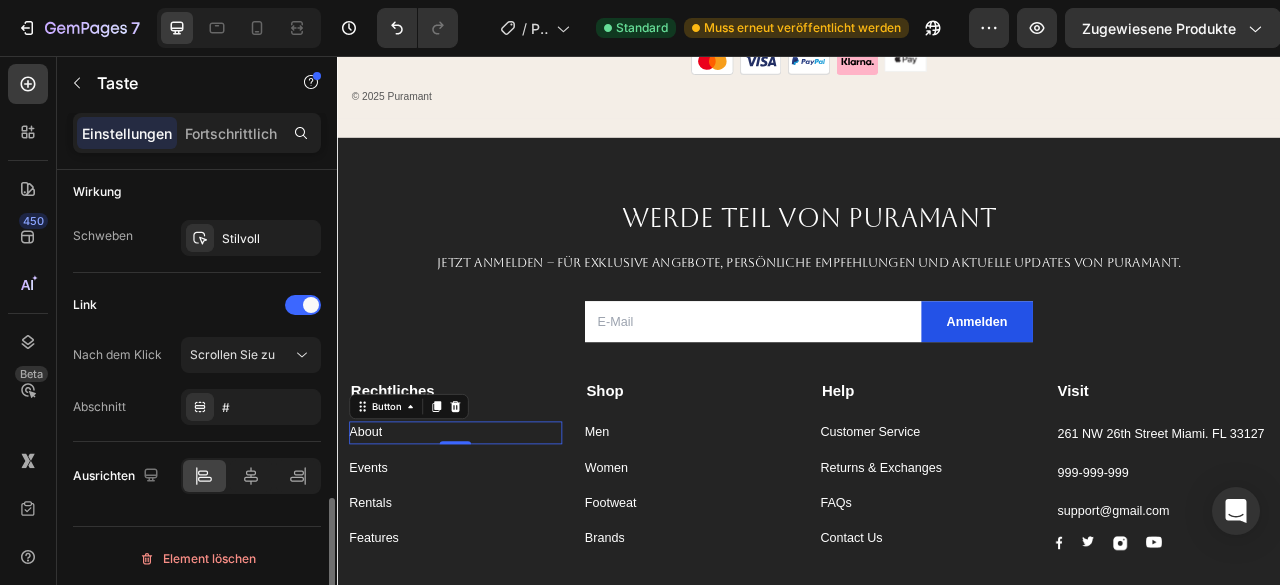 click on "Link" at bounding box center [197, 305] 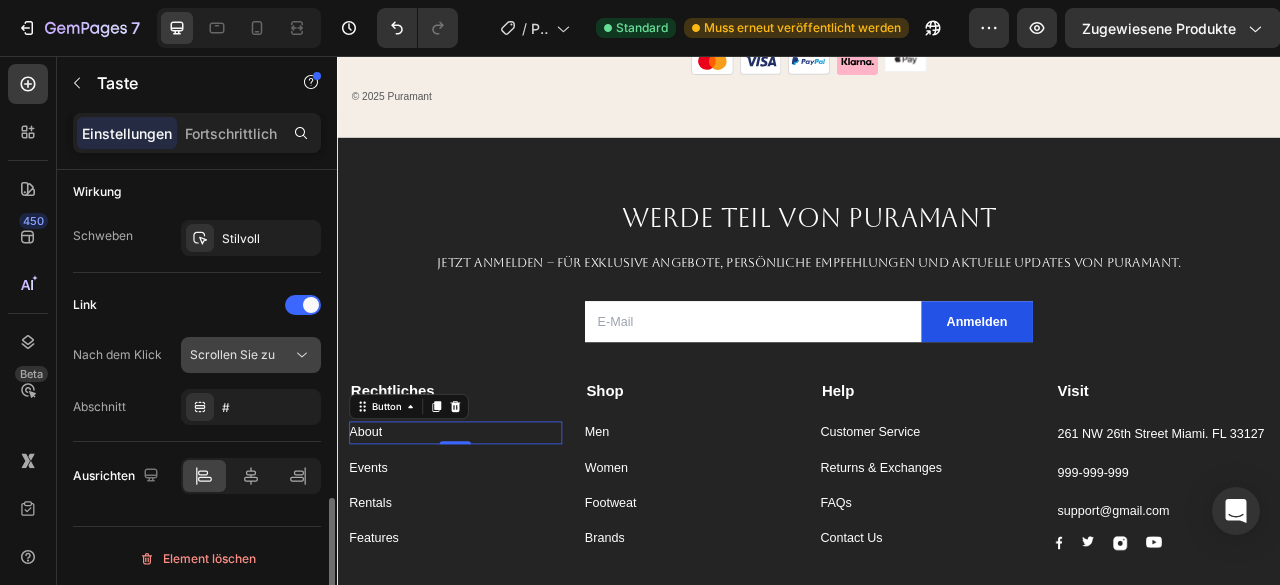 click on "Scrollen Sie zu" 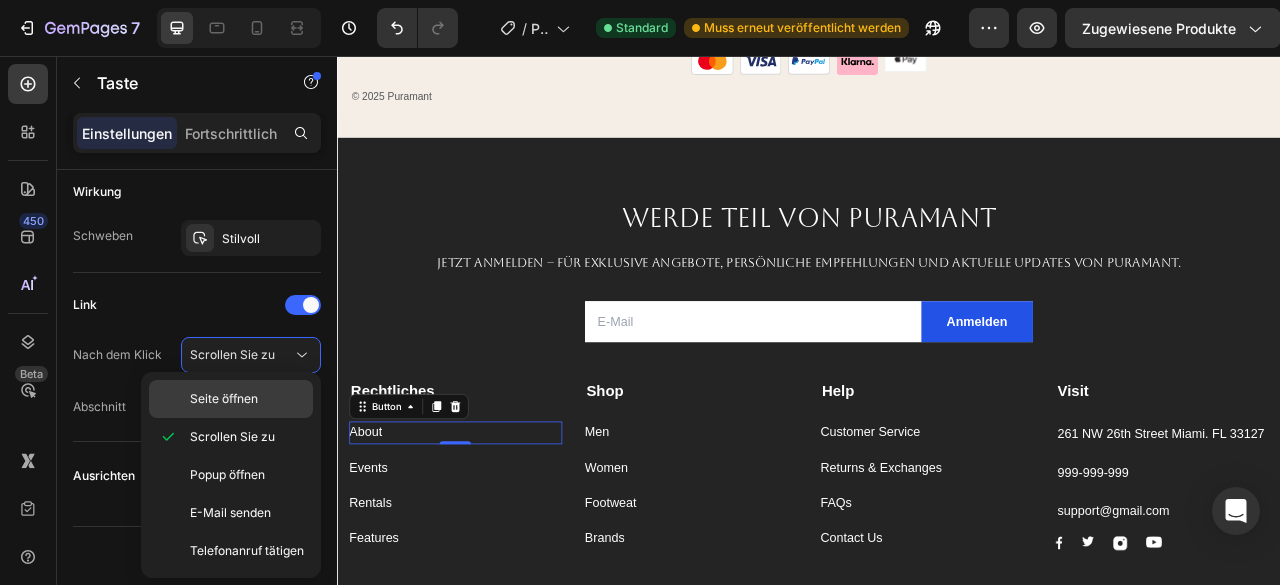 click on "Seite öffnen" at bounding box center [224, 399] 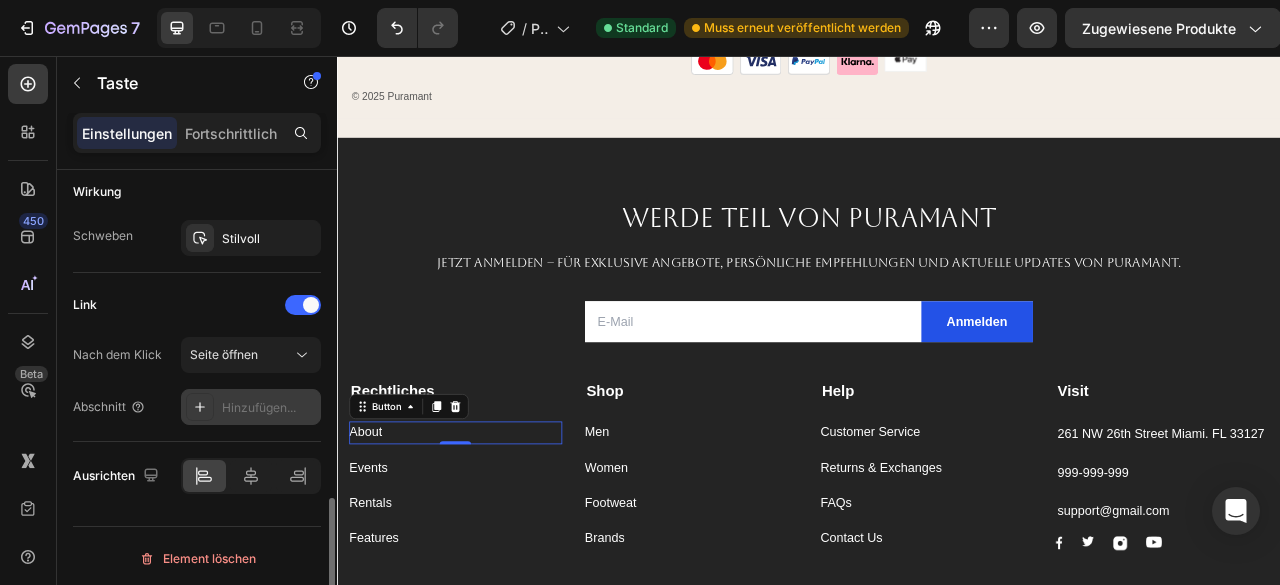click on "Hinzufügen..." at bounding box center [259, 407] 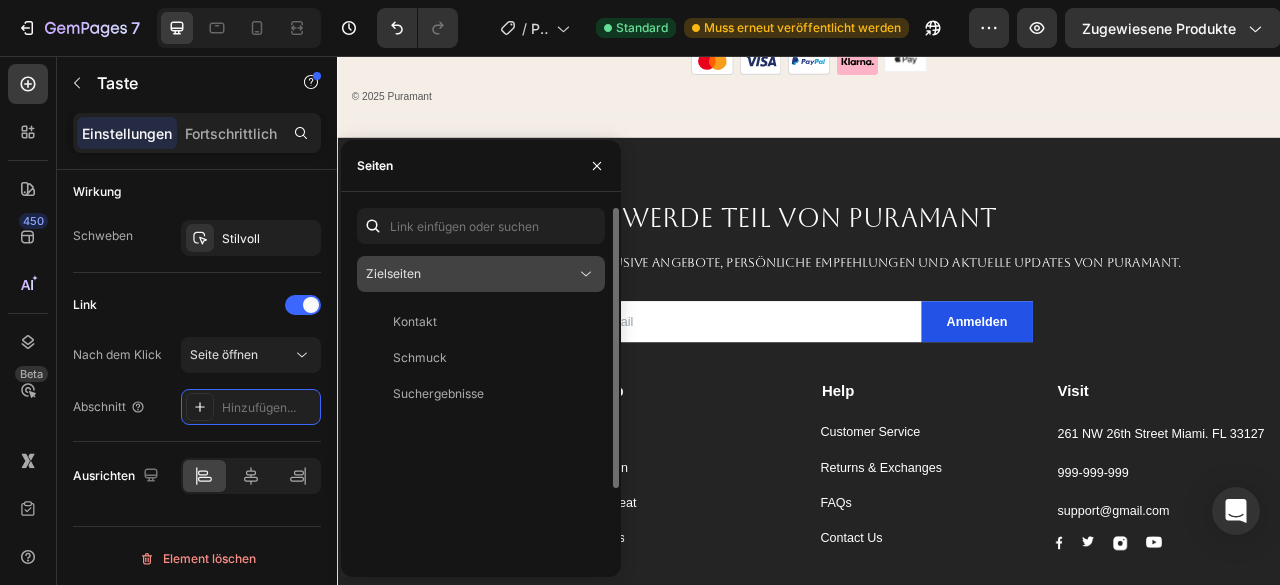 click on "Zielseiten" at bounding box center [471, 274] 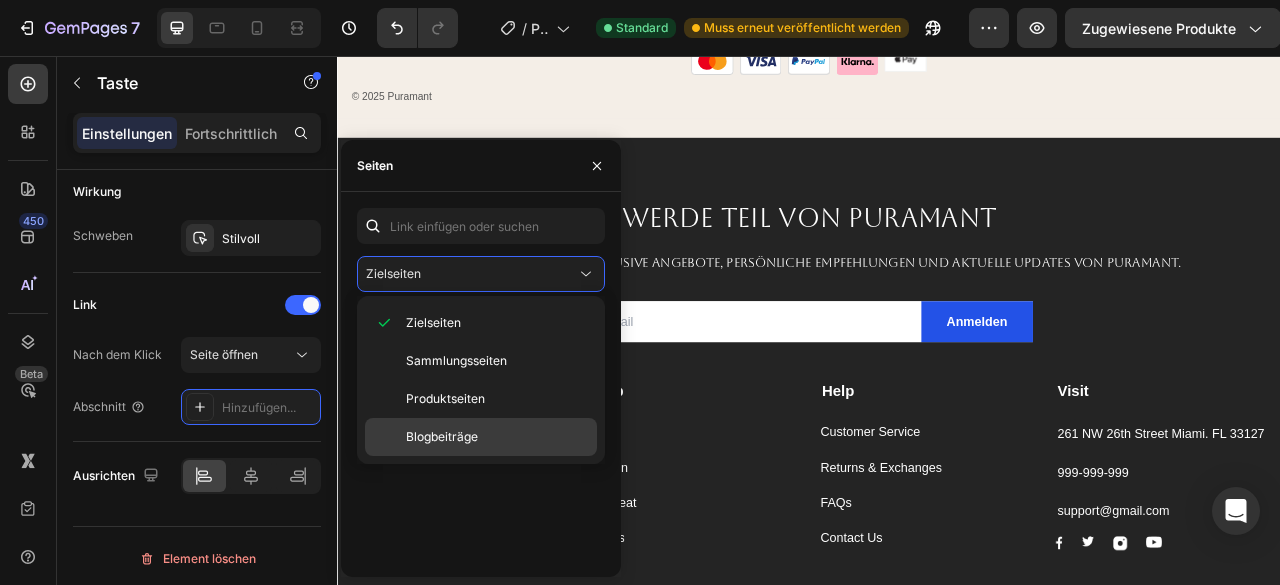 click on "Blogbeiträge" at bounding box center (442, 436) 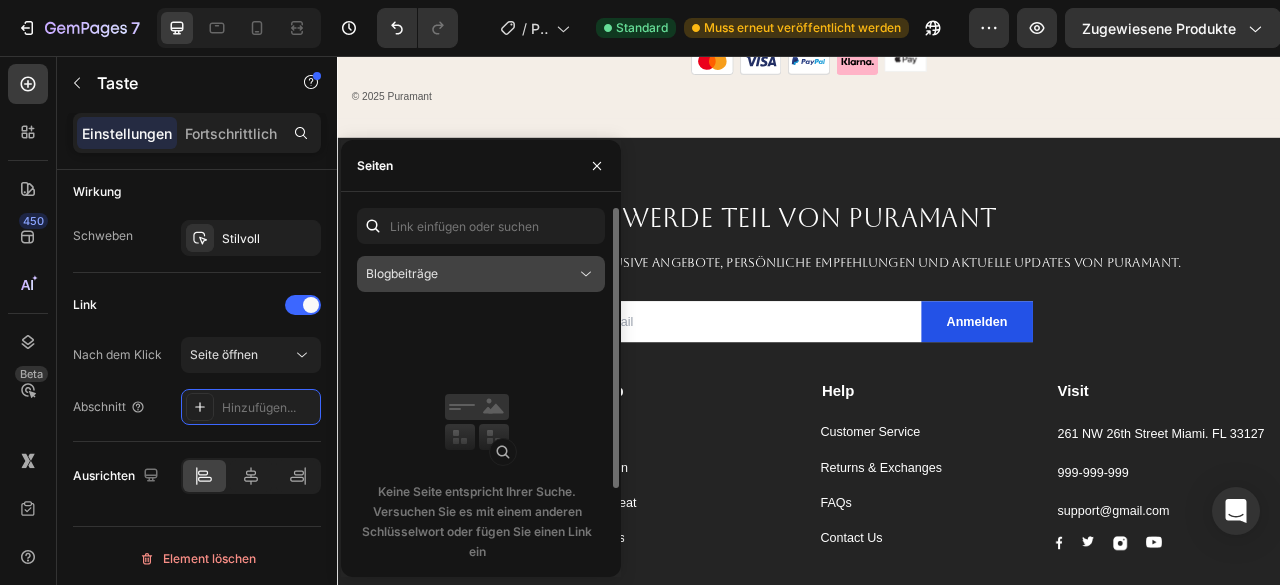 click on "Blogbeiträge" at bounding box center [481, 274] 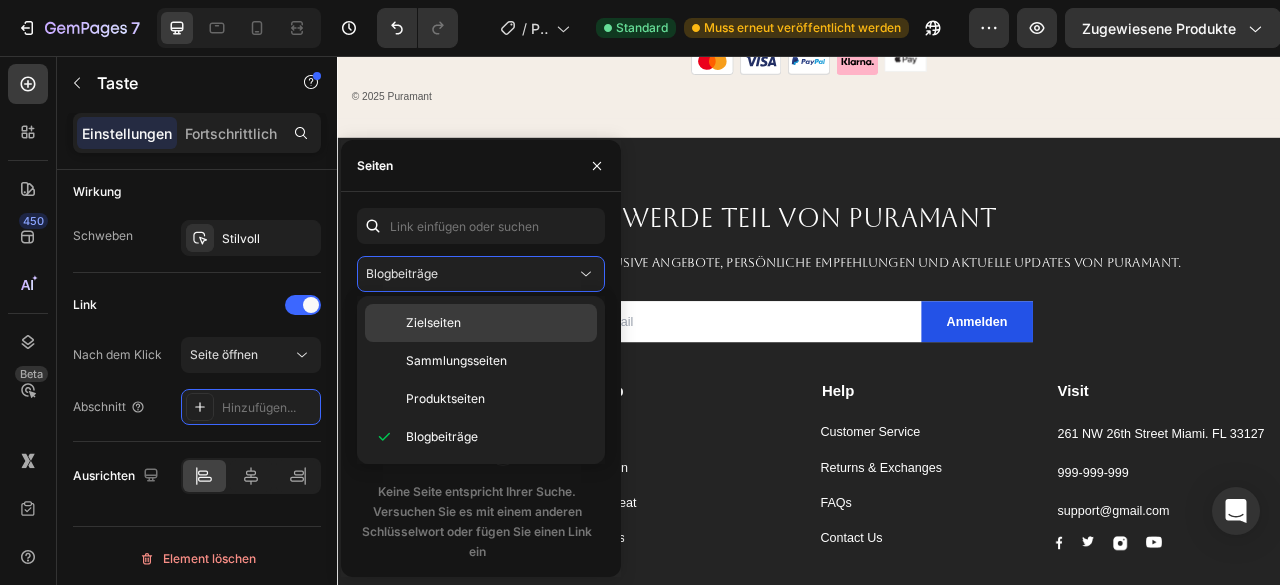 click on "Zielseiten" 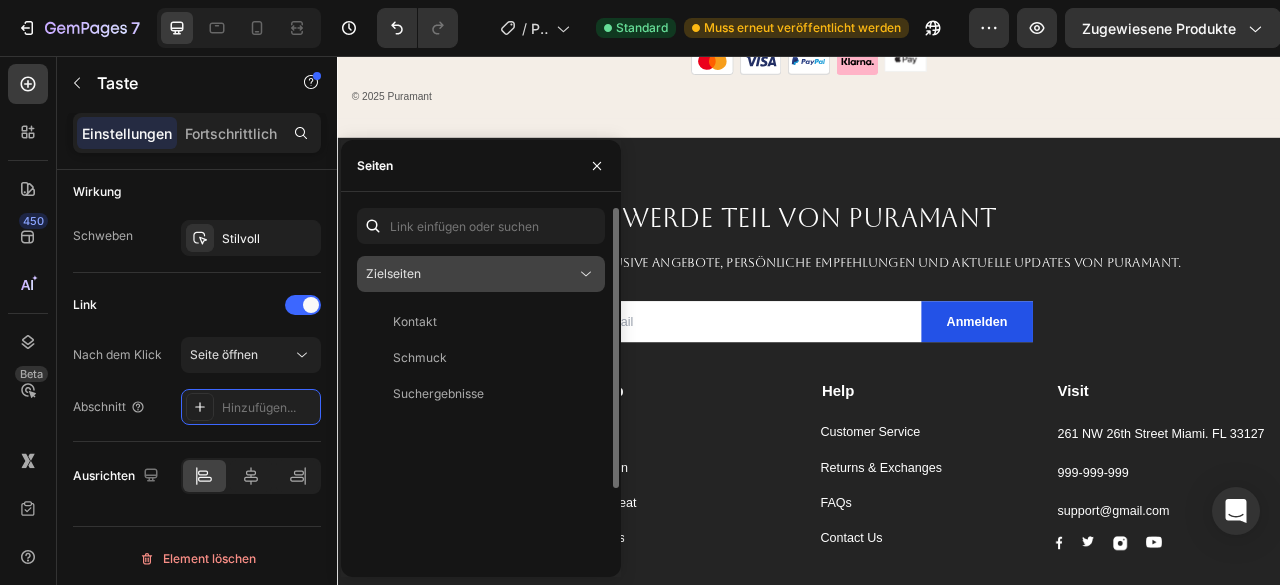 click on "Zielseiten" at bounding box center (471, 274) 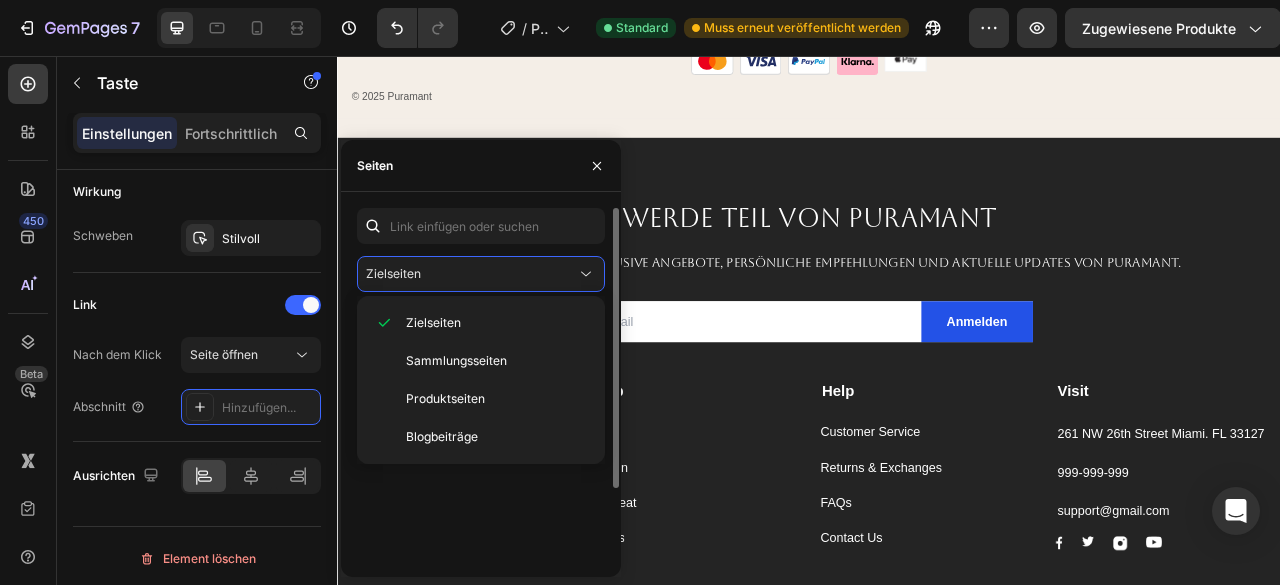 click on "Kontakt Sicht Schmuck Sicht Suchergebnisse Sicht" at bounding box center [481, 478] 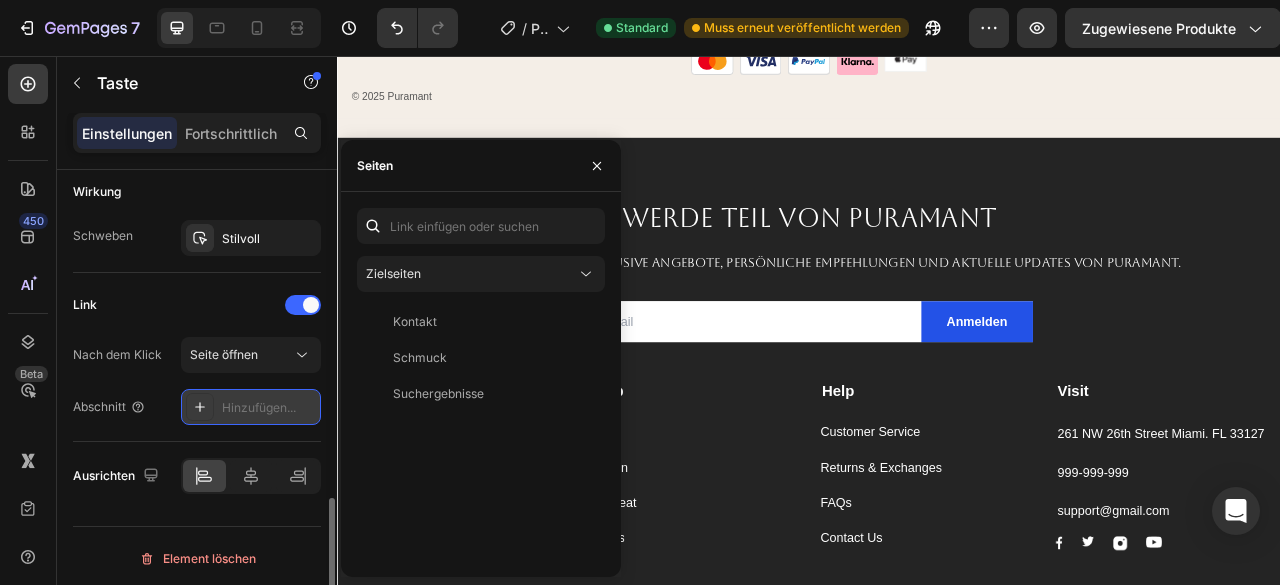 click on "Hinzufügen..." at bounding box center [259, 407] 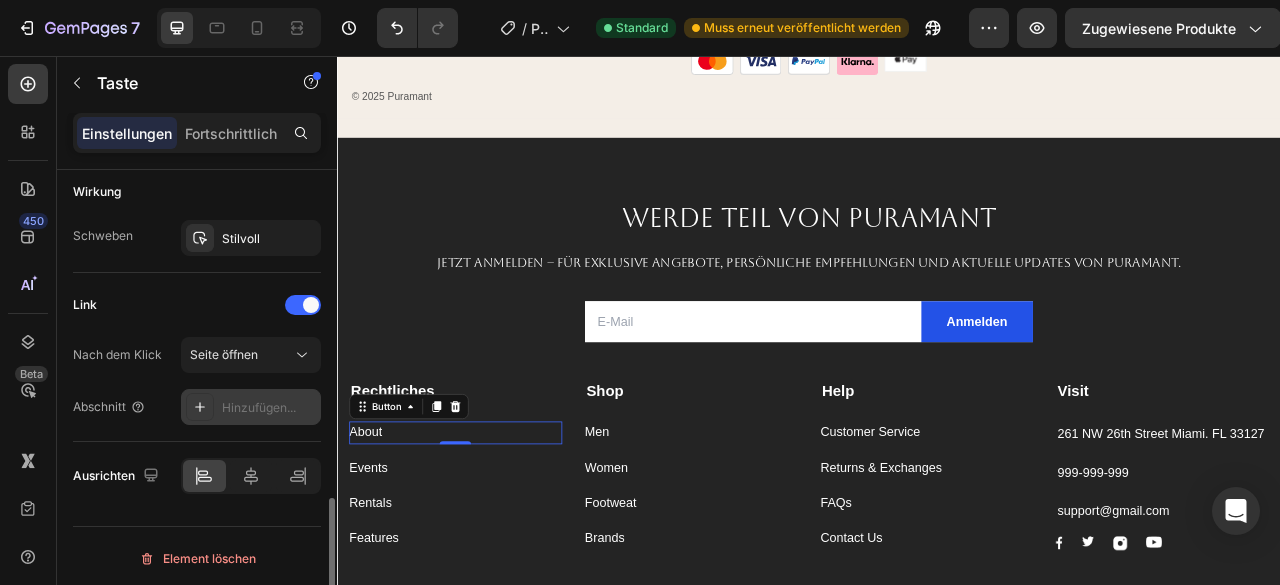click on "Hinzufügen..." at bounding box center [259, 407] 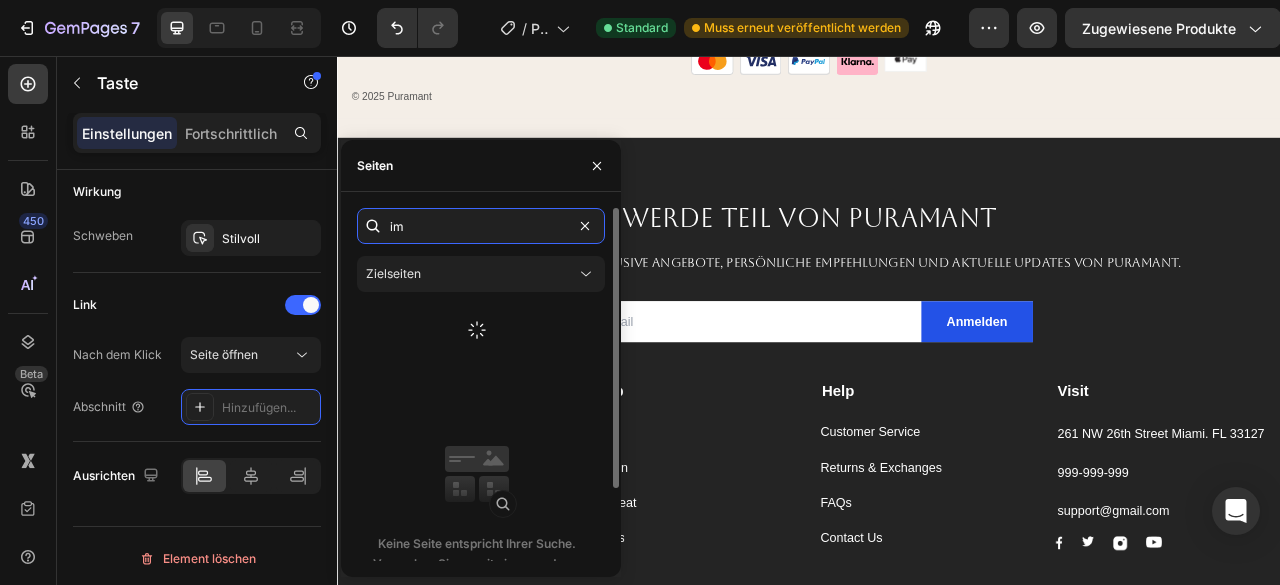 type on "i" 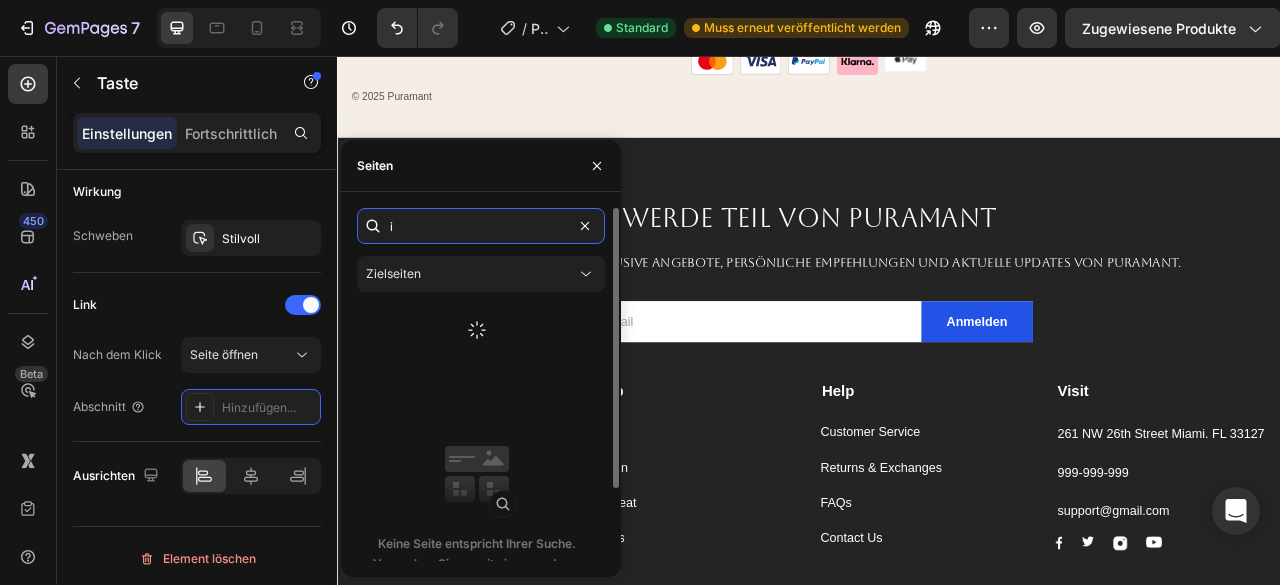 type 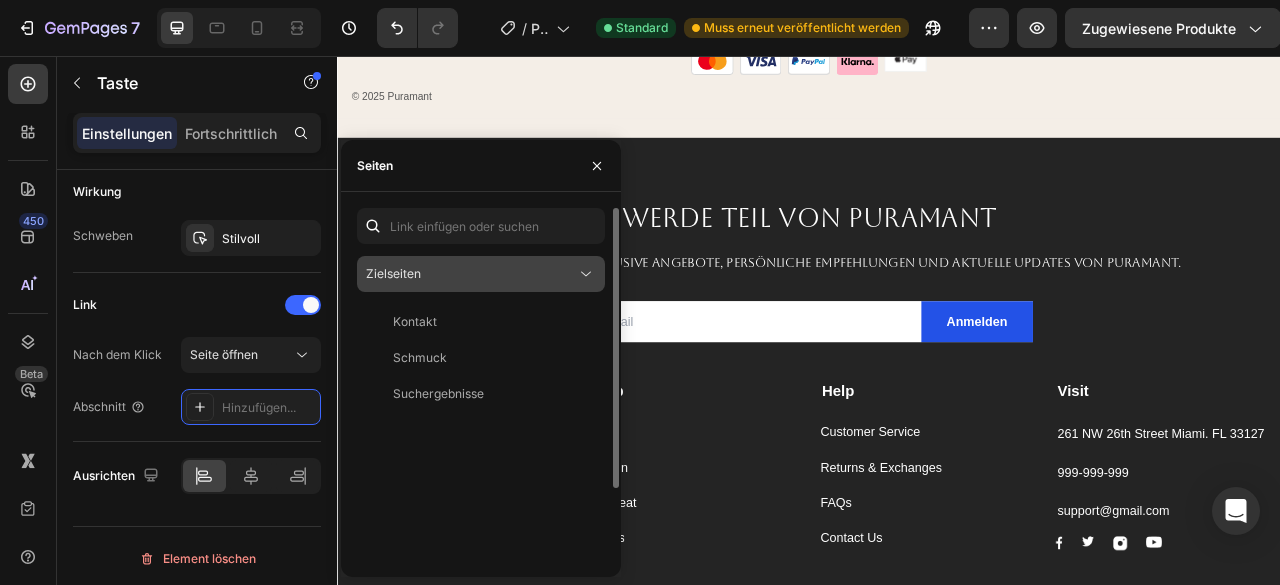 click on "Zielseiten" at bounding box center (471, 274) 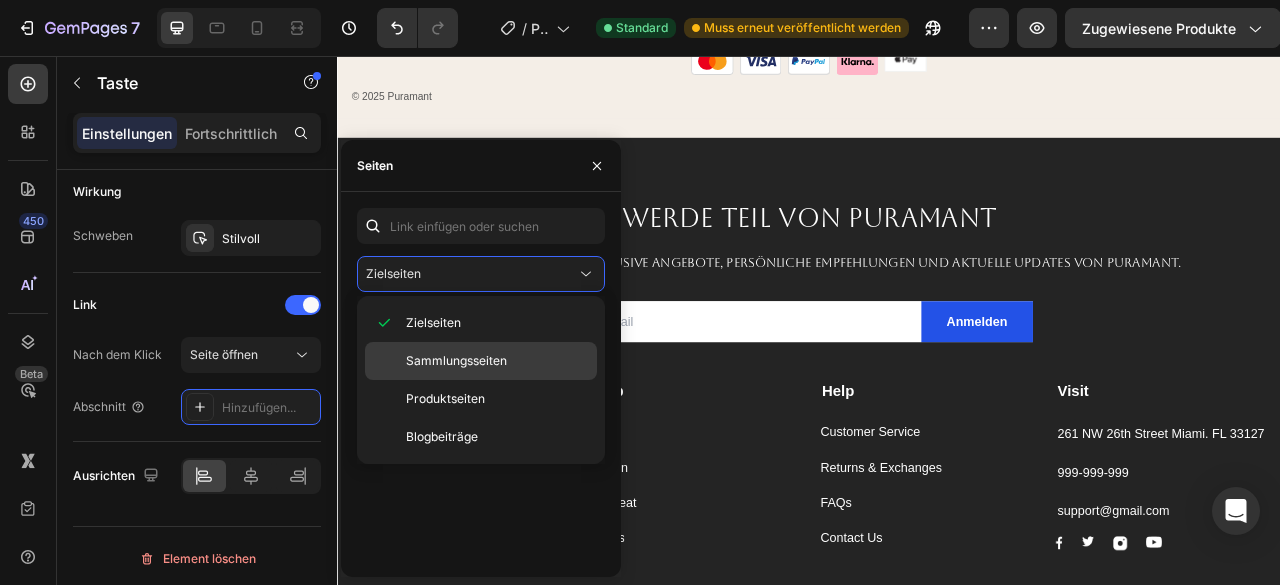 click on "Sammlungsseiten" 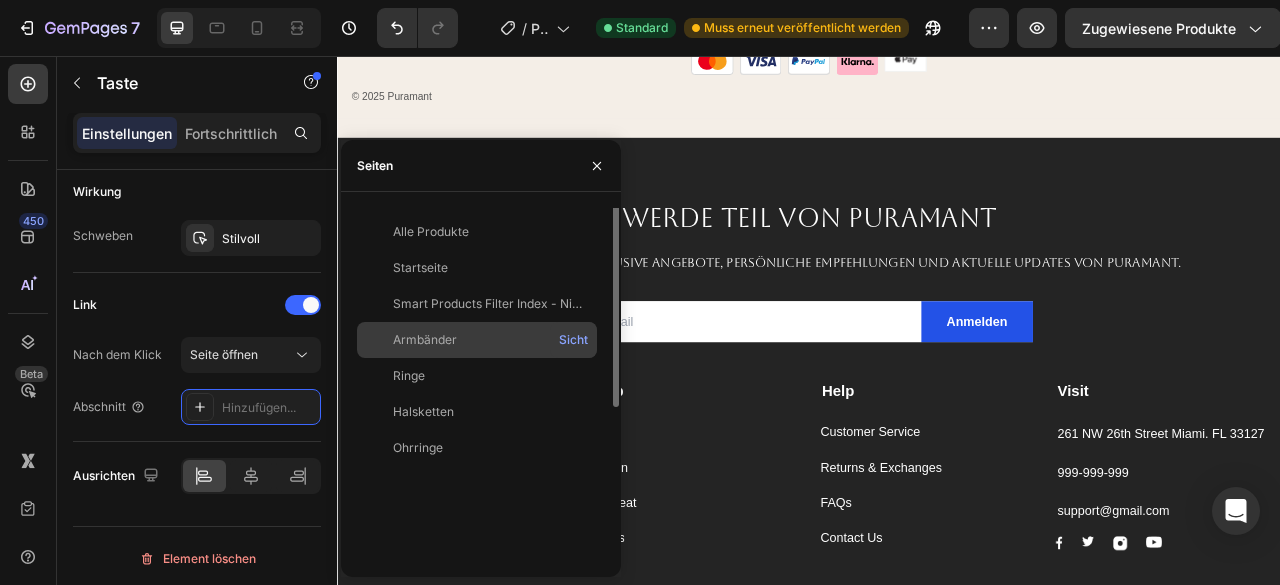 scroll, scrollTop: 0, scrollLeft: 0, axis: both 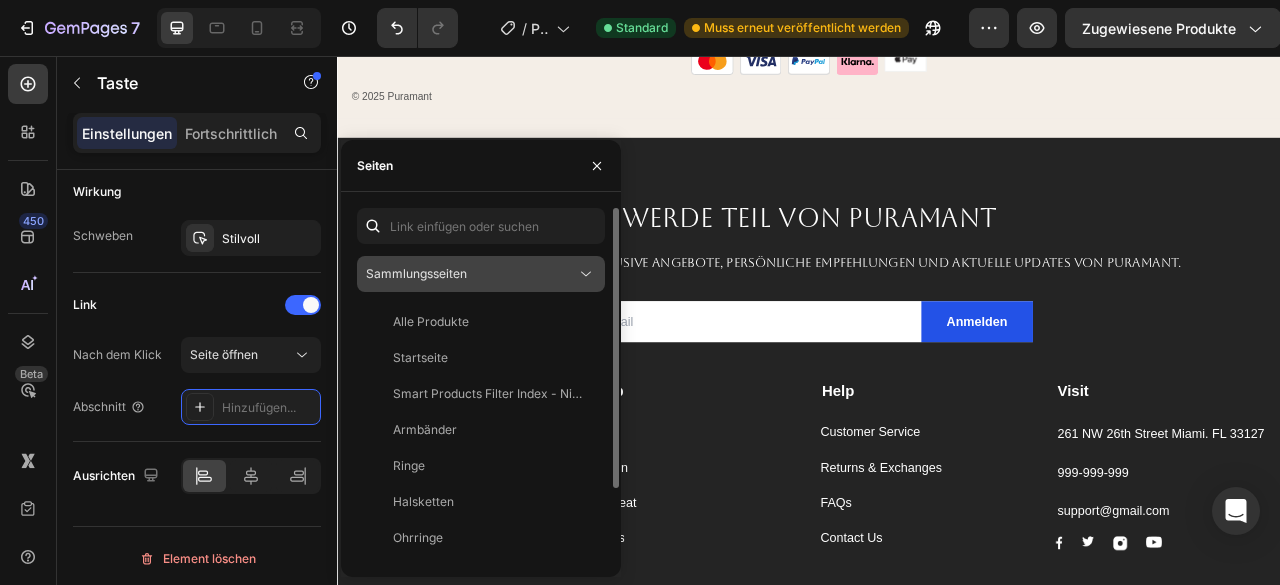 click on "Sammlungsseiten" 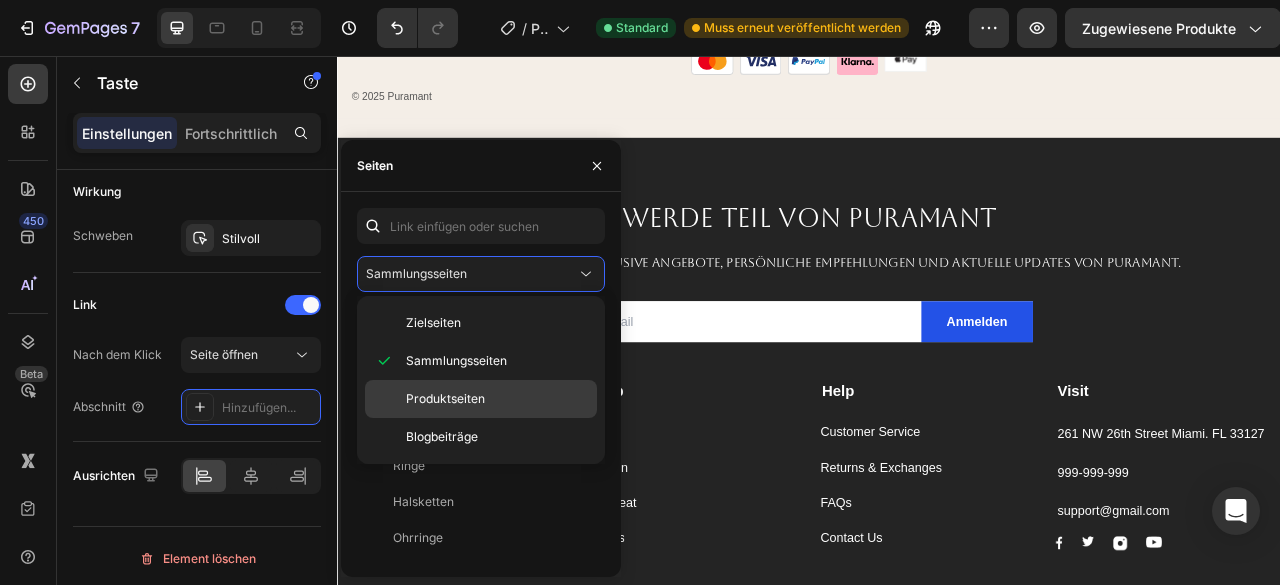 click on "Produktseiten" at bounding box center [497, 399] 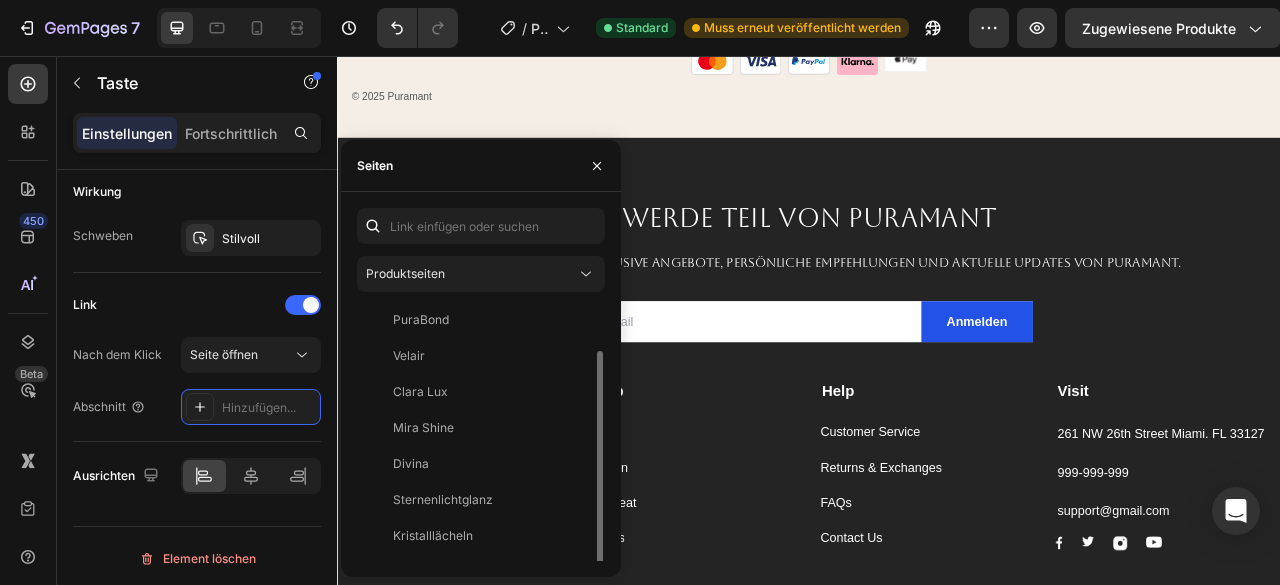 scroll, scrollTop: 0, scrollLeft: 0, axis: both 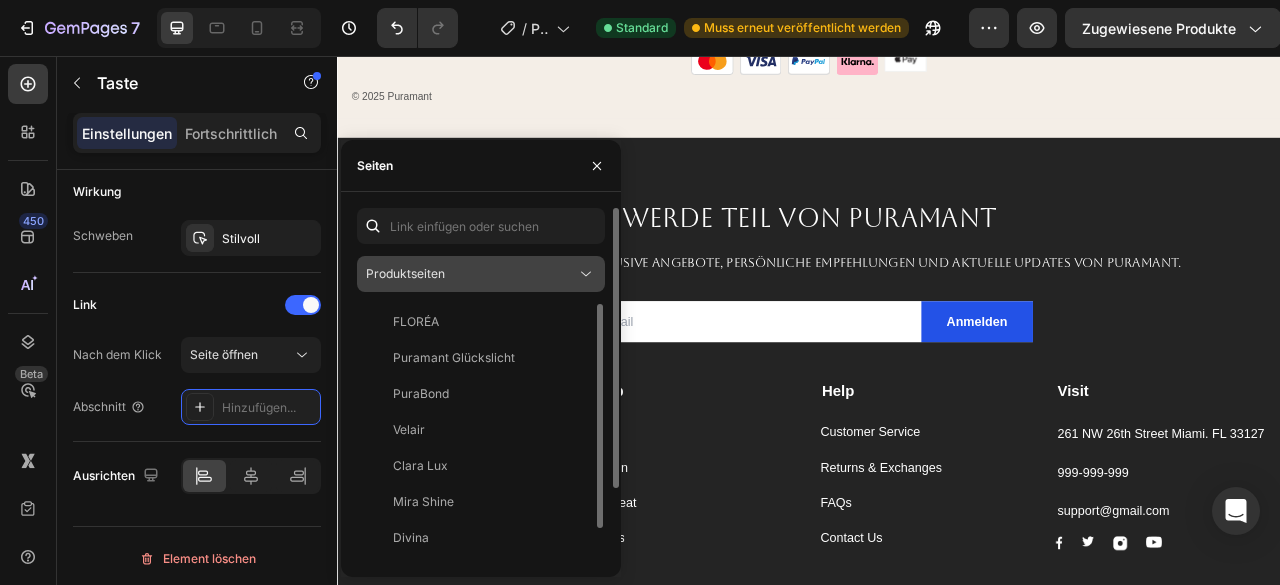 click on "Produktseiten" 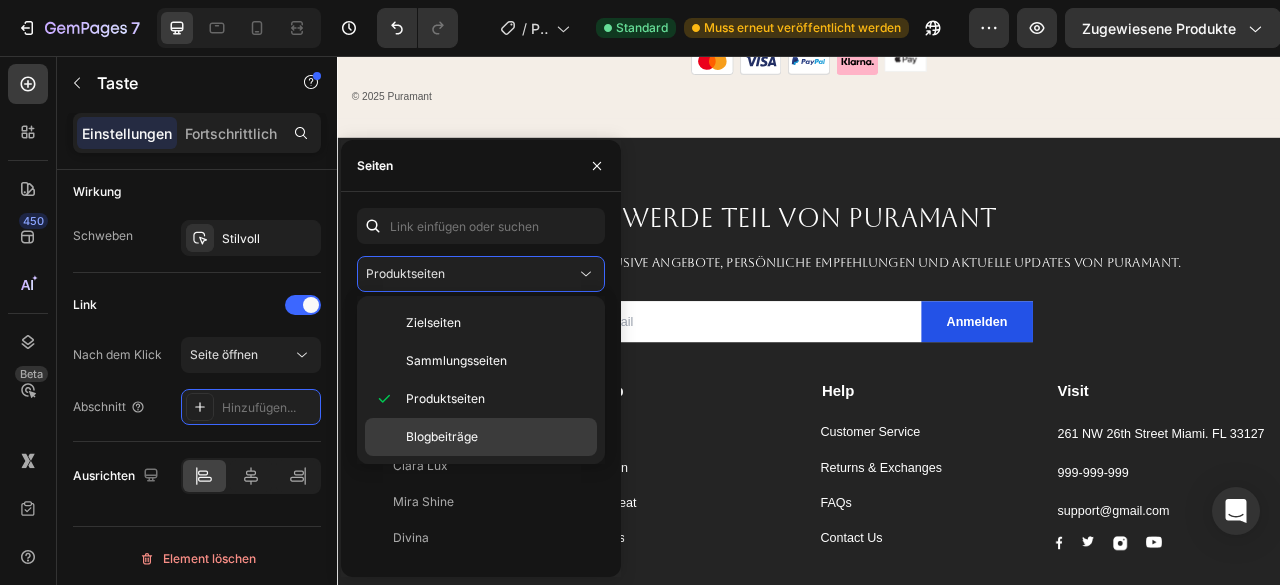 click on "Blogbeiträge" 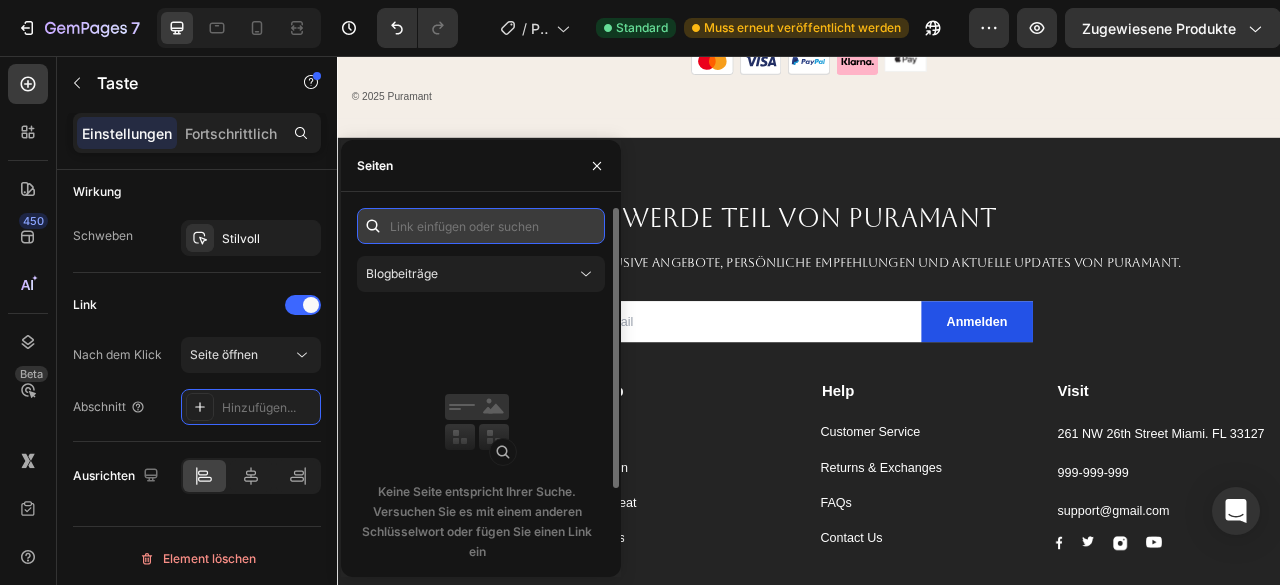 click at bounding box center (481, 226) 